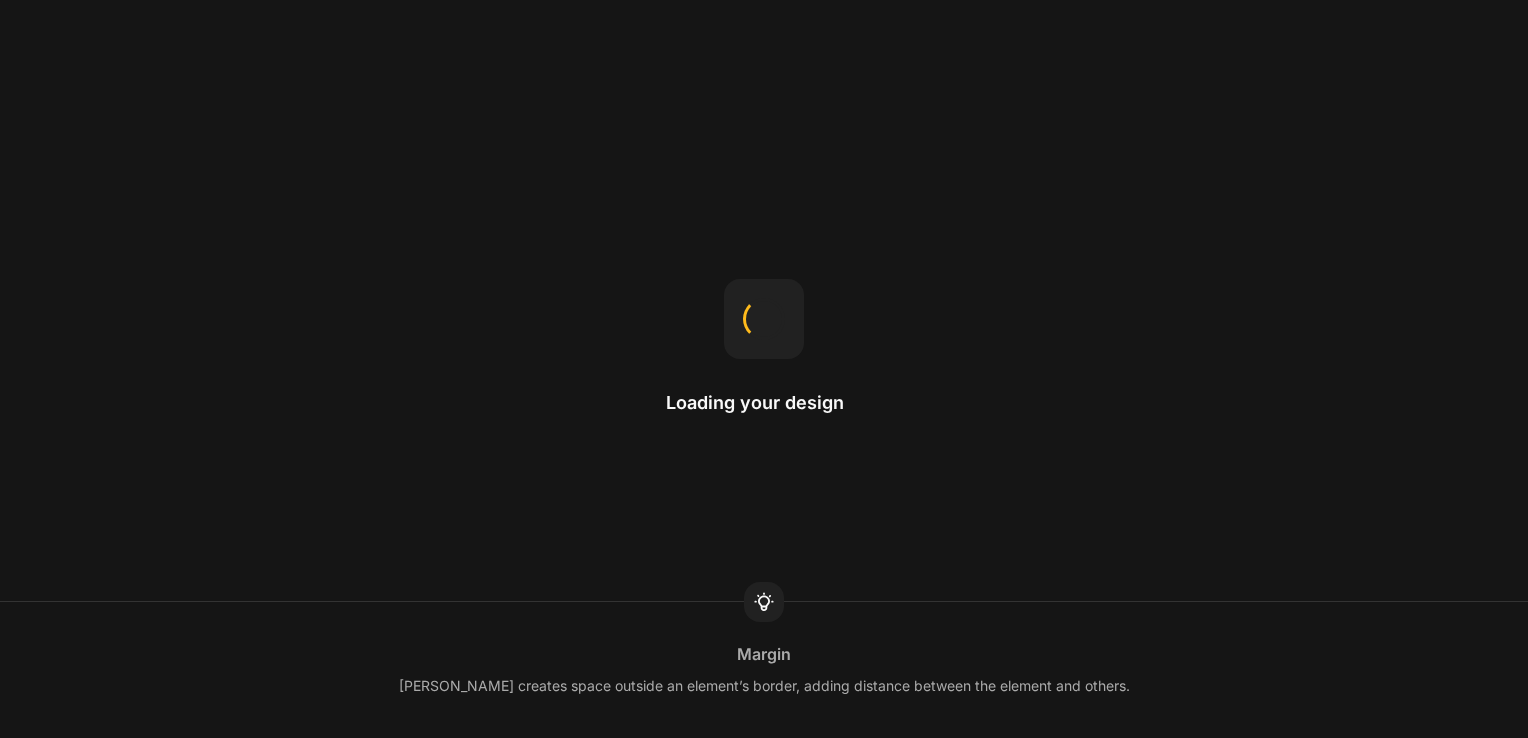 scroll, scrollTop: 0, scrollLeft: 0, axis: both 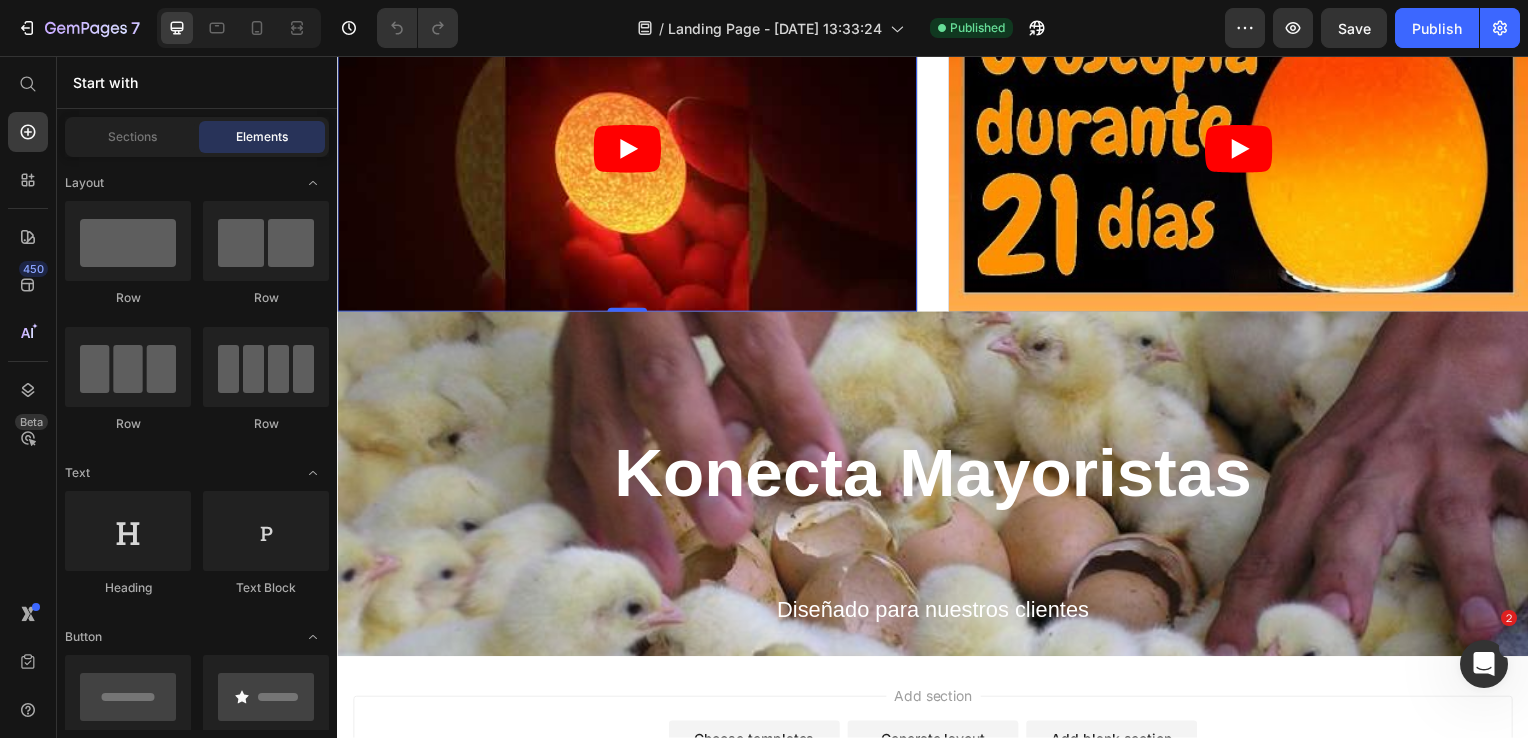 click at bounding box center (629, 150) 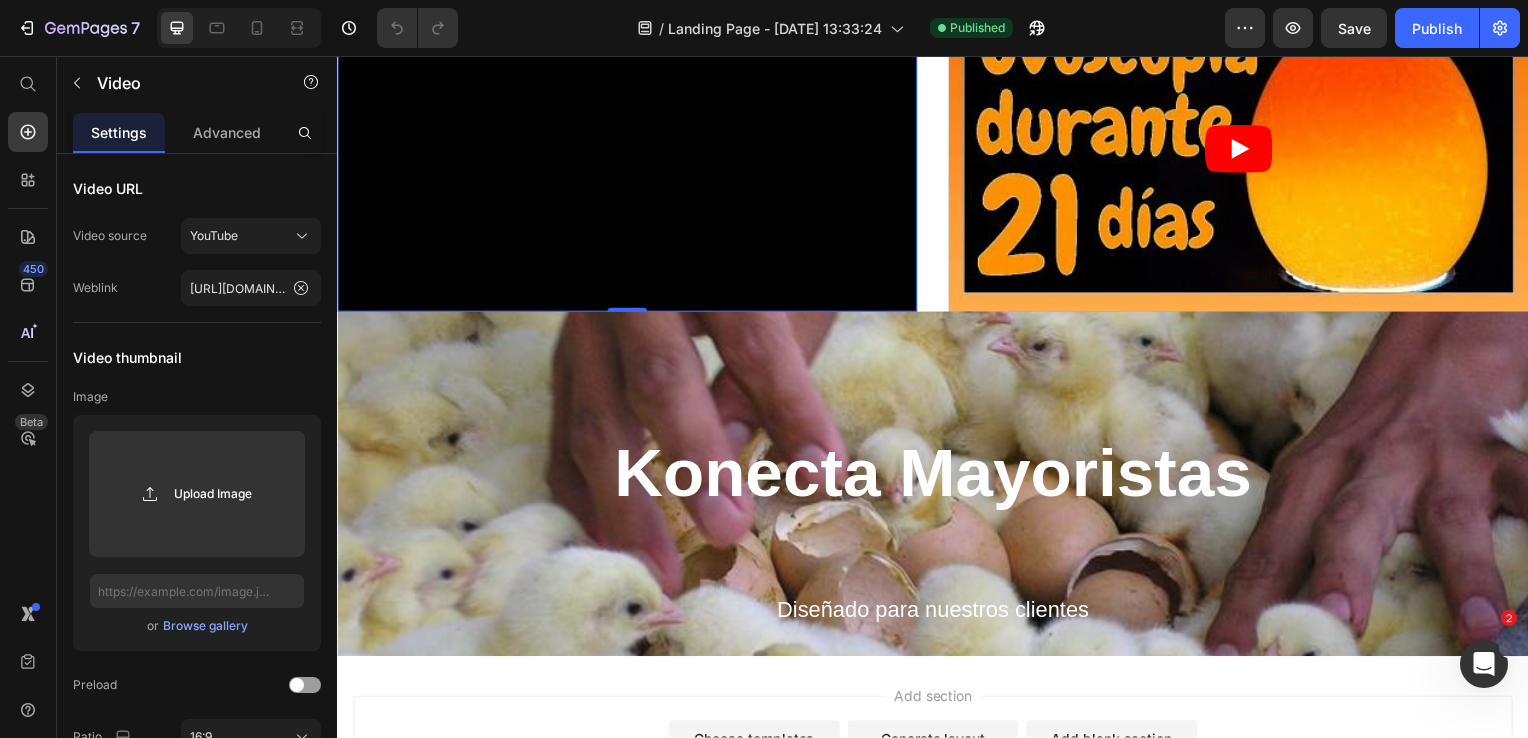 scroll, scrollTop: 6364, scrollLeft: 0, axis: vertical 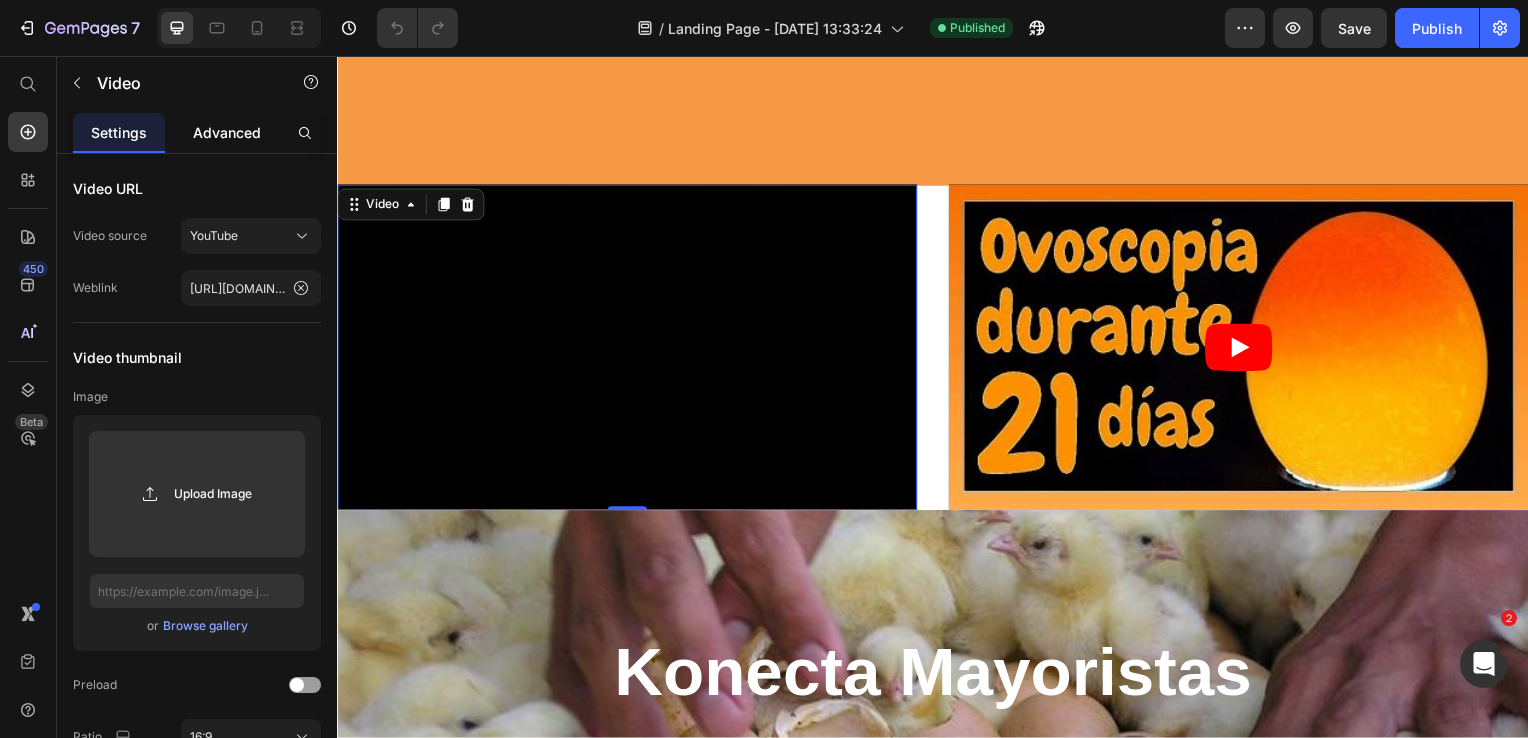 click on "Advanced" at bounding box center (227, 132) 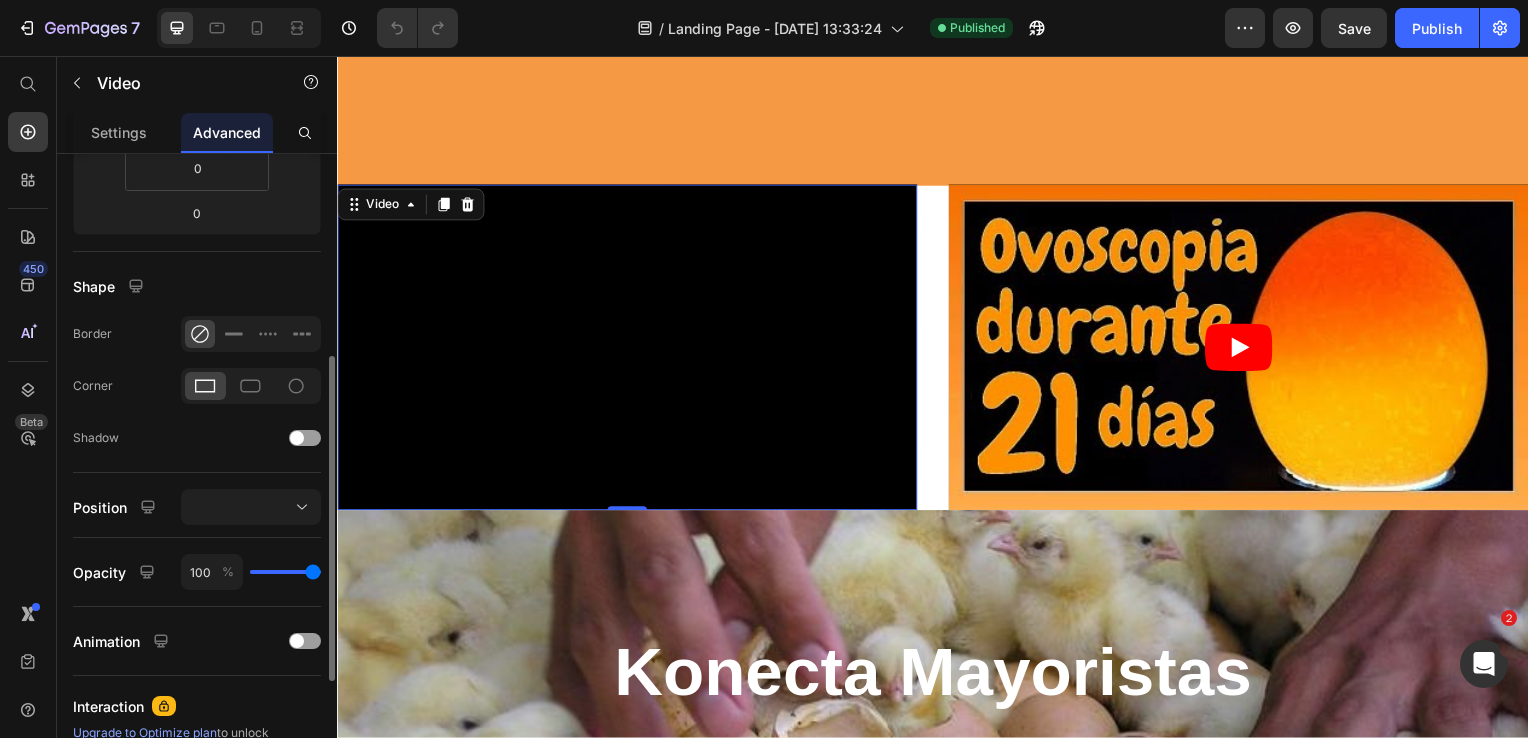 scroll, scrollTop: 625, scrollLeft: 0, axis: vertical 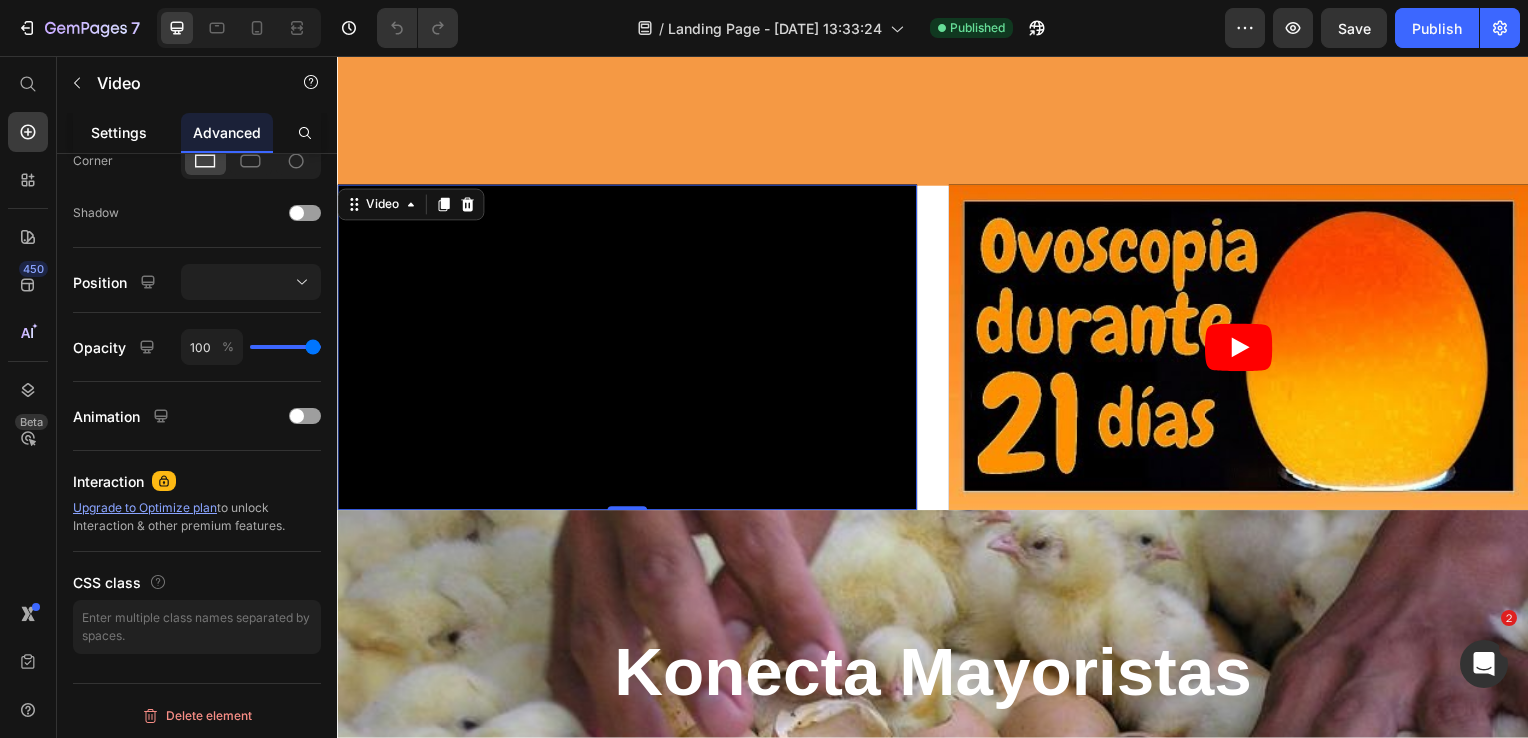 click on "Settings" at bounding box center [119, 132] 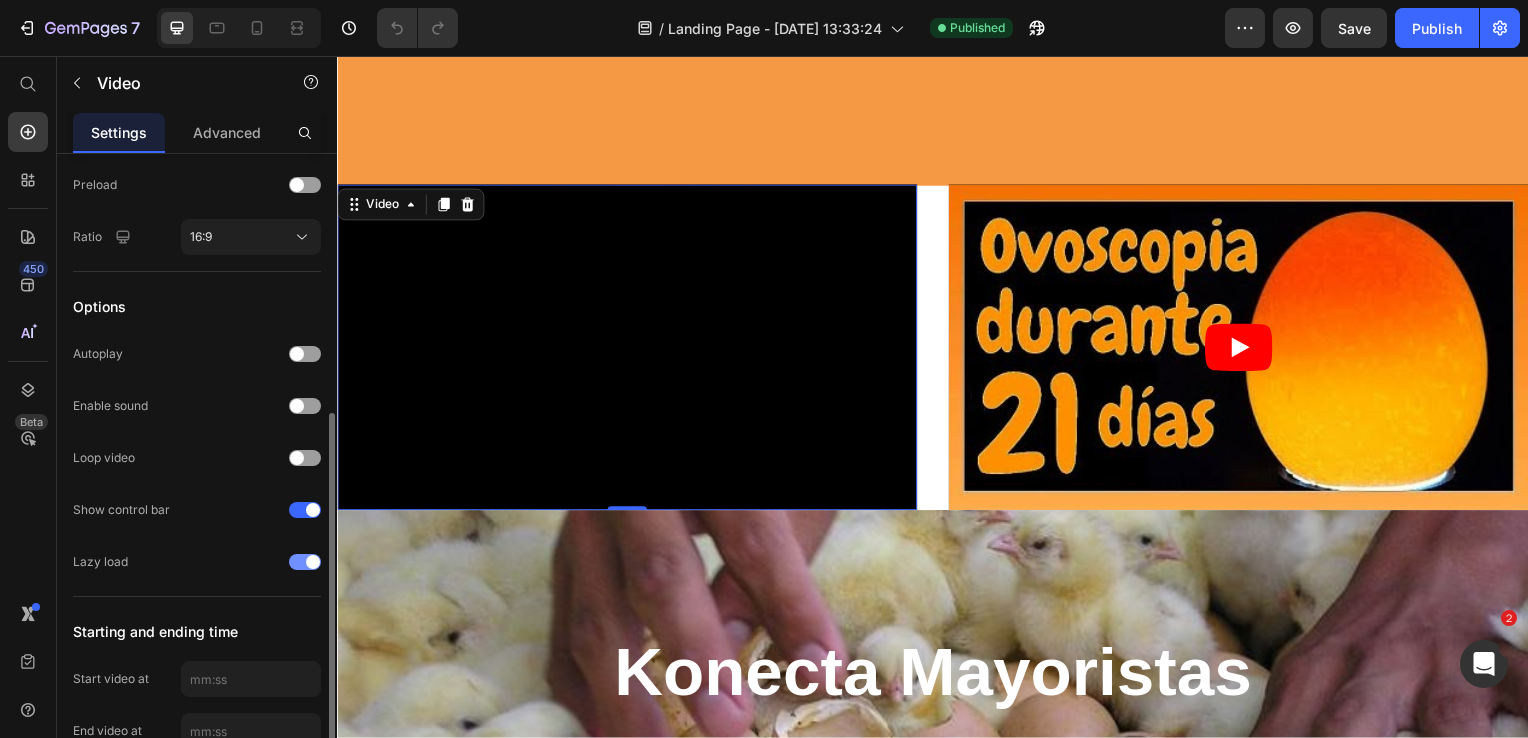 scroll, scrollTop: 600, scrollLeft: 0, axis: vertical 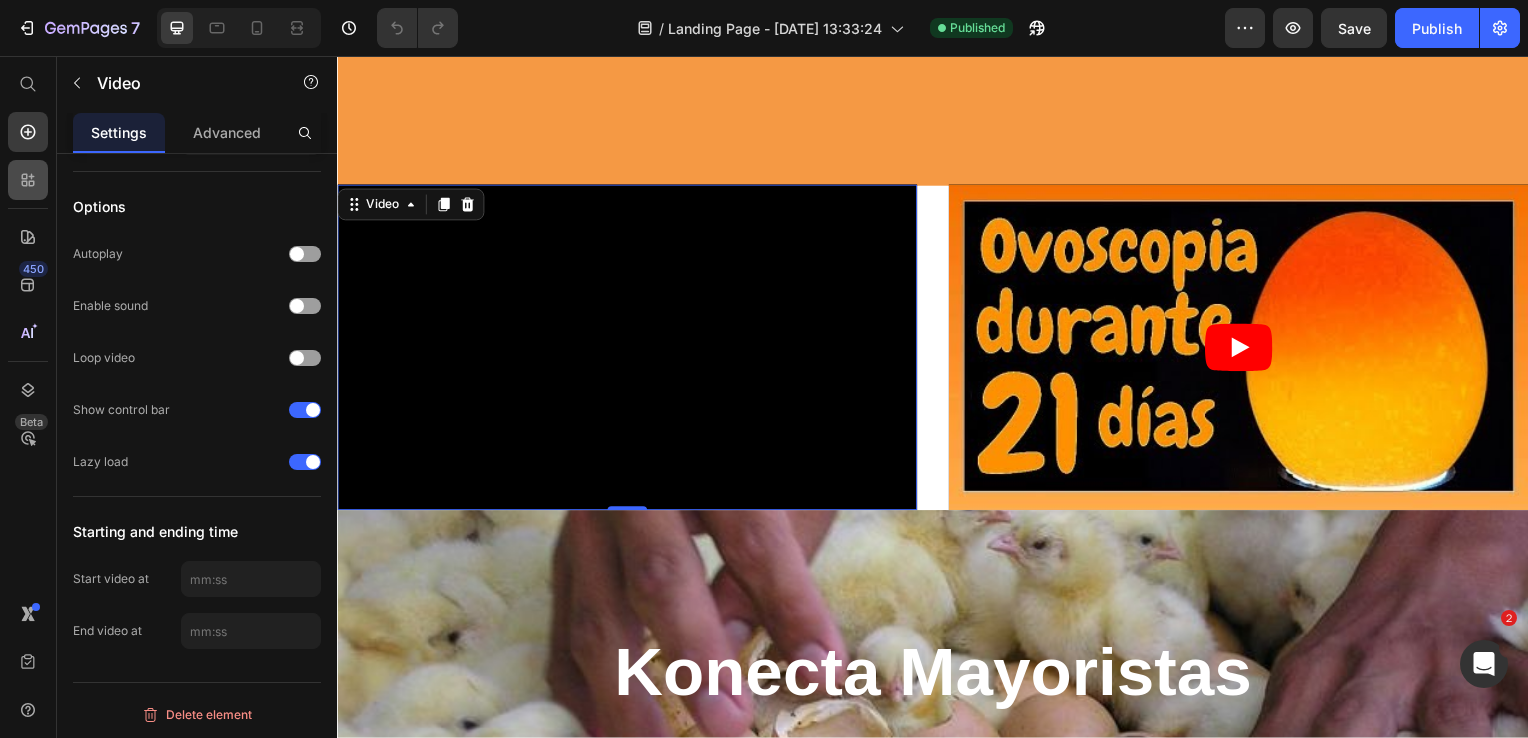 click 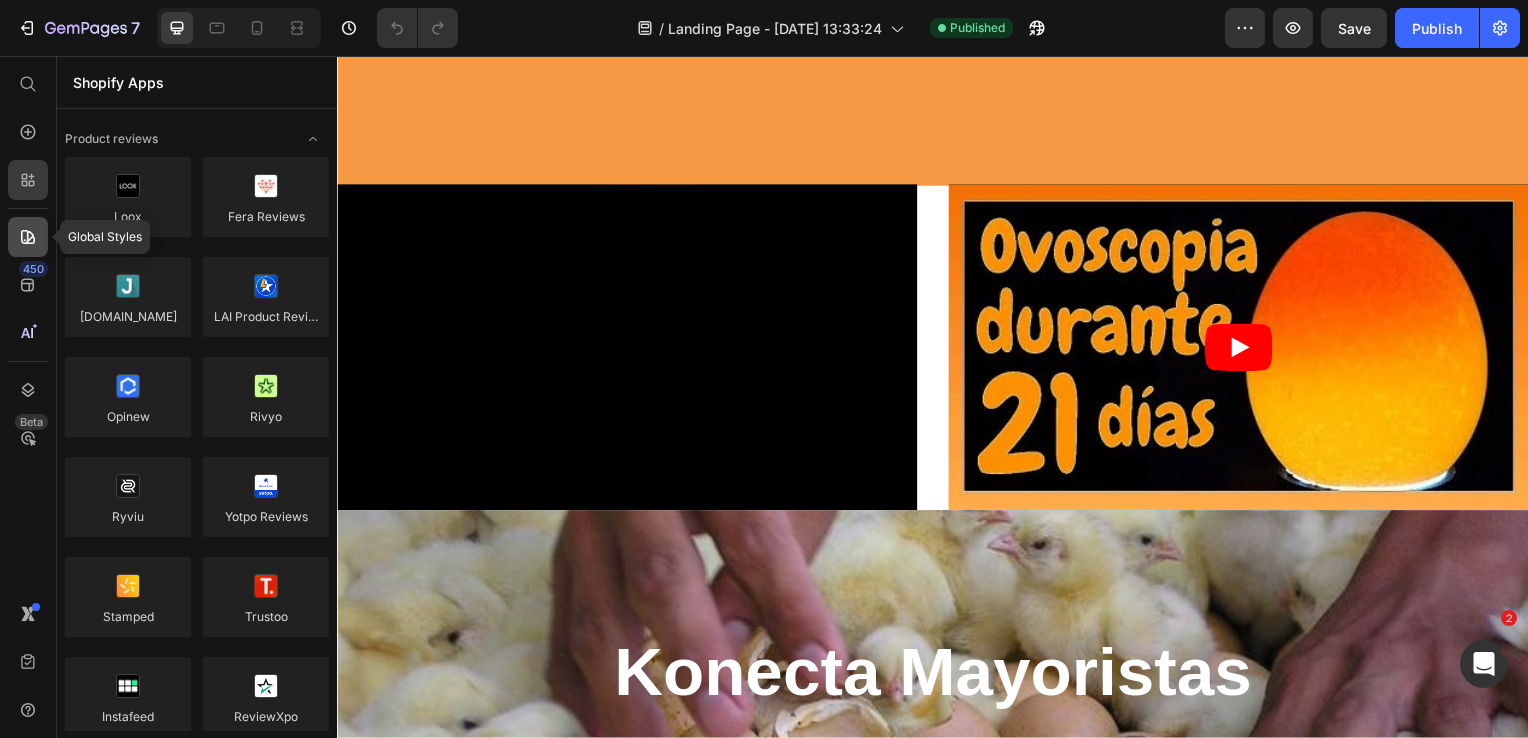 click 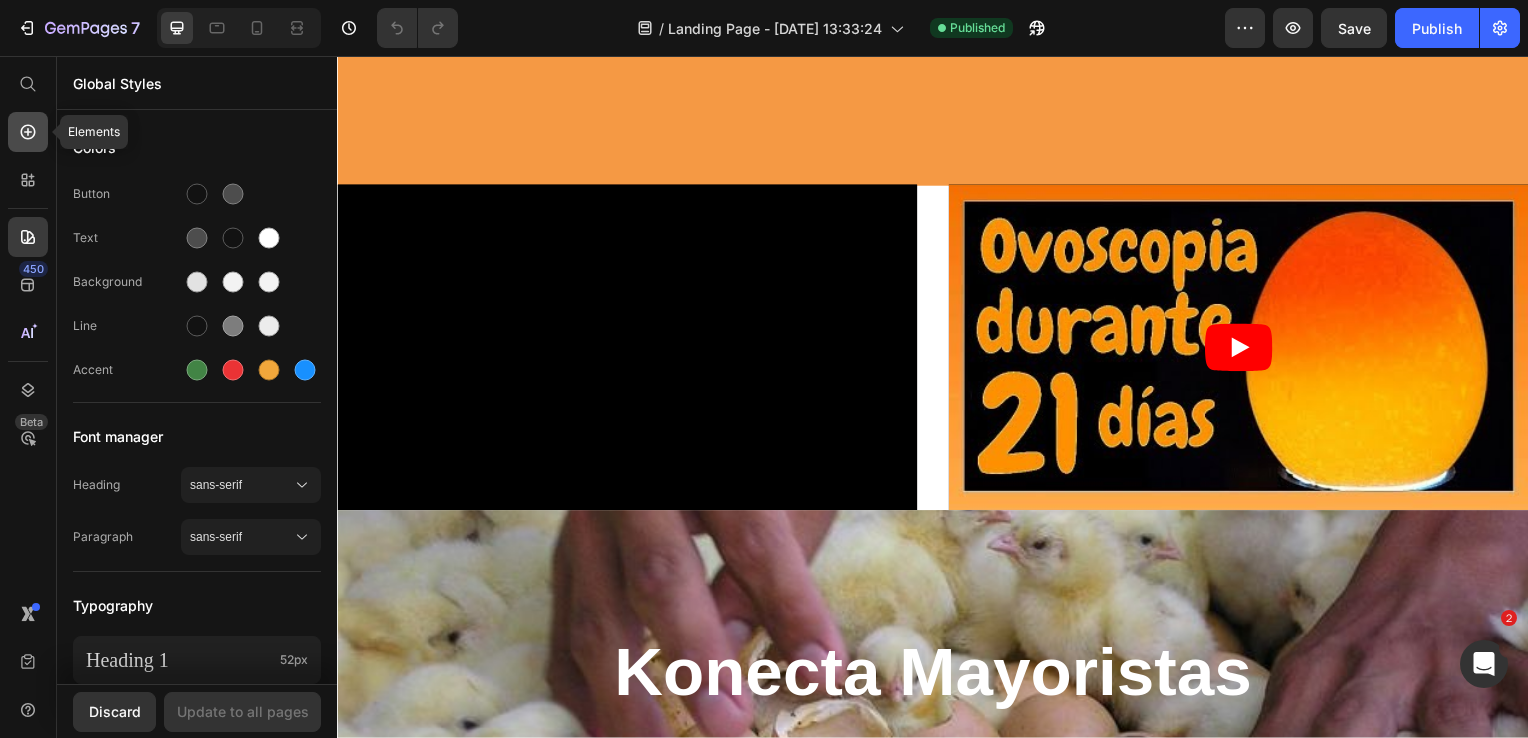 click 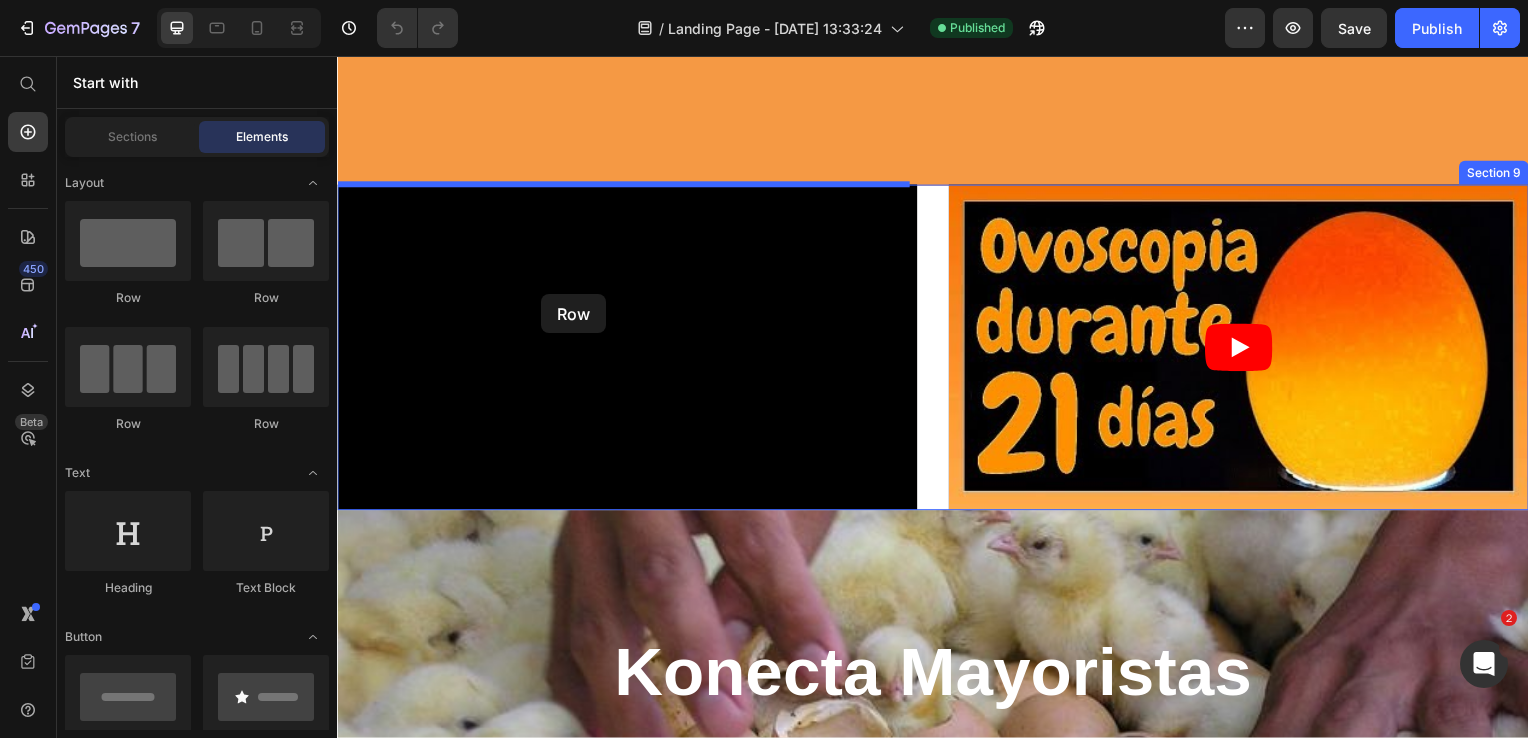 drag, startPoint x: 618, startPoint y: 316, endPoint x: 543, endPoint y: 296, distance: 77.62087 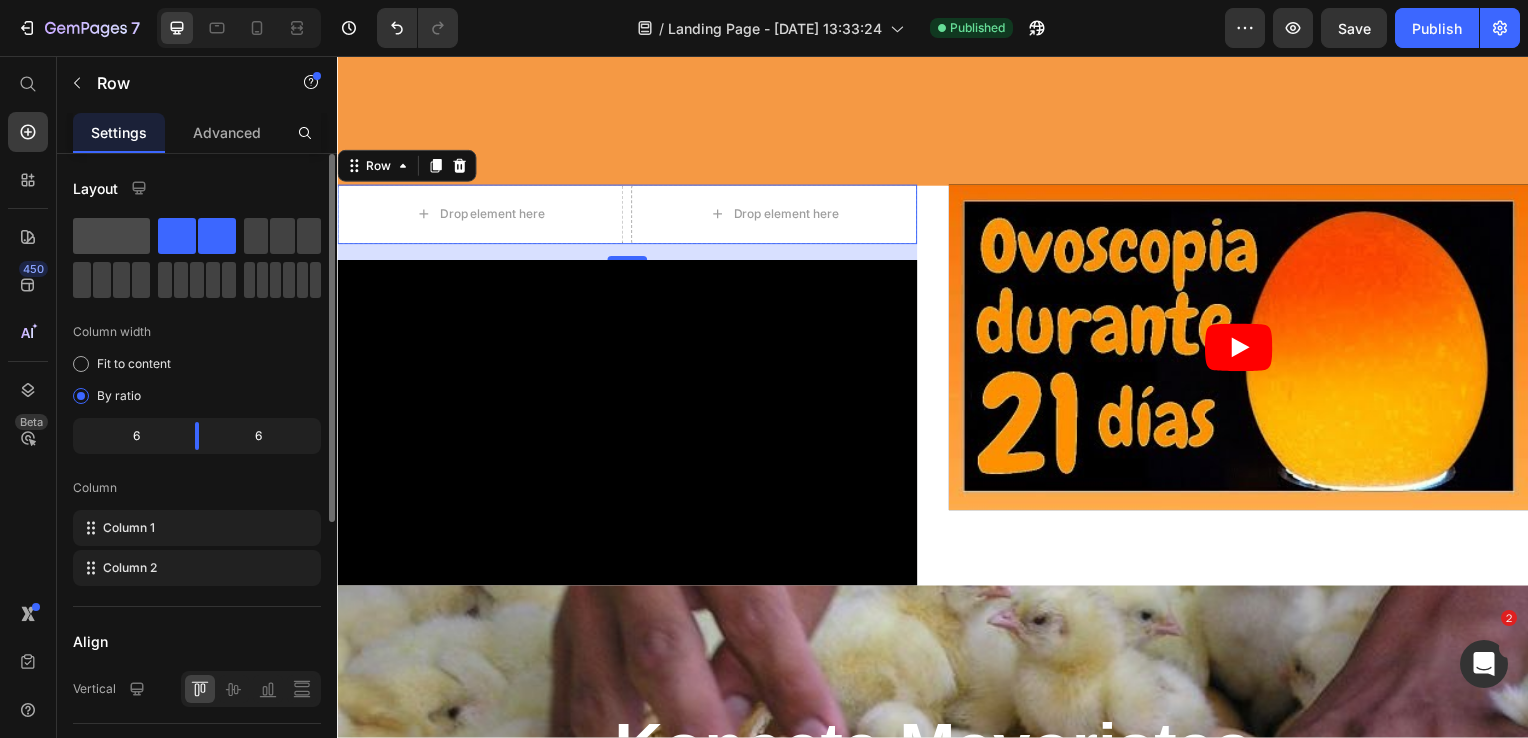 click 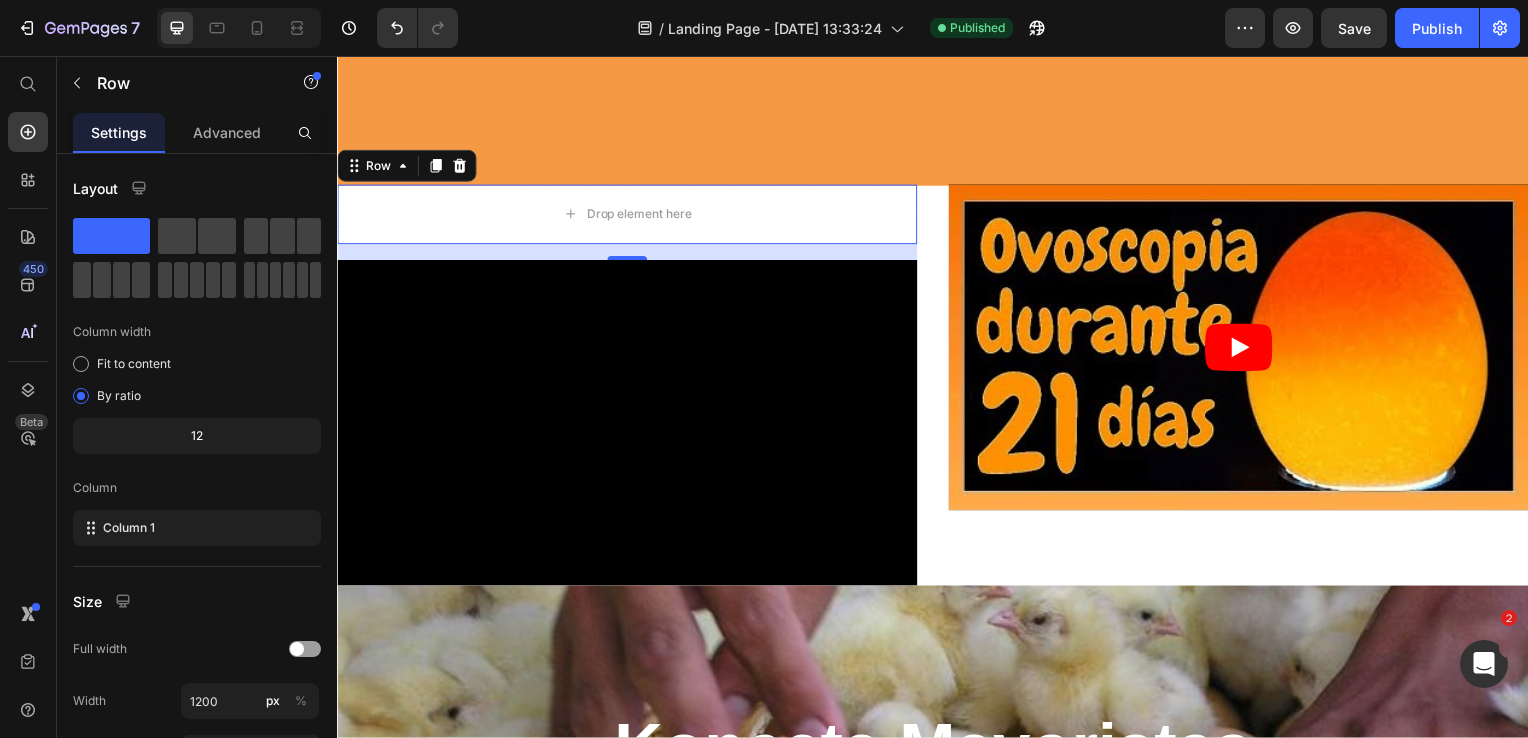 drag, startPoint x: 412, startPoint y: 305, endPoint x: 779, endPoint y: 234, distance: 373.80475 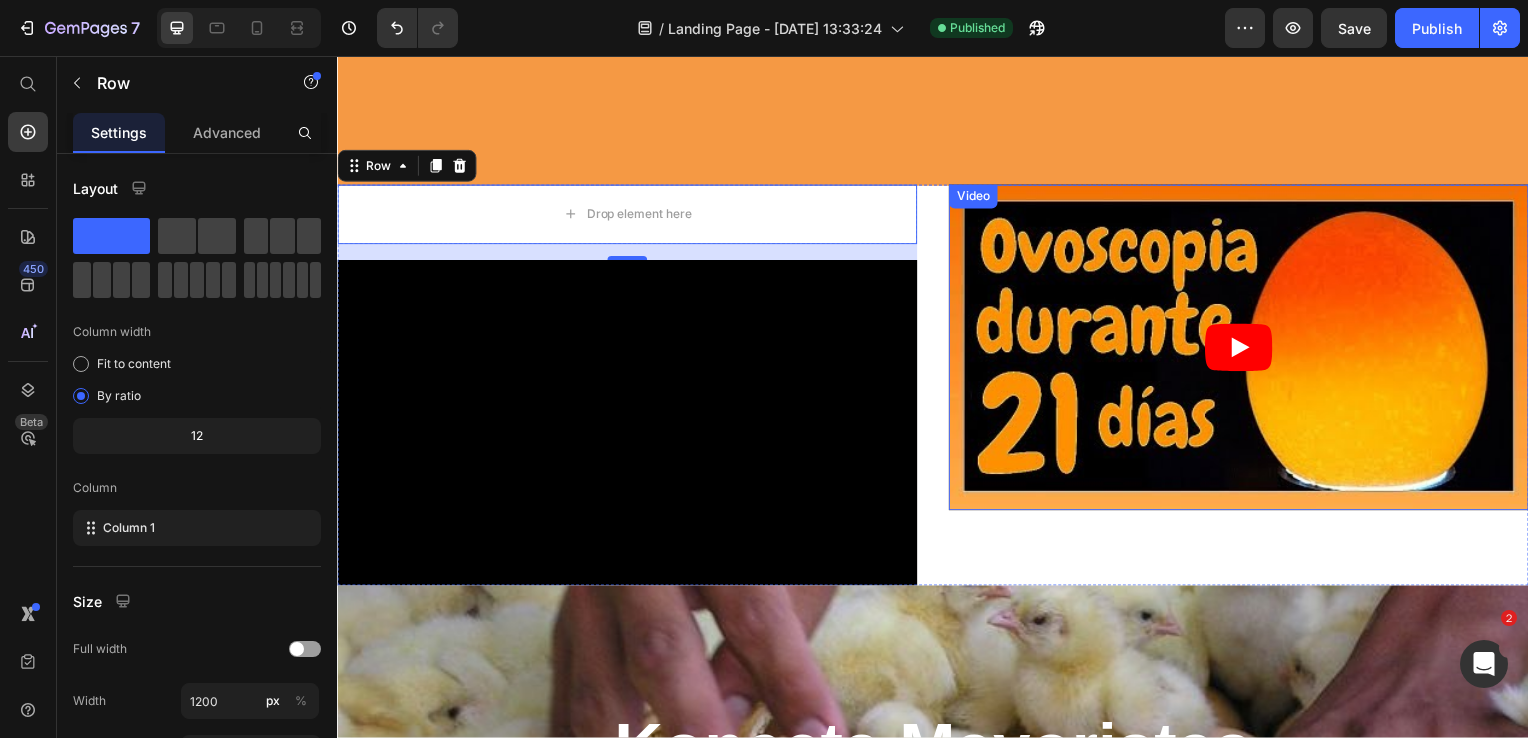 click on "Video" at bounding box center [1245, 350] 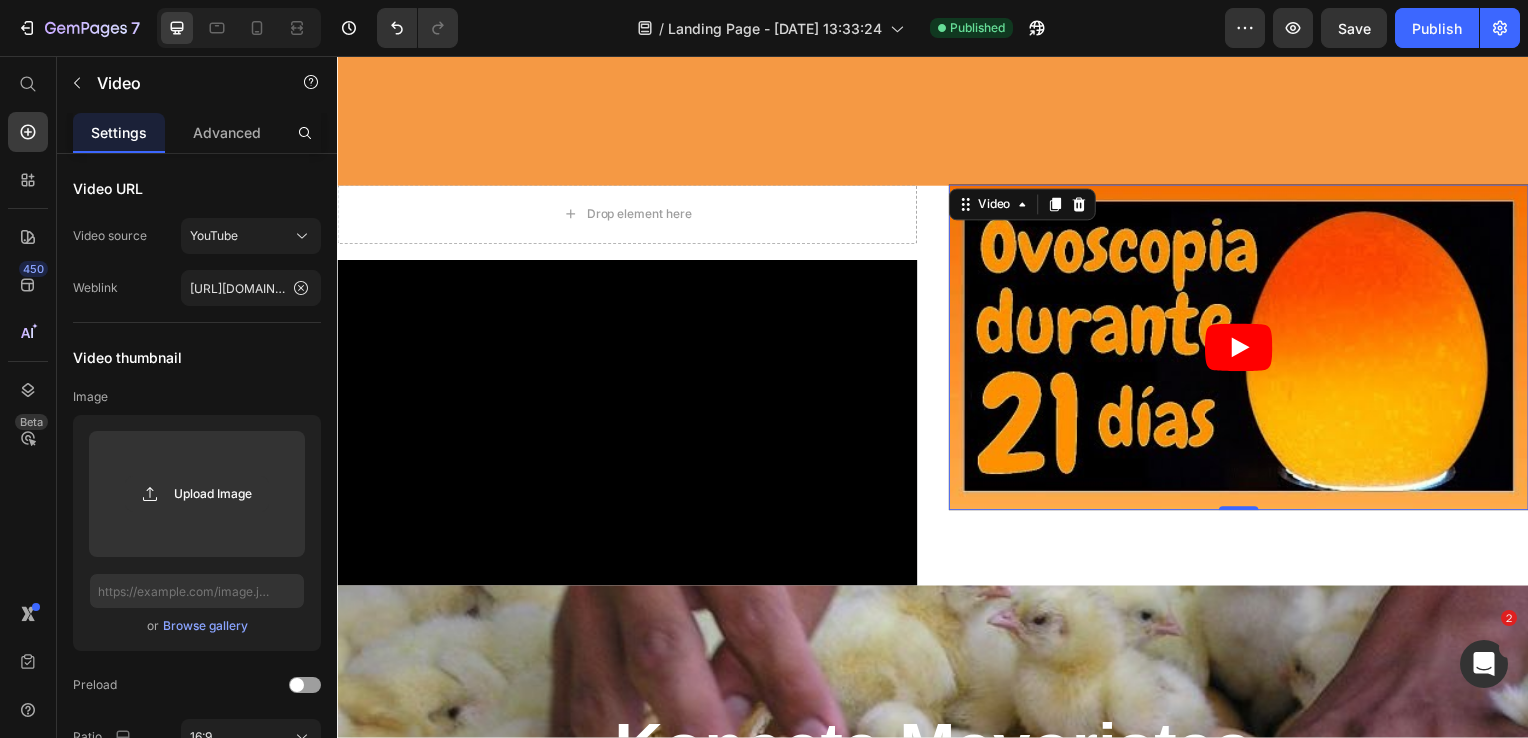 drag, startPoint x: 957, startPoint y: 231, endPoint x: 937, endPoint y: 228, distance: 20.22375 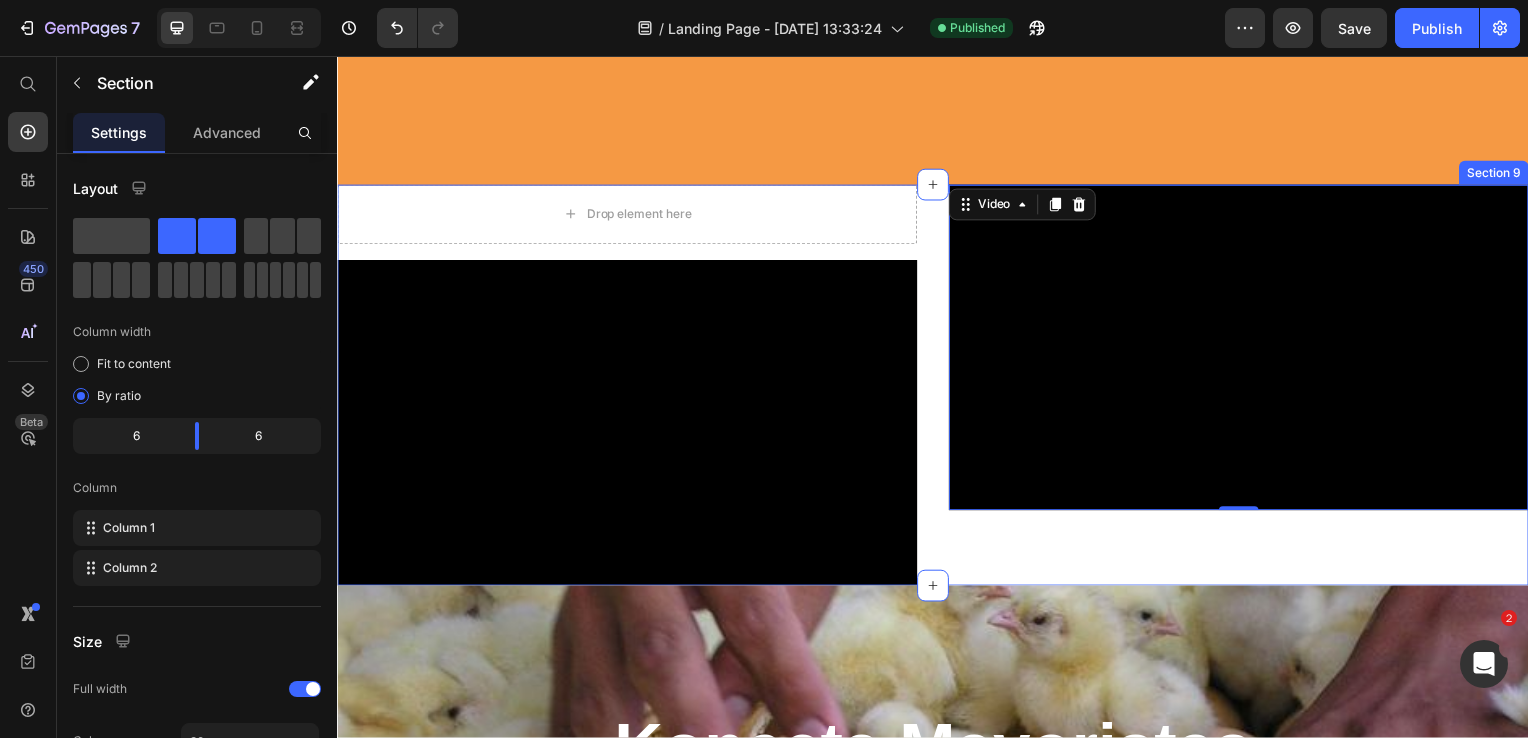 click on "Drop element here Row Video Video   0 Section 9" at bounding box center [937, 388] 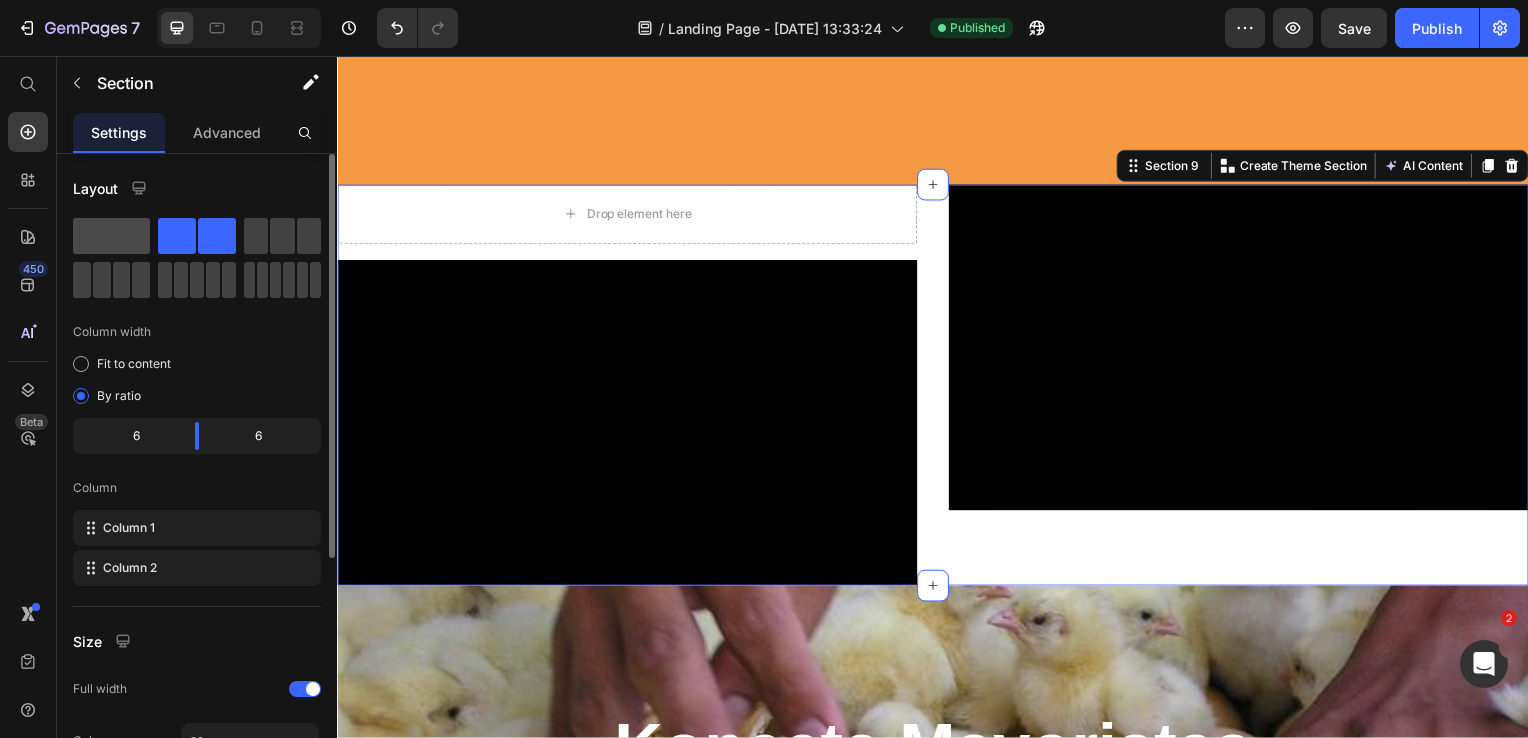 click 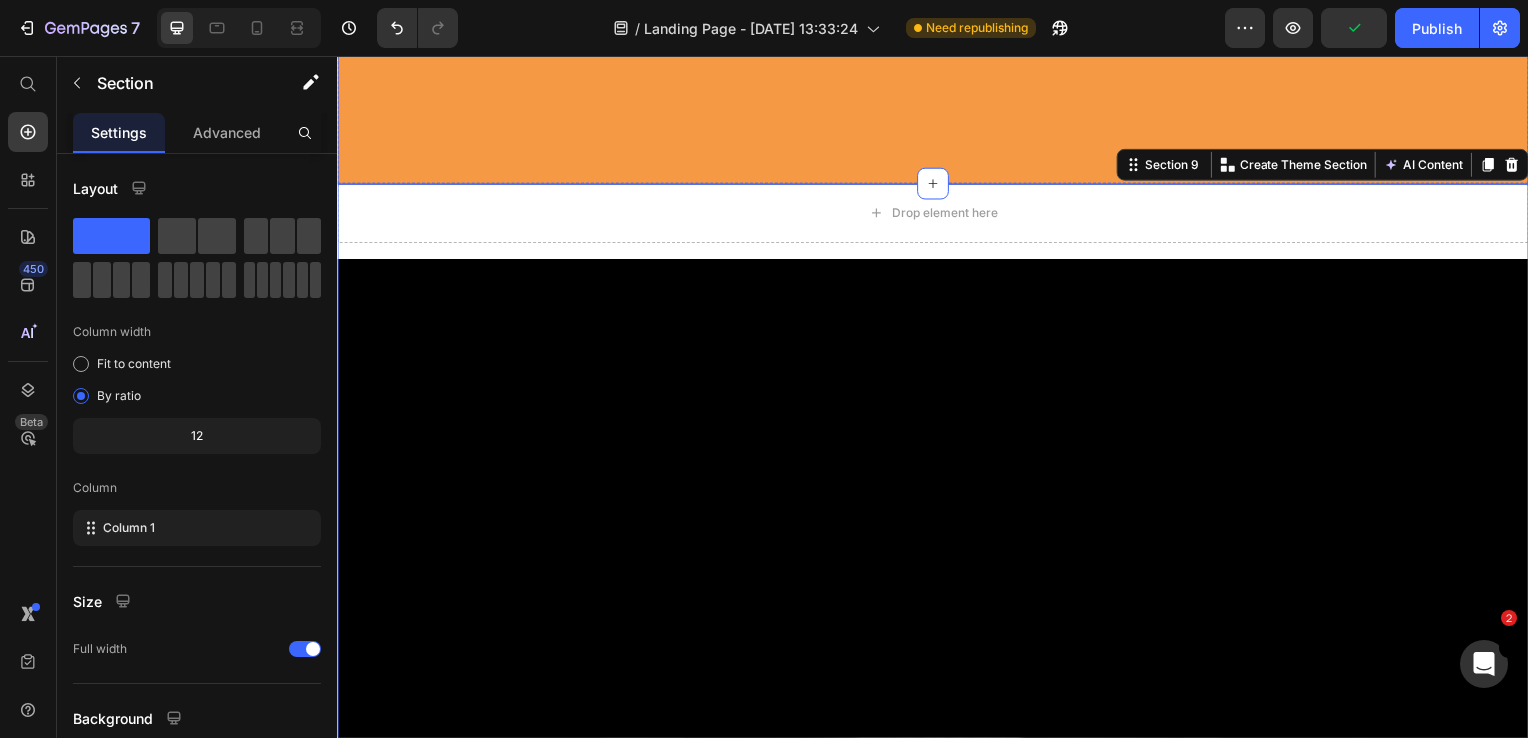 scroll, scrollTop: 6364, scrollLeft: 0, axis: vertical 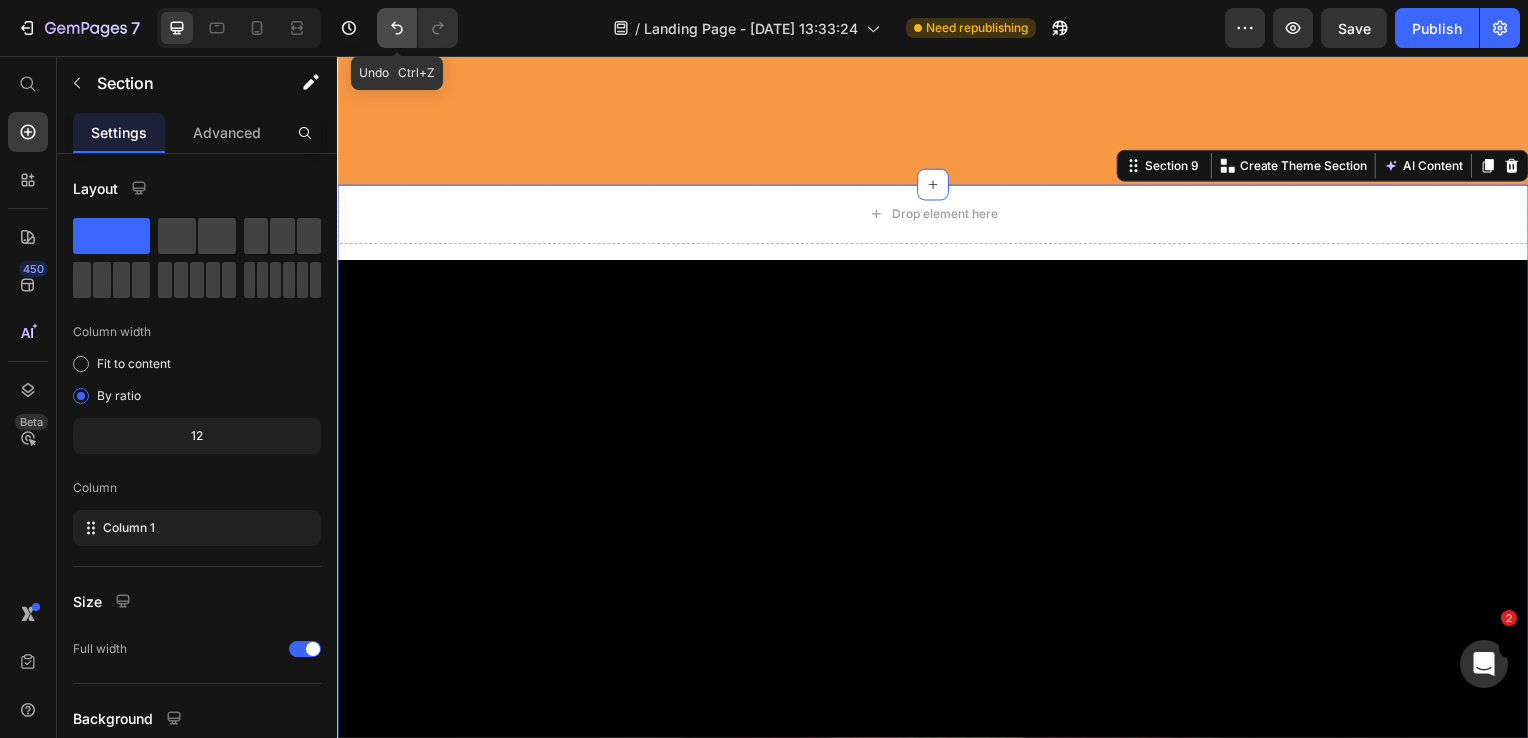 click 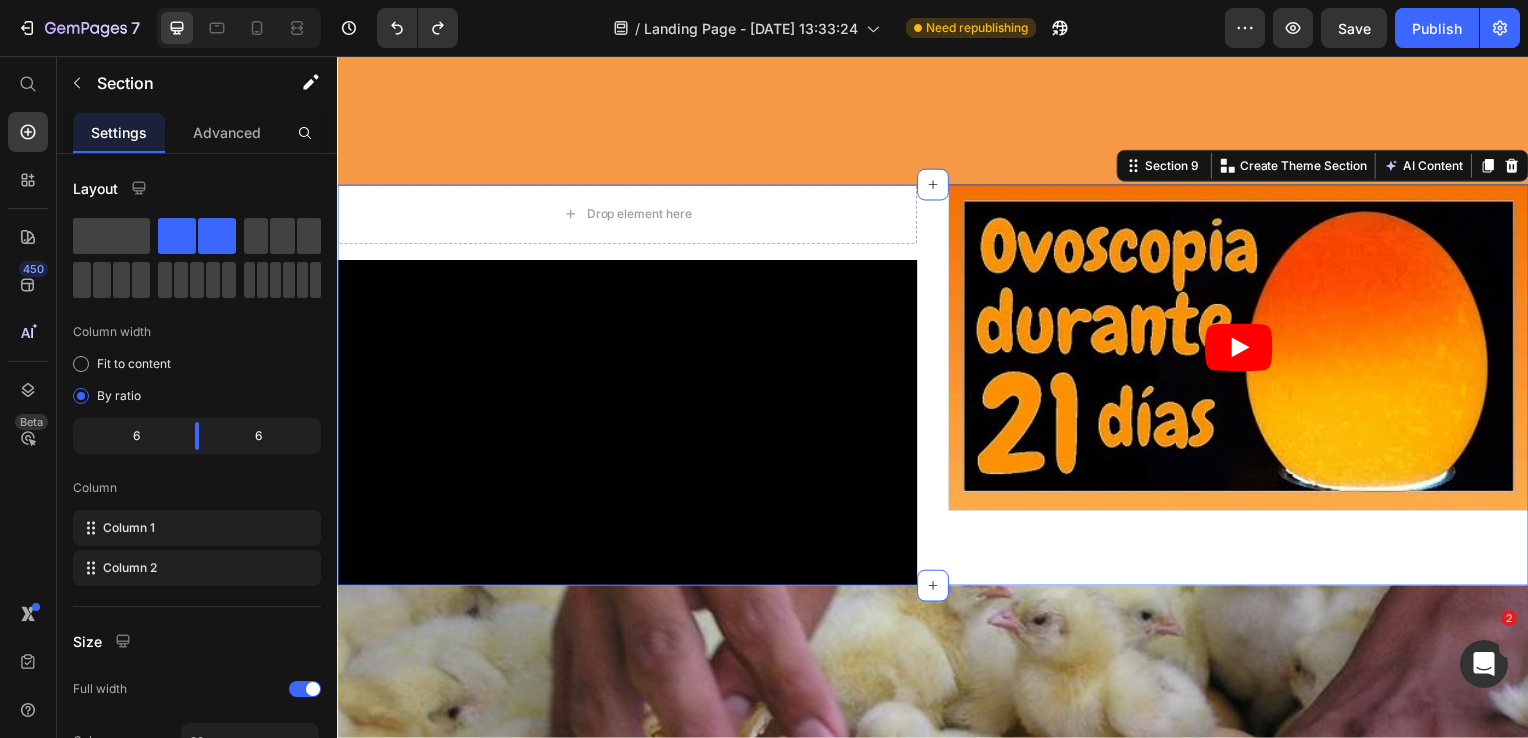 click on "Drop element here Row Video Video Section 9   Create Theme Section AI Content Write with GemAI What would you like to describe here? Tone and Voice Persuasive Product Mini rastreador GPS Localizador de voz GMS/GPS Show more Generate" at bounding box center [937, 388] 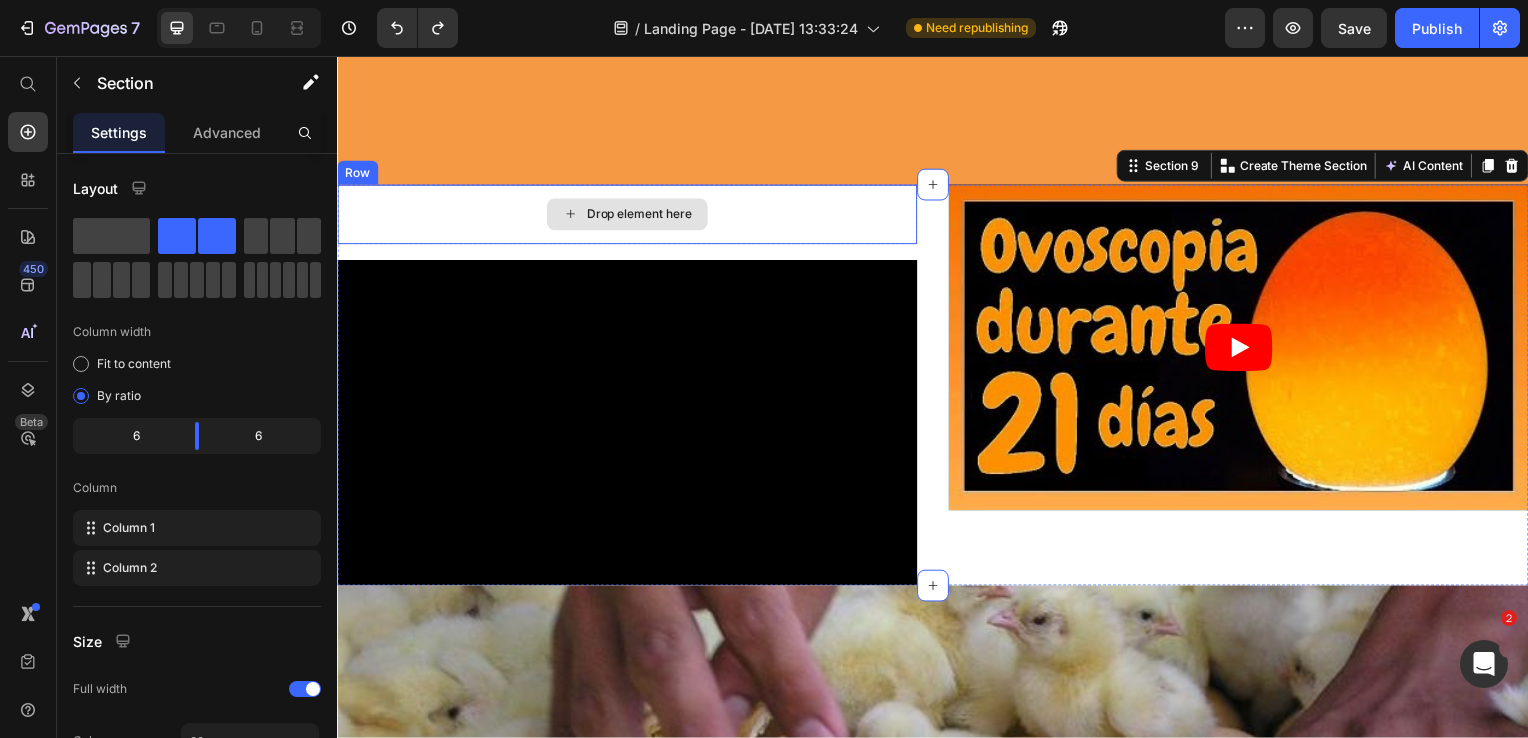 click on "Drop element here" at bounding box center [629, 216] 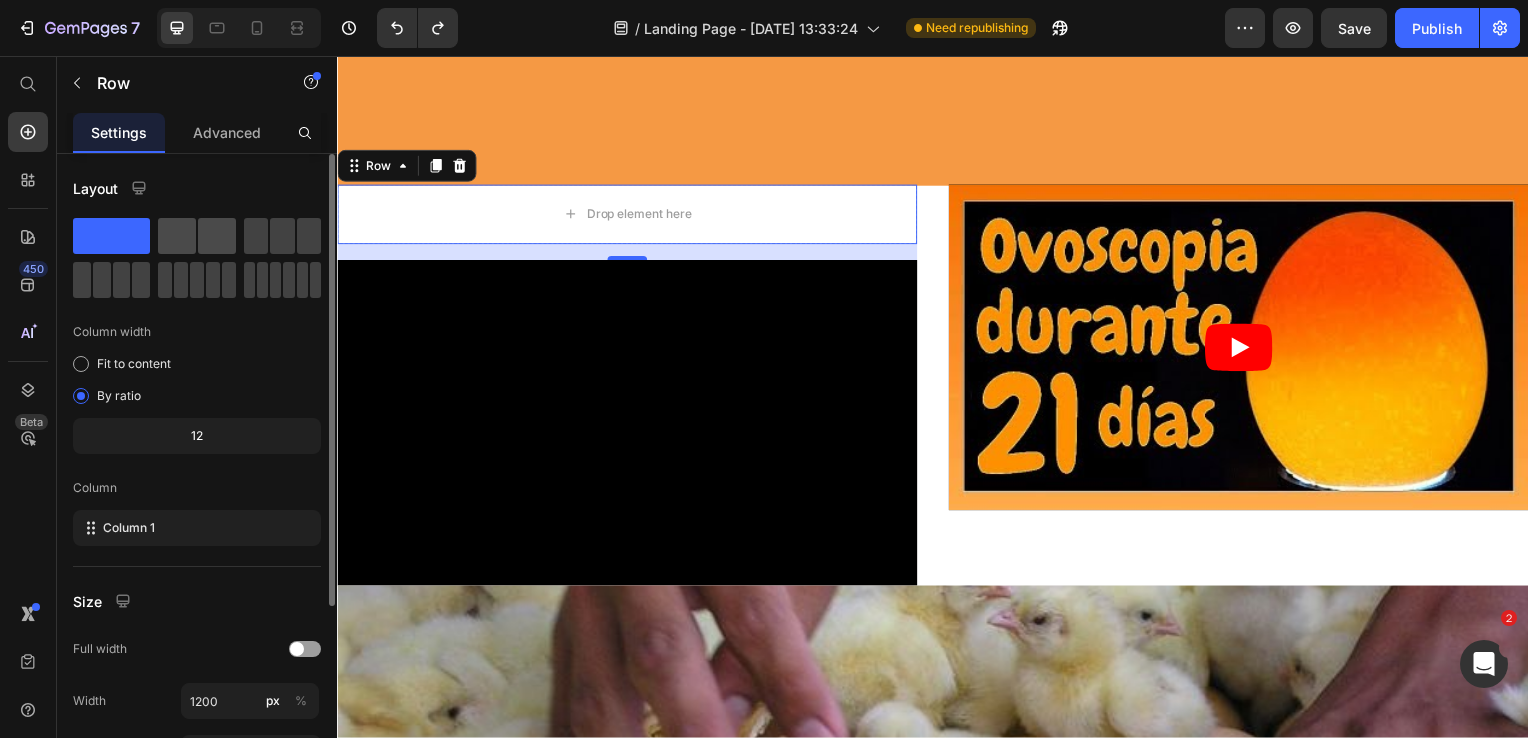 click 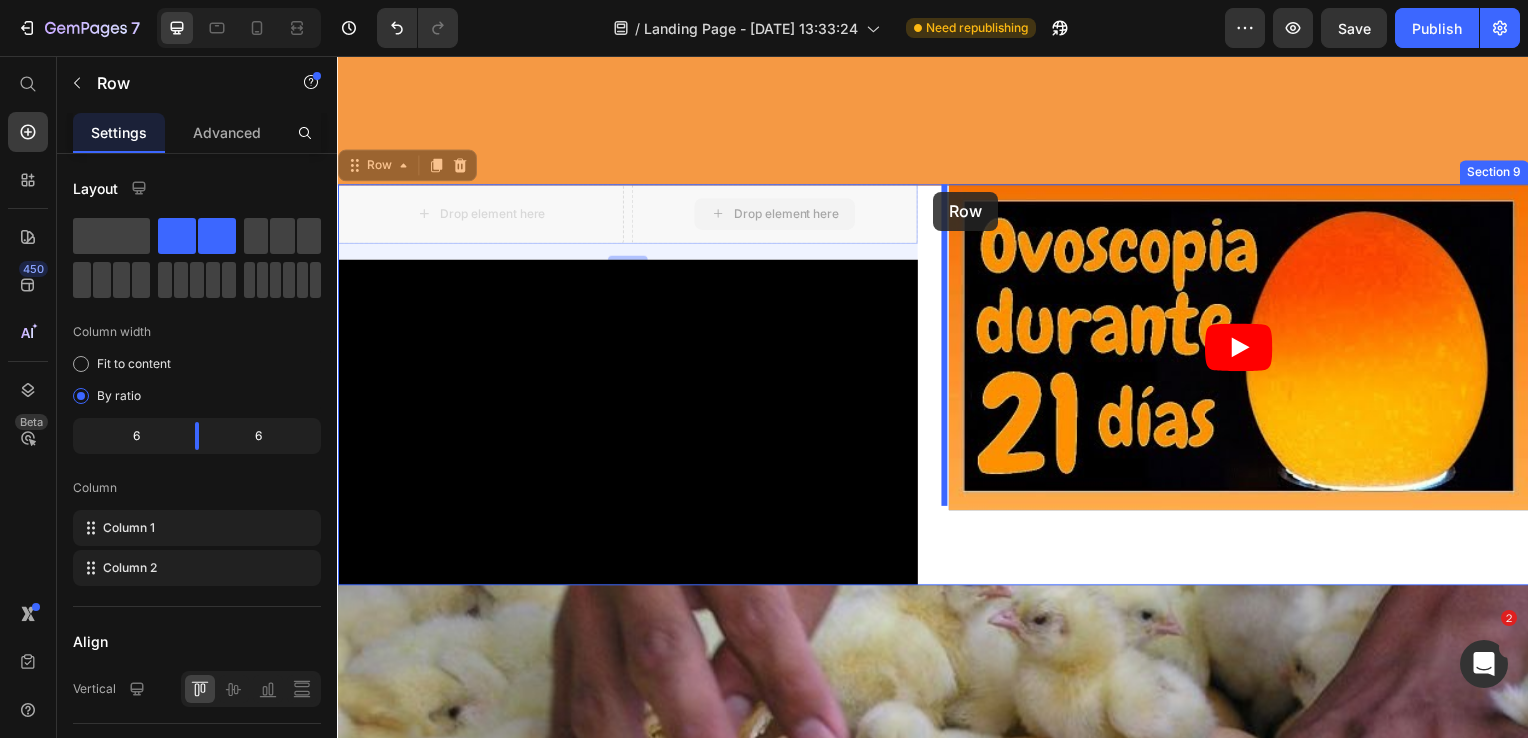 drag, startPoint x: 654, startPoint y: 211, endPoint x: 937, endPoint y: 193, distance: 283.57187 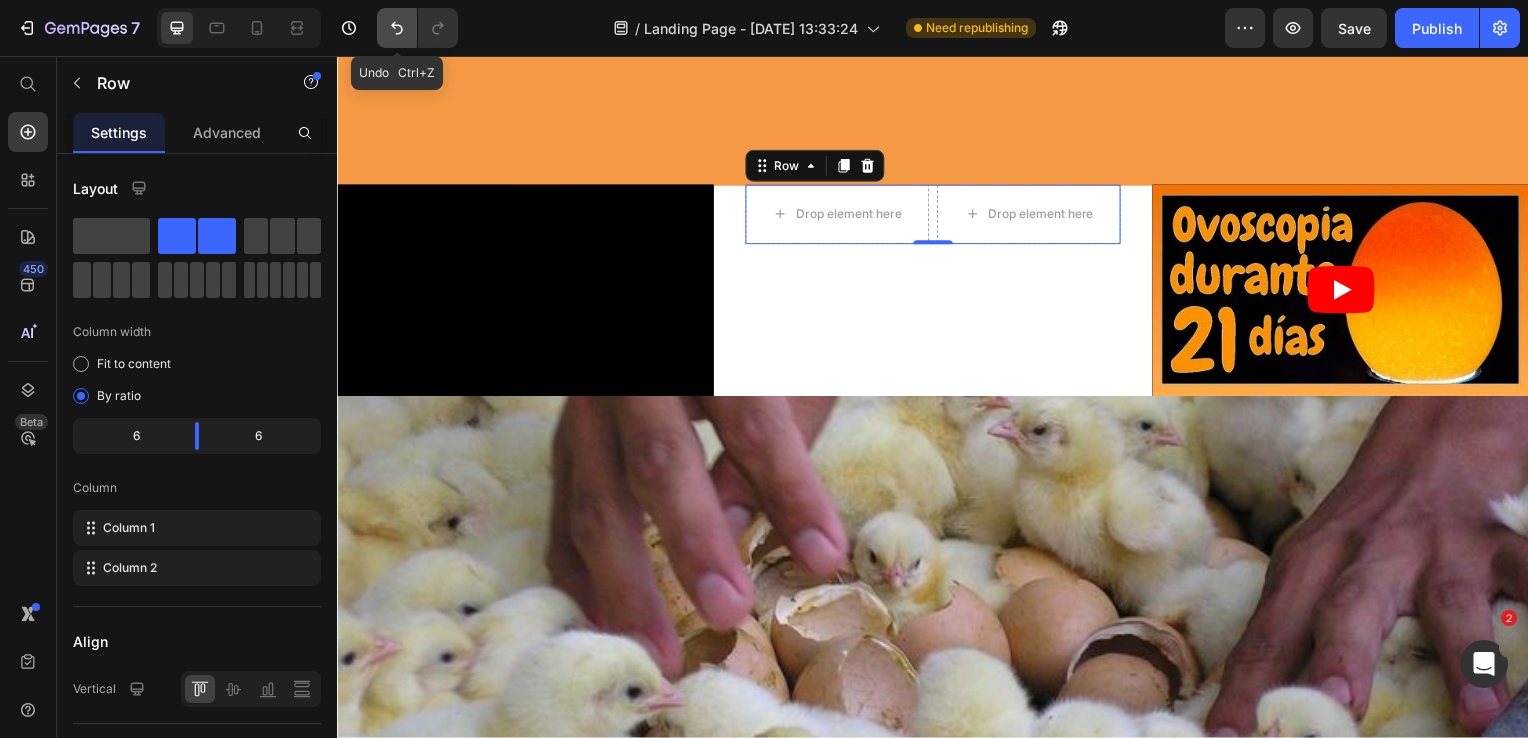 click 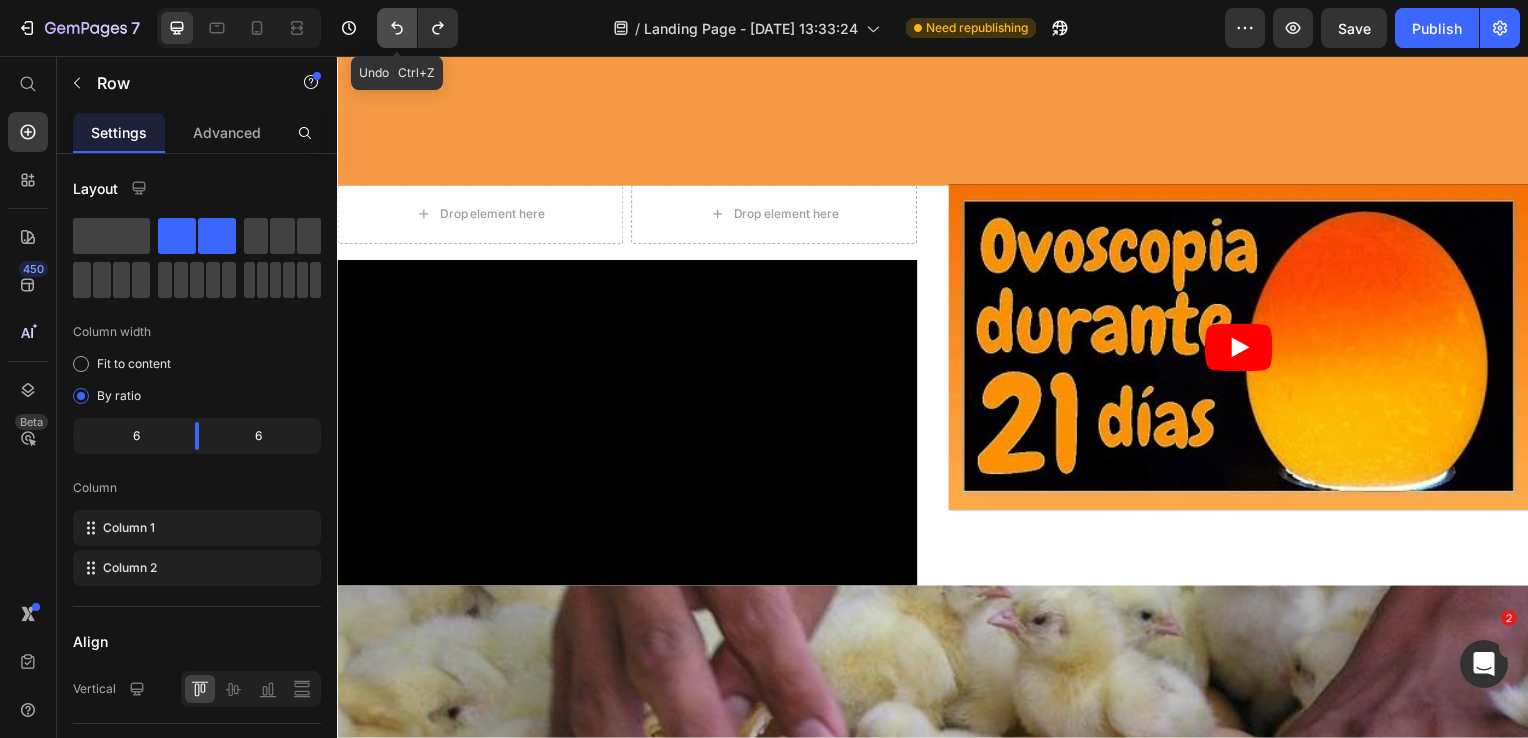 click 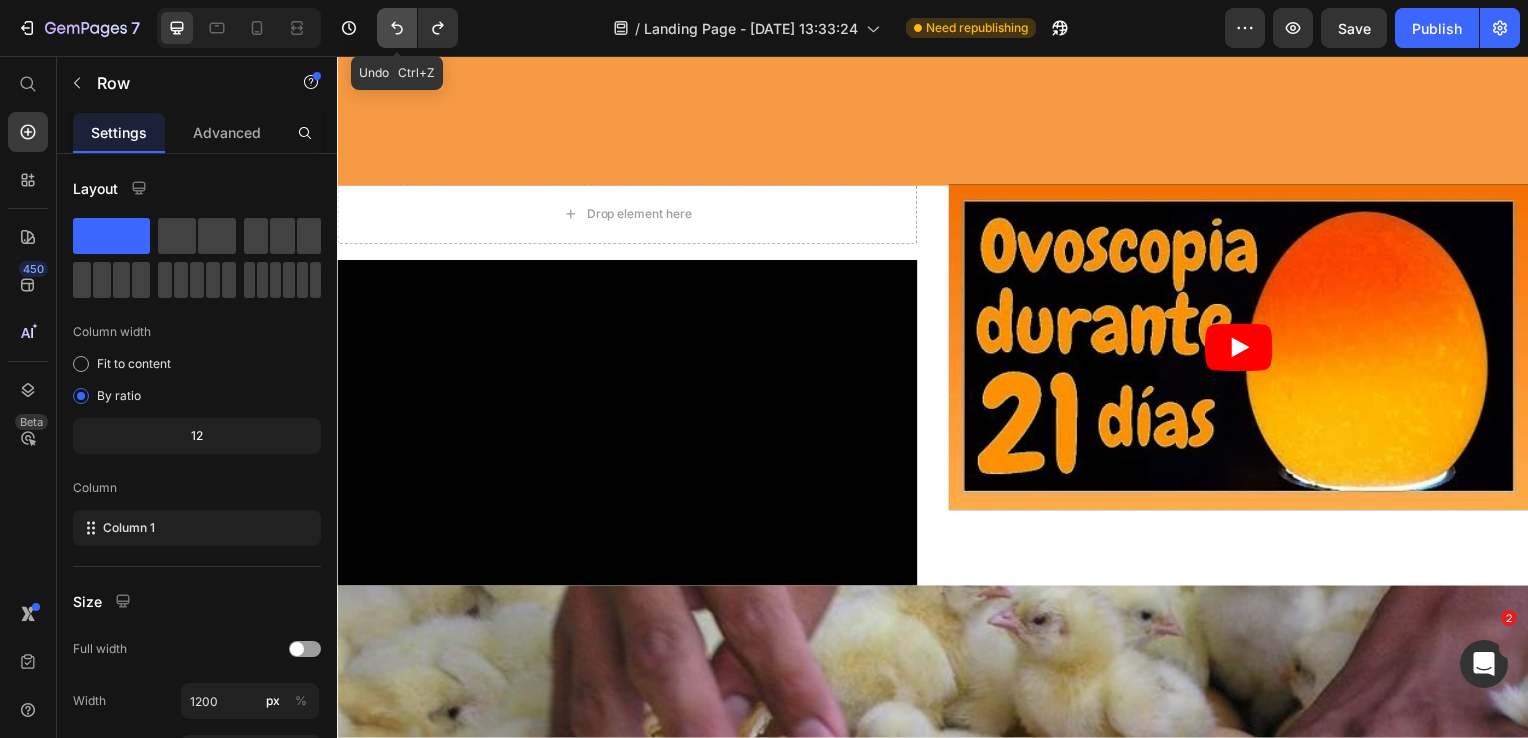click 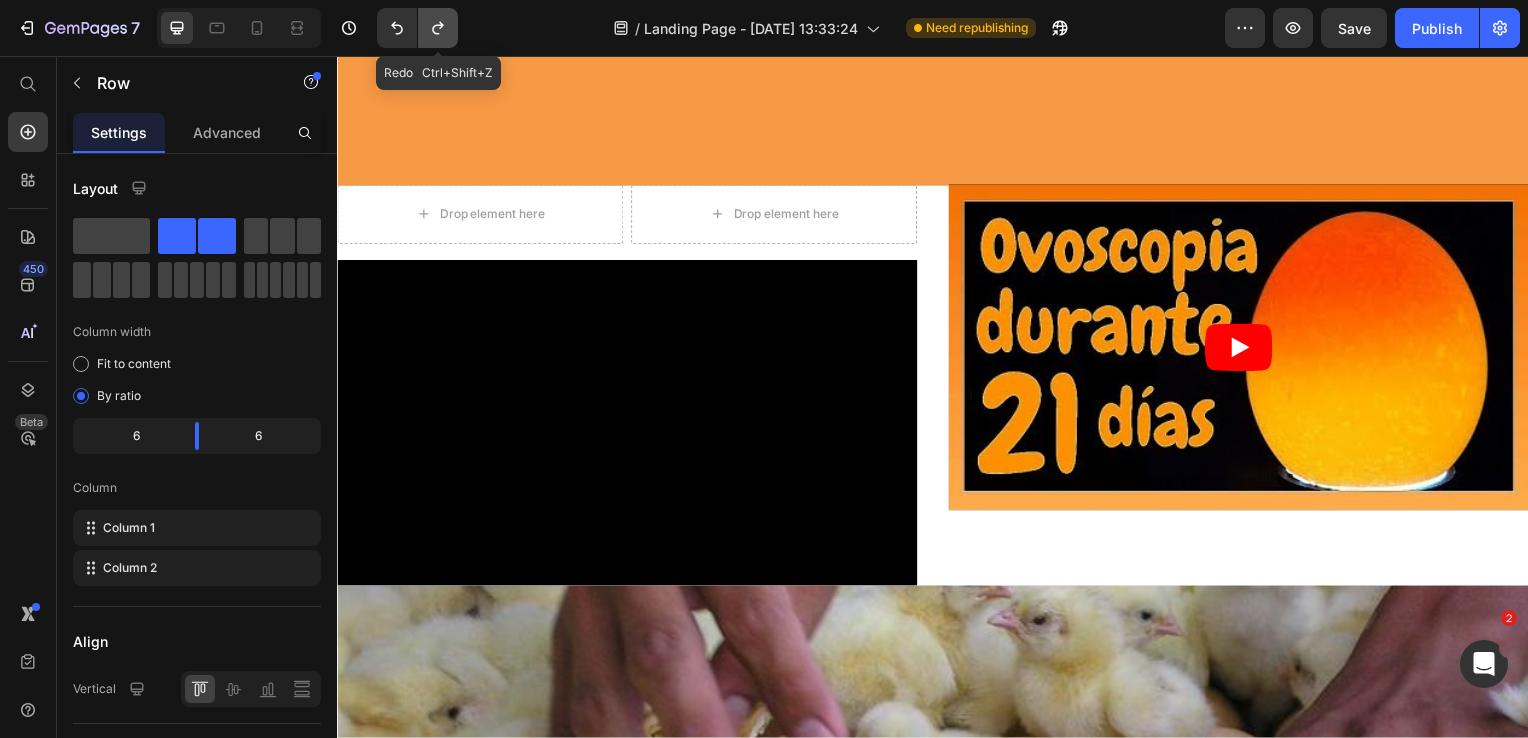 click 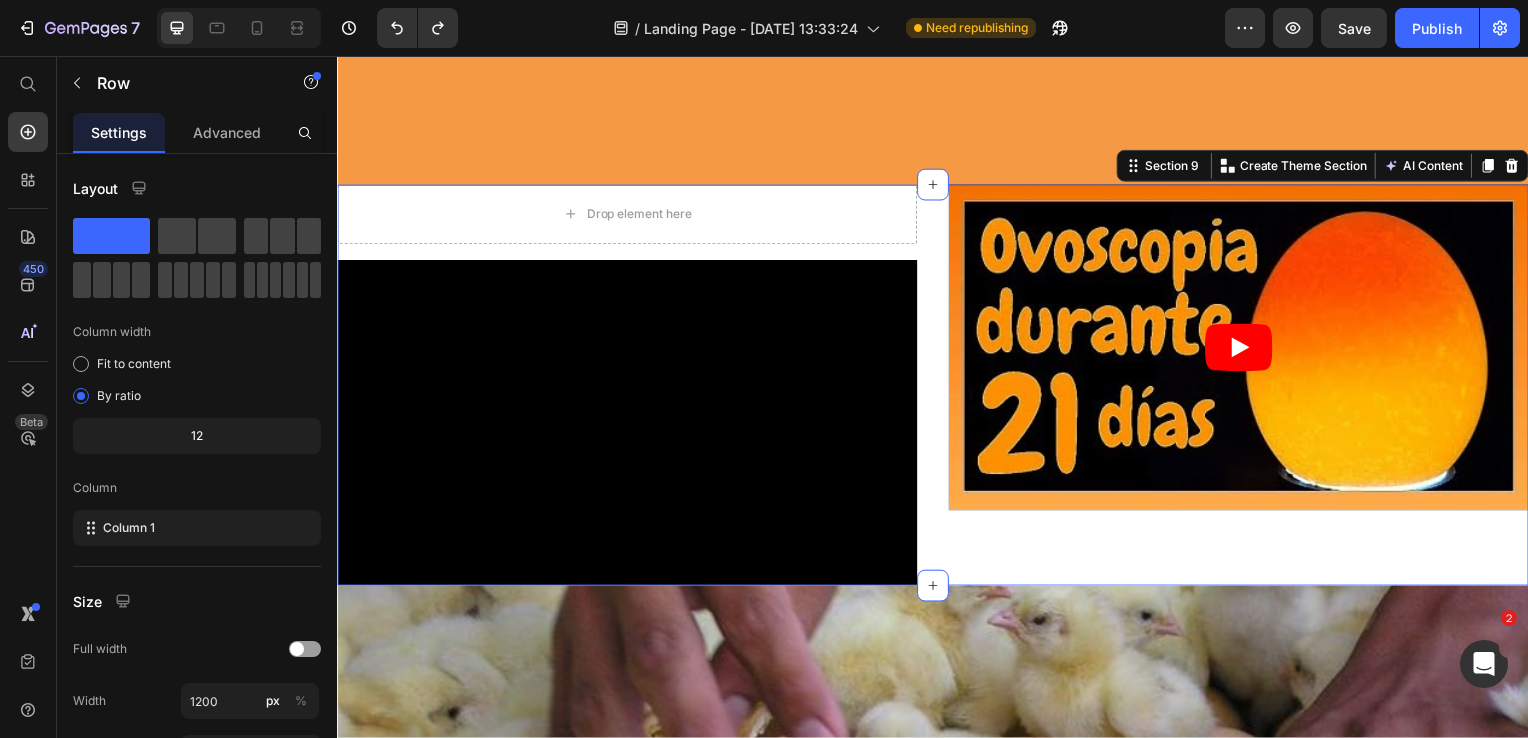 click on "Video" at bounding box center (1245, 388) 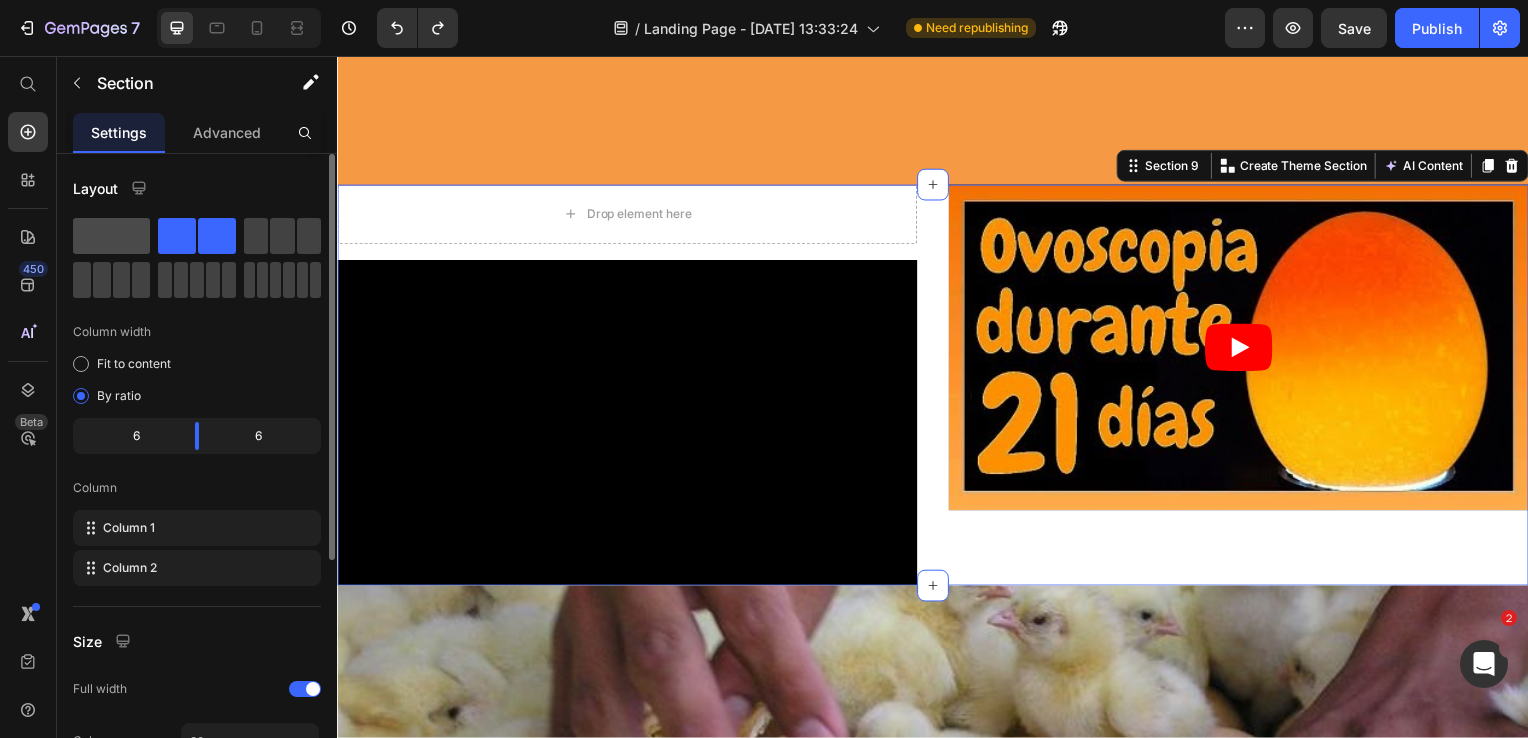 click 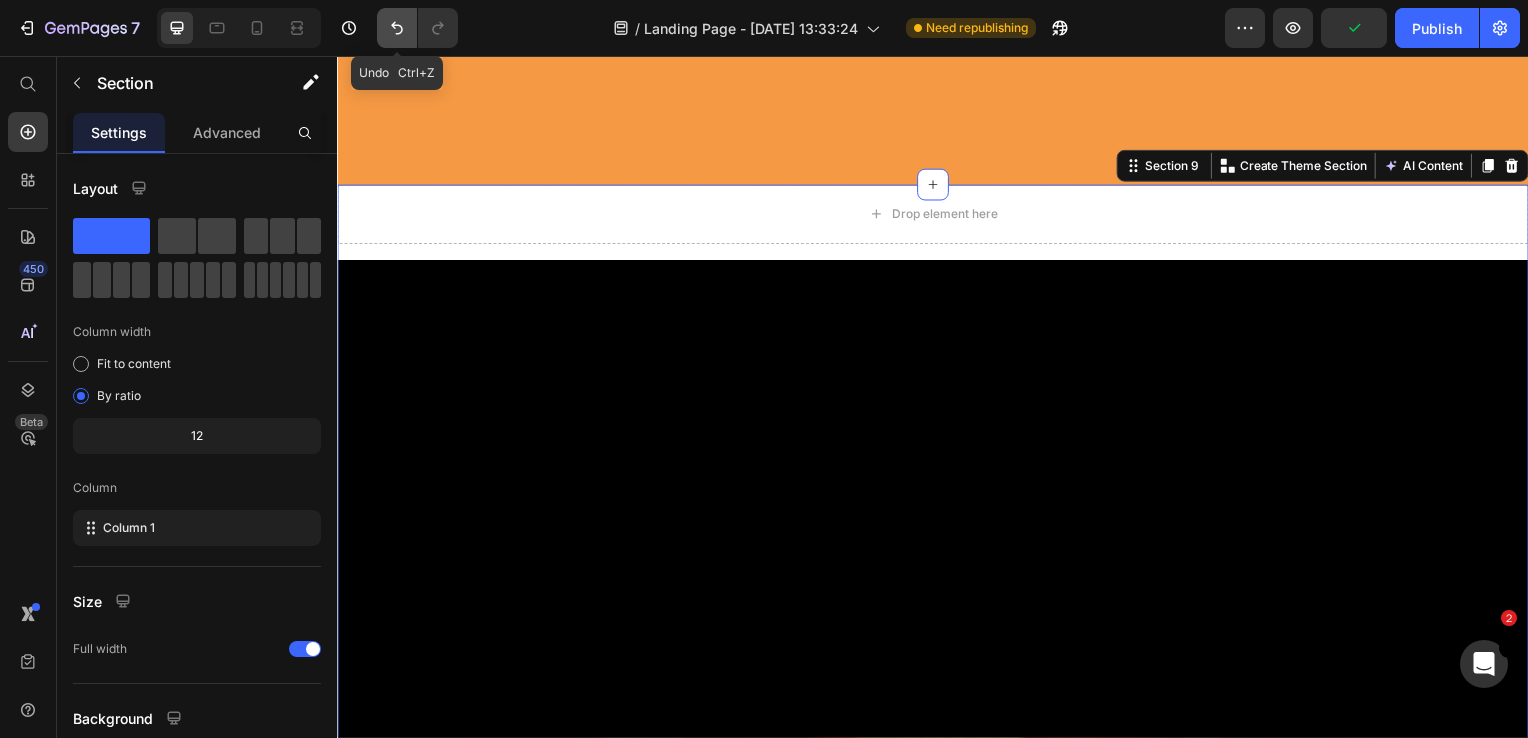 click 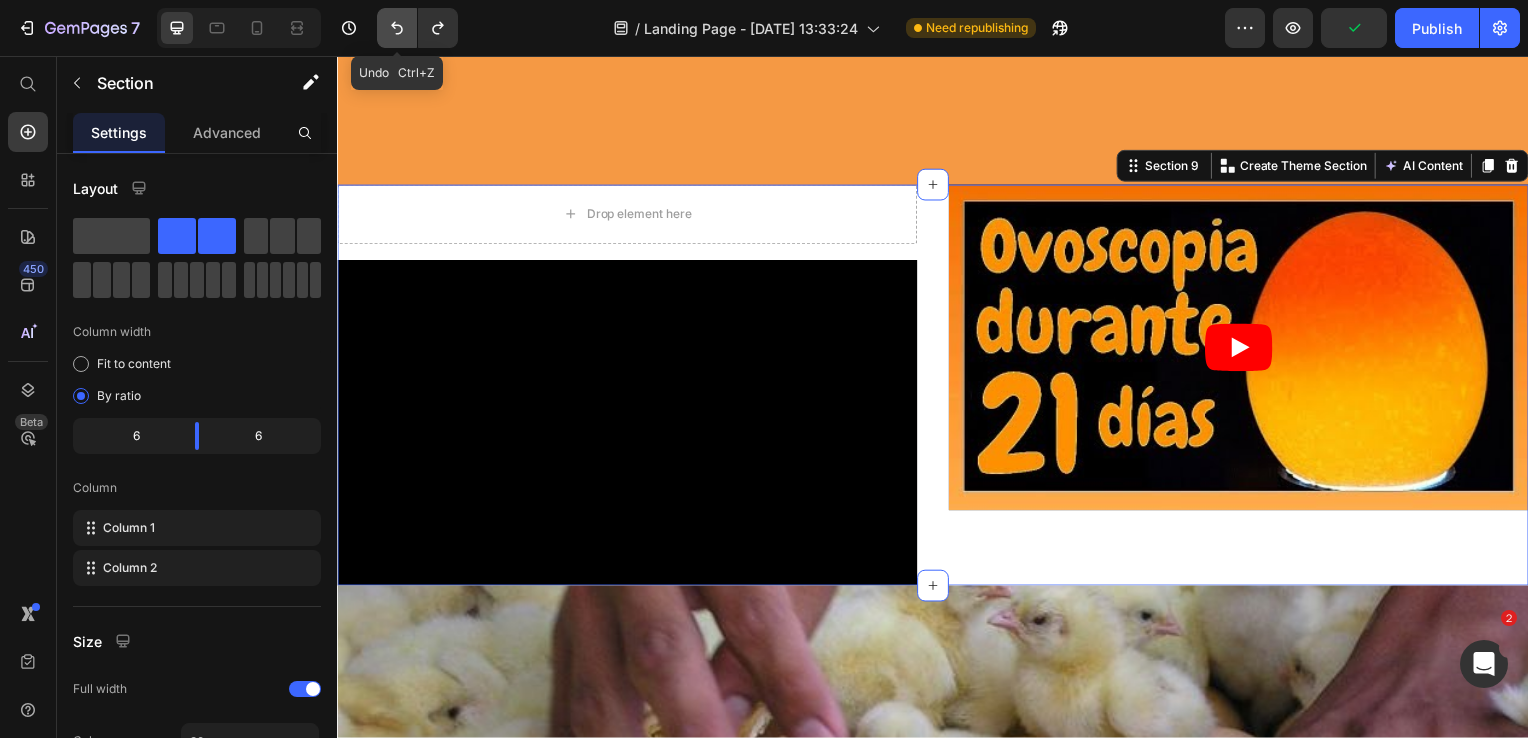 click 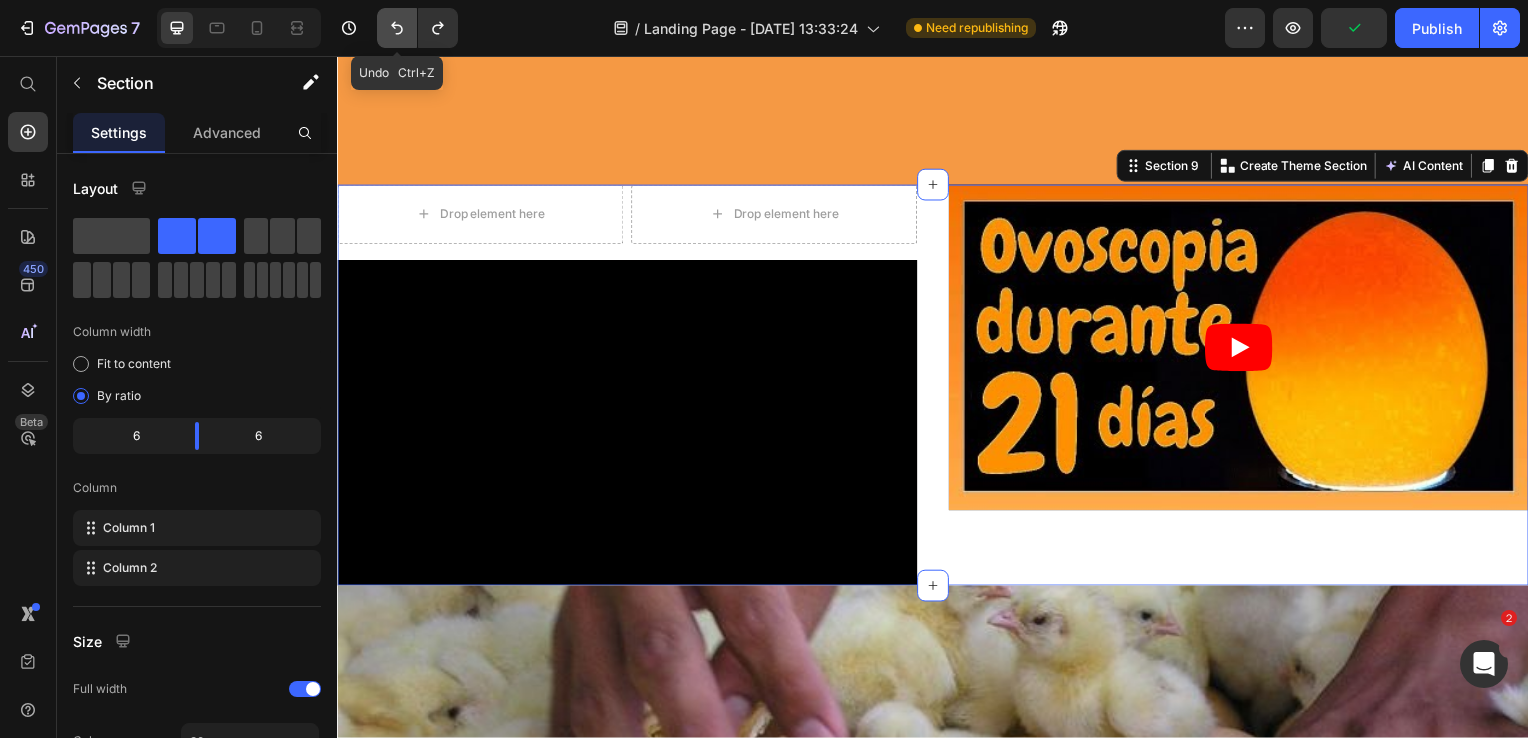 click 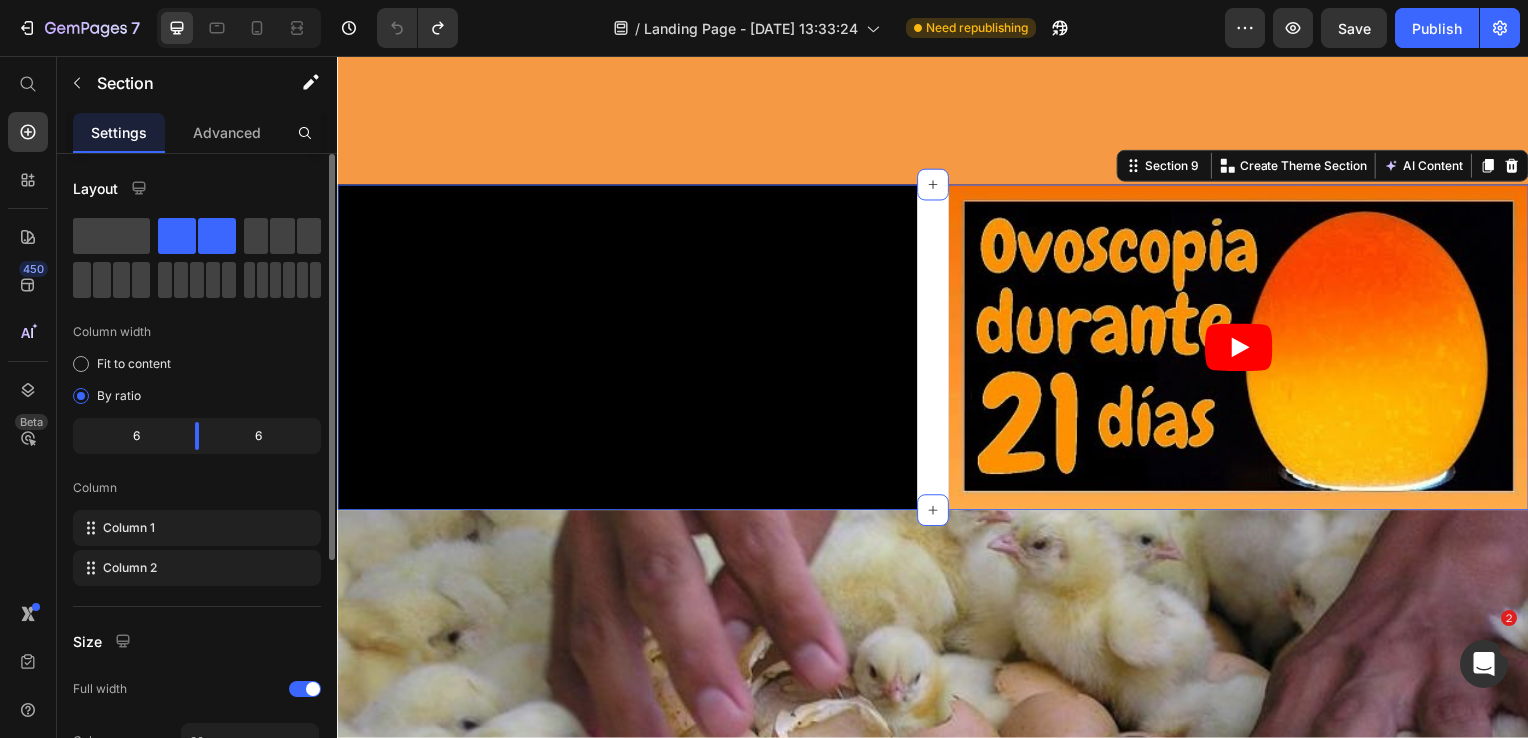 scroll, scrollTop: 300, scrollLeft: 0, axis: vertical 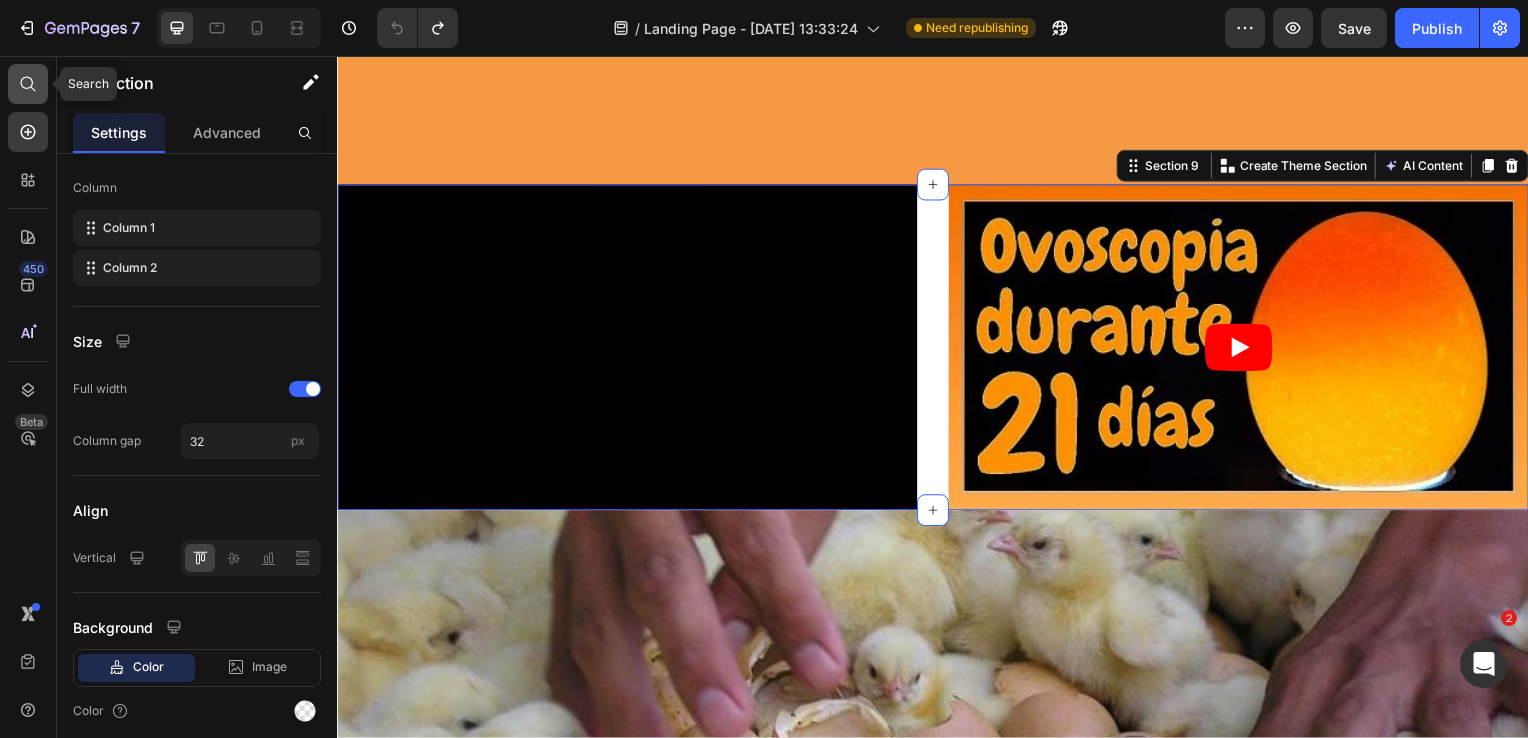 click 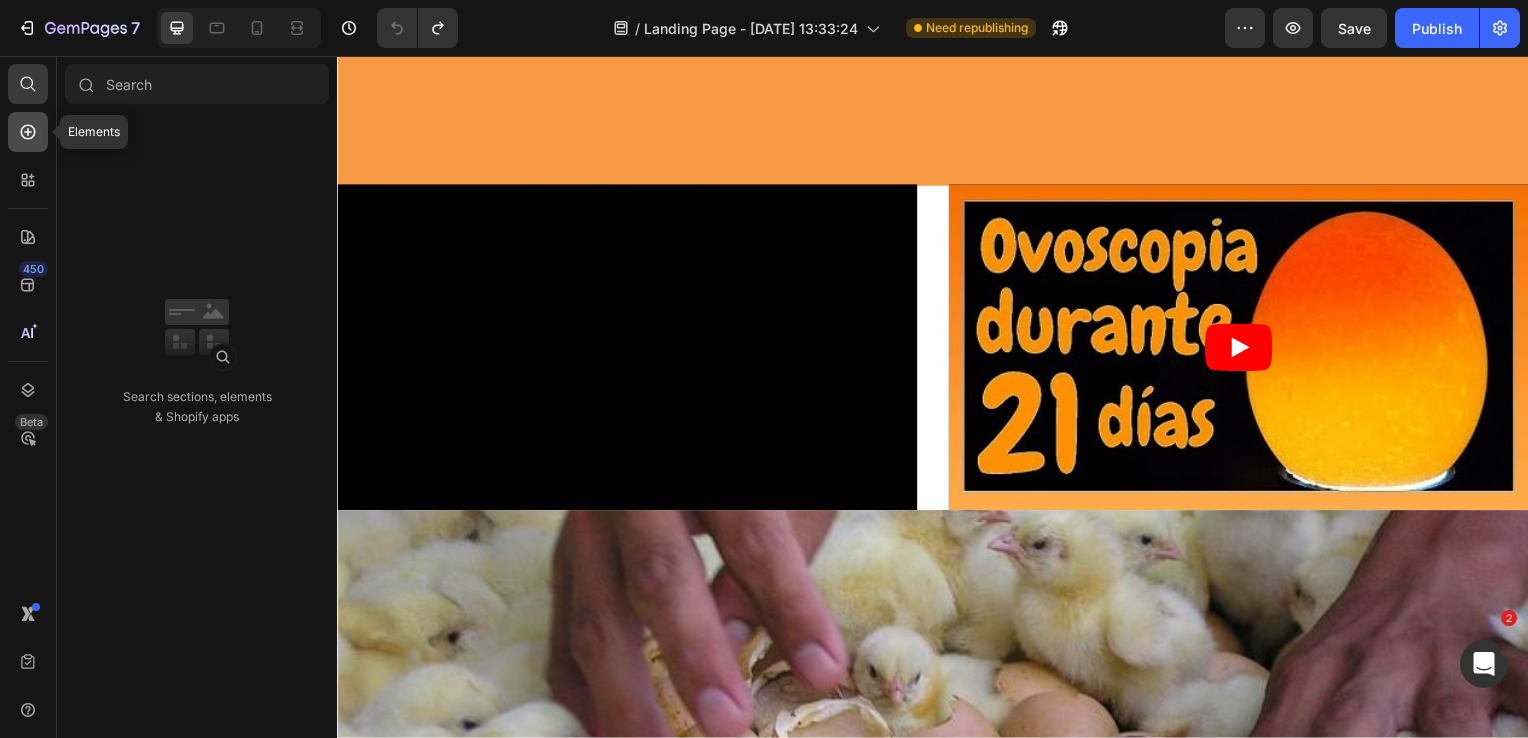 click 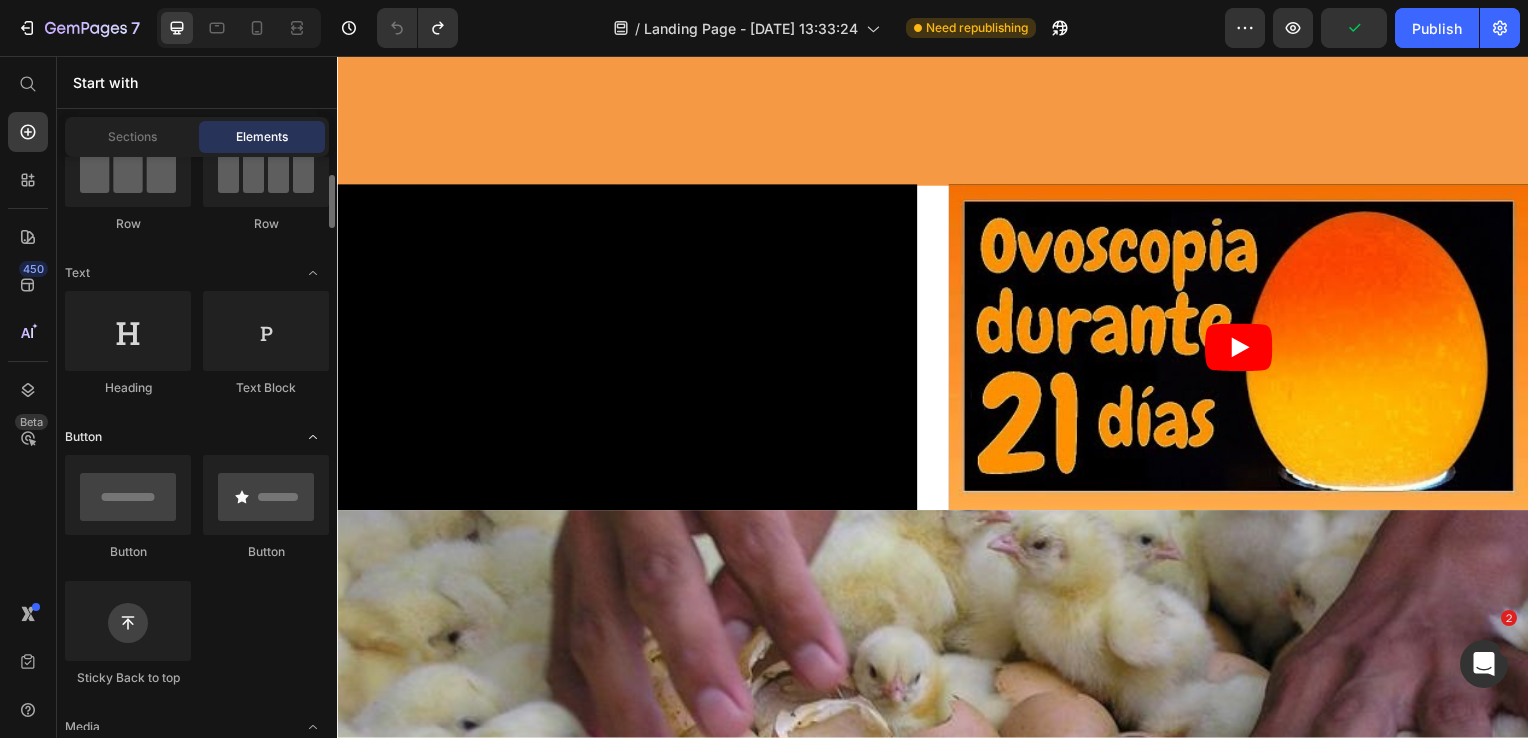 scroll, scrollTop: 100, scrollLeft: 0, axis: vertical 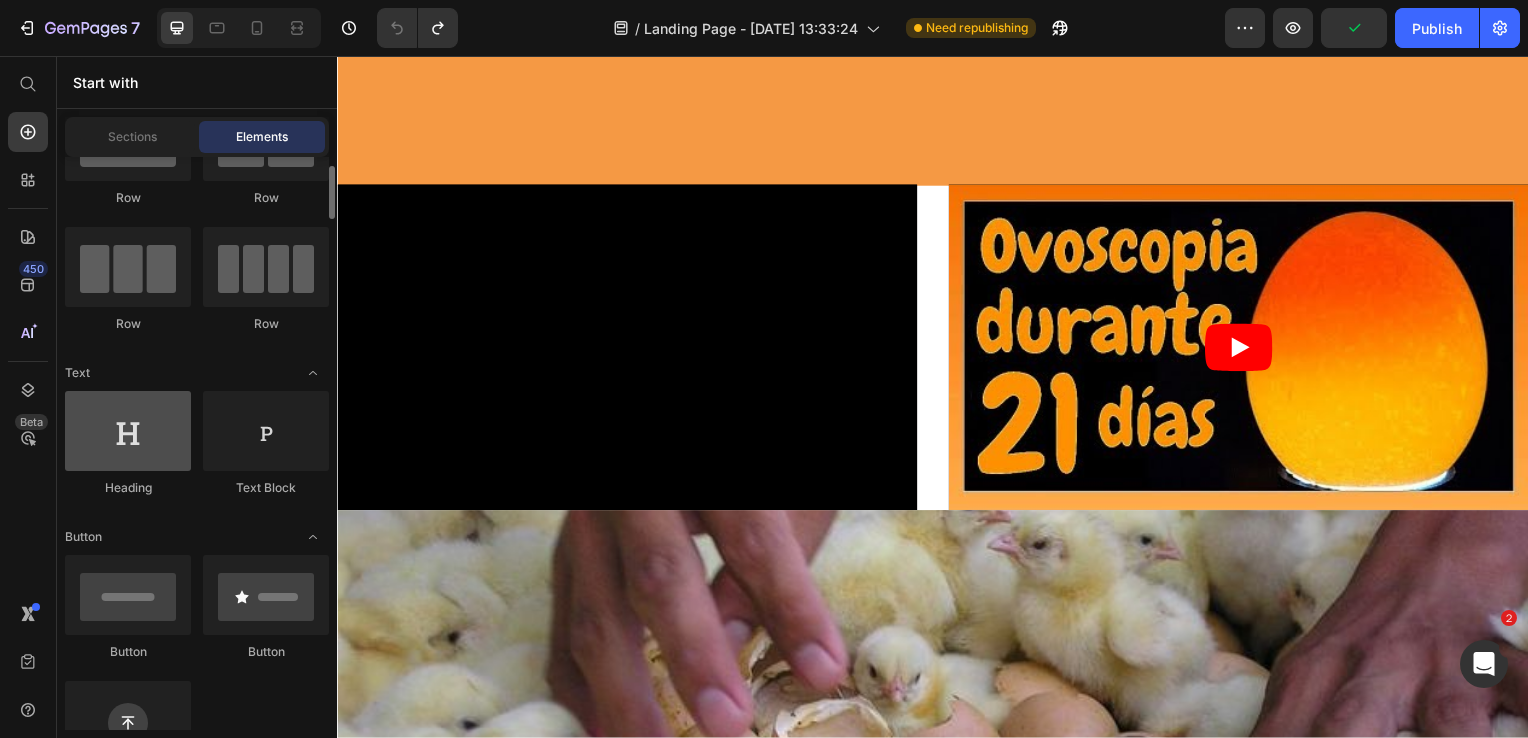 click at bounding box center (128, 431) 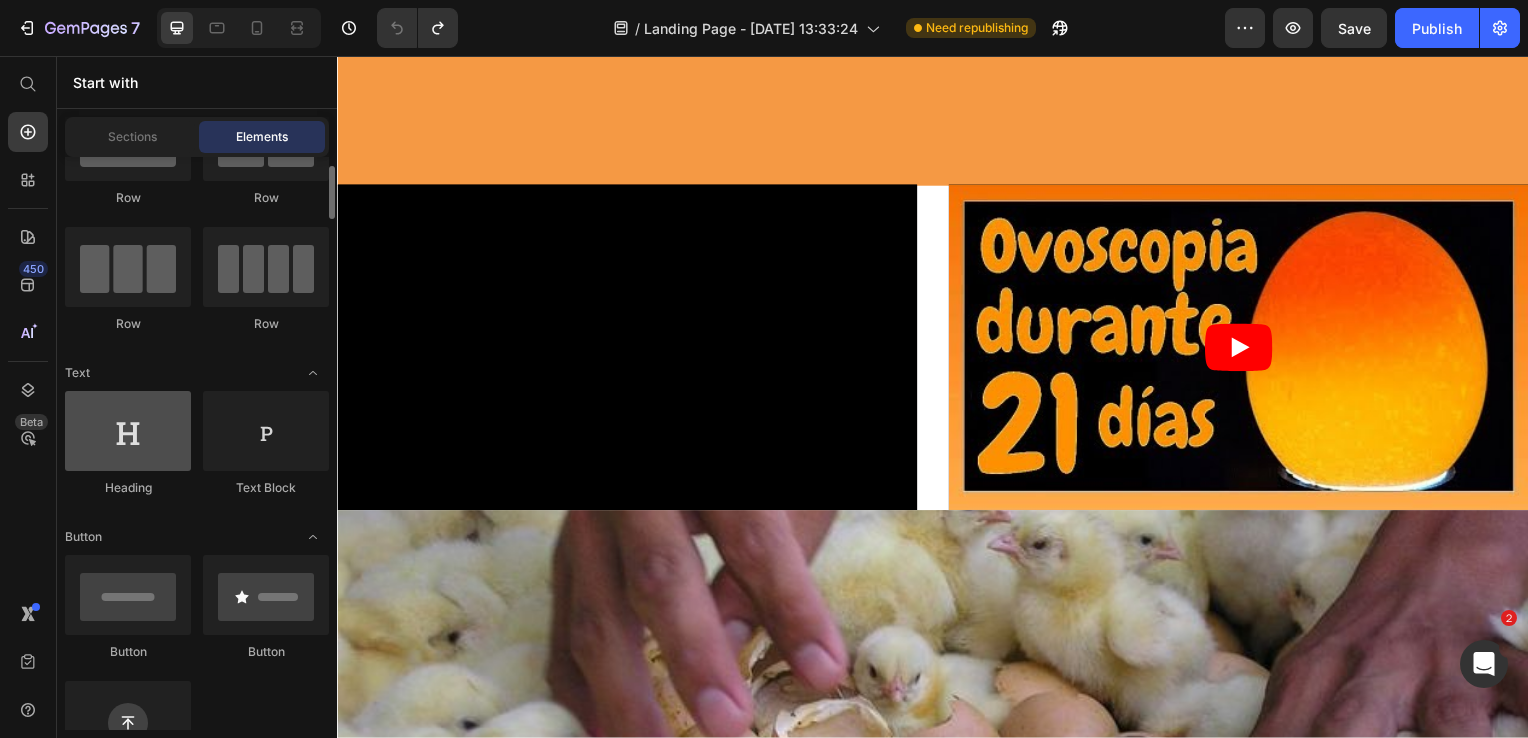 click at bounding box center [128, 431] 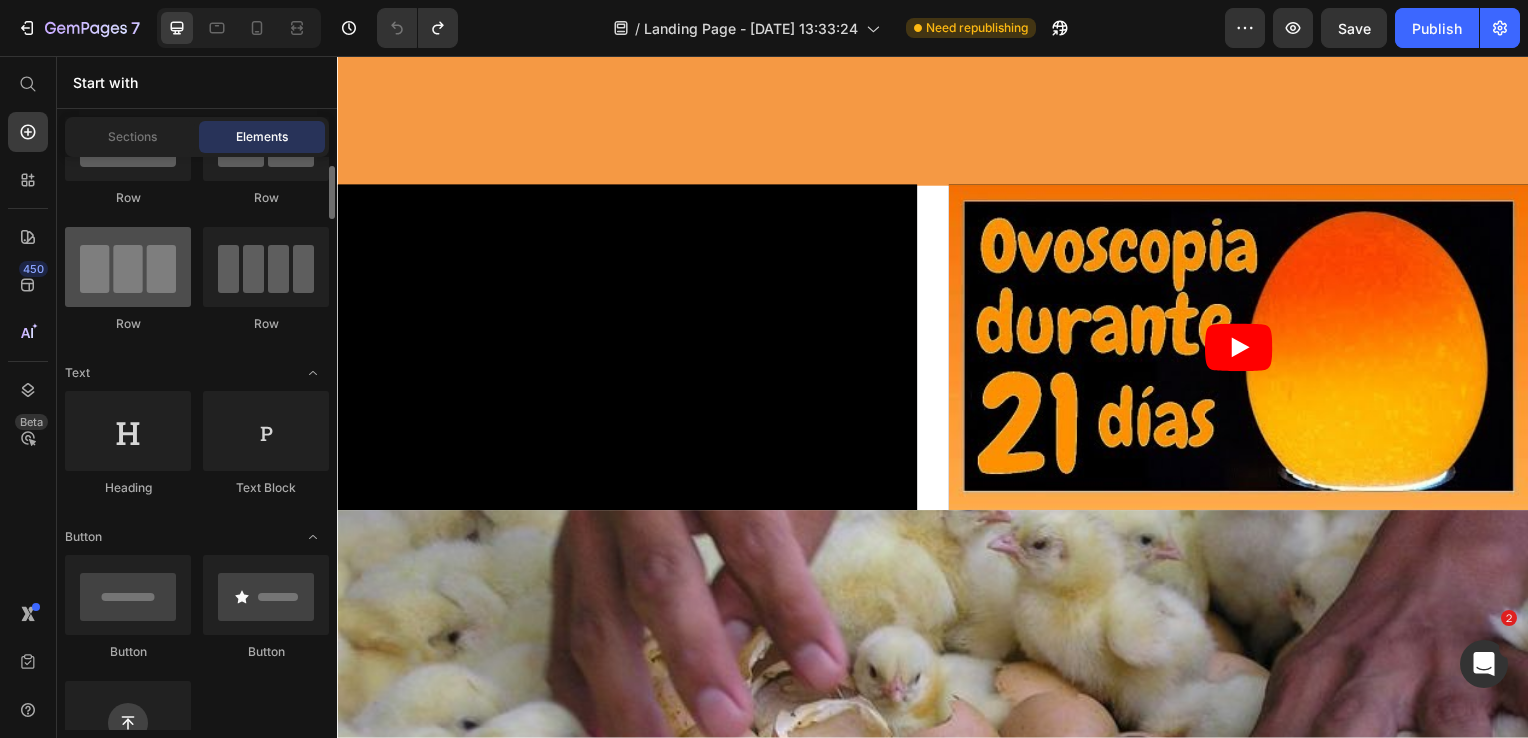 scroll, scrollTop: 0, scrollLeft: 0, axis: both 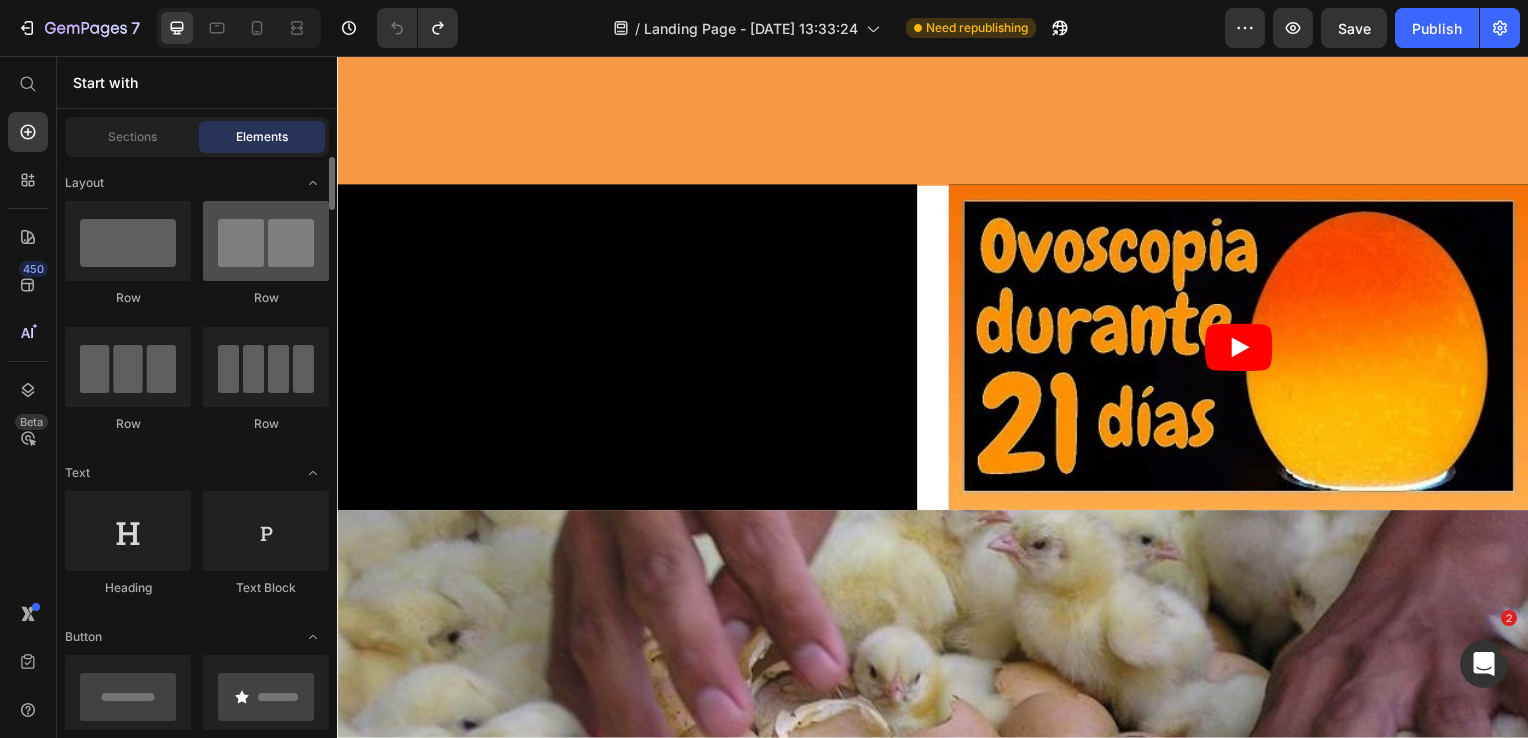 click at bounding box center [266, 241] 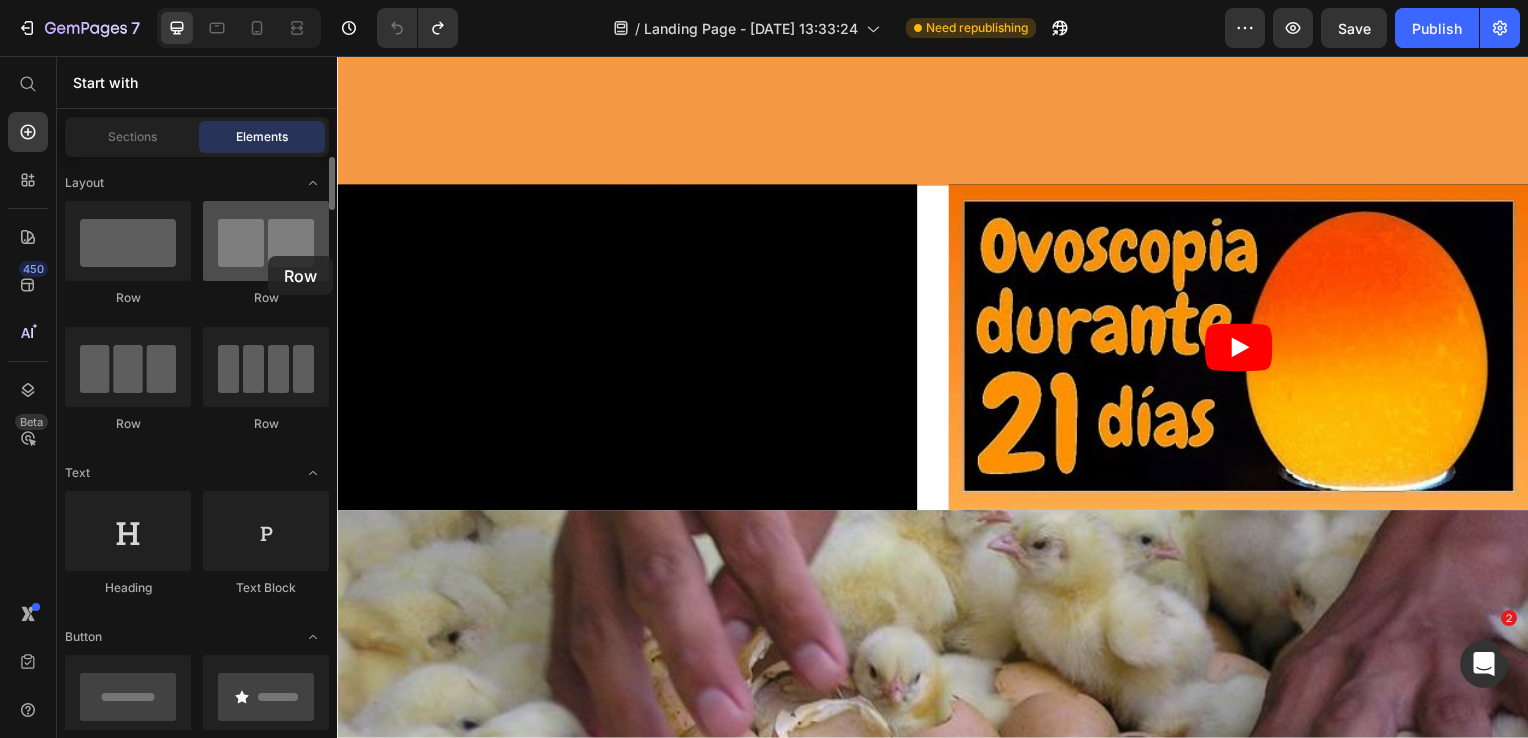 click at bounding box center [266, 241] 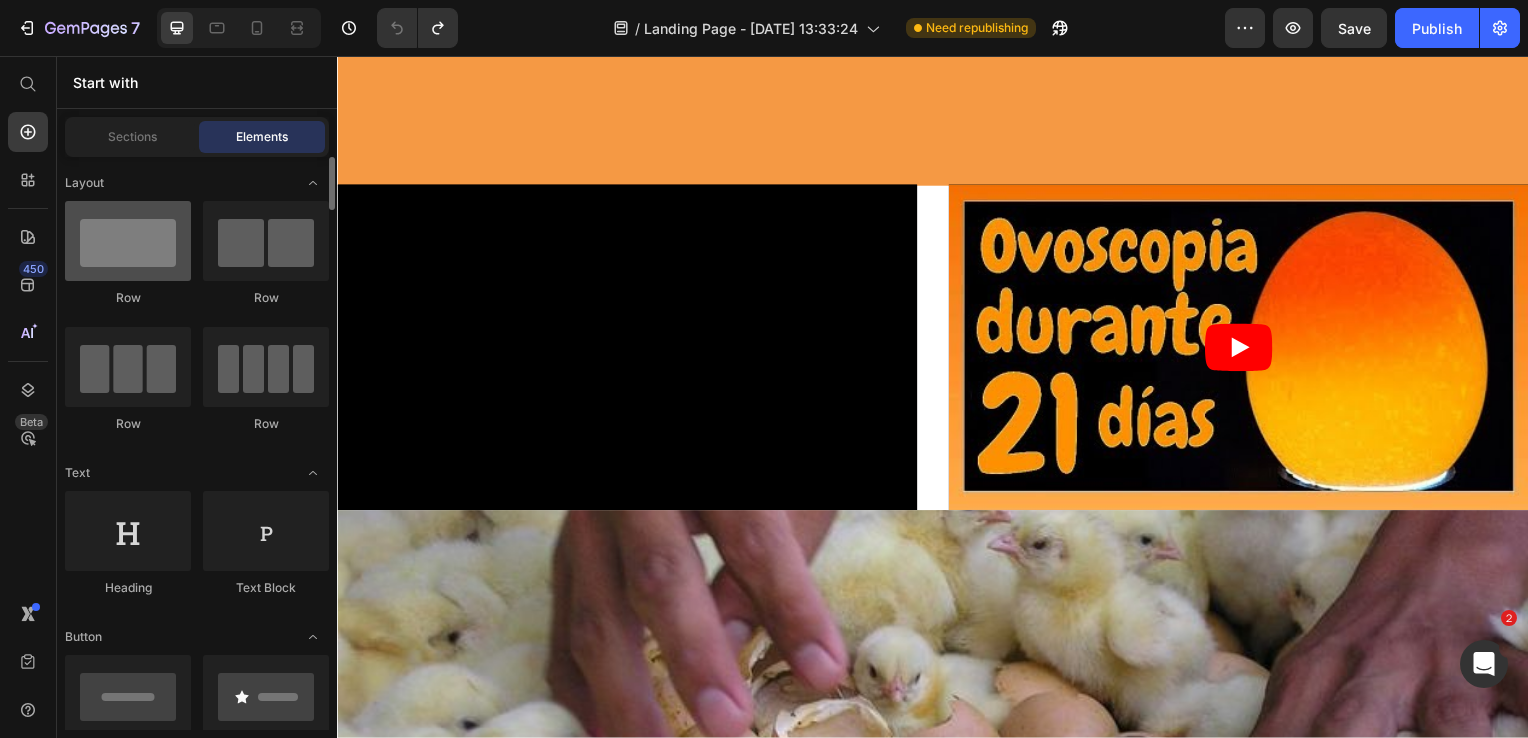 click at bounding box center [128, 241] 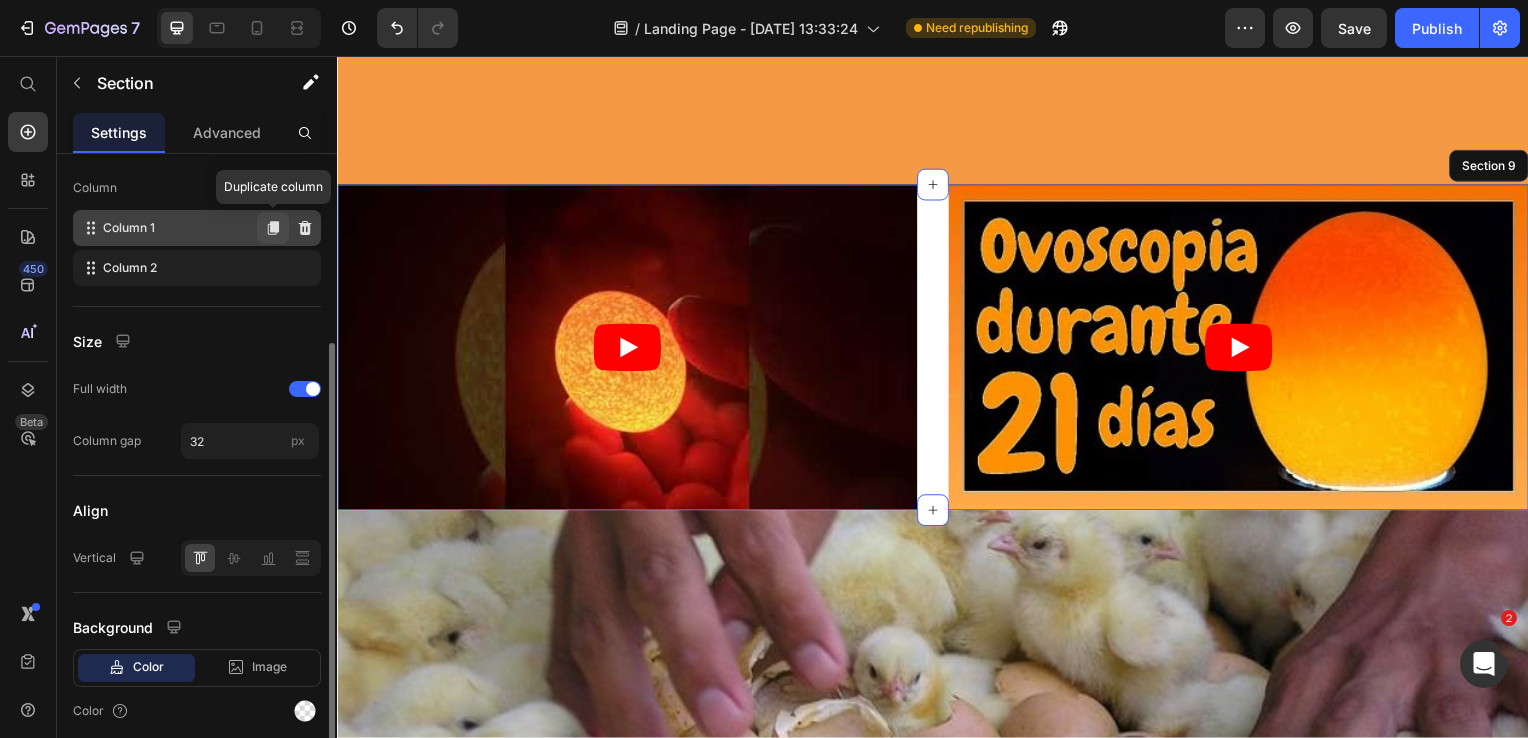 click 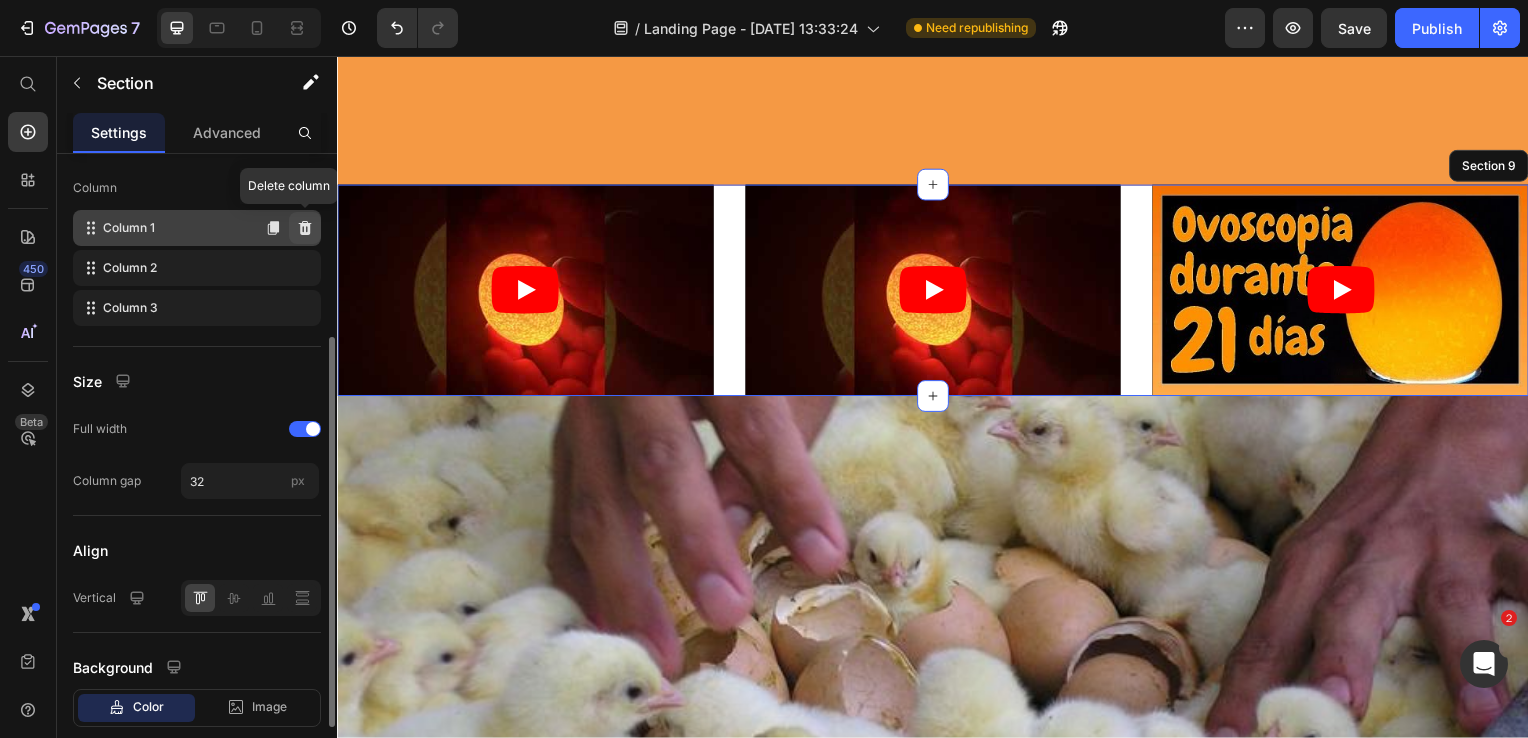 click 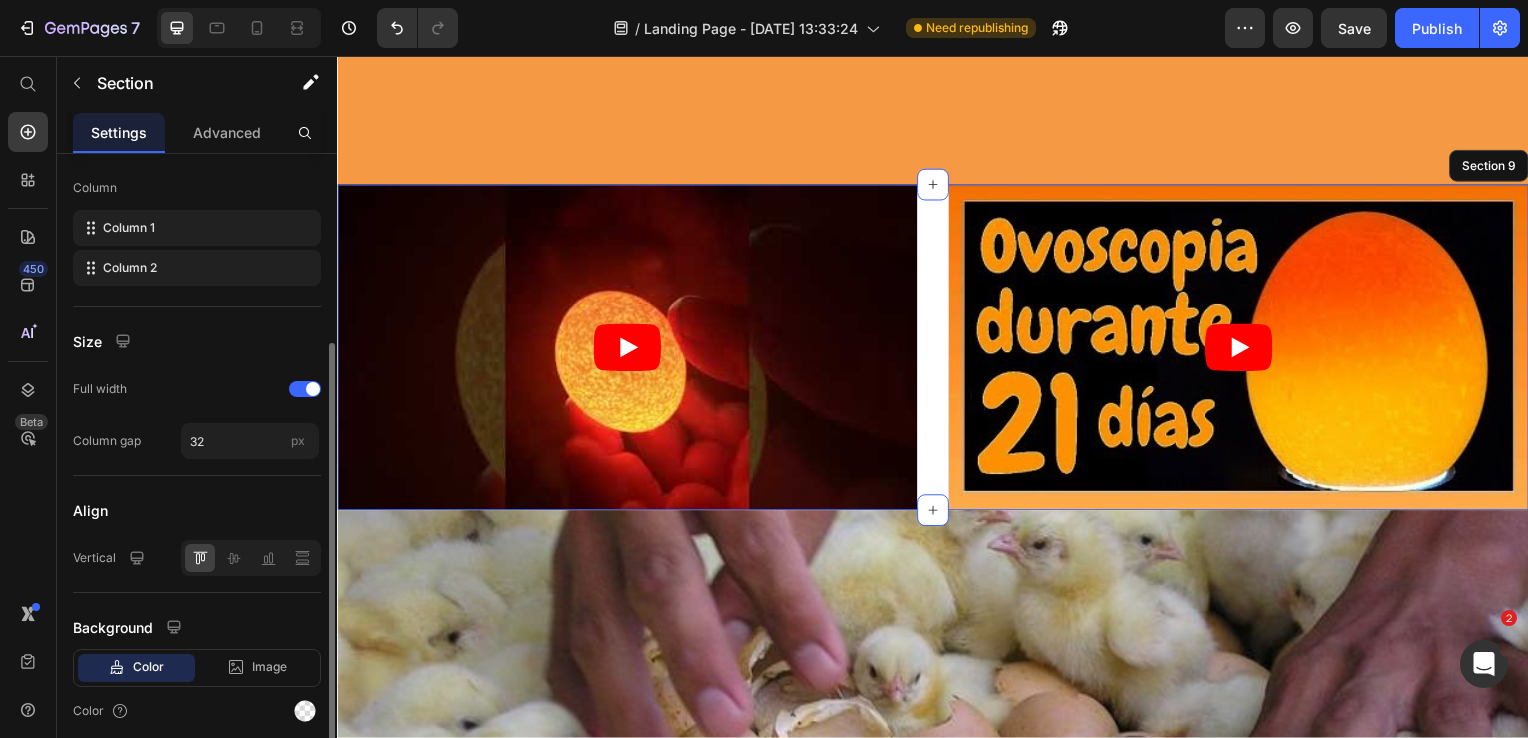 scroll, scrollTop: 0, scrollLeft: 0, axis: both 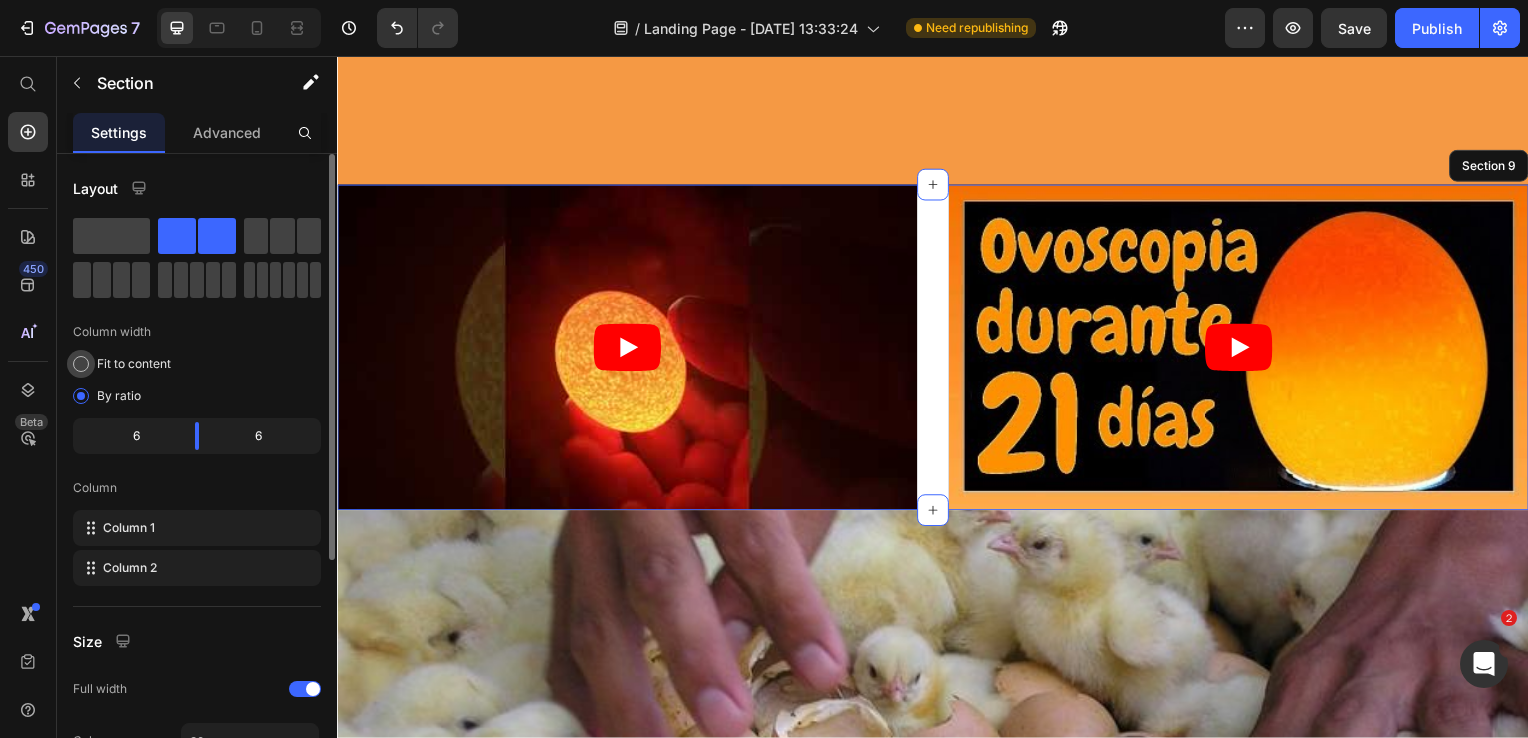 click on "Fit to content" at bounding box center [134, 364] 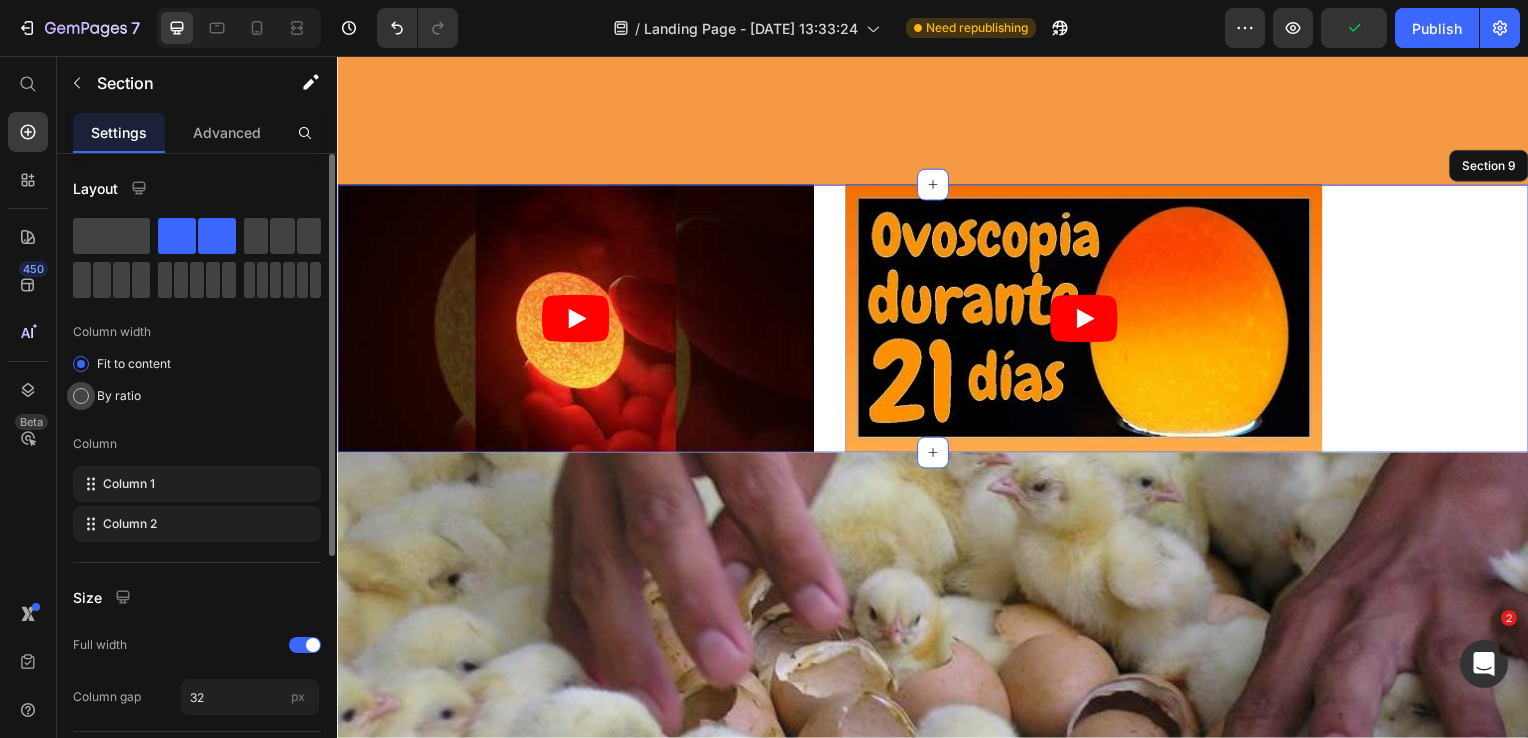 click on "By ratio" 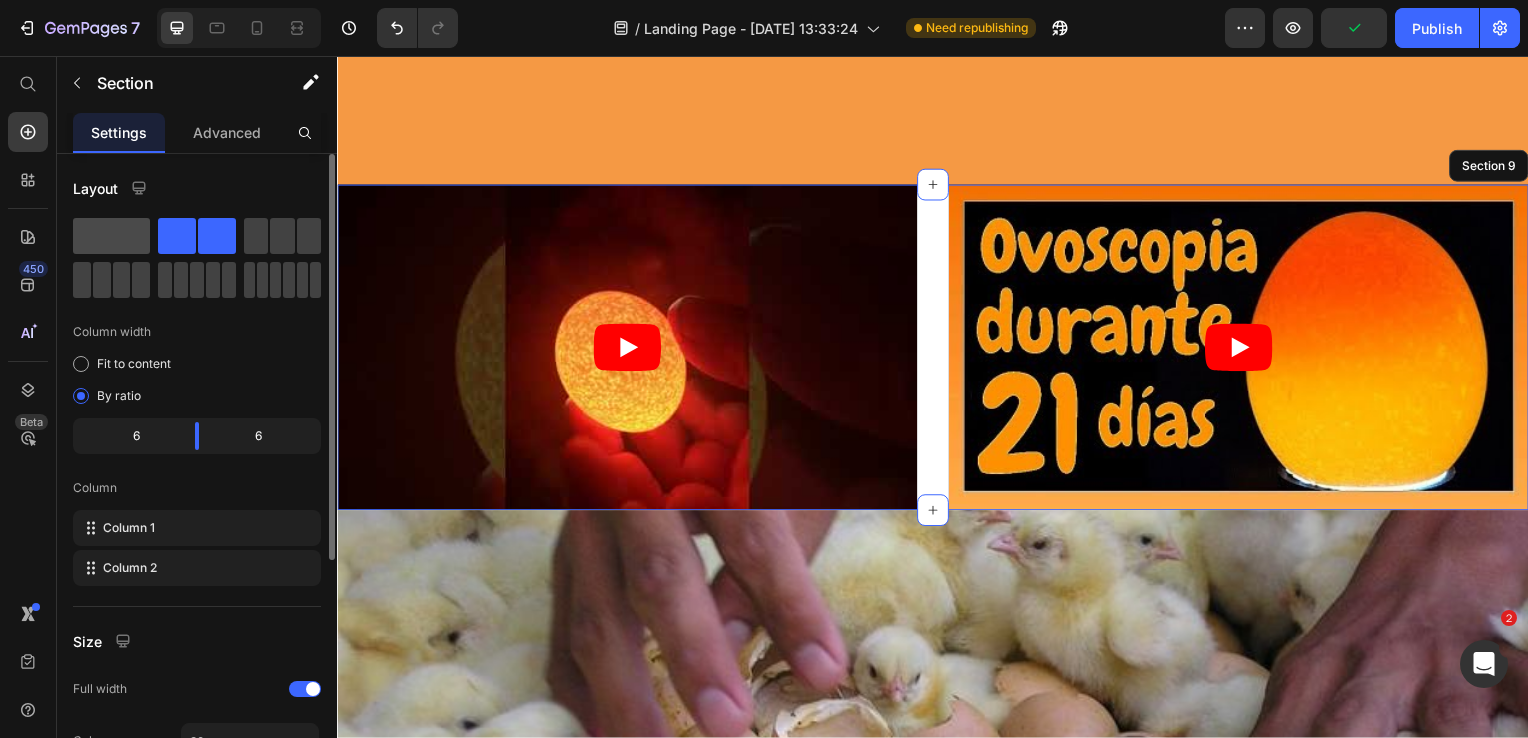 click 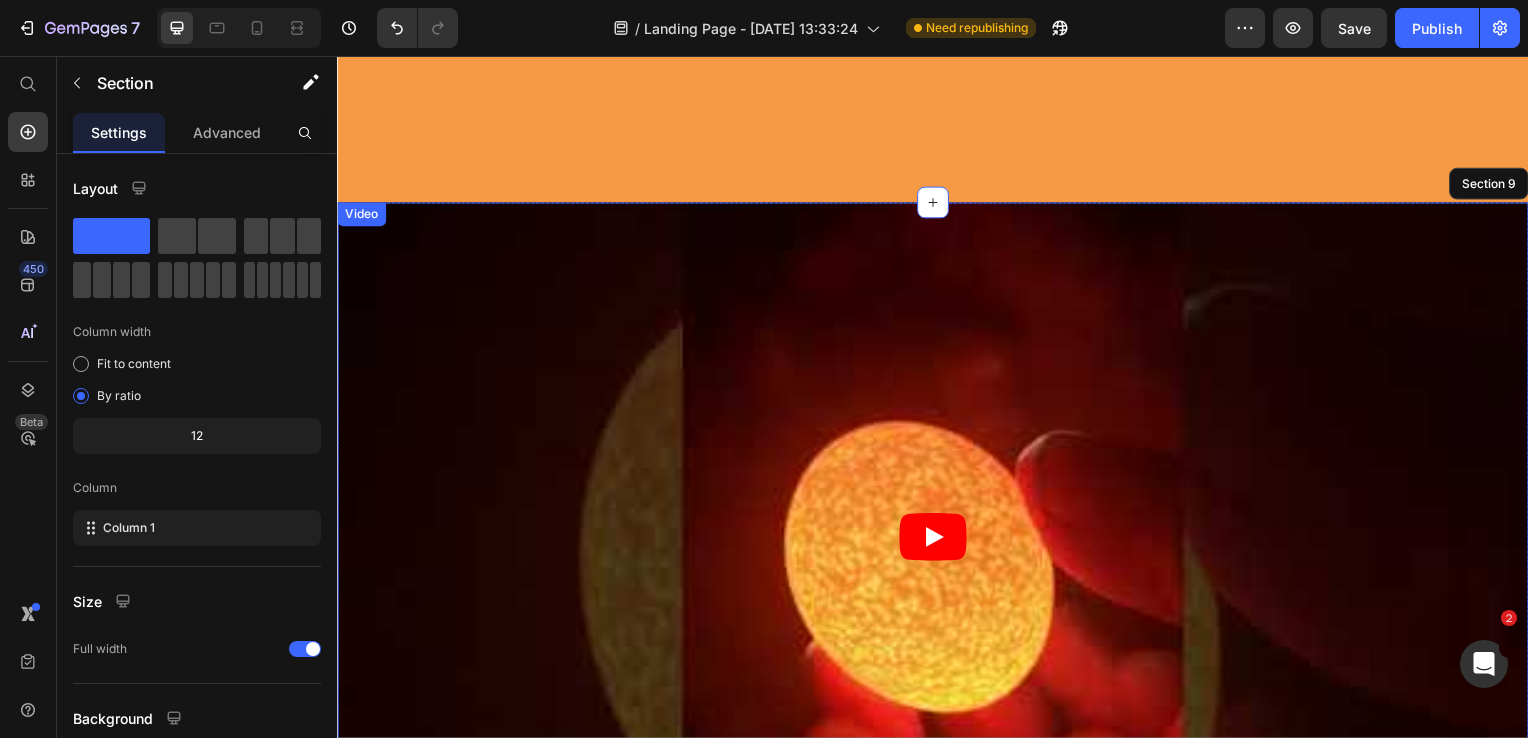 scroll, scrollTop: 6264, scrollLeft: 0, axis: vertical 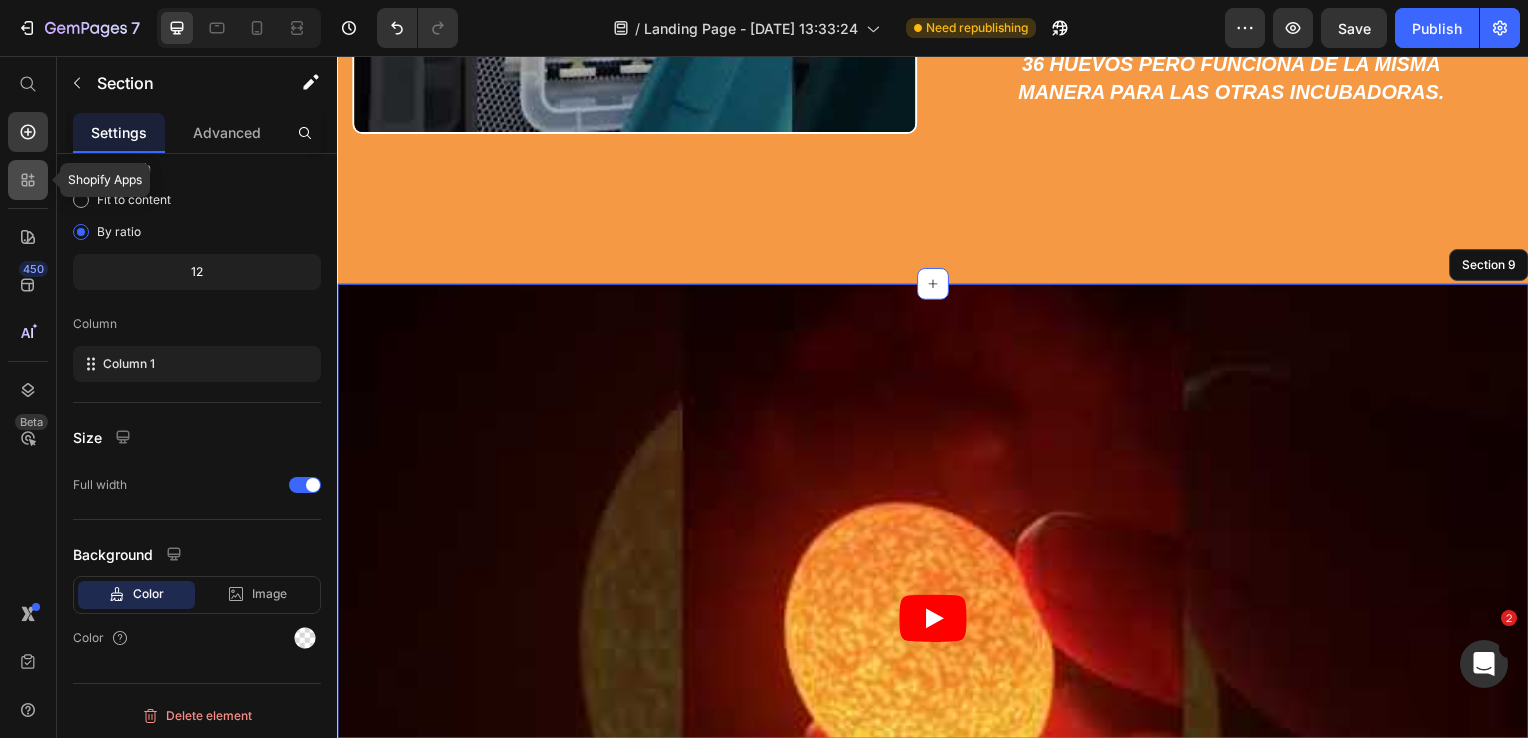 click 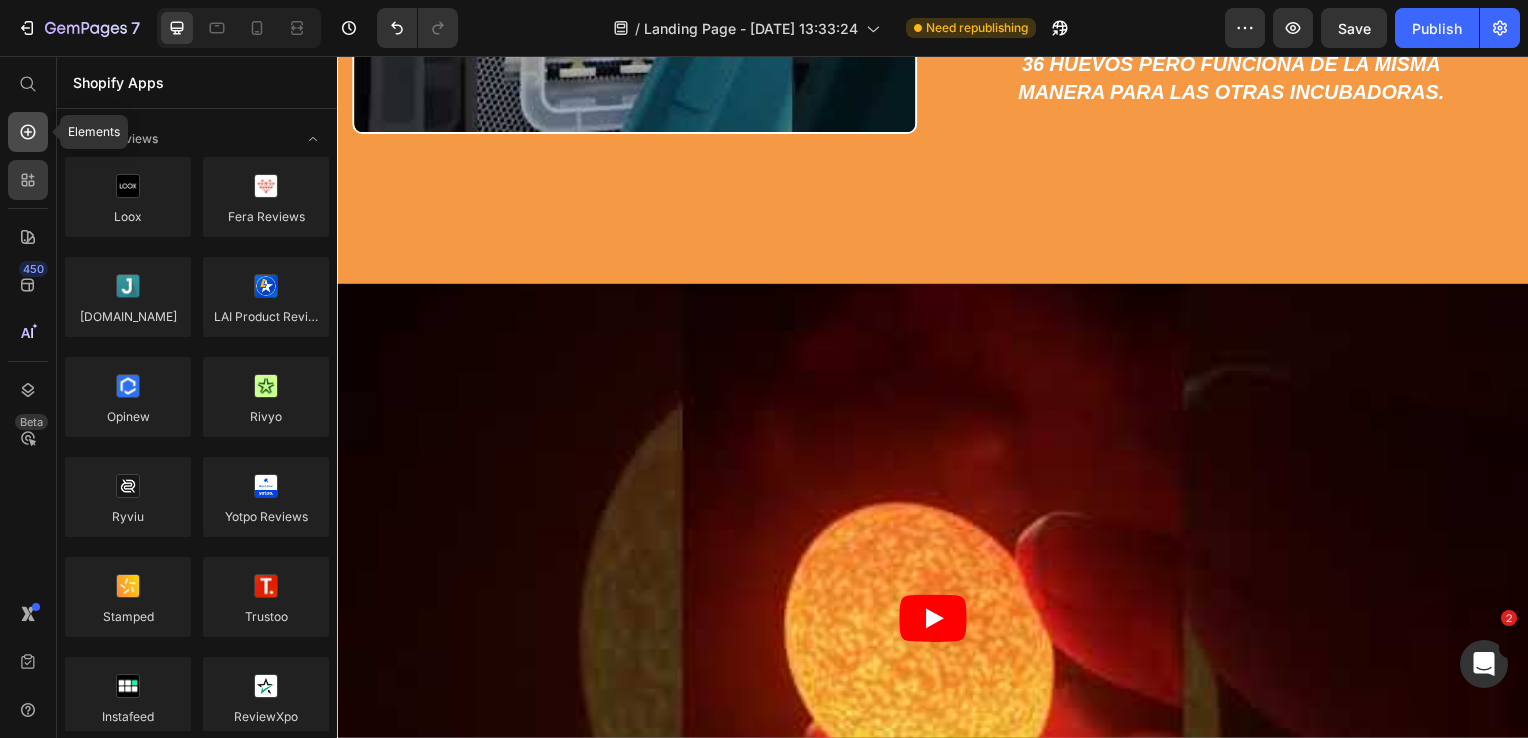 click 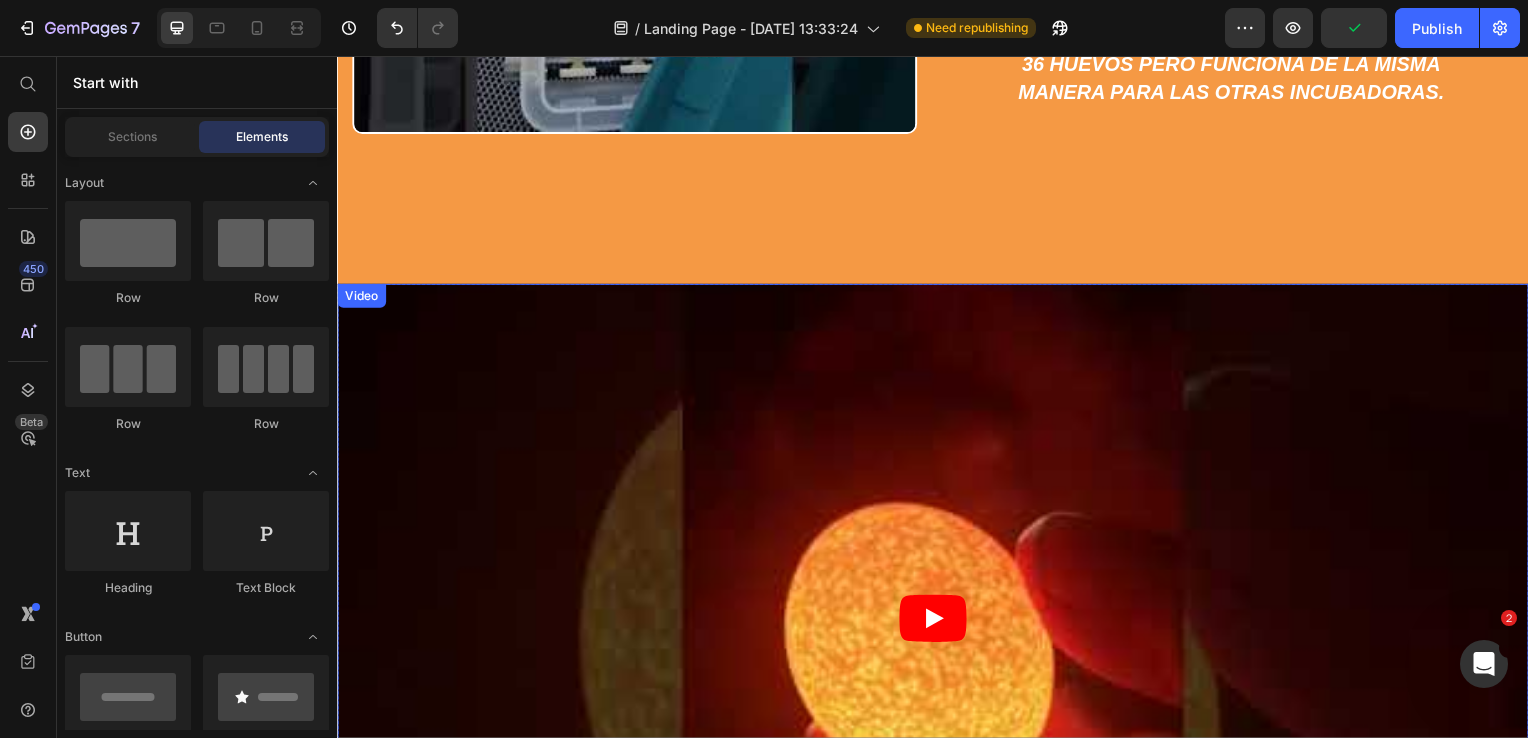 click on "Video" at bounding box center (937, 623) 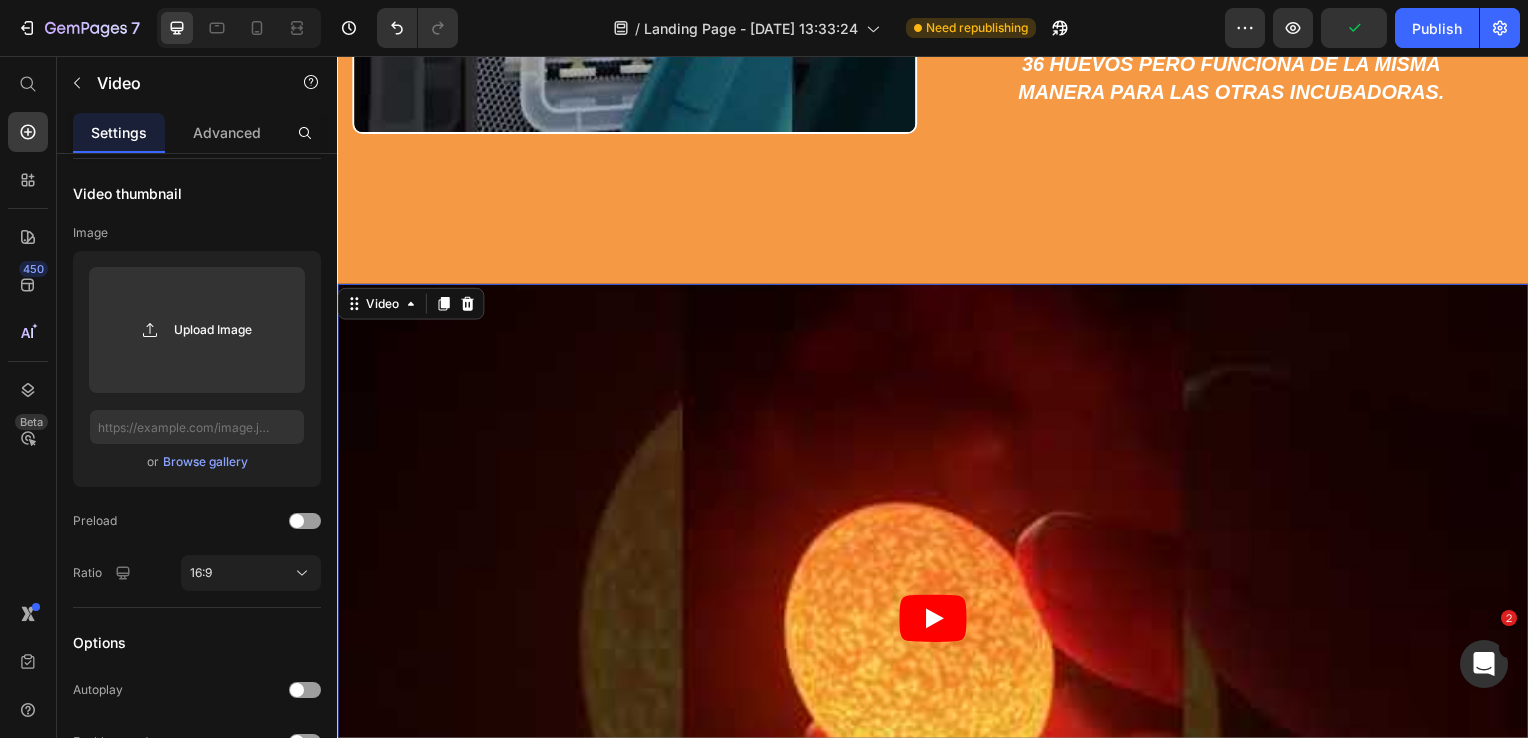 scroll, scrollTop: 0, scrollLeft: 0, axis: both 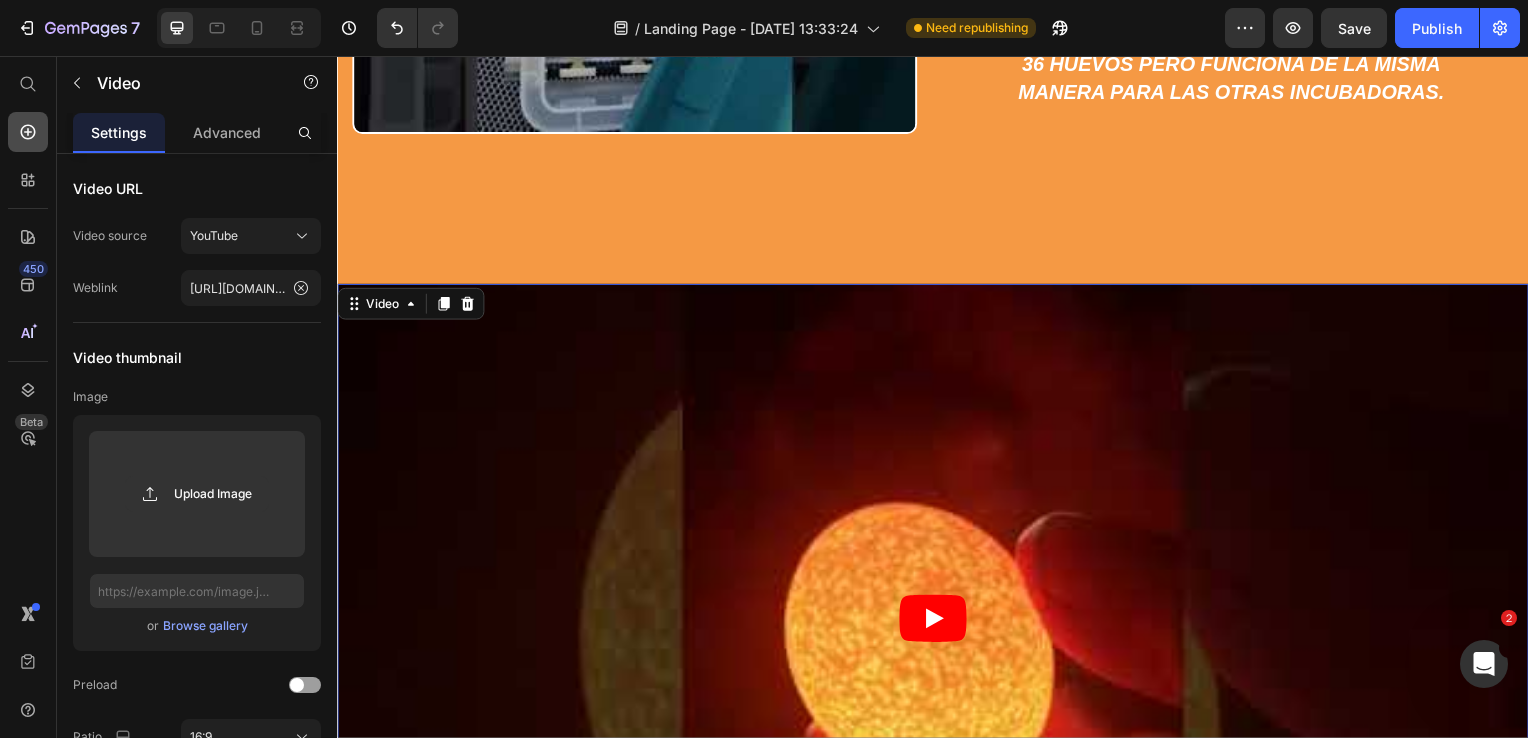 click 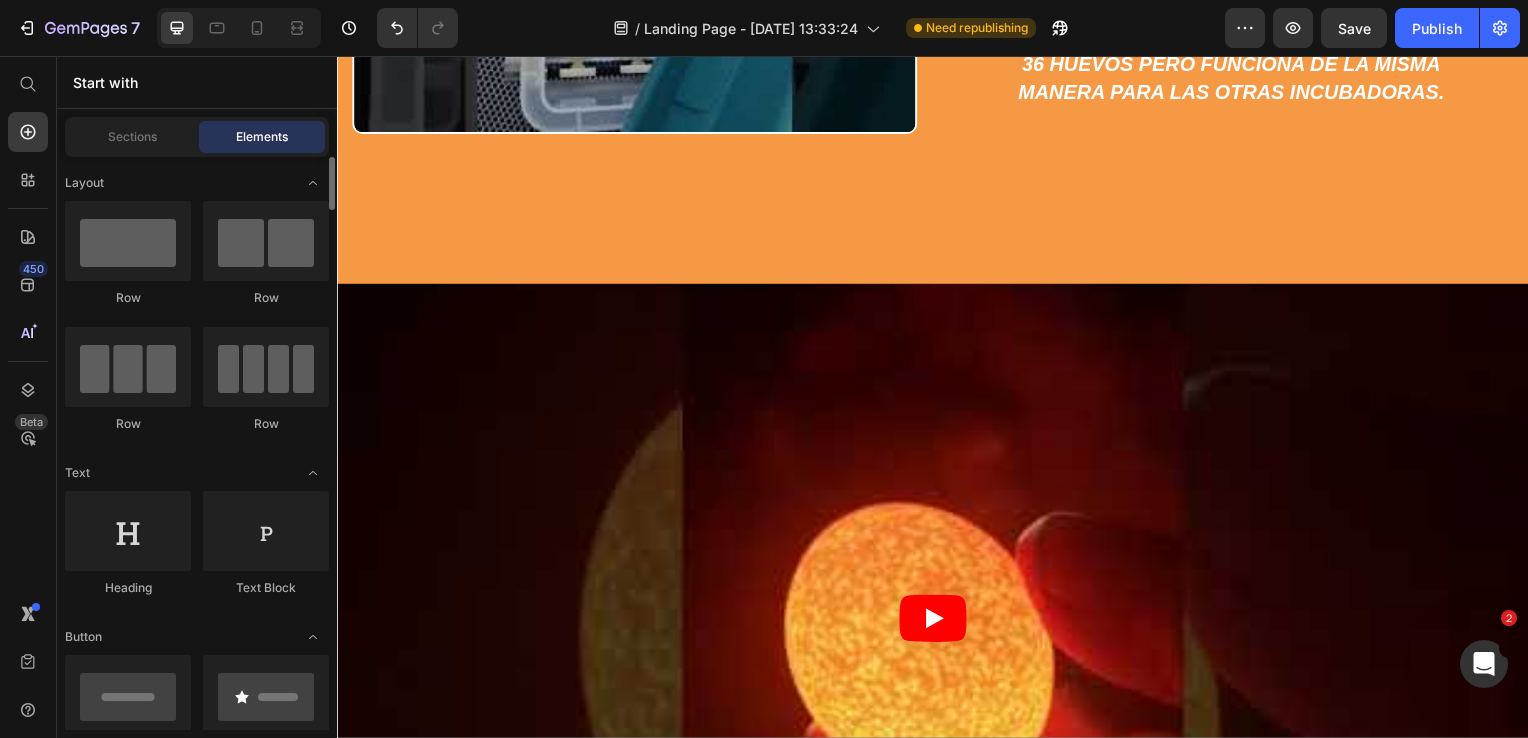 click on "Row" 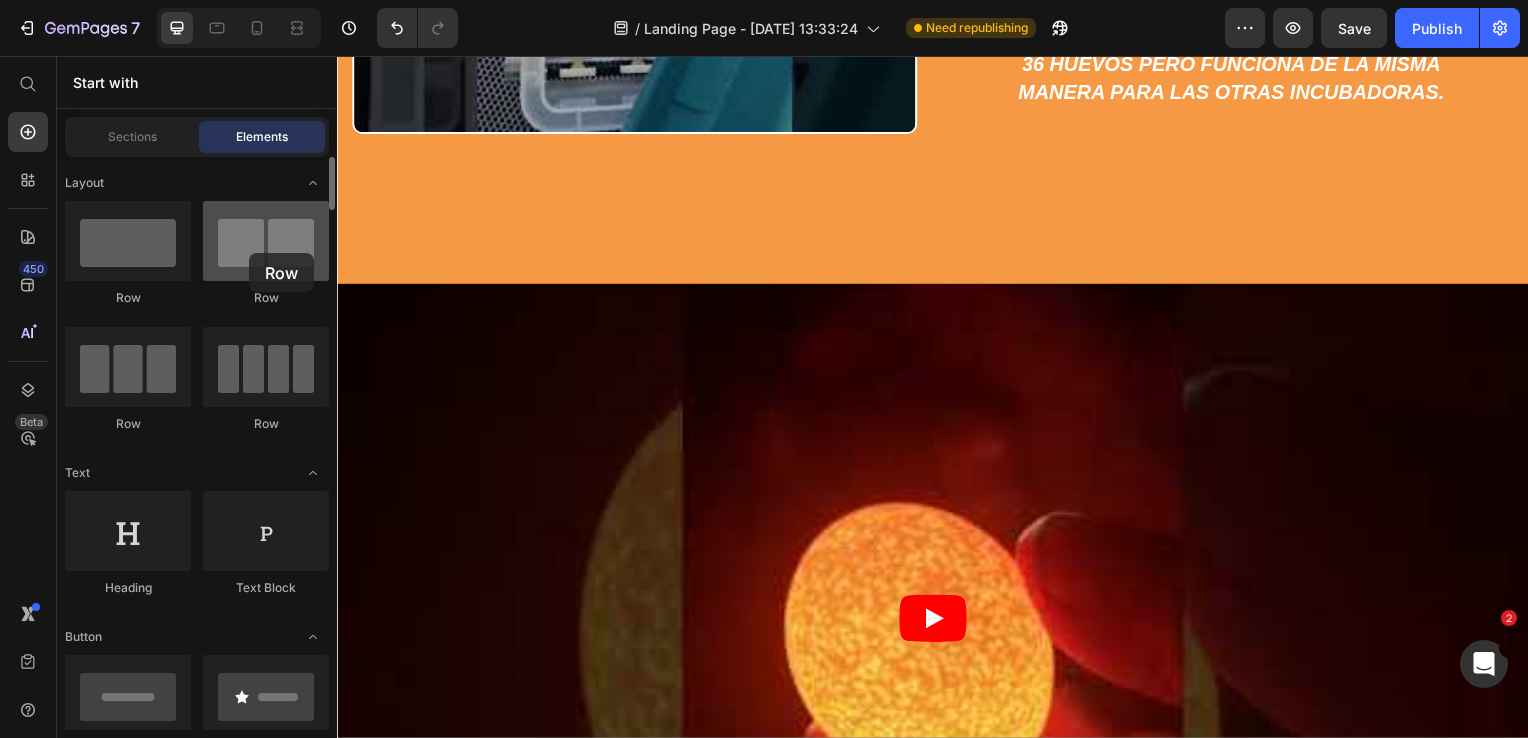 click at bounding box center (266, 241) 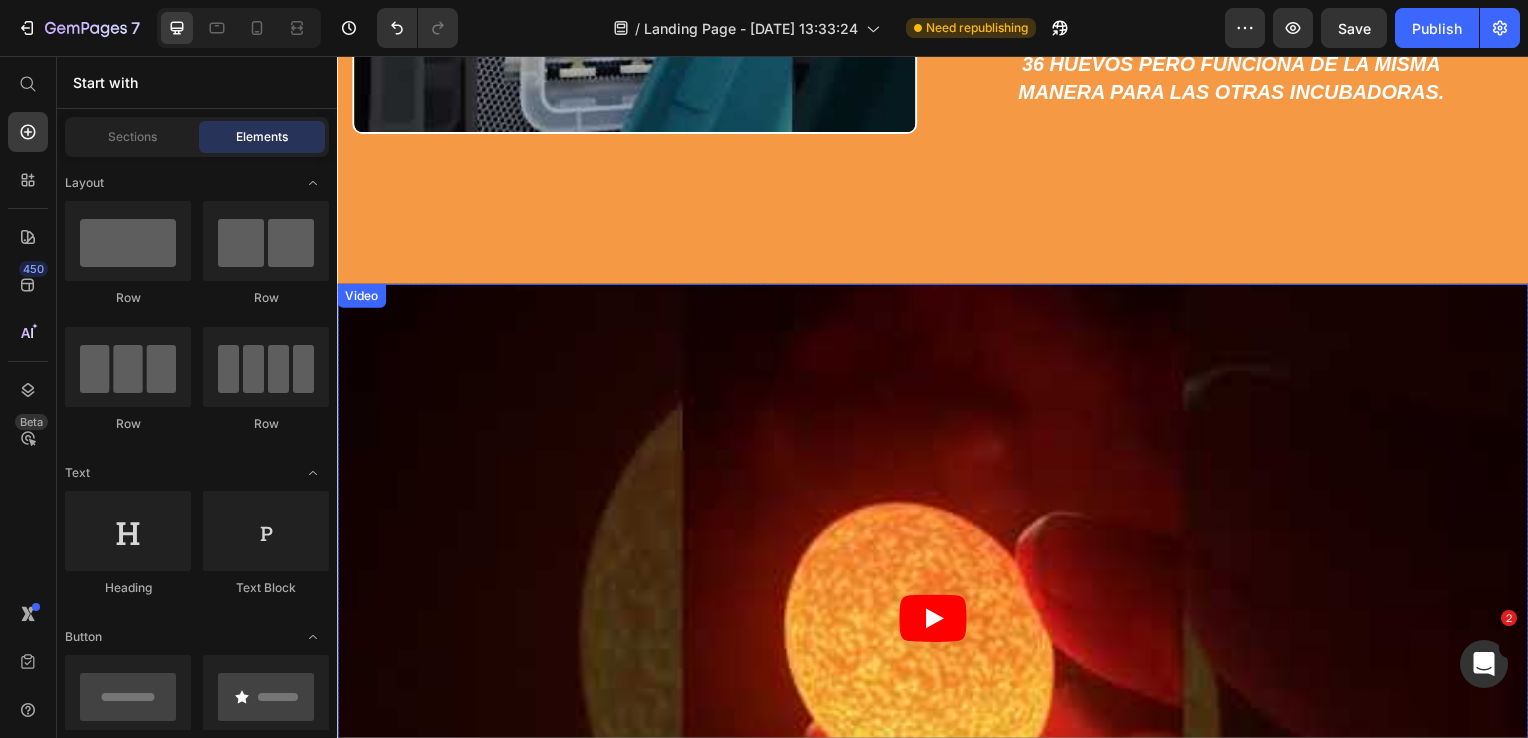 click at bounding box center [937, 623] 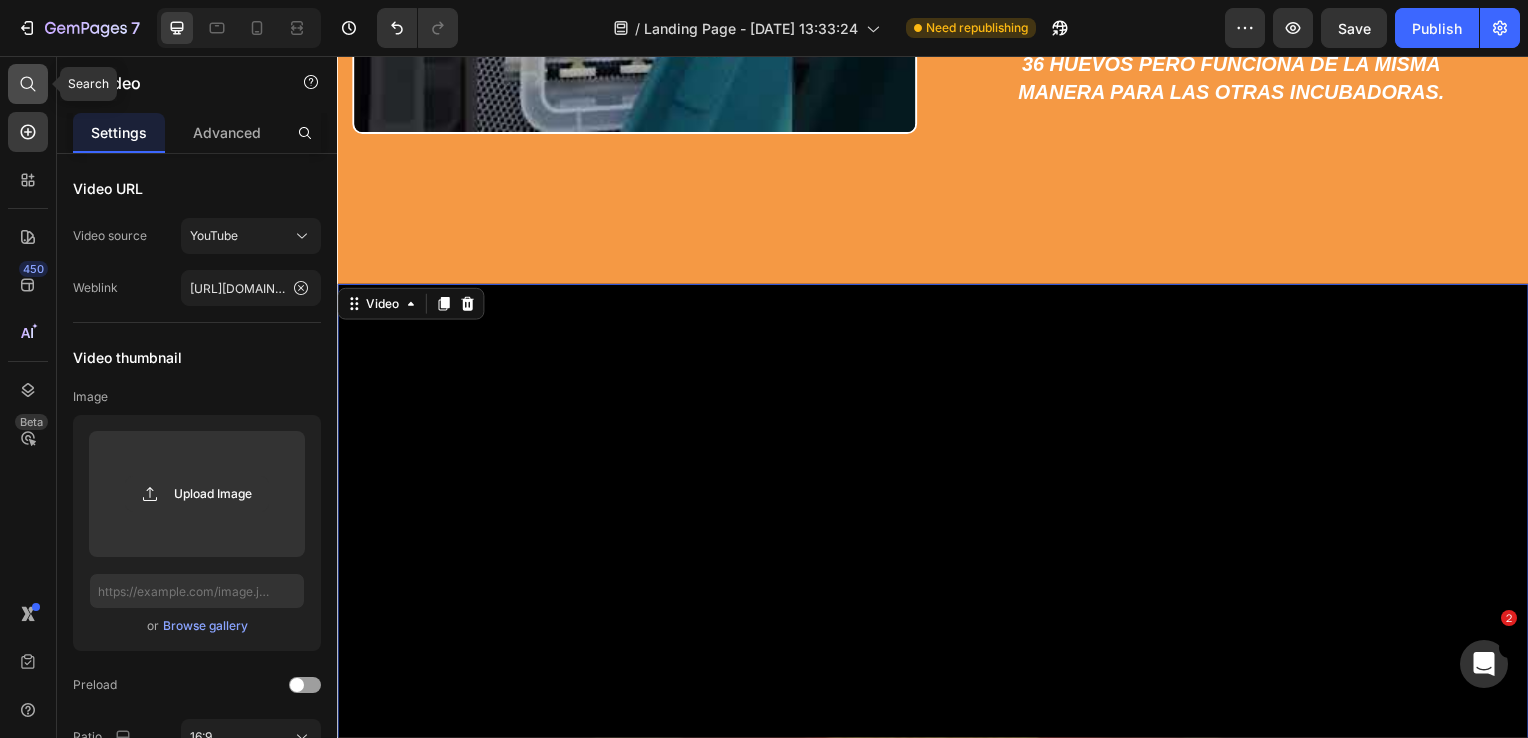 click 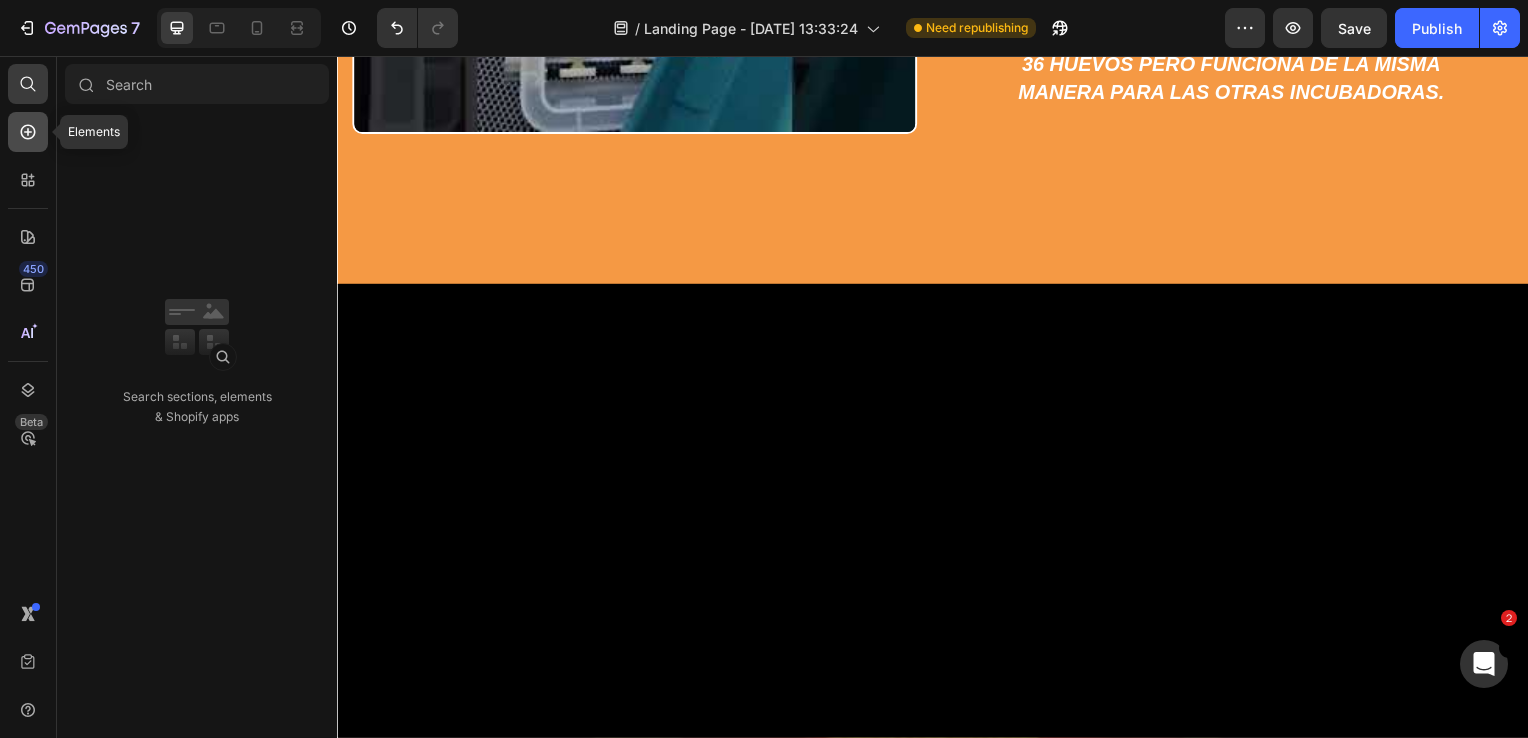 click 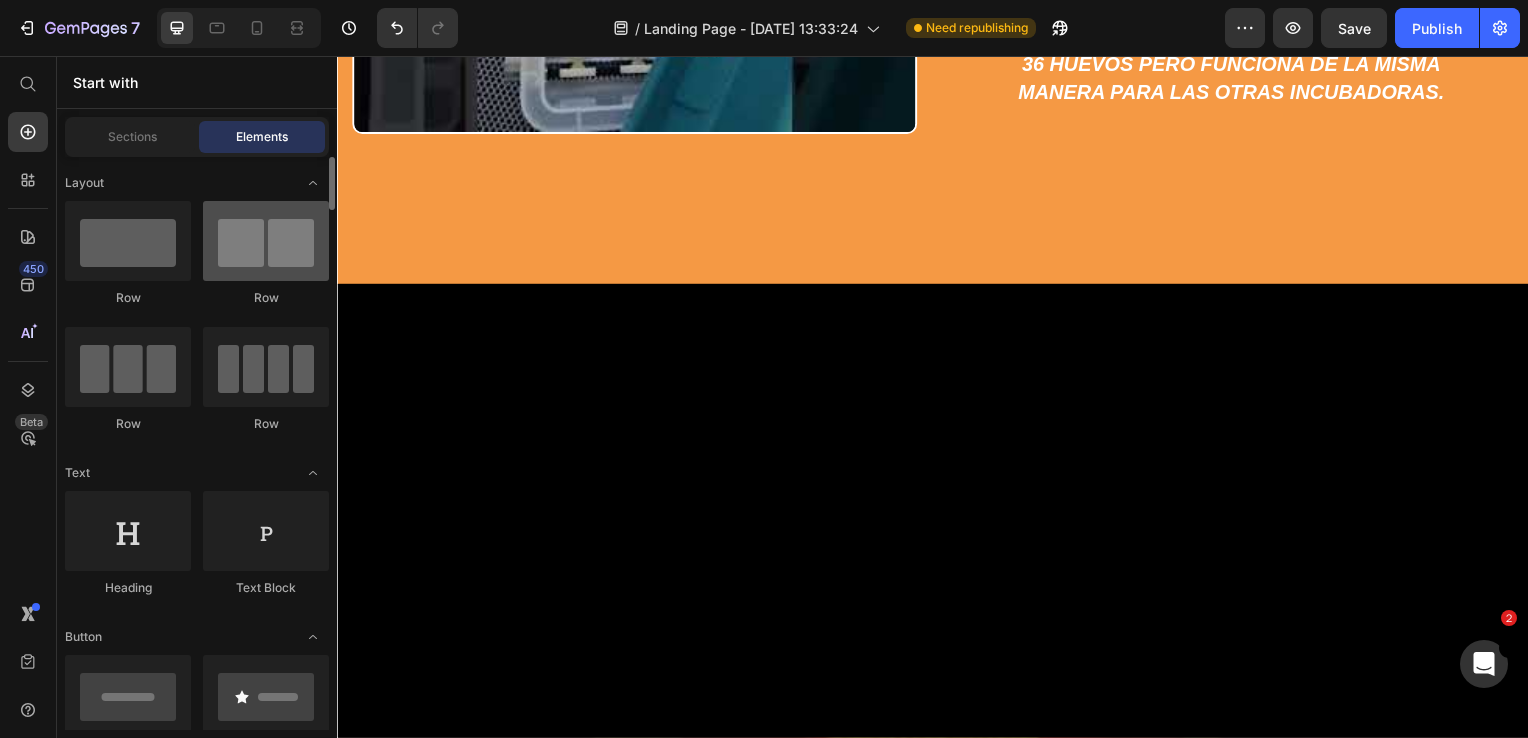click at bounding box center [266, 241] 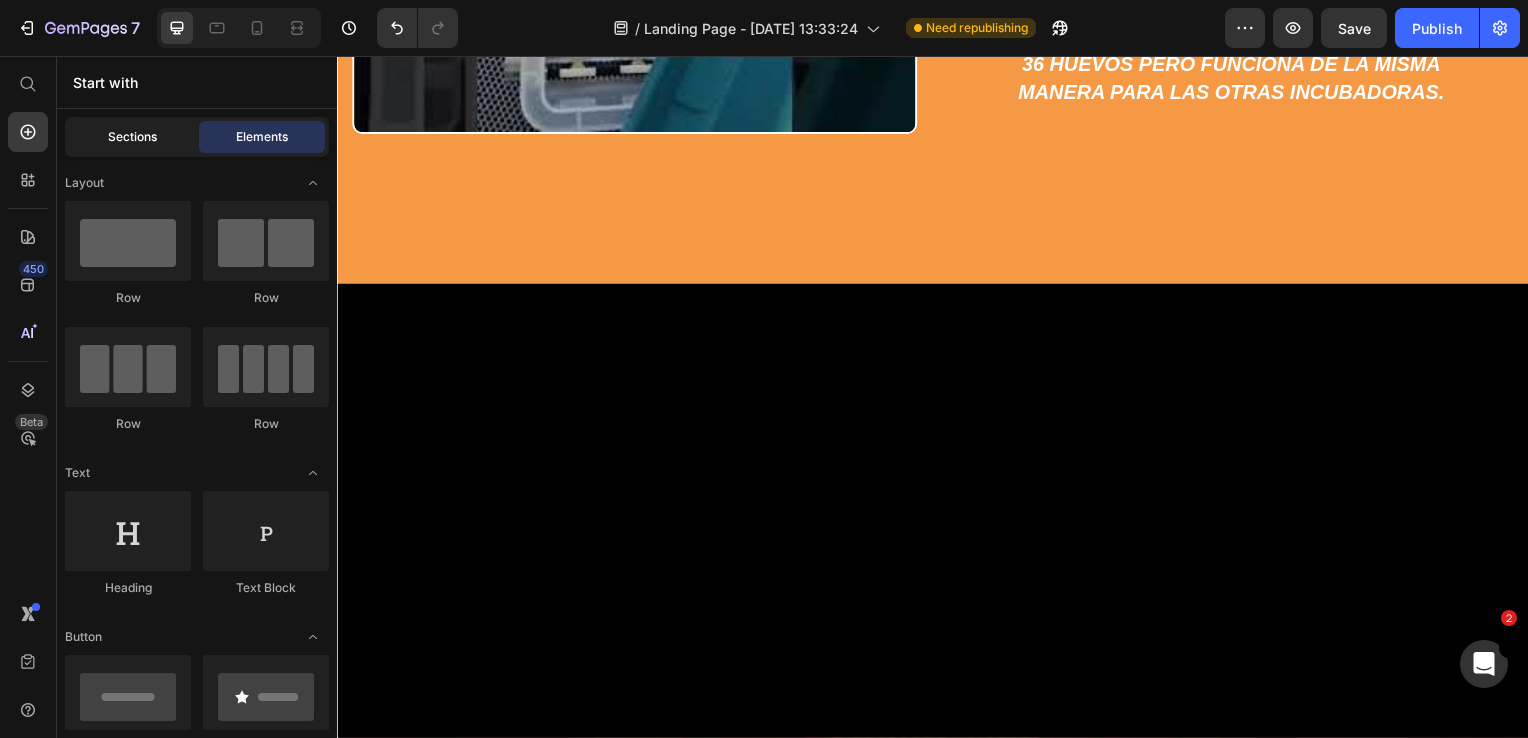 click on "Sections" 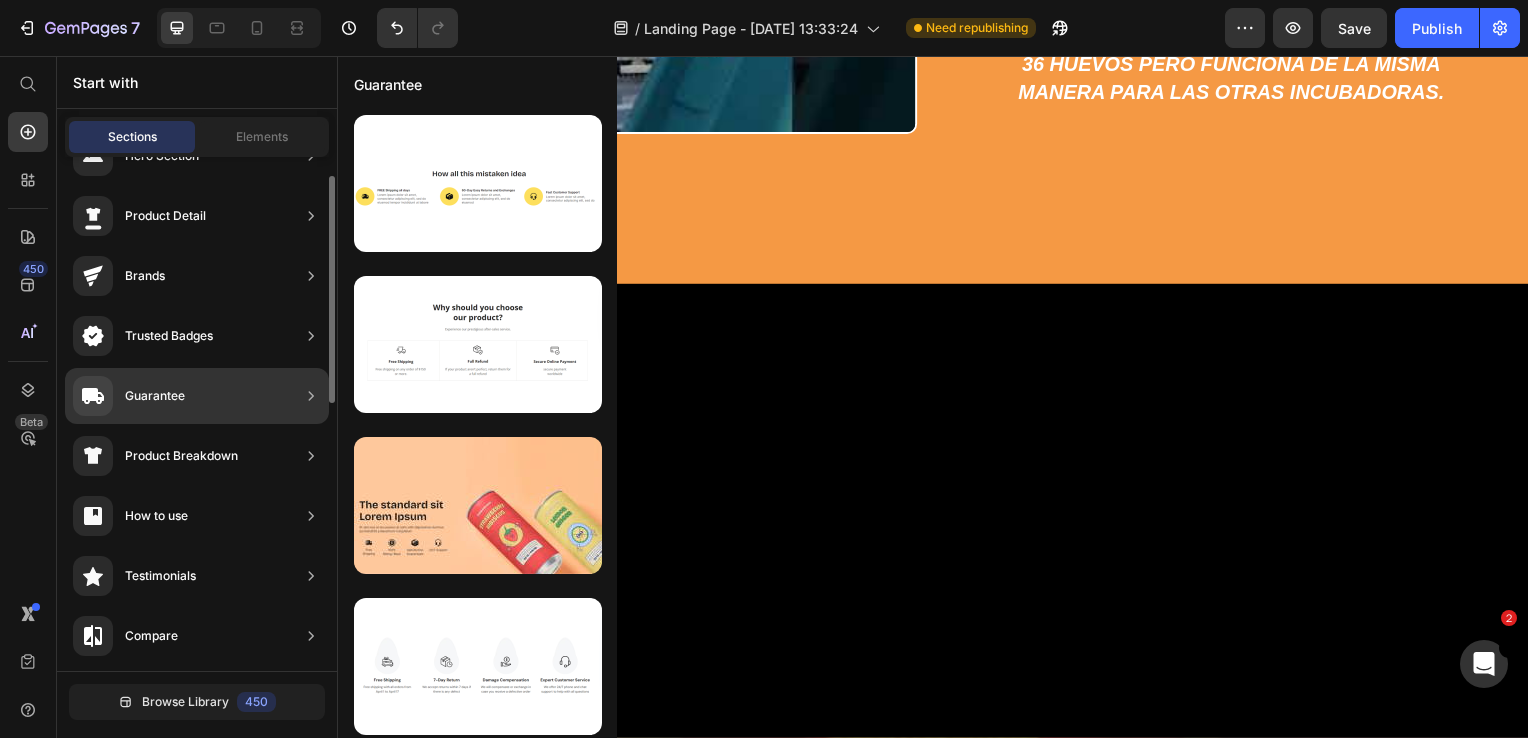 scroll, scrollTop: 0, scrollLeft: 0, axis: both 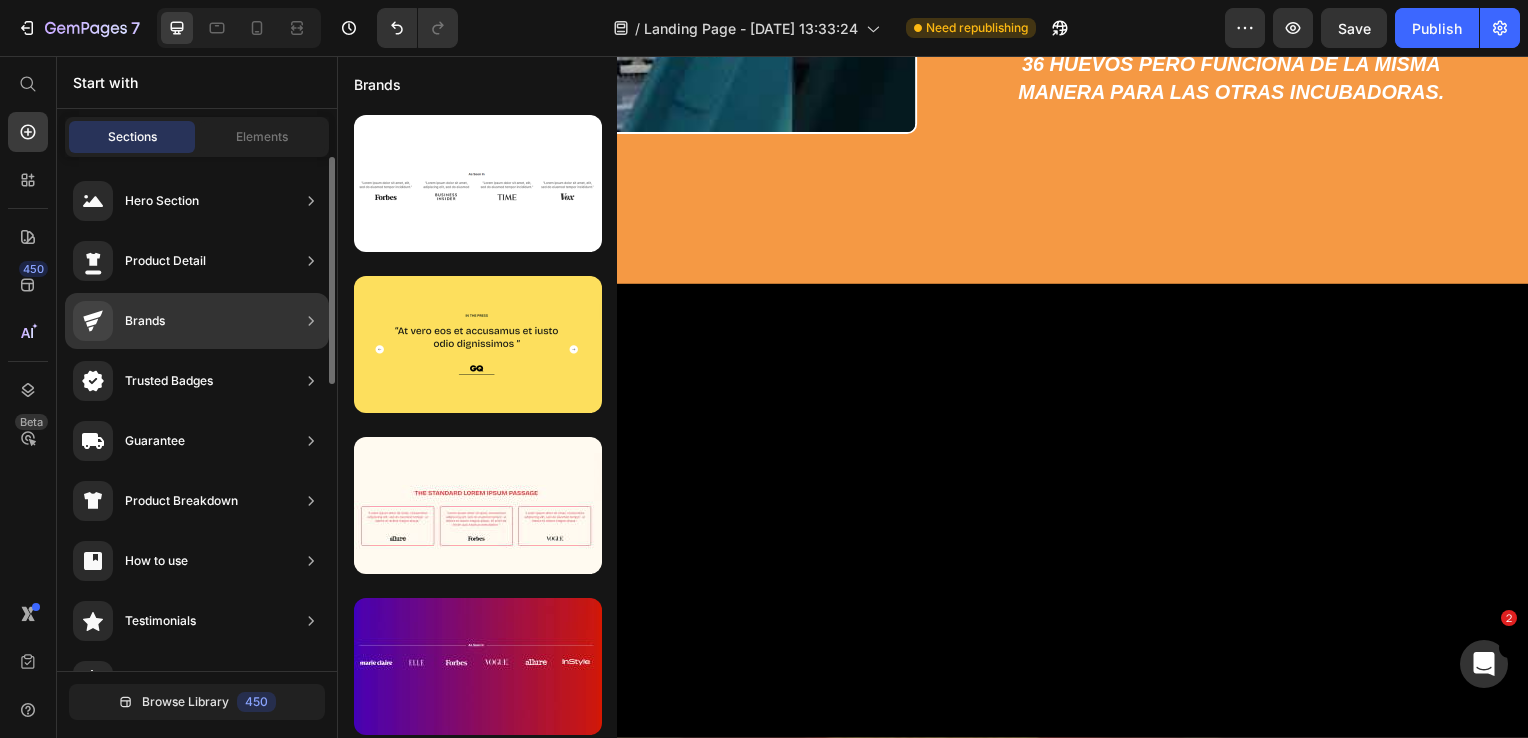 click on "Brands" 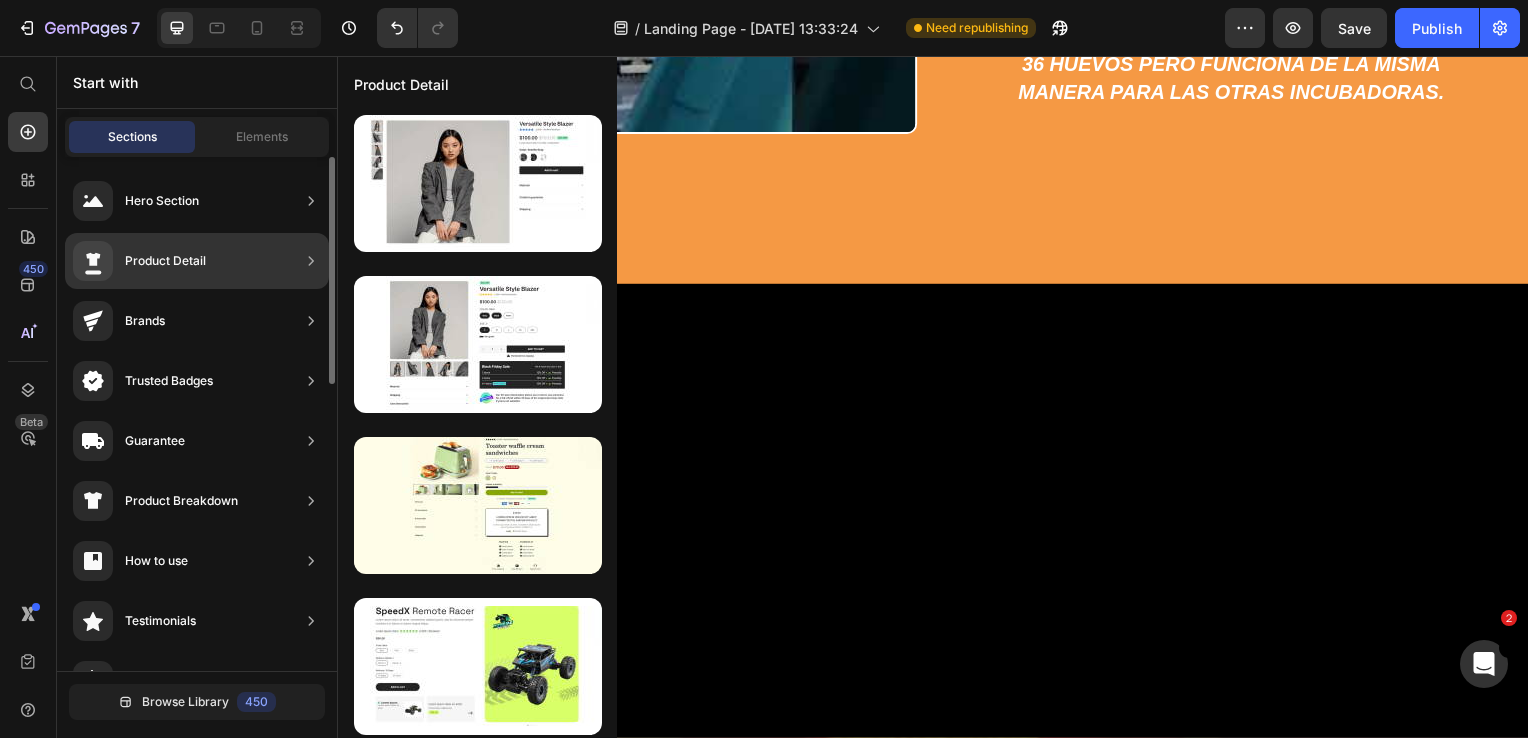 click on "Product Detail" at bounding box center (165, 261) 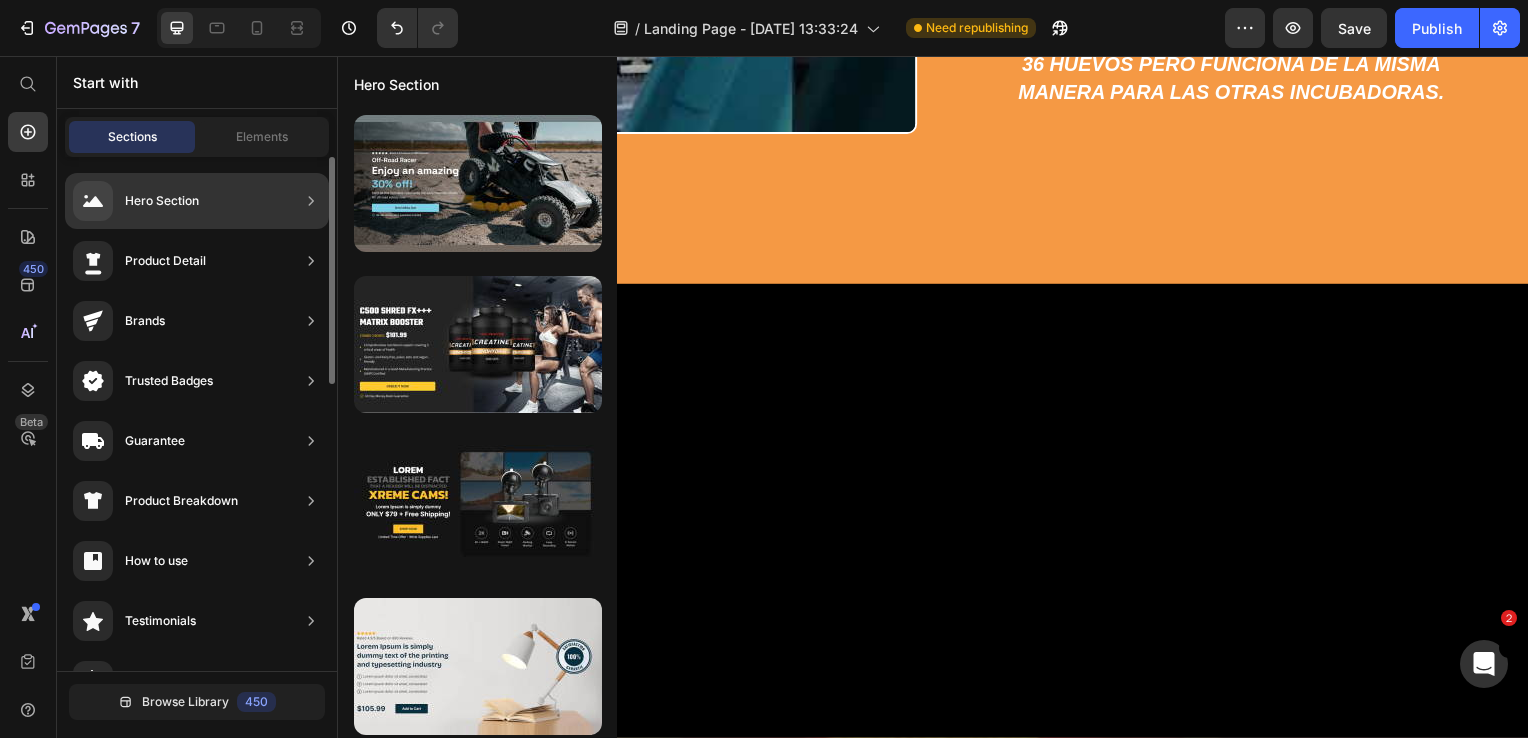 click on "Hero Section" at bounding box center (136, 201) 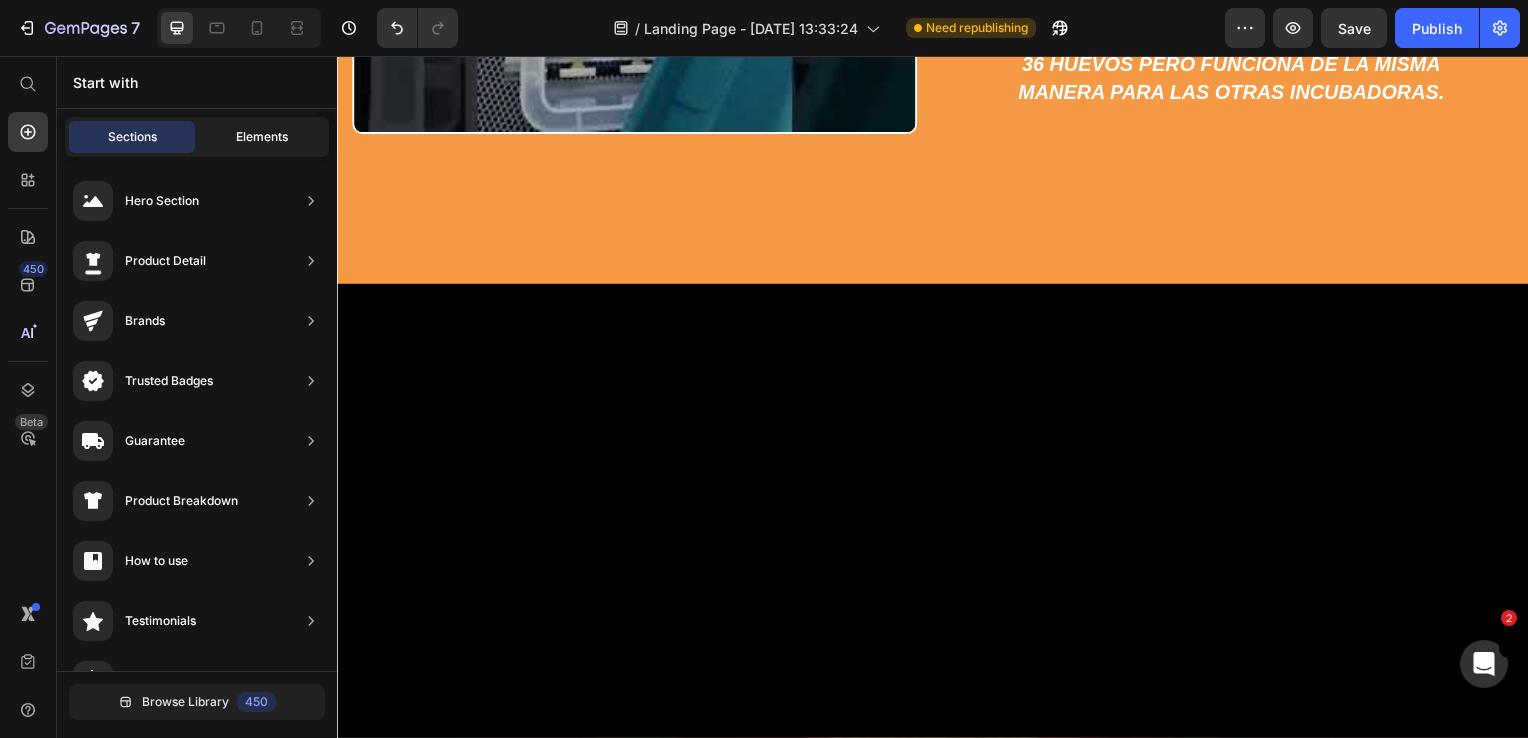 click on "Elements" 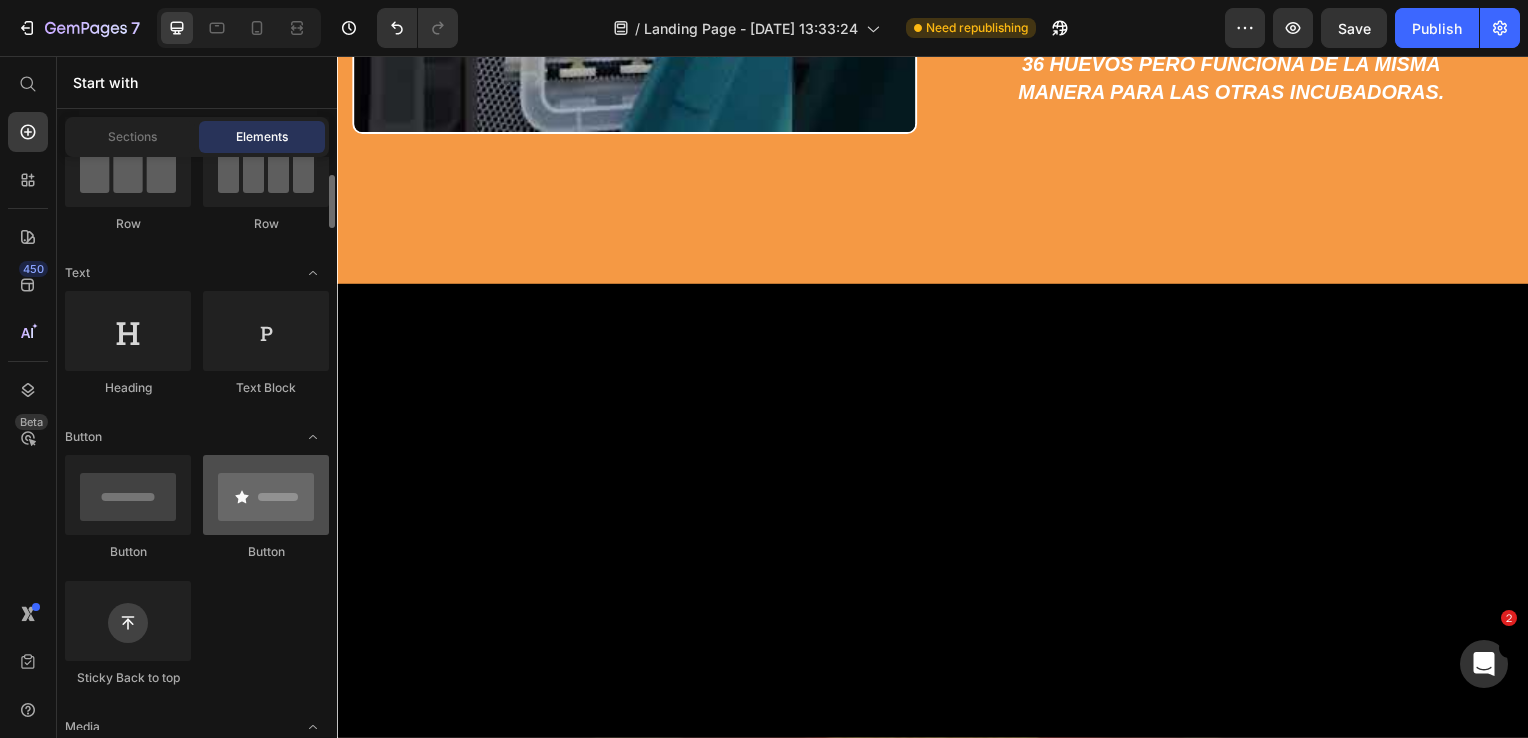 scroll, scrollTop: 300, scrollLeft: 0, axis: vertical 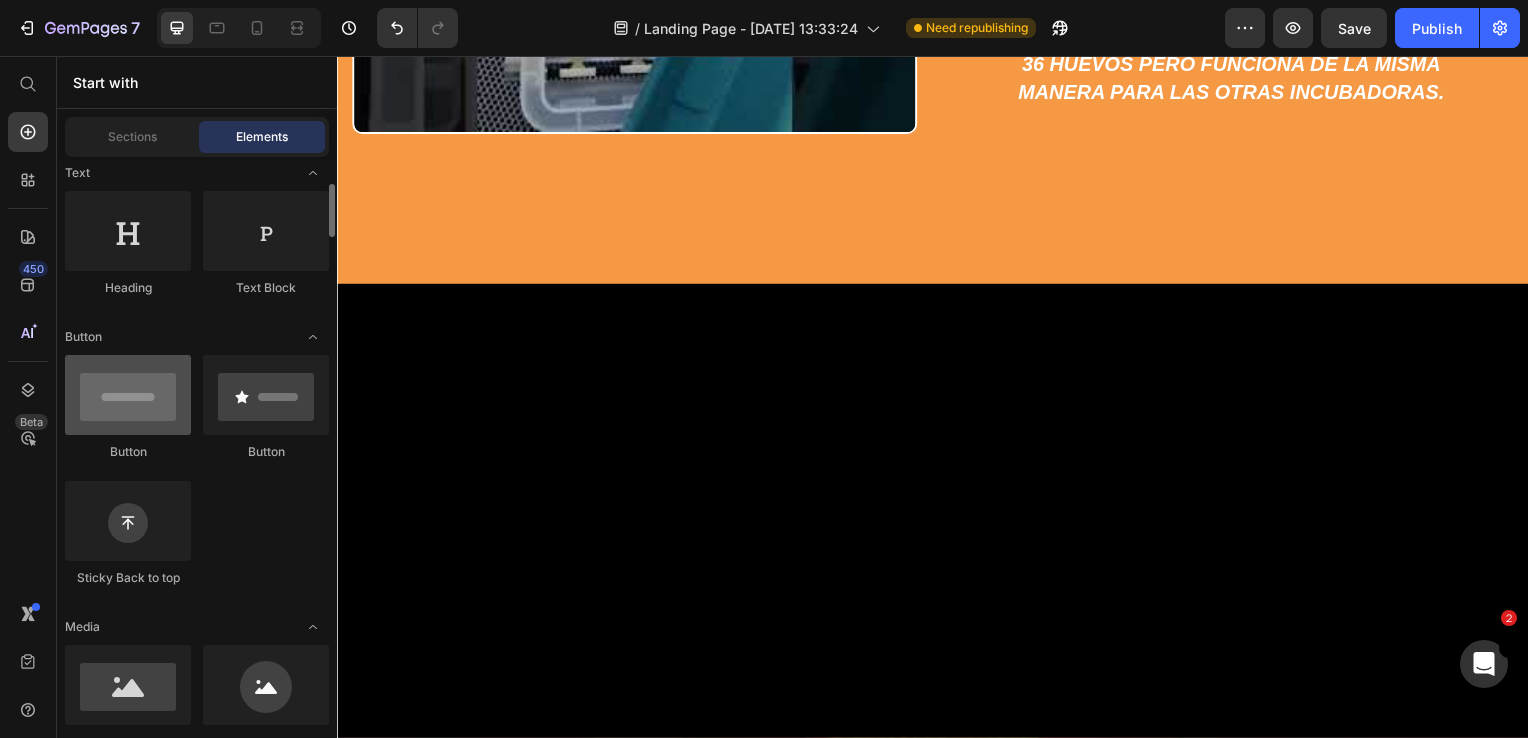 click at bounding box center [128, 395] 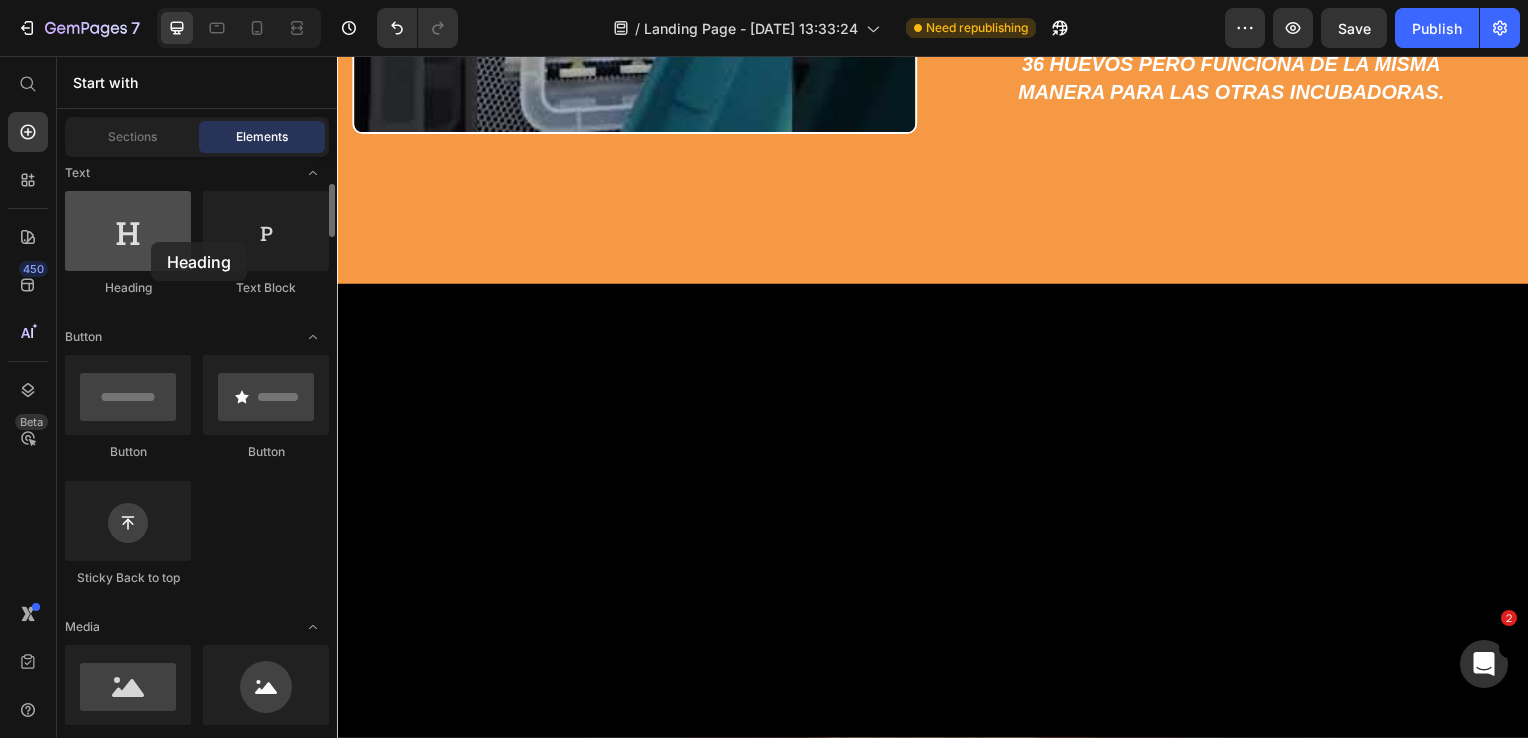 click at bounding box center [128, 231] 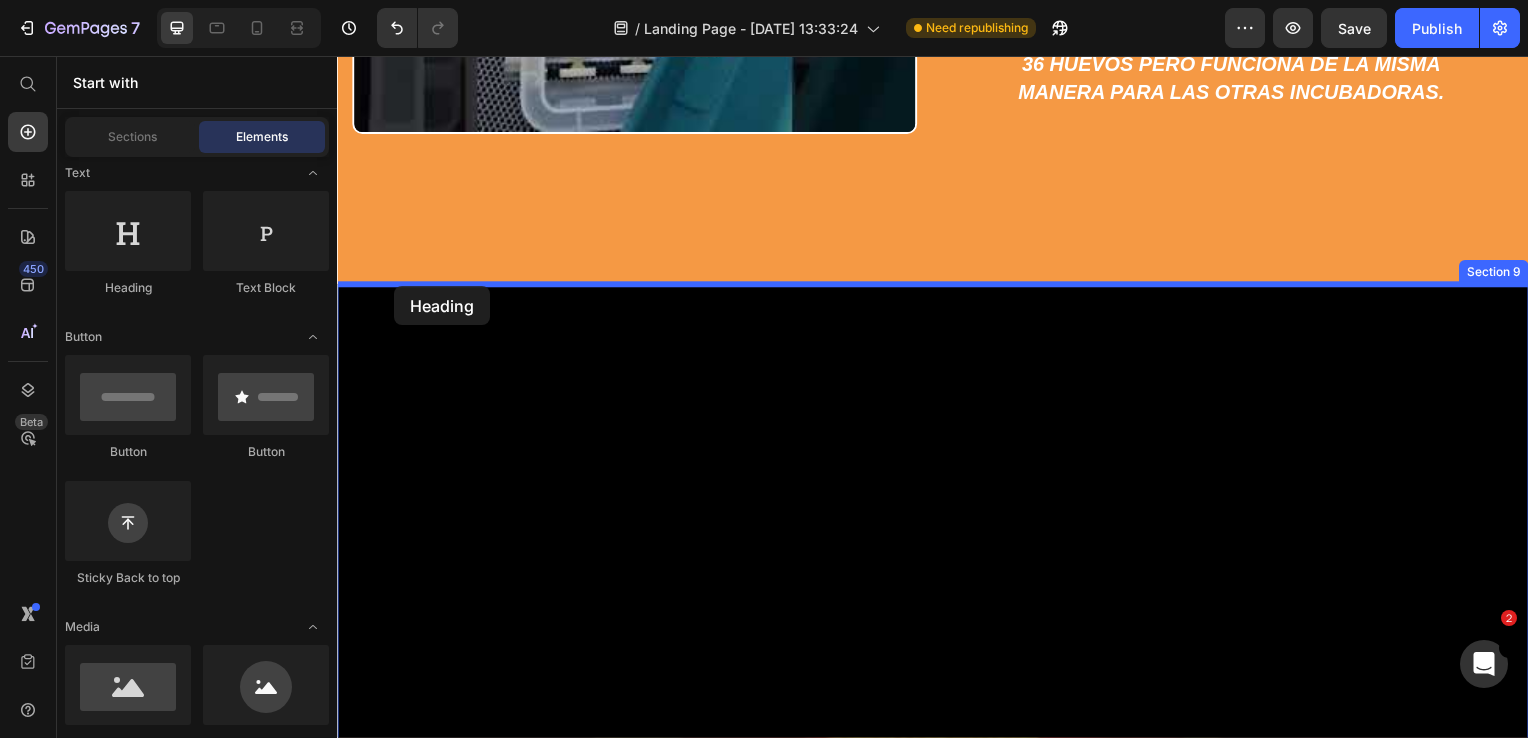 drag, startPoint x: 488, startPoint y: 298, endPoint x: 394, endPoint y: 288, distance: 94.53042 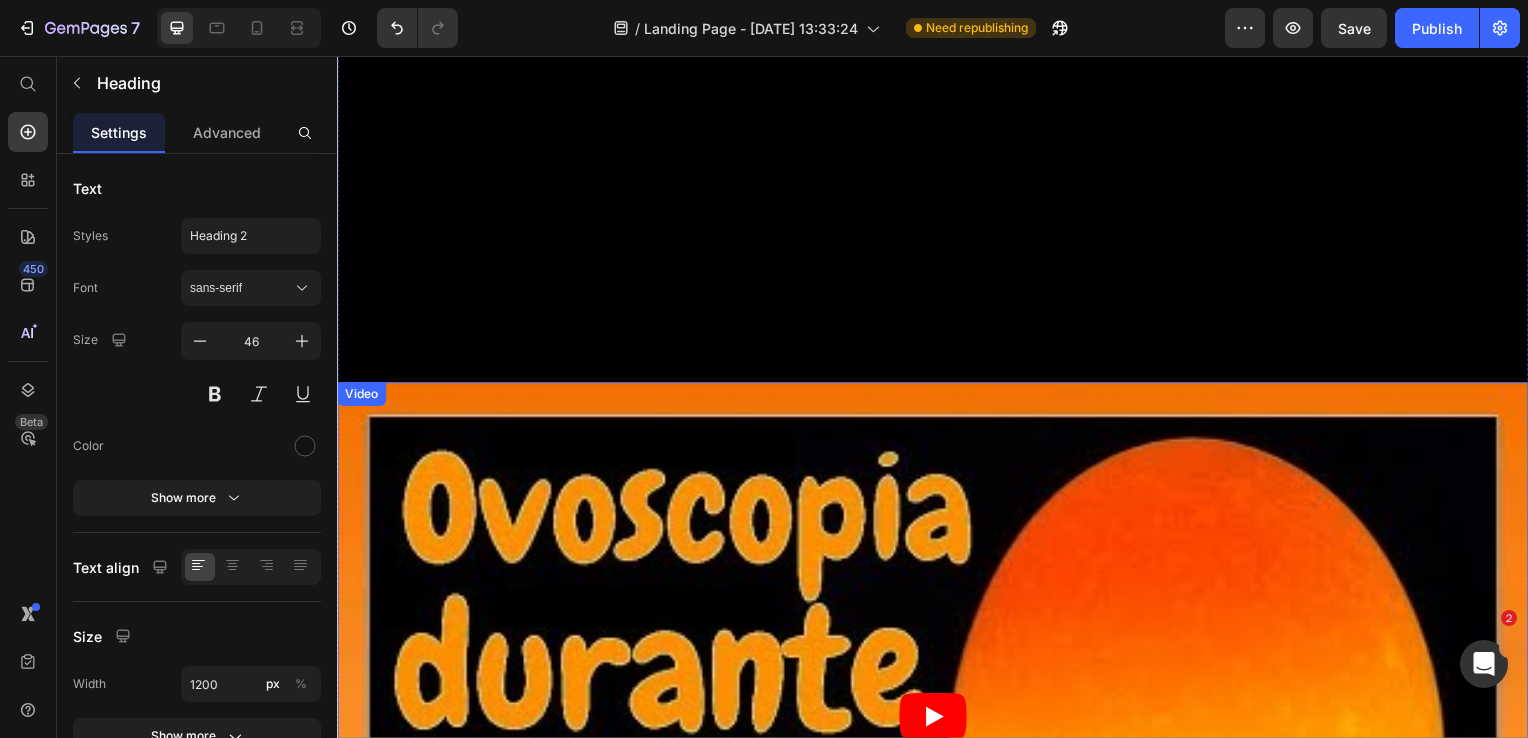 scroll, scrollTop: 7064, scrollLeft: 0, axis: vertical 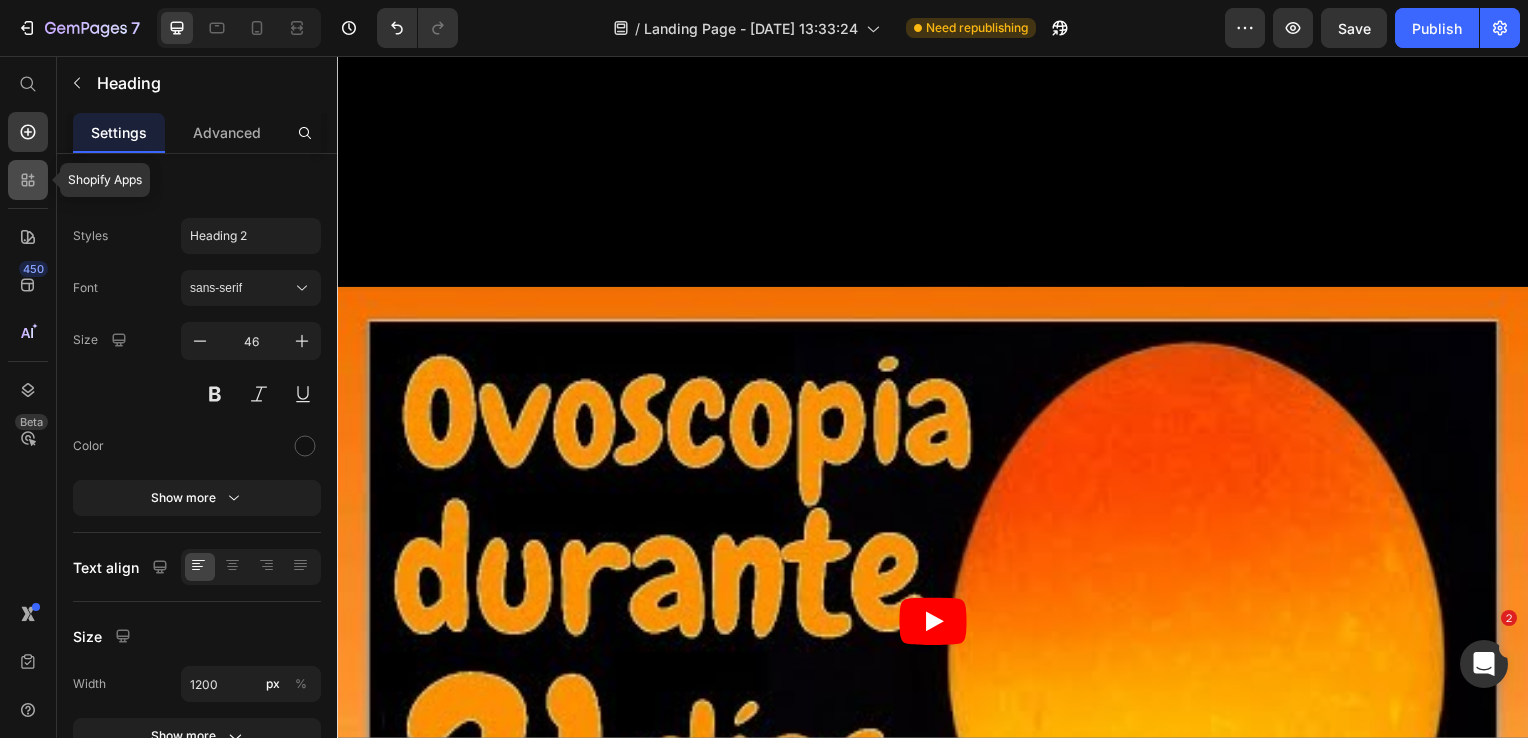 click 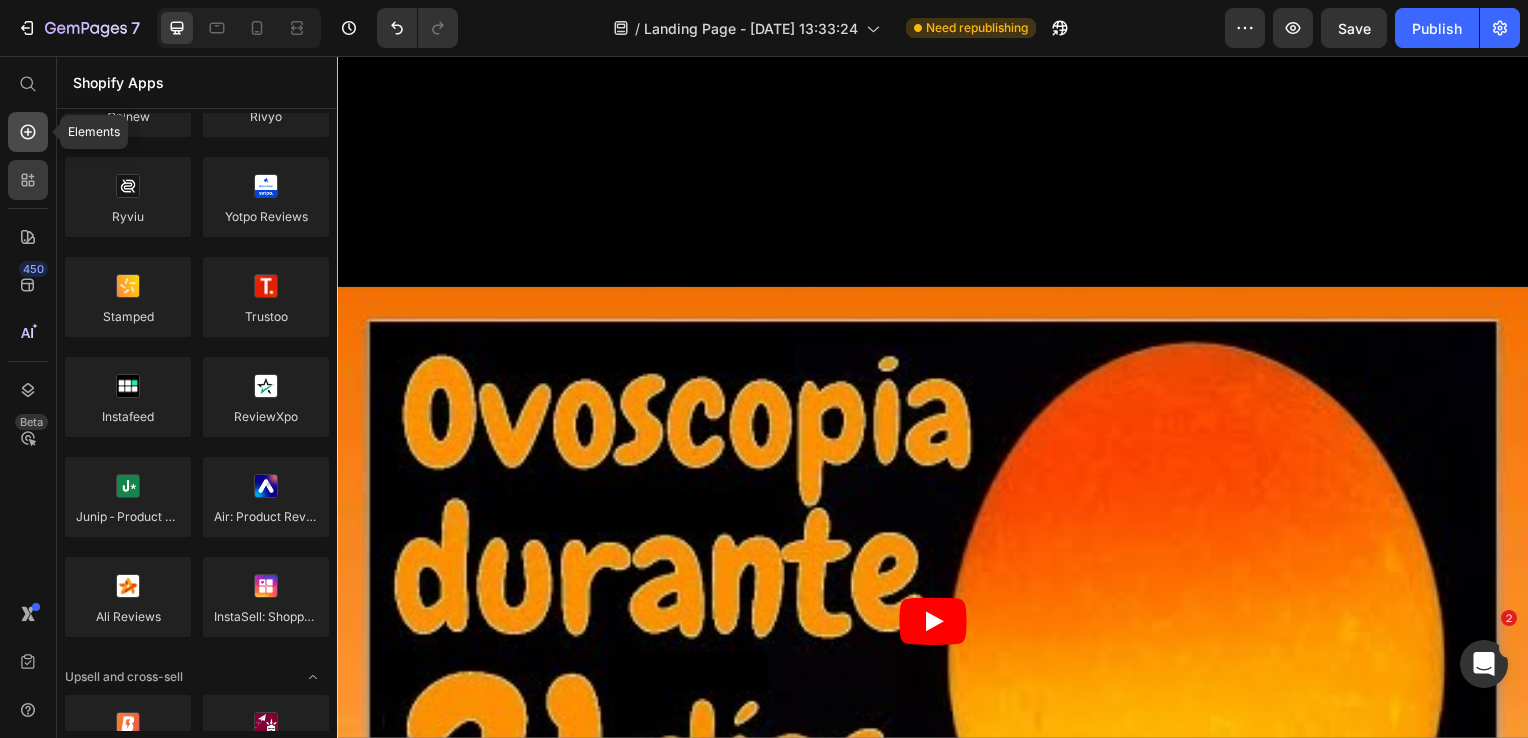 click 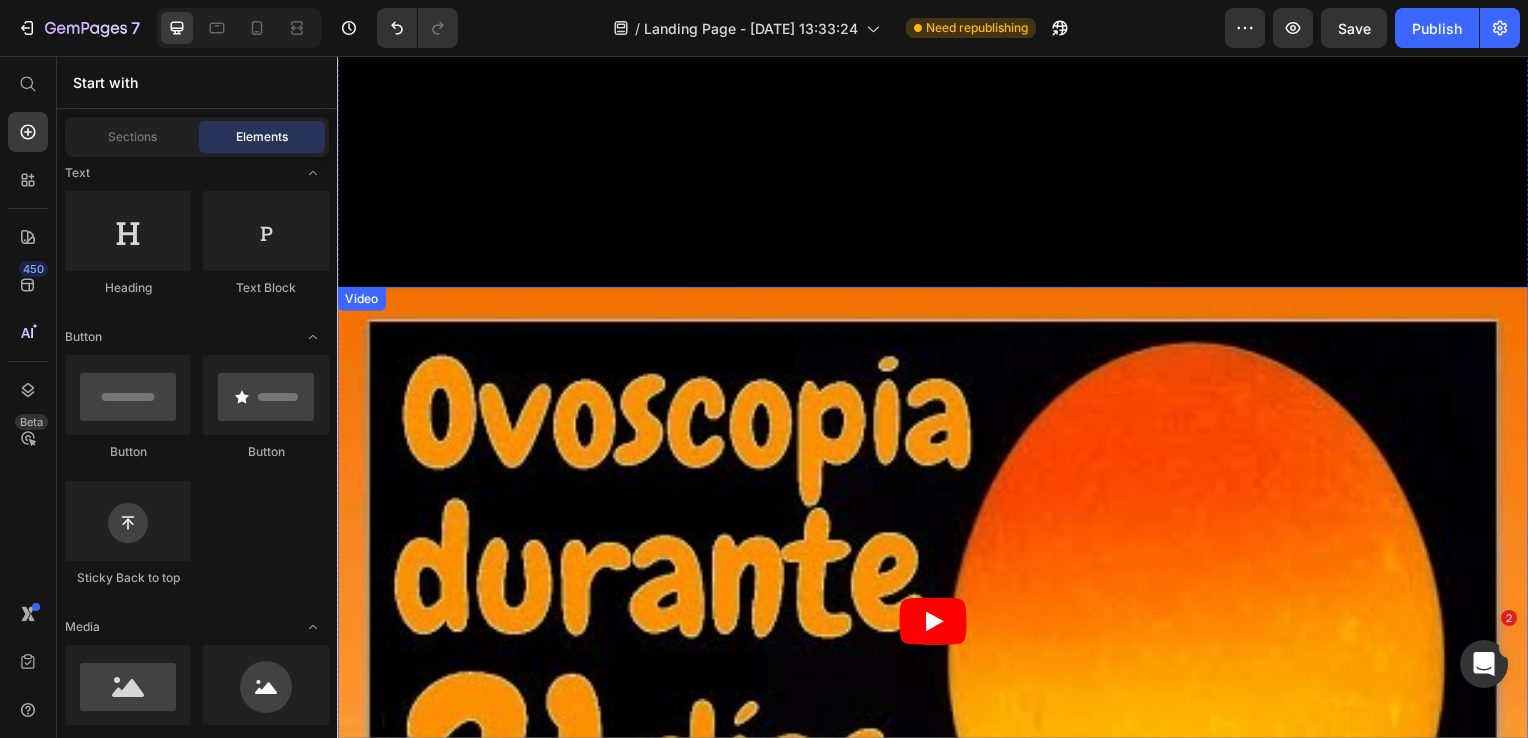 click at bounding box center [937, 626] 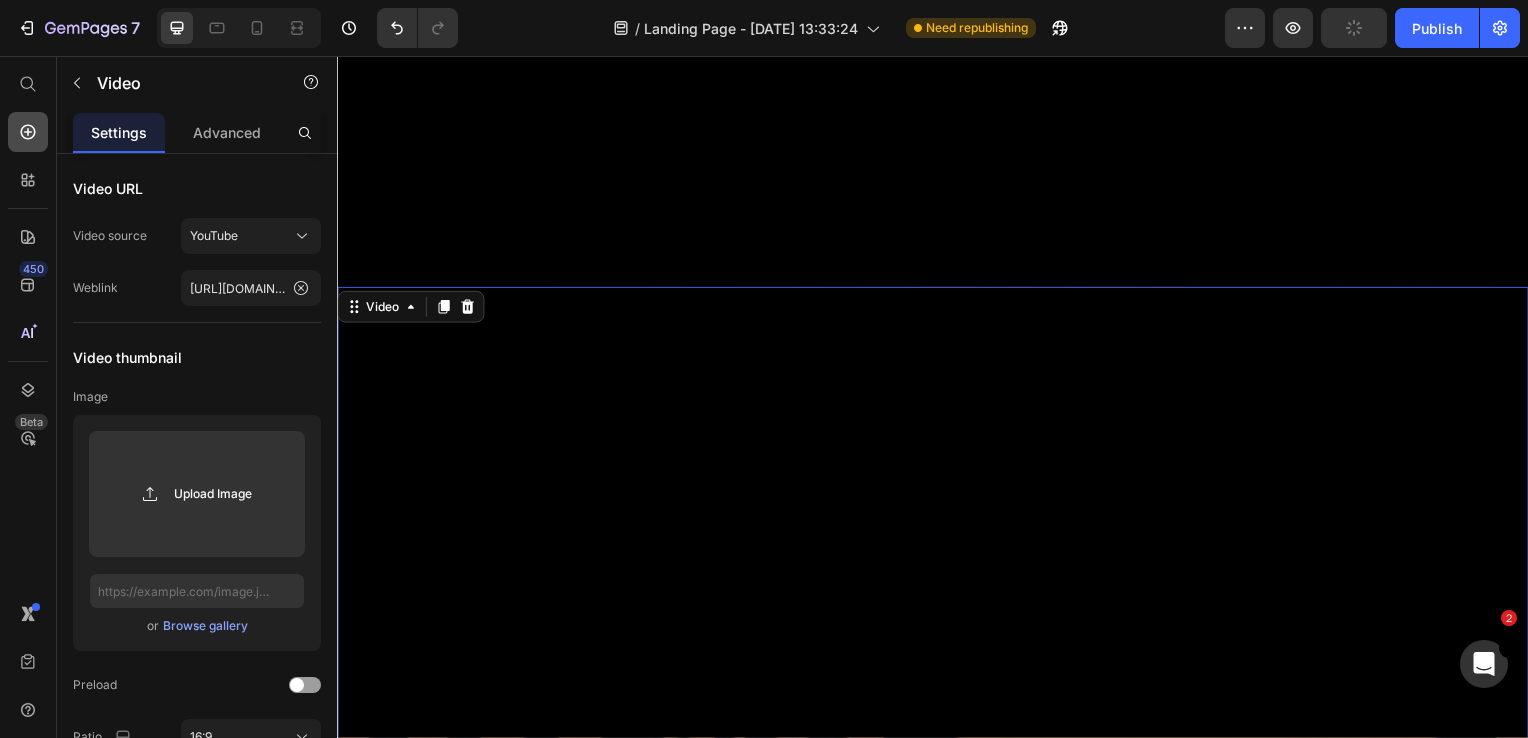 click 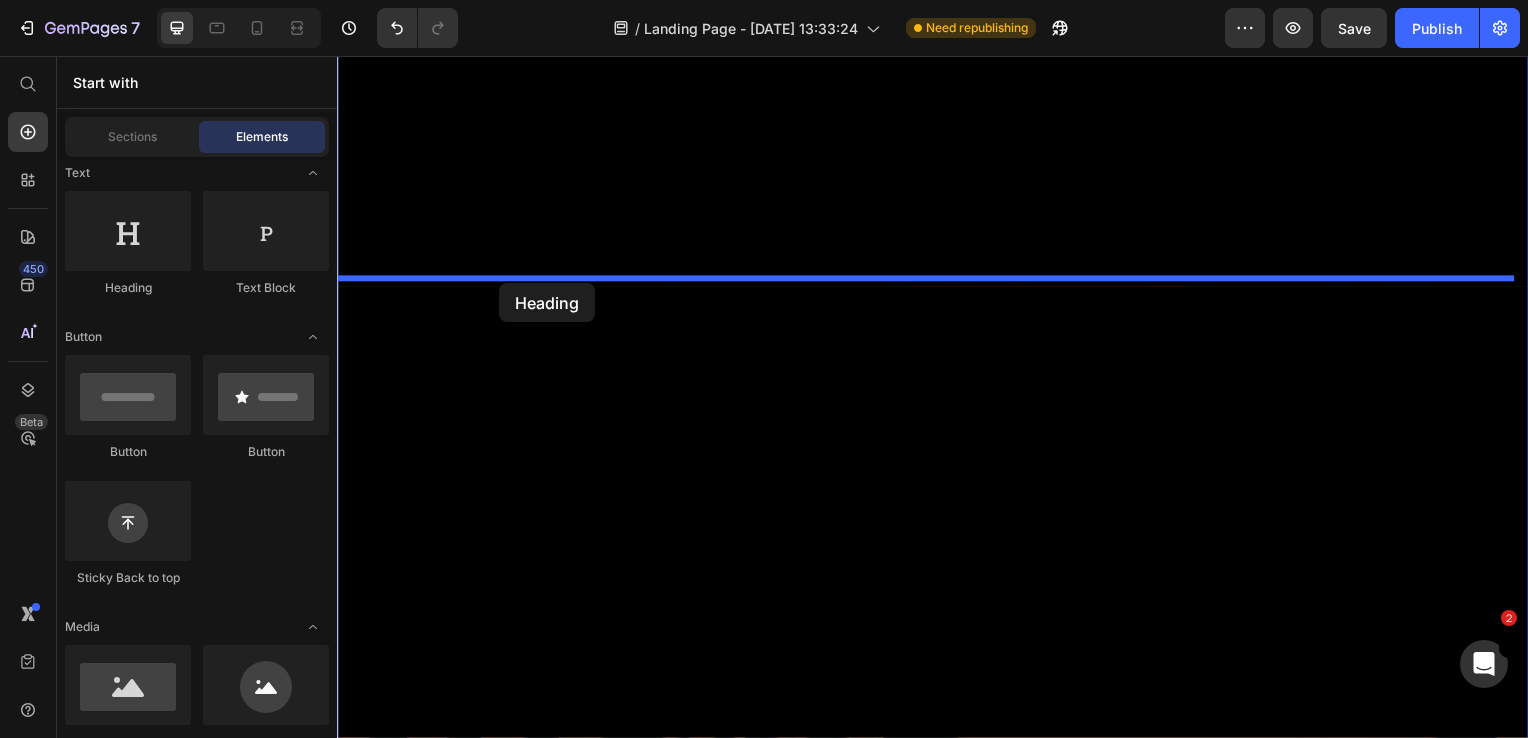 drag, startPoint x: 457, startPoint y: 306, endPoint x: 501, endPoint y: 284, distance: 49.193497 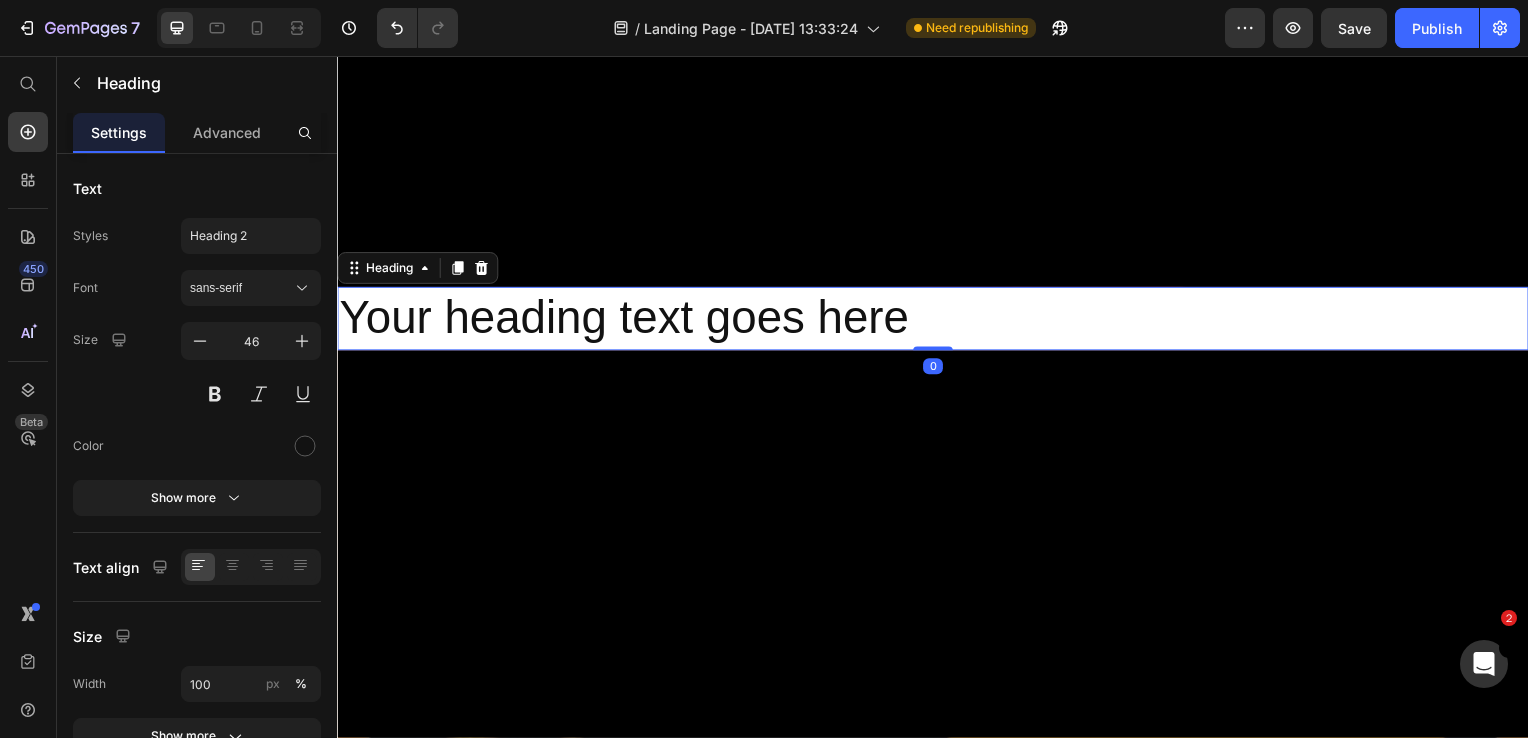 click on "Your heading text goes here" at bounding box center (937, 321) 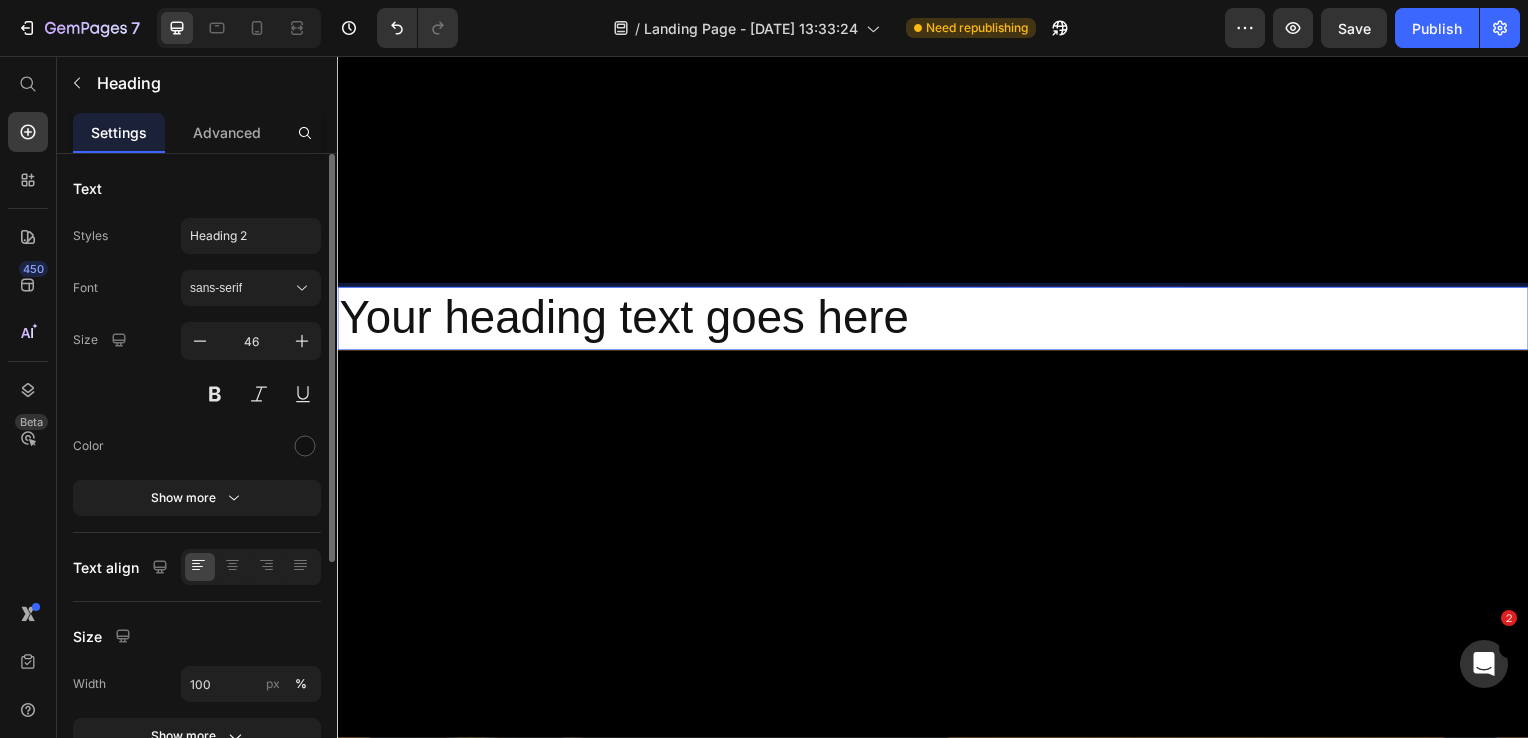 scroll, scrollTop: 200, scrollLeft: 0, axis: vertical 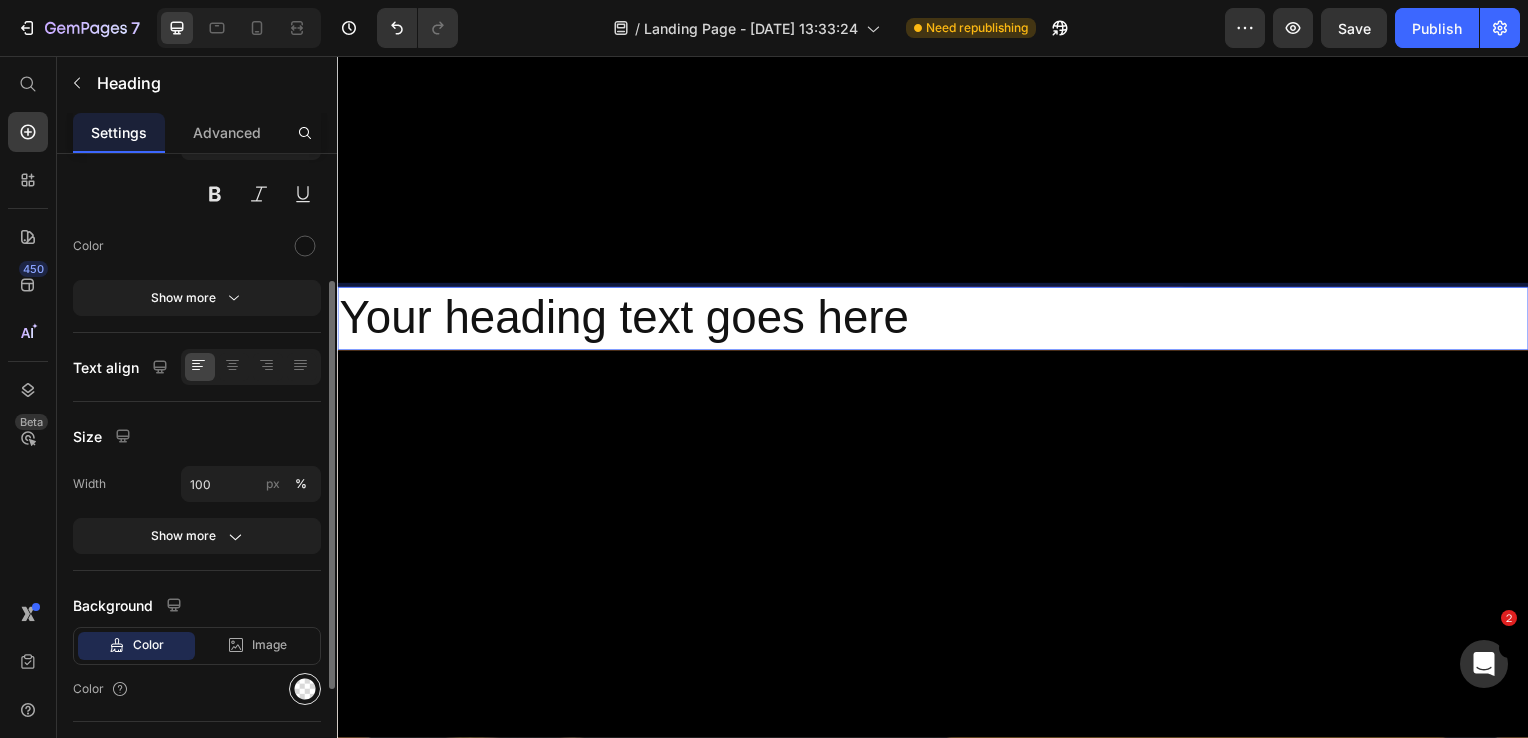 click at bounding box center [305, 689] 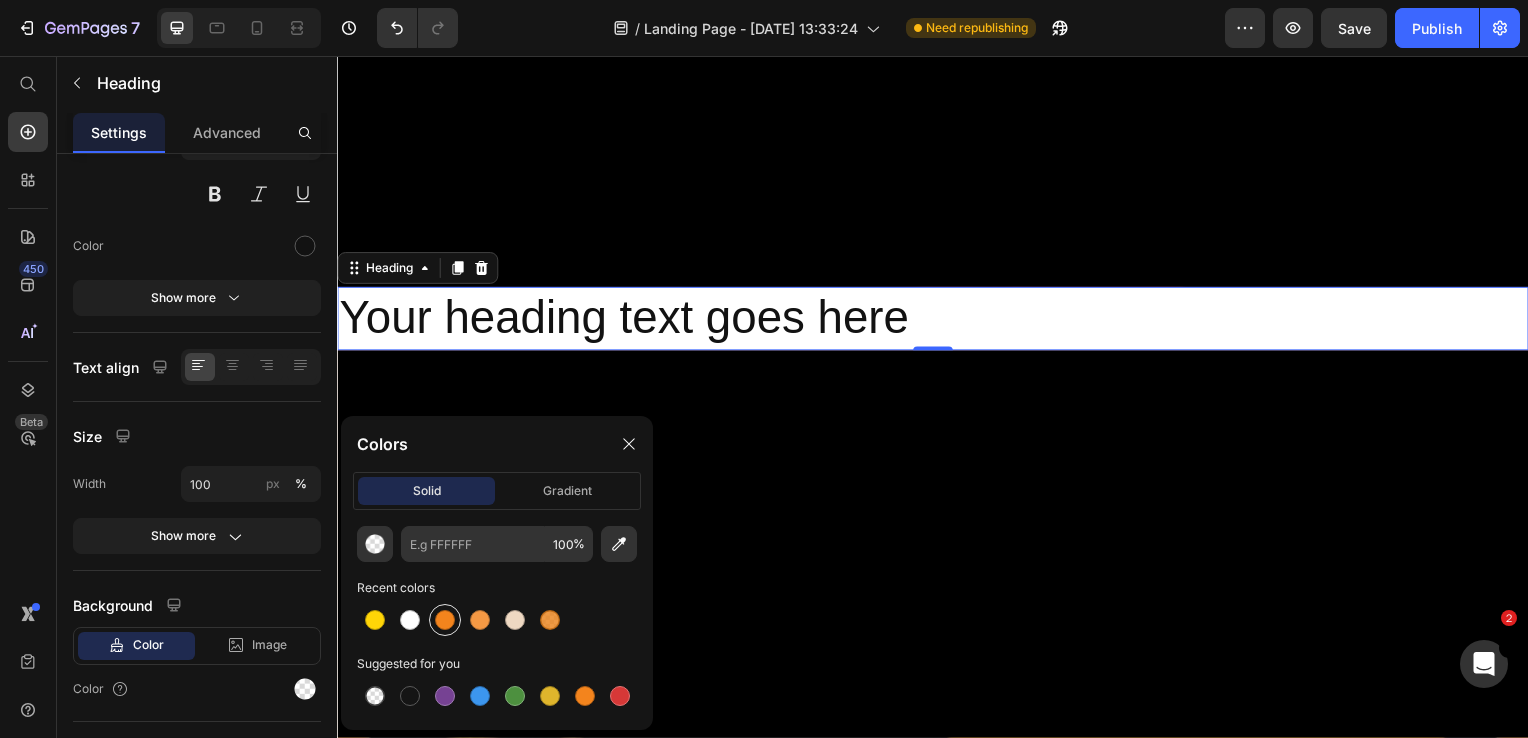 click at bounding box center (445, 620) 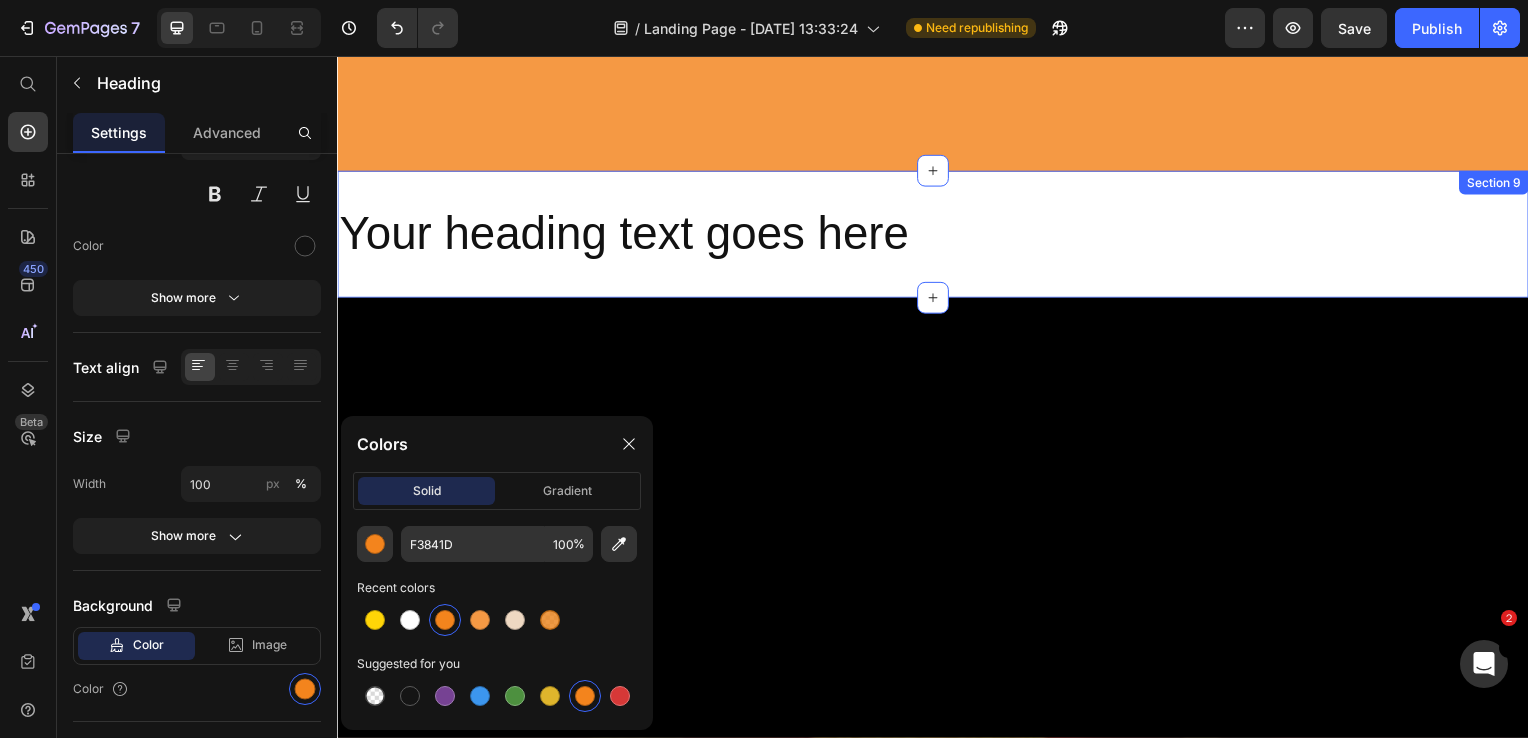 scroll, scrollTop: 6264, scrollLeft: 0, axis: vertical 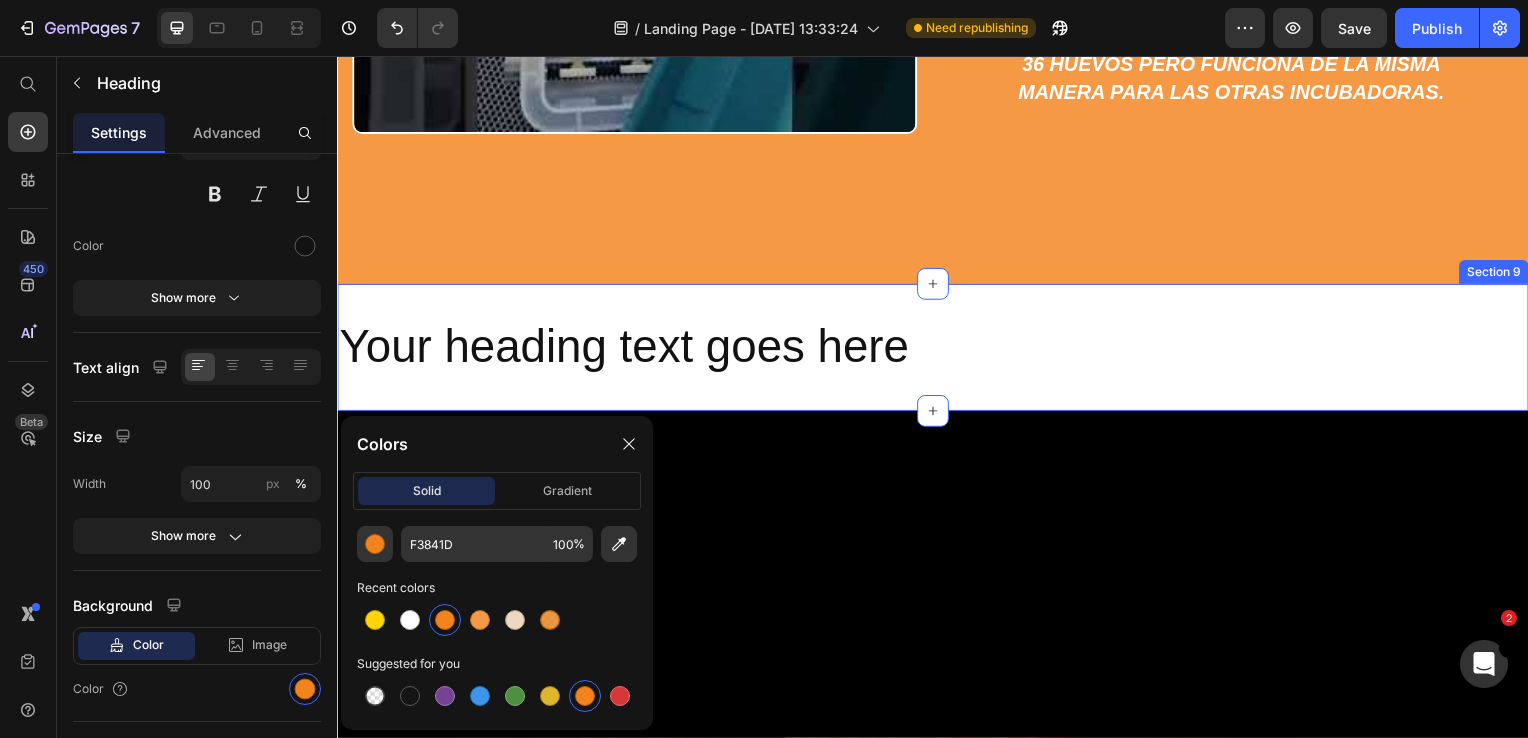 click on "Your heading text goes here Heading Section 9" at bounding box center (937, 350) 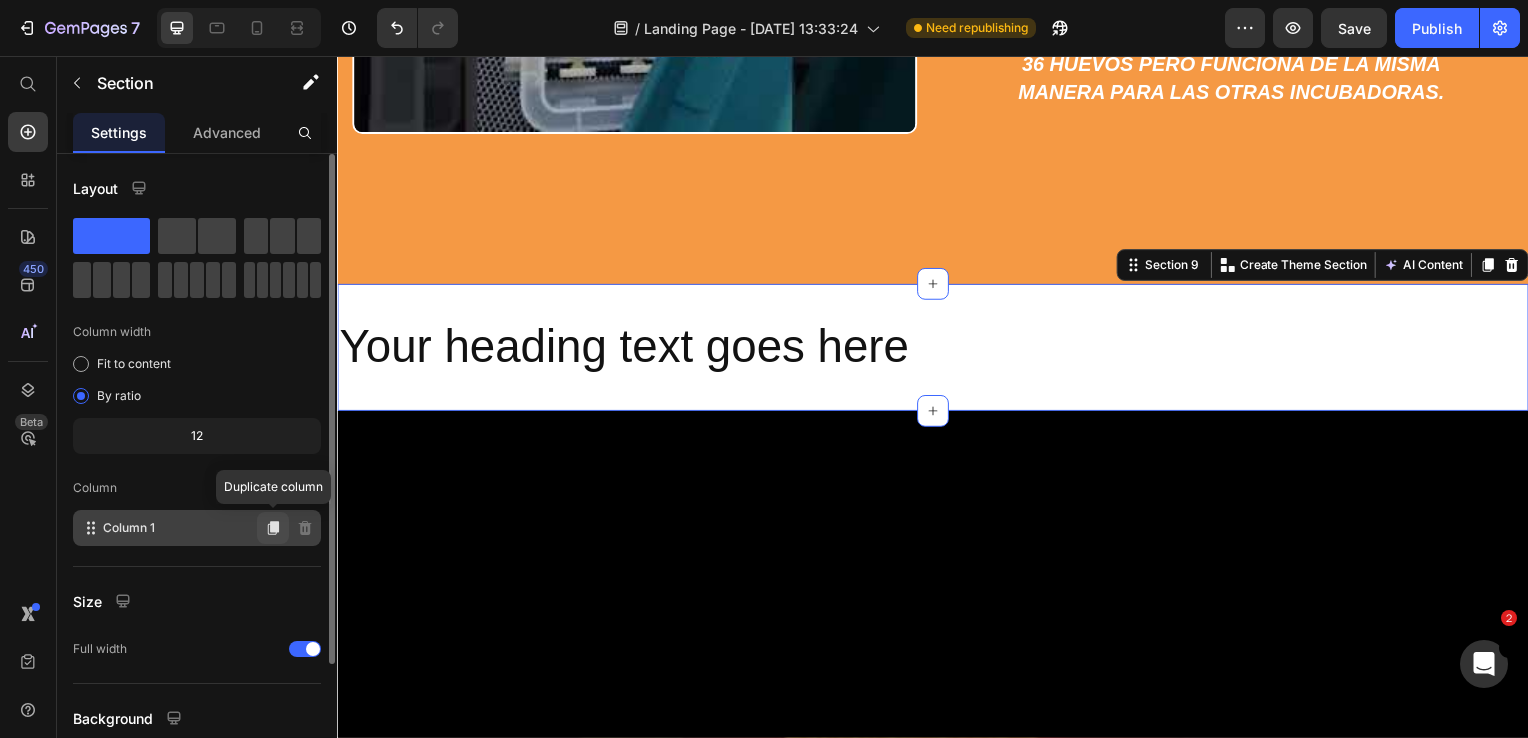scroll, scrollTop: 164, scrollLeft: 0, axis: vertical 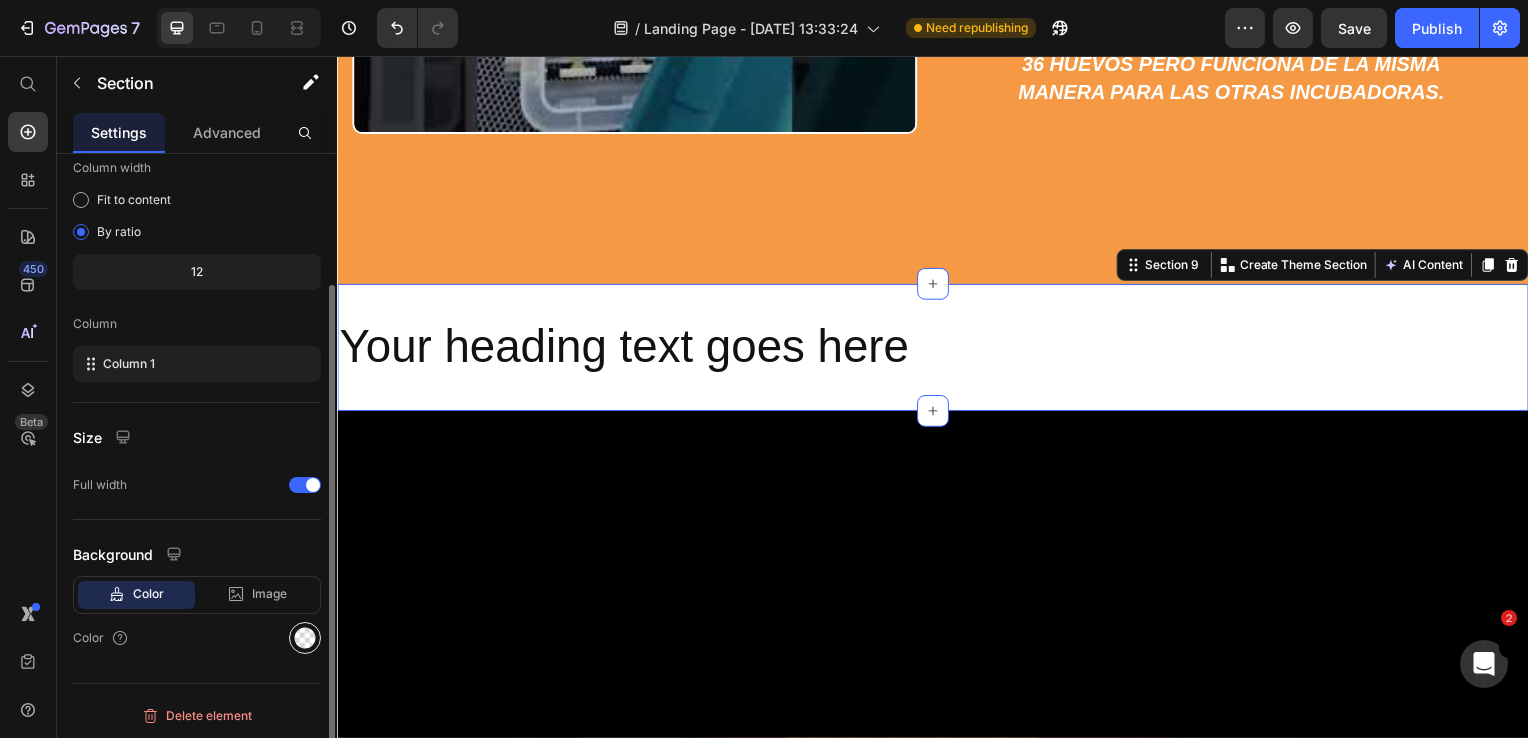 click at bounding box center [305, 638] 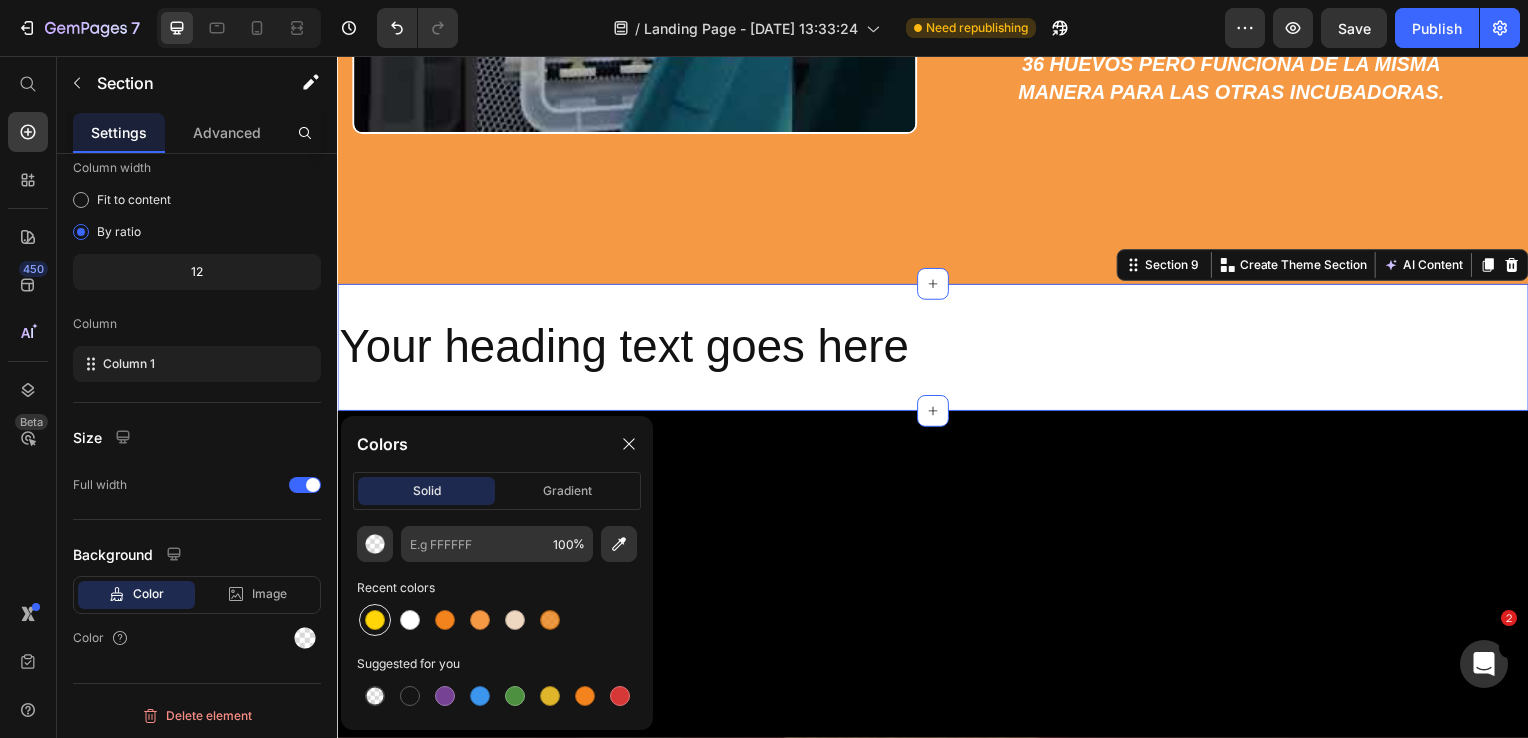 click at bounding box center [375, 620] 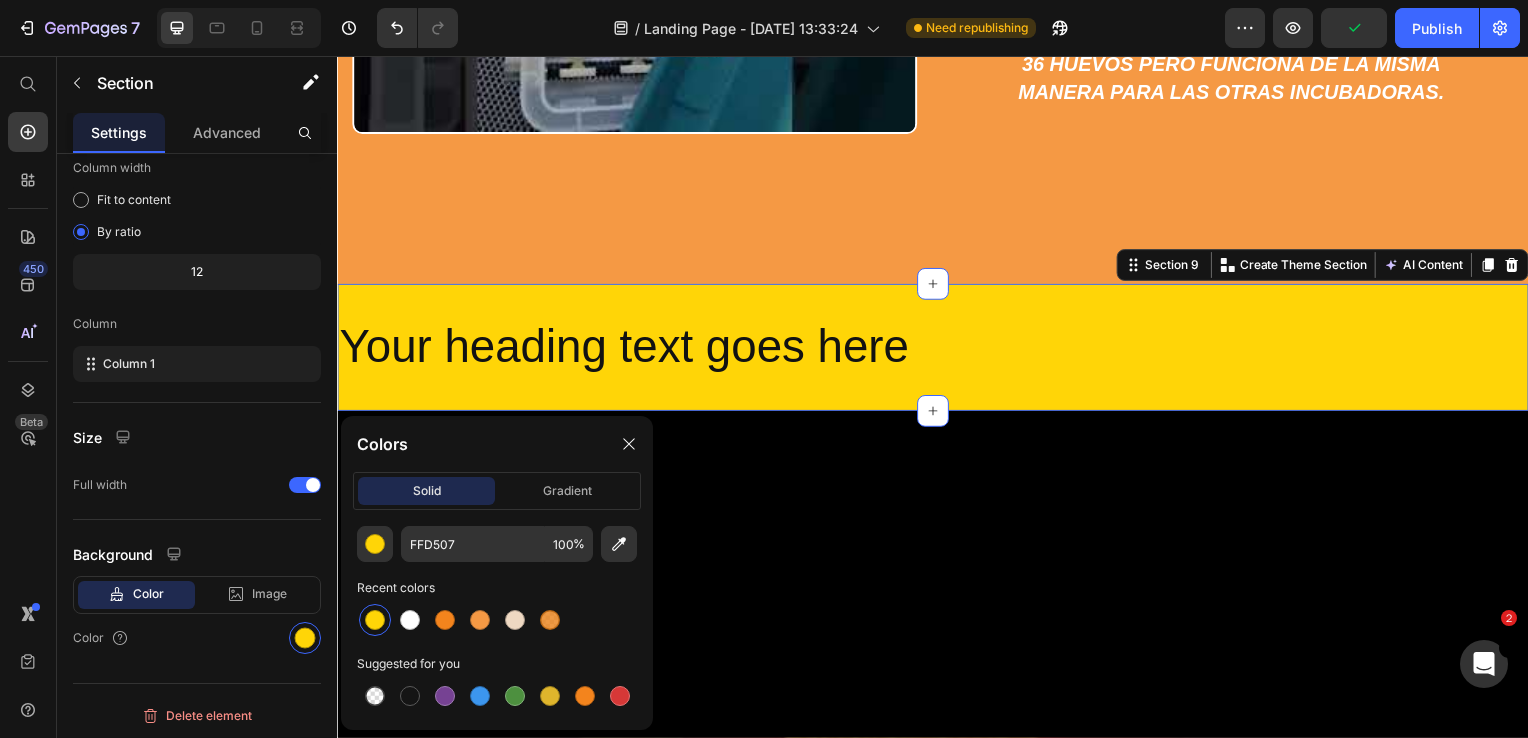 click on "Your heading text goes here Heading Section 9   Create Theme Section AI Content Write with GemAI What would you like to describe here? Tone and Voice Persuasive Product Mini rastreador GPS Localizador de voz GMS/GPS Show more Generate" at bounding box center [937, 350] 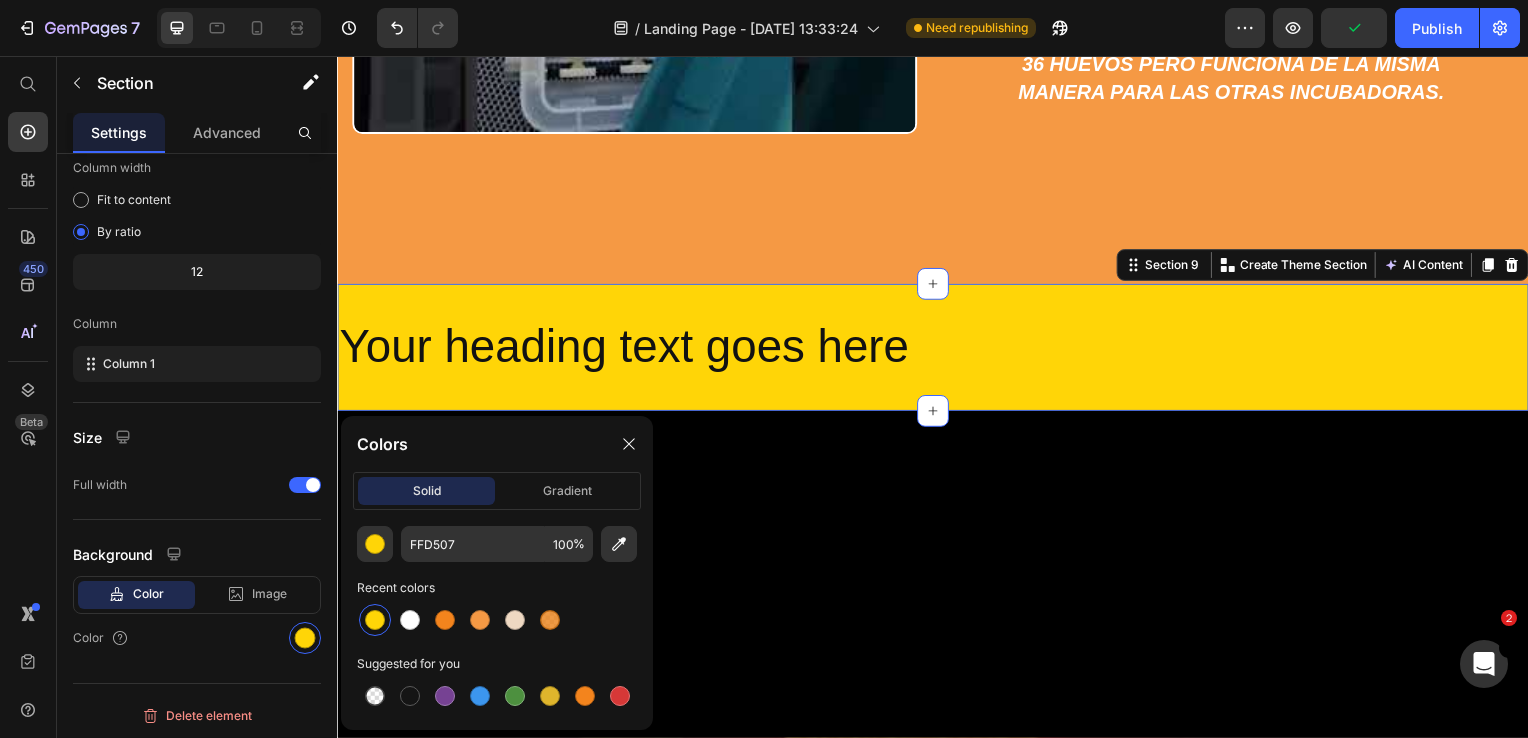 click on "Your heading text goes here" at bounding box center (937, 350) 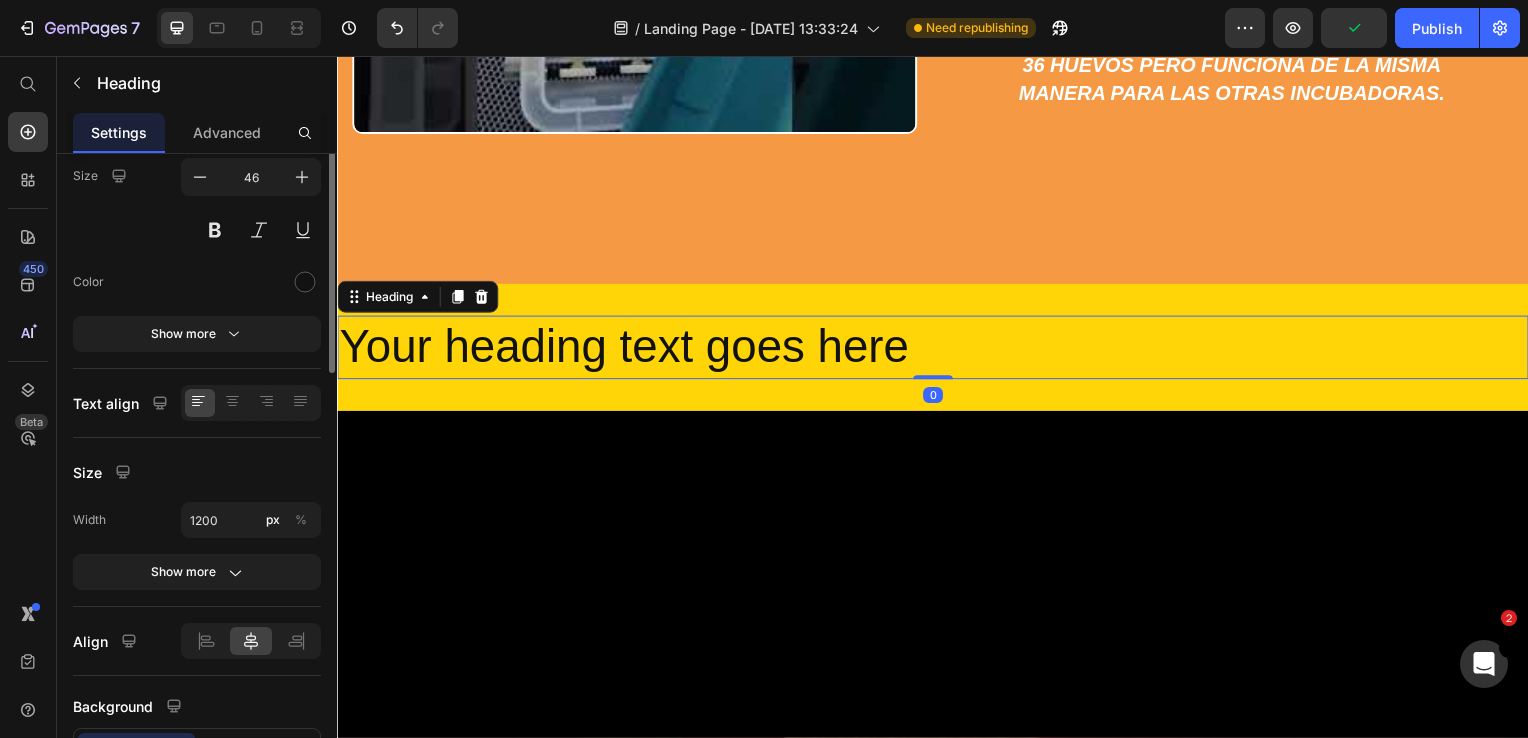 scroll, scrollTop: 0, scrollLeft: 0, axis: both 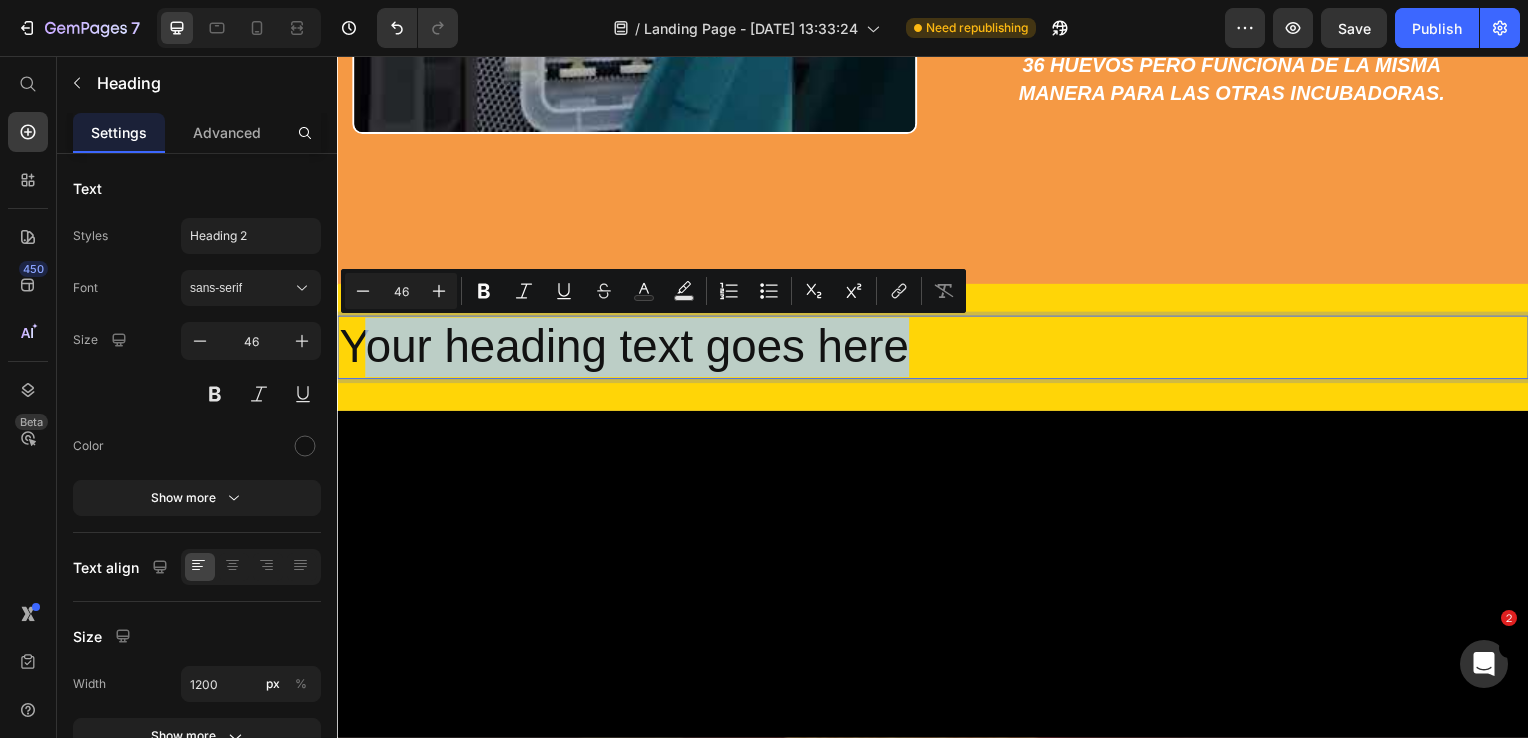drag, startPoint x: 914, startPoint y: 342, endPoint x: 359, endPoint y: 330, distance: 555.1297 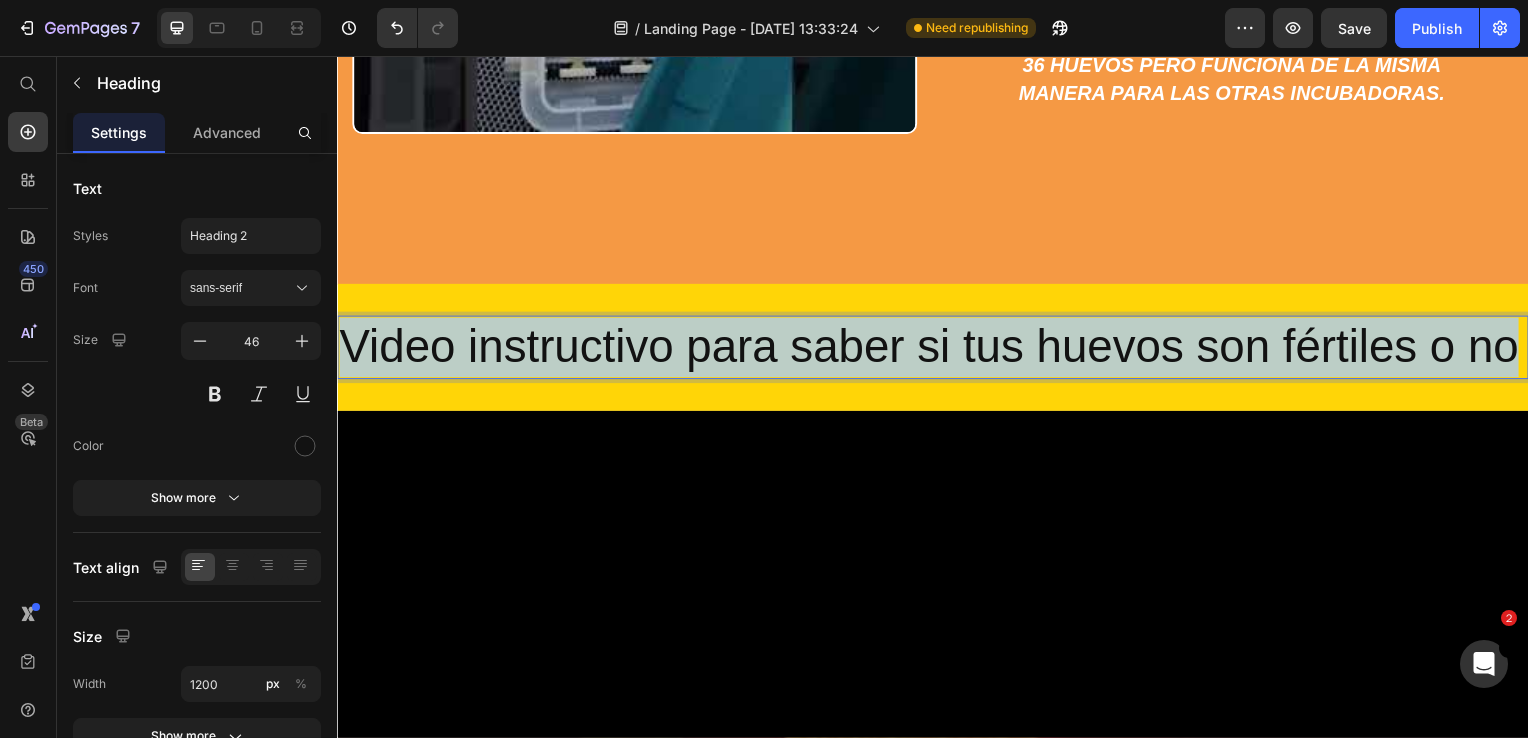 drag, startPoint x: 403, startPoint y: 425, endPoint x: 638, endPoint y: 407, distance: 235.68835 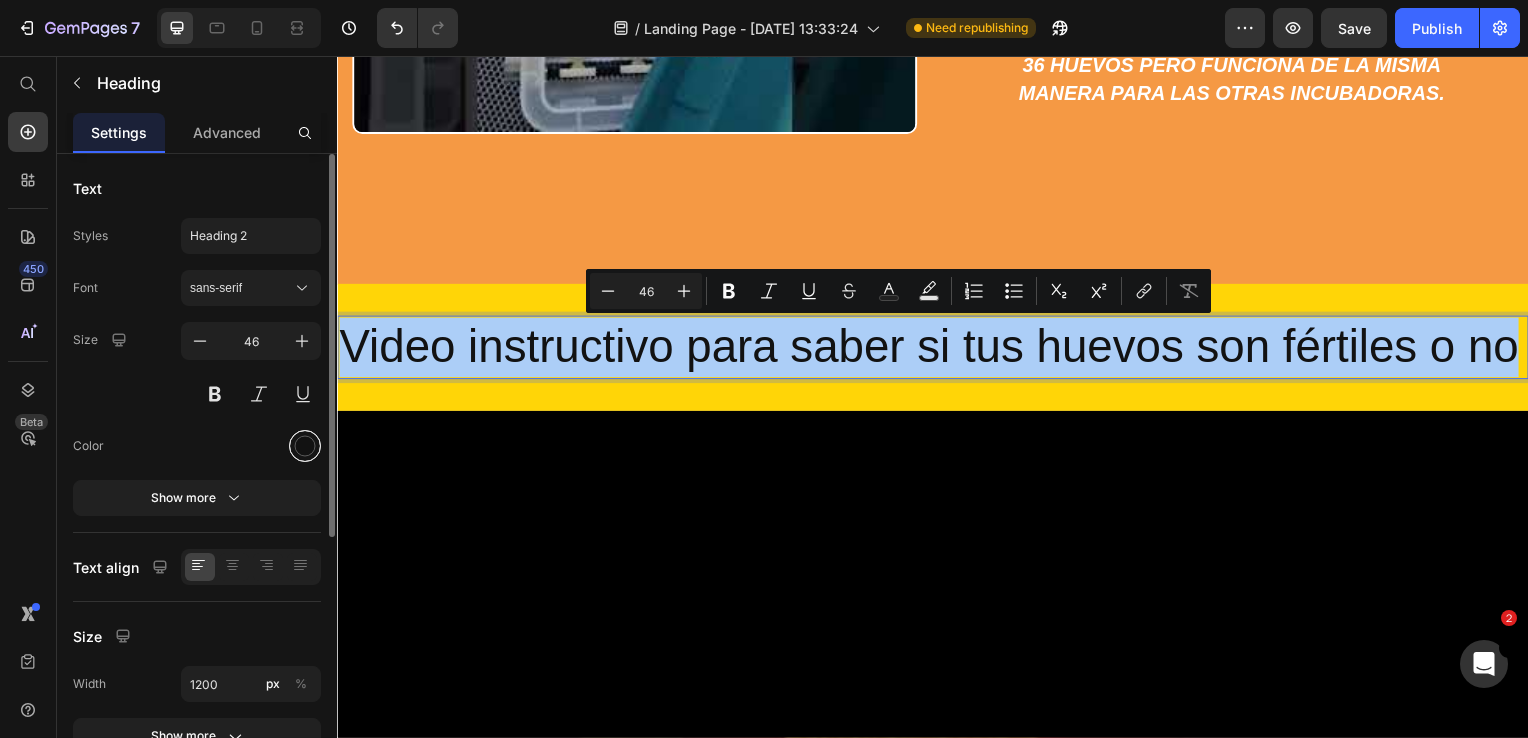 click at bounding box center (305, 446) 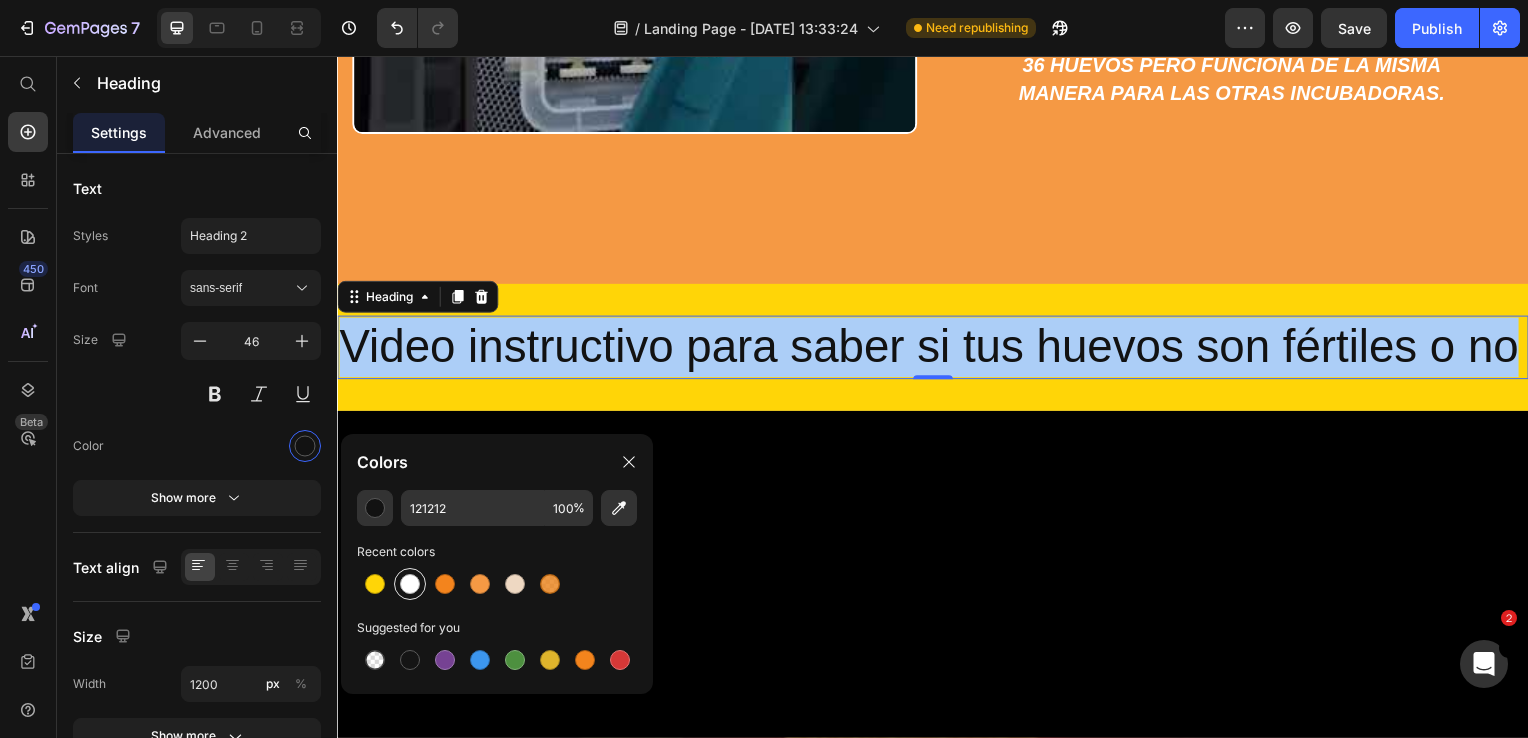 click at bounding box center [410, 584] 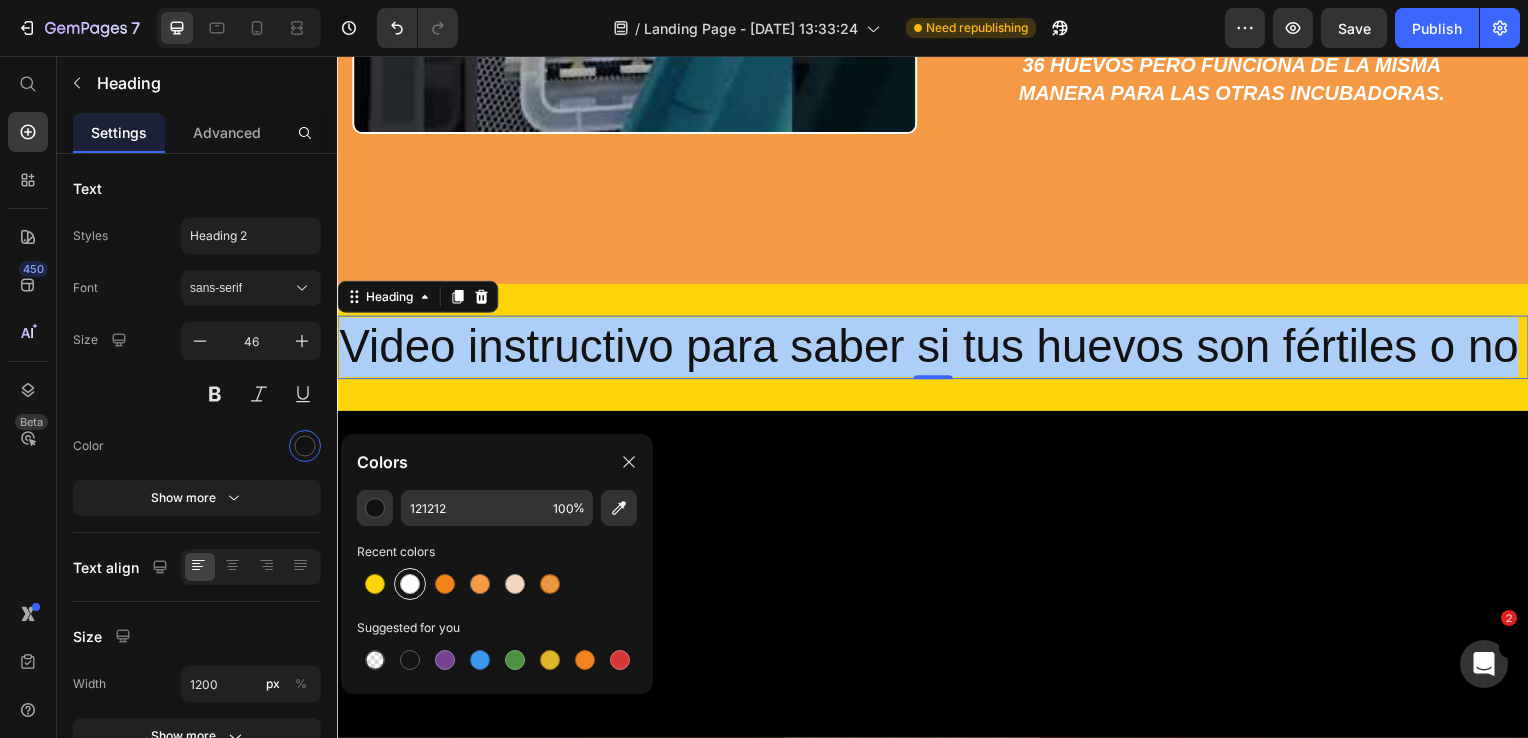 type on "FFFFFF" 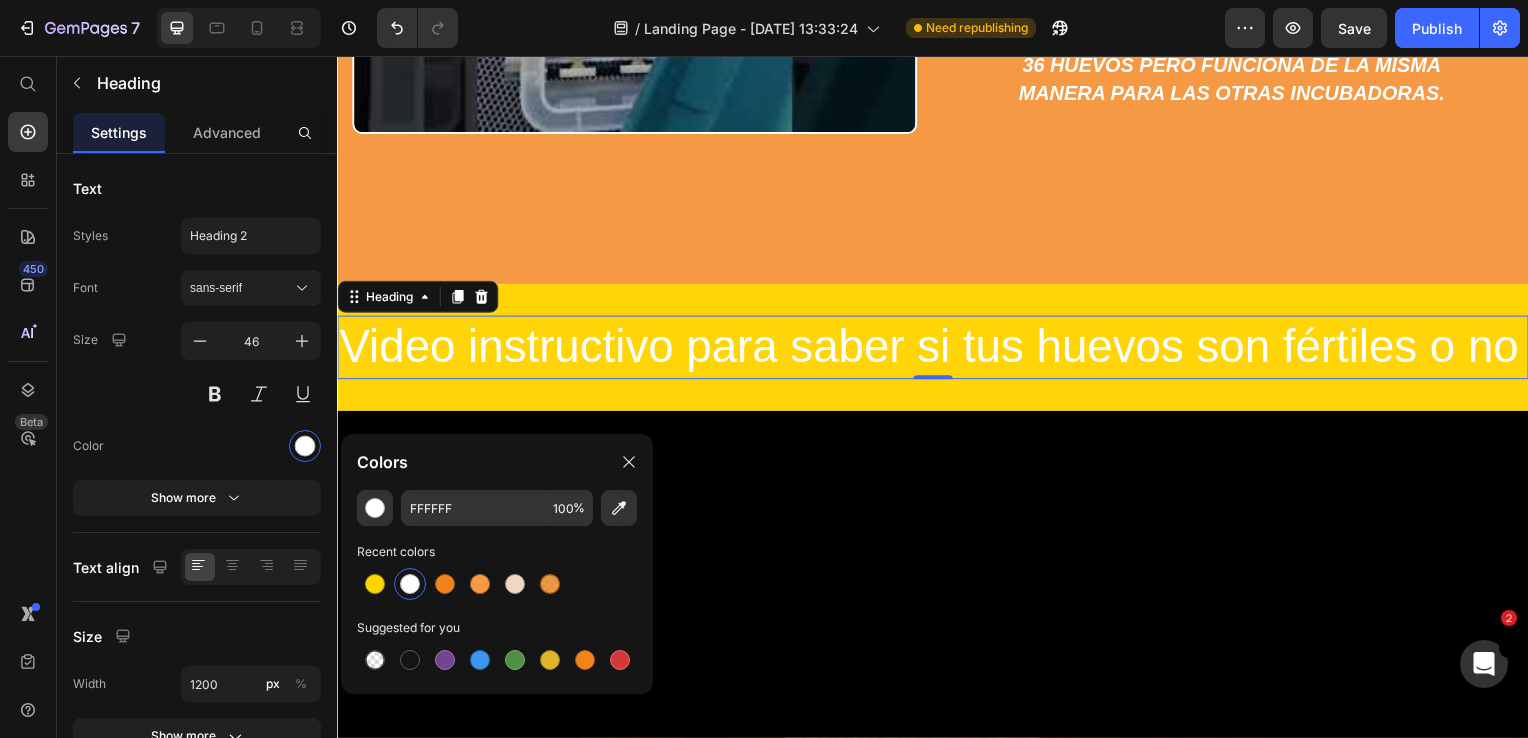 click on "Video instructivo para saber si tus huevos son fértiles o no" at bounding box center (937, 350) 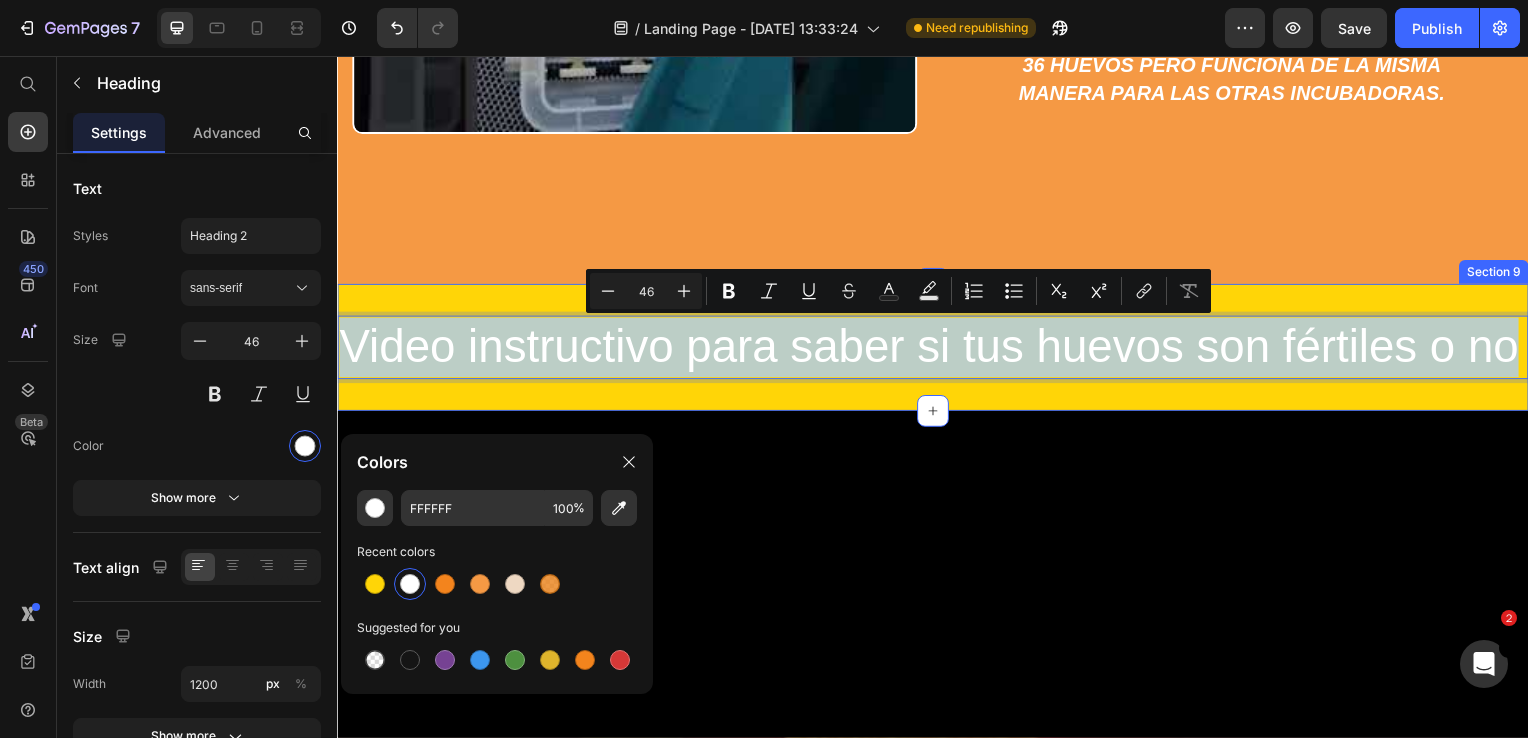 drag, startPoint x: 424, startPoint y: 413, endPoint x: 339, endPoint y: 311, distance: 132.77425 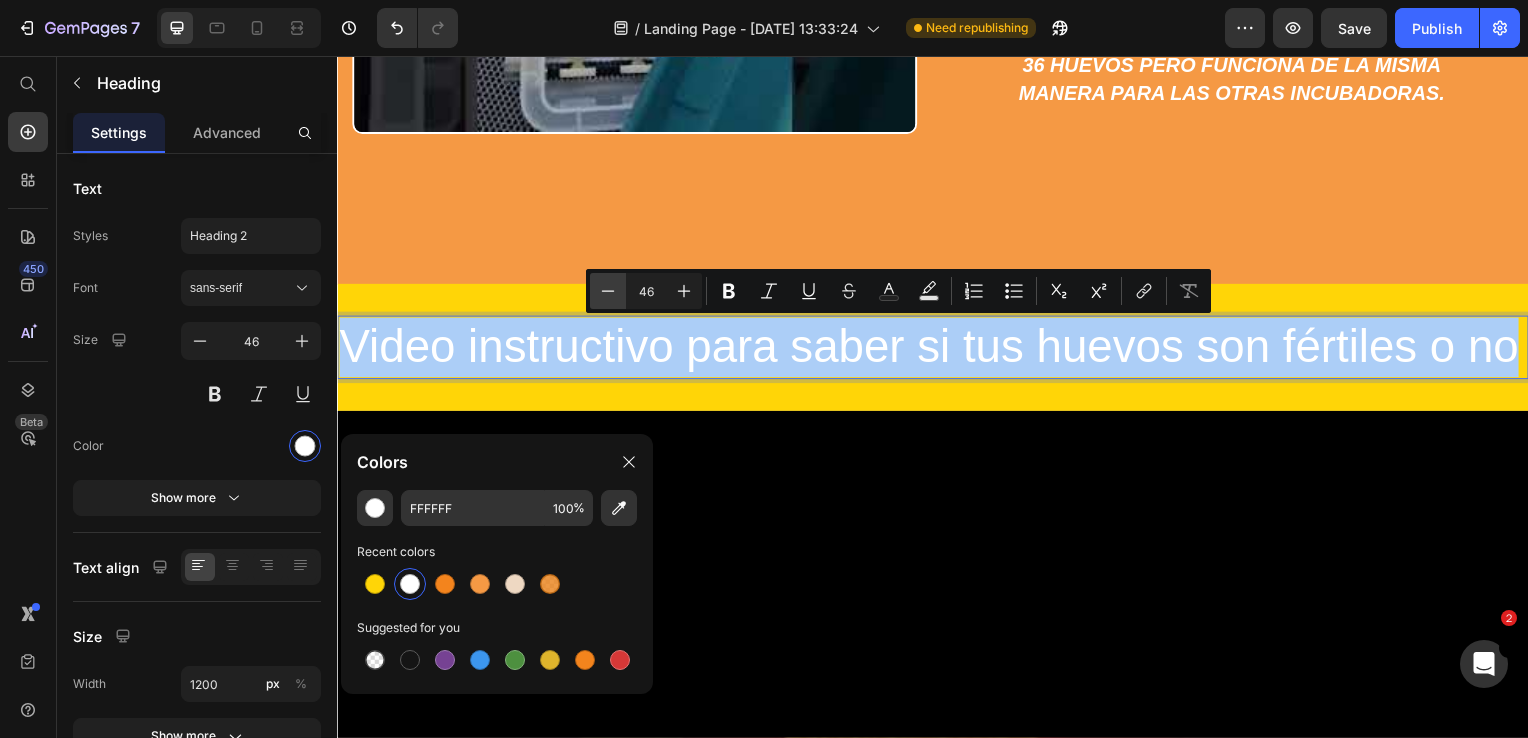 click 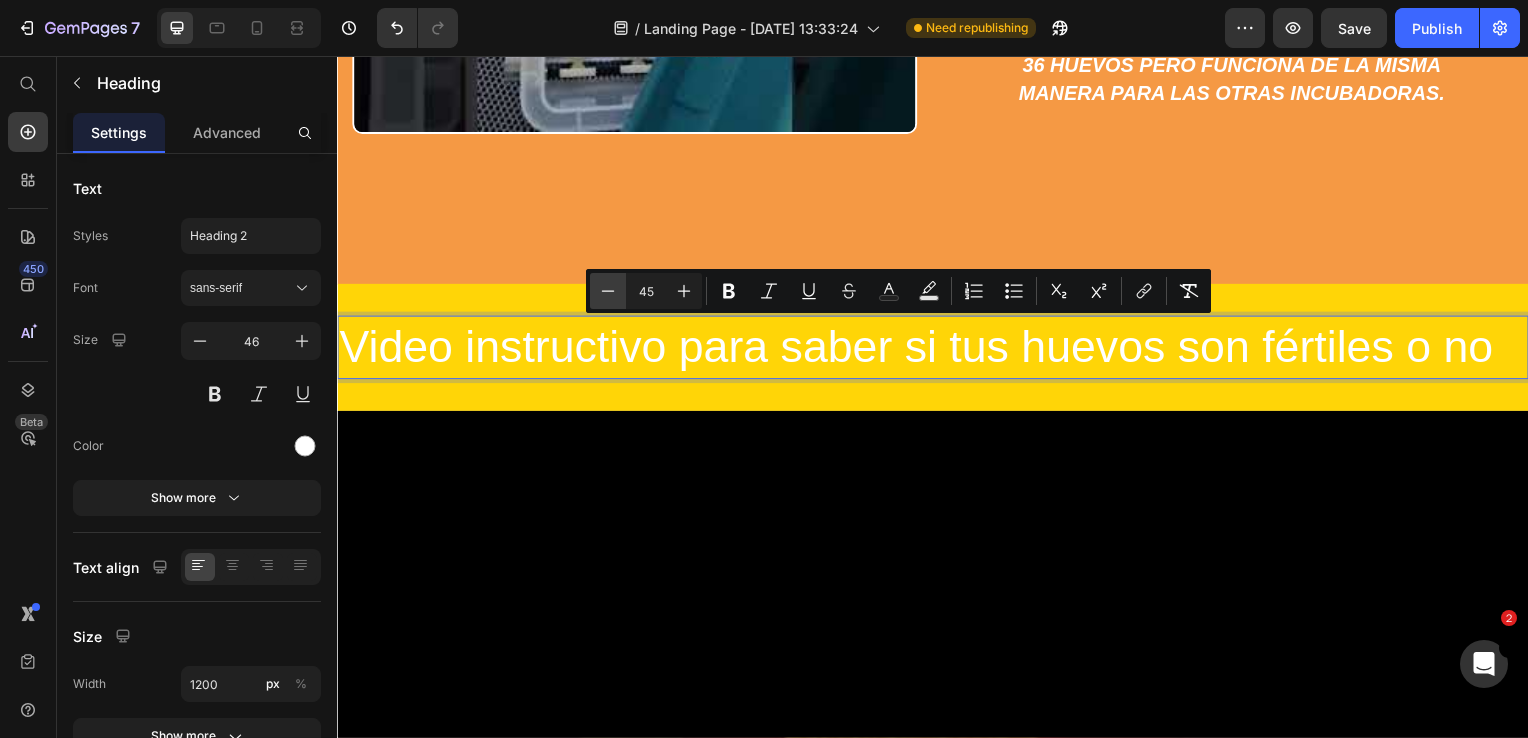 click 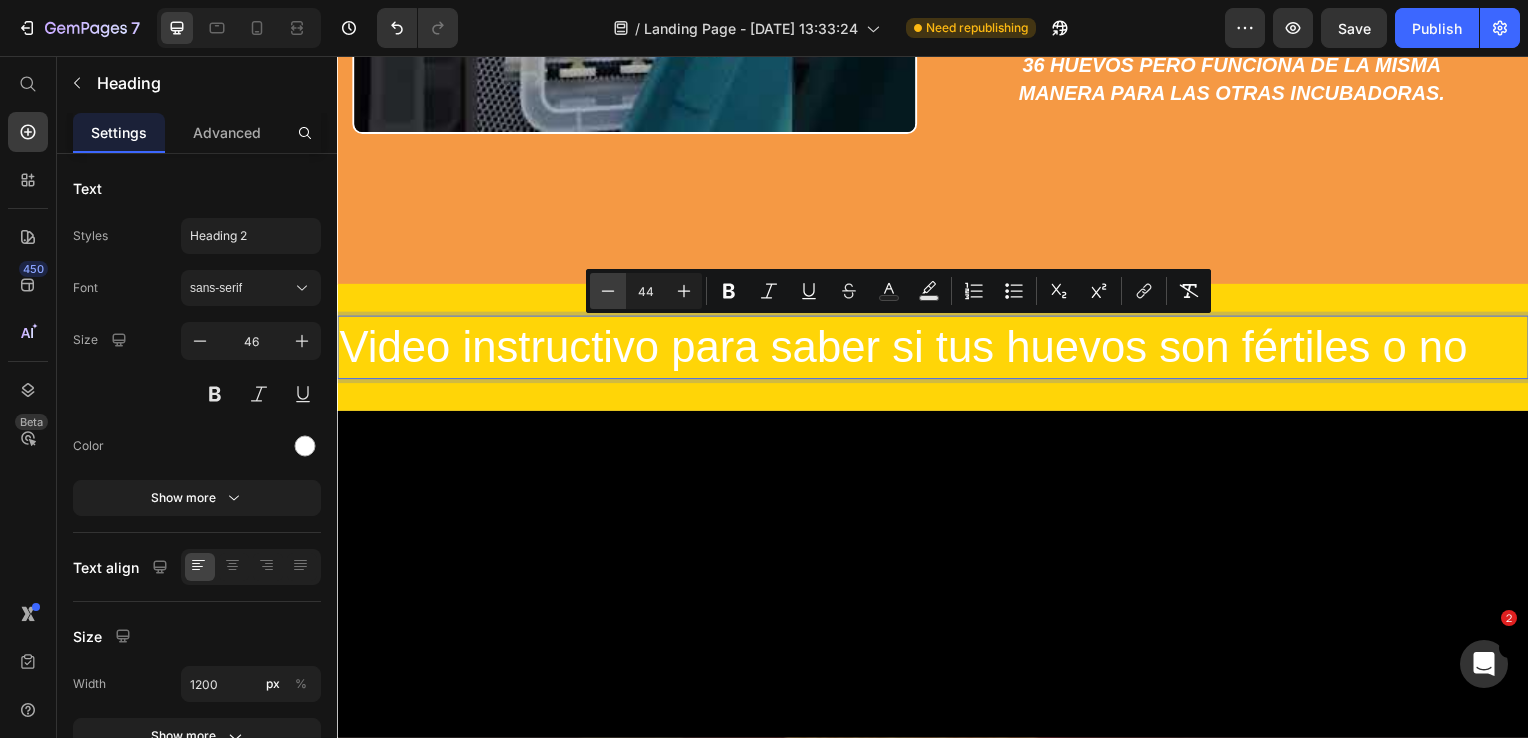 click 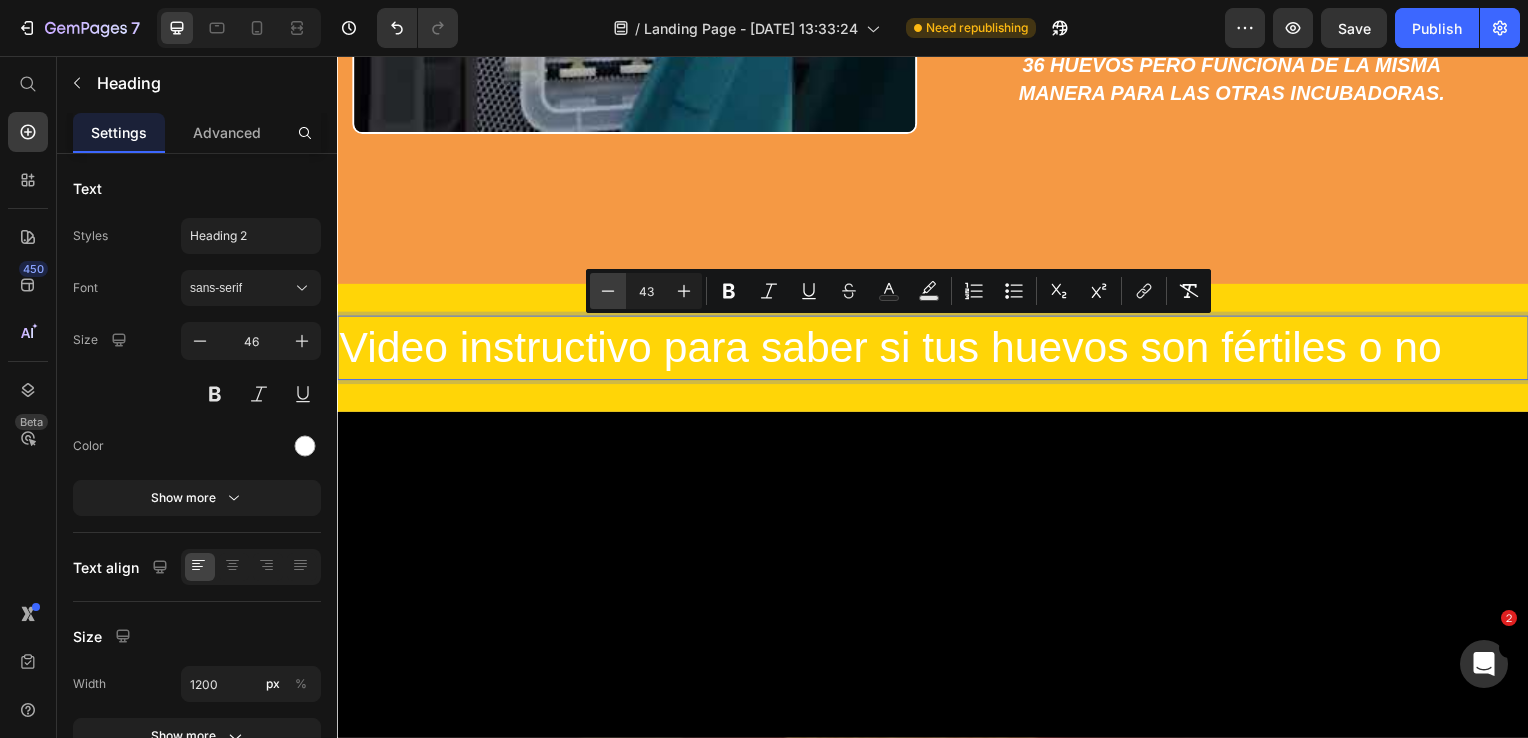 click 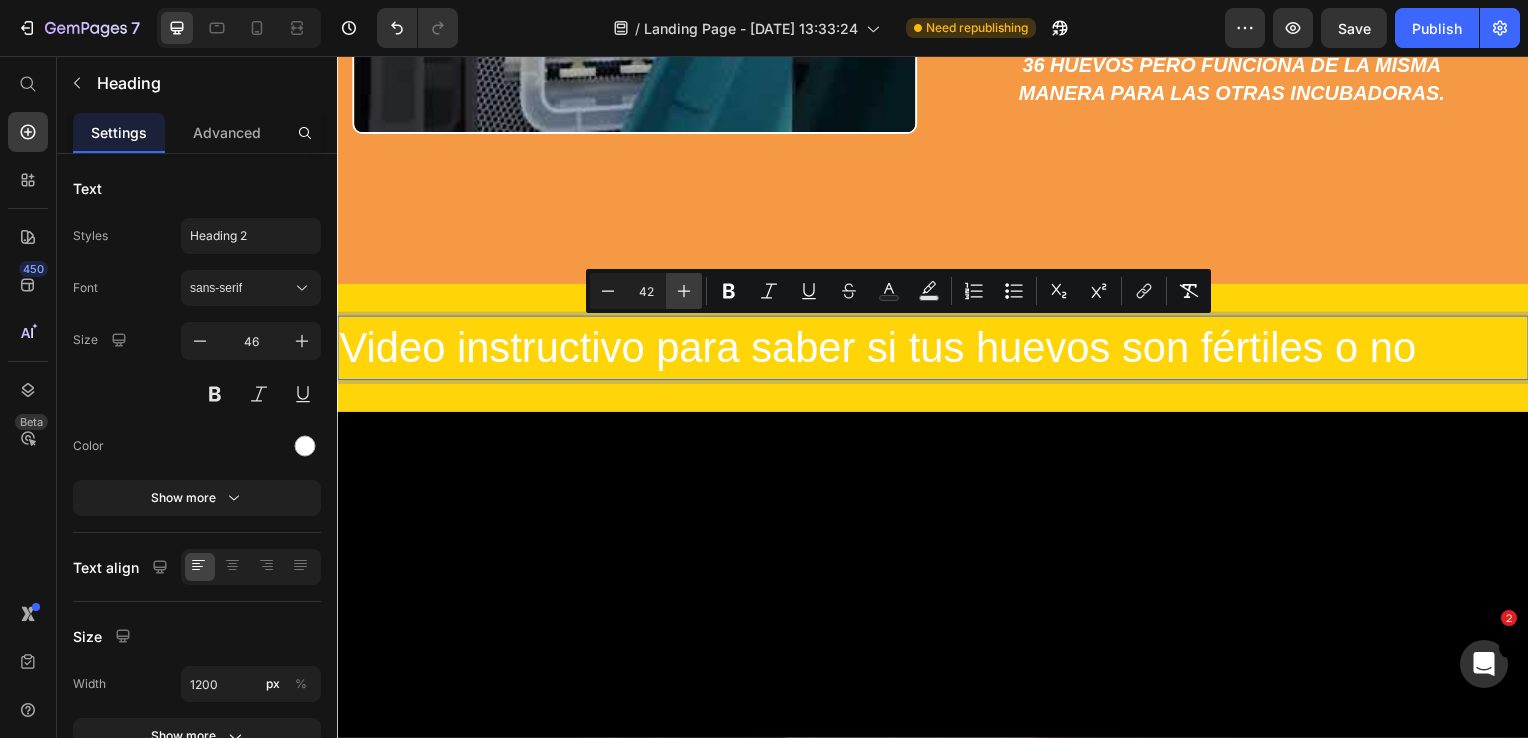 click 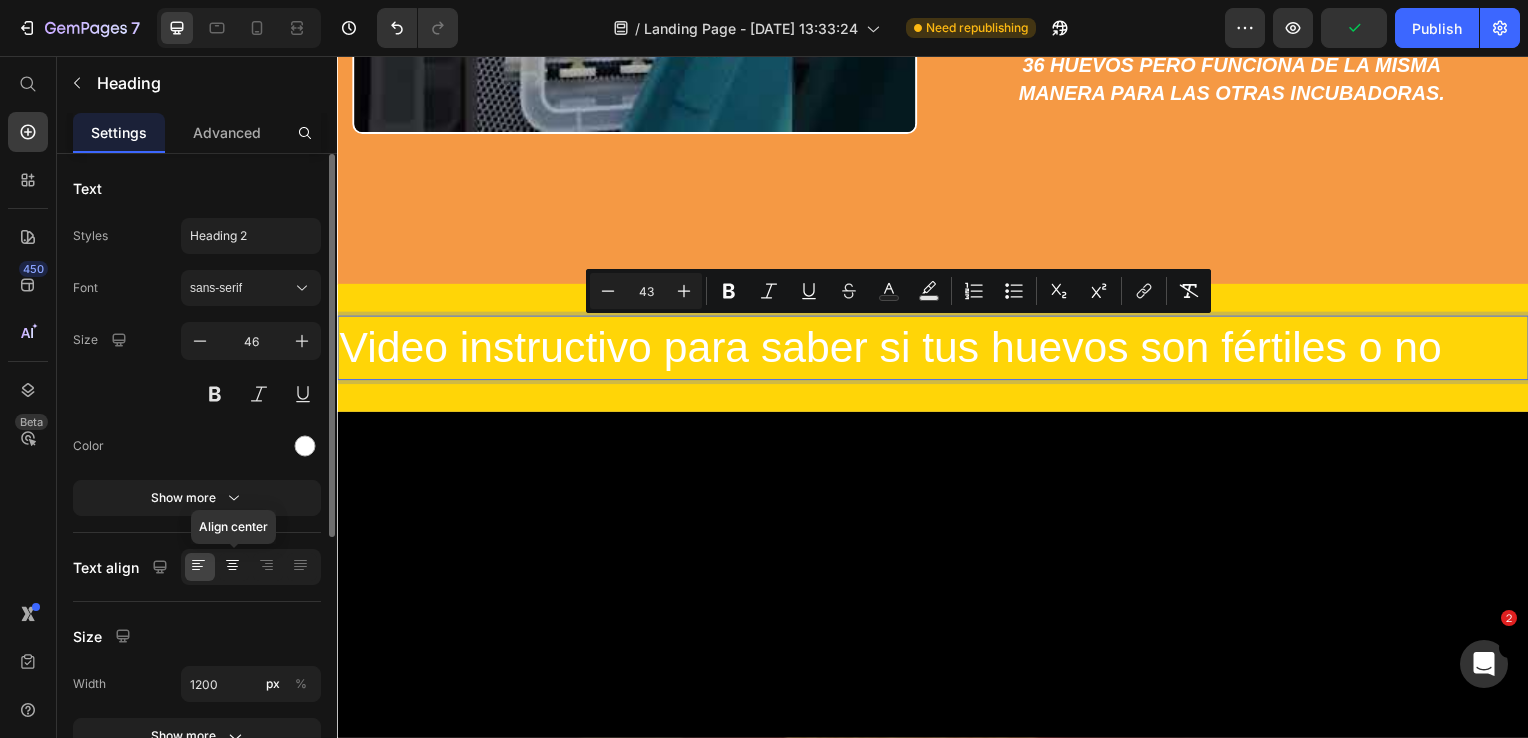 click 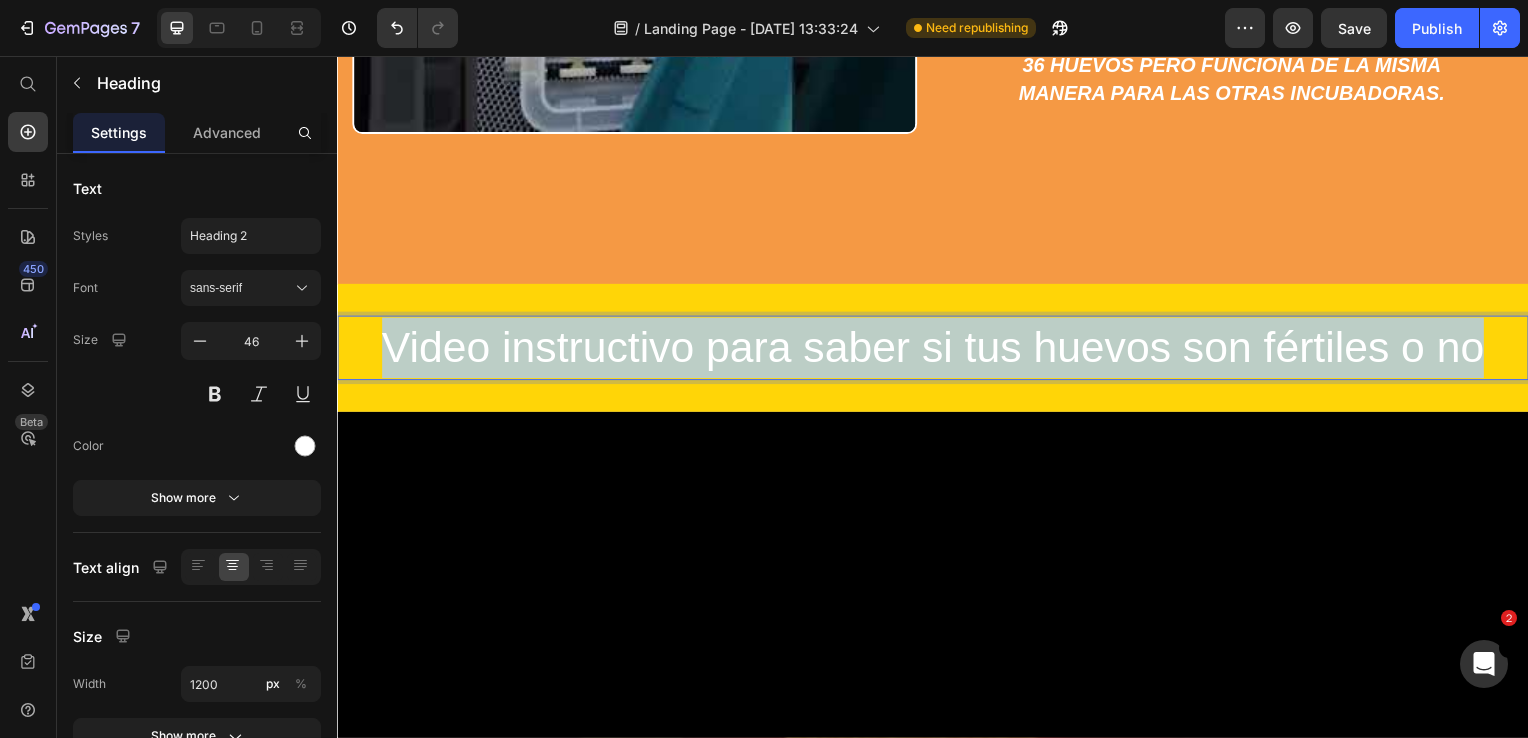 drag, startPoint x: 384, startPoint y: 332, endPoint x: 1480, endPoint y: 350, distance: 1096.1478 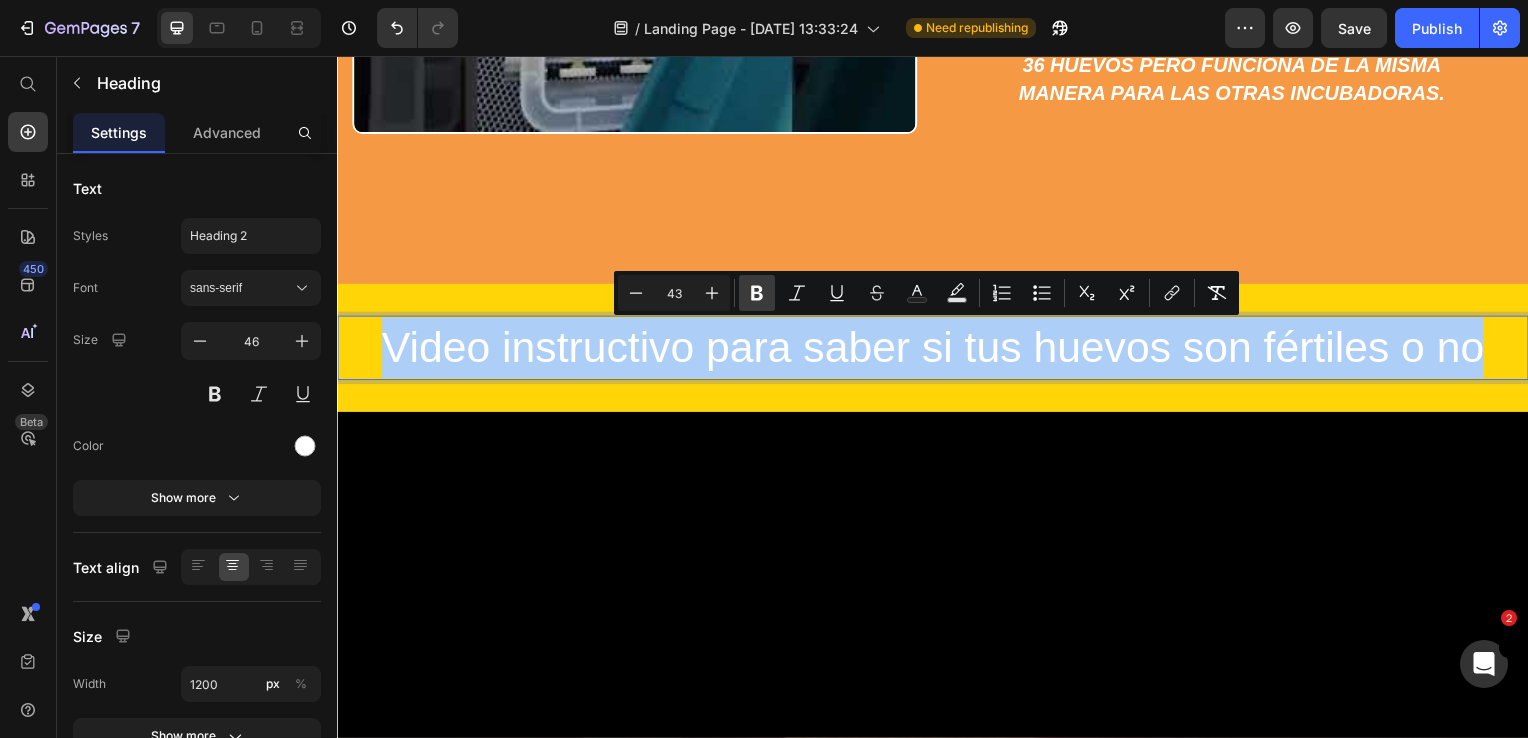click on "Bold" at bounding box center [757, 293] 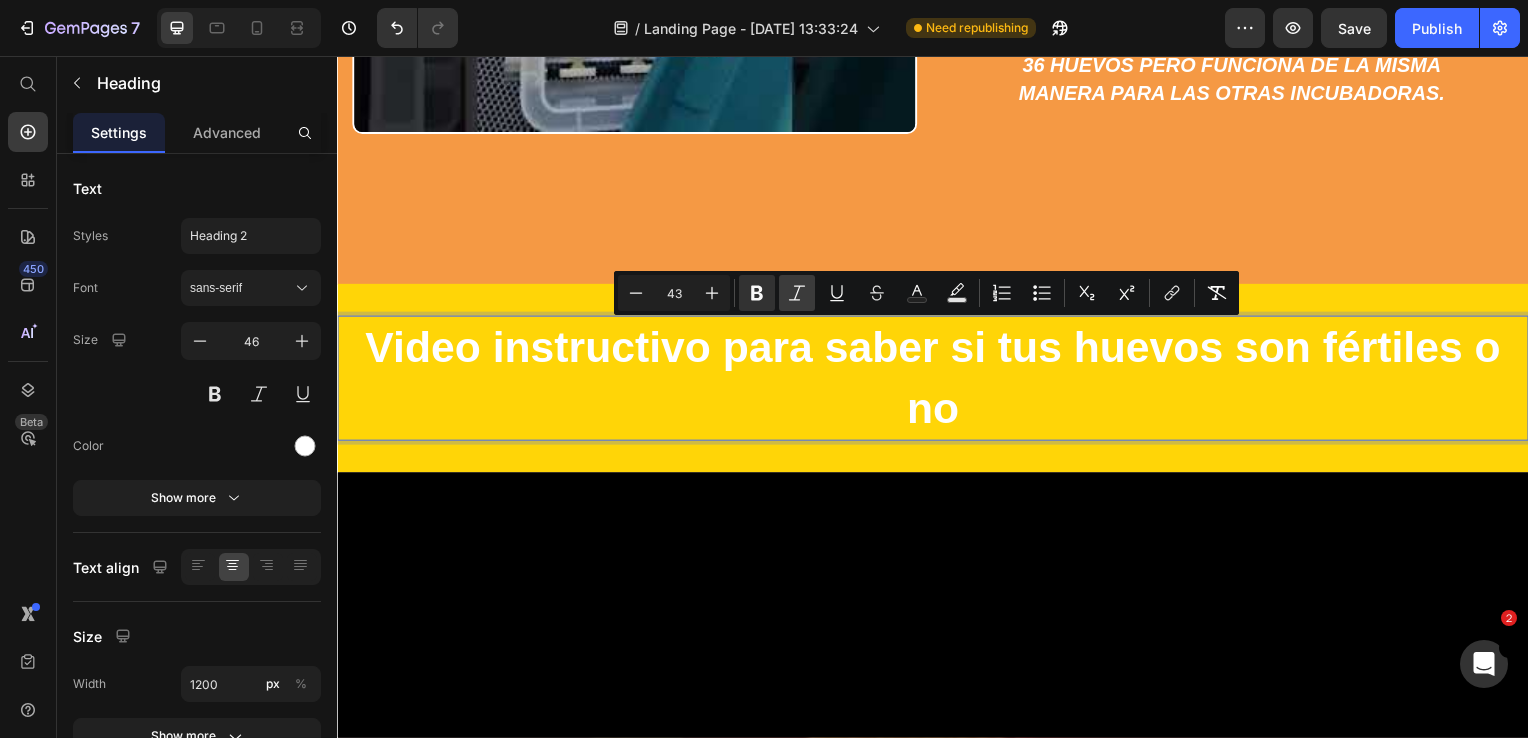 click 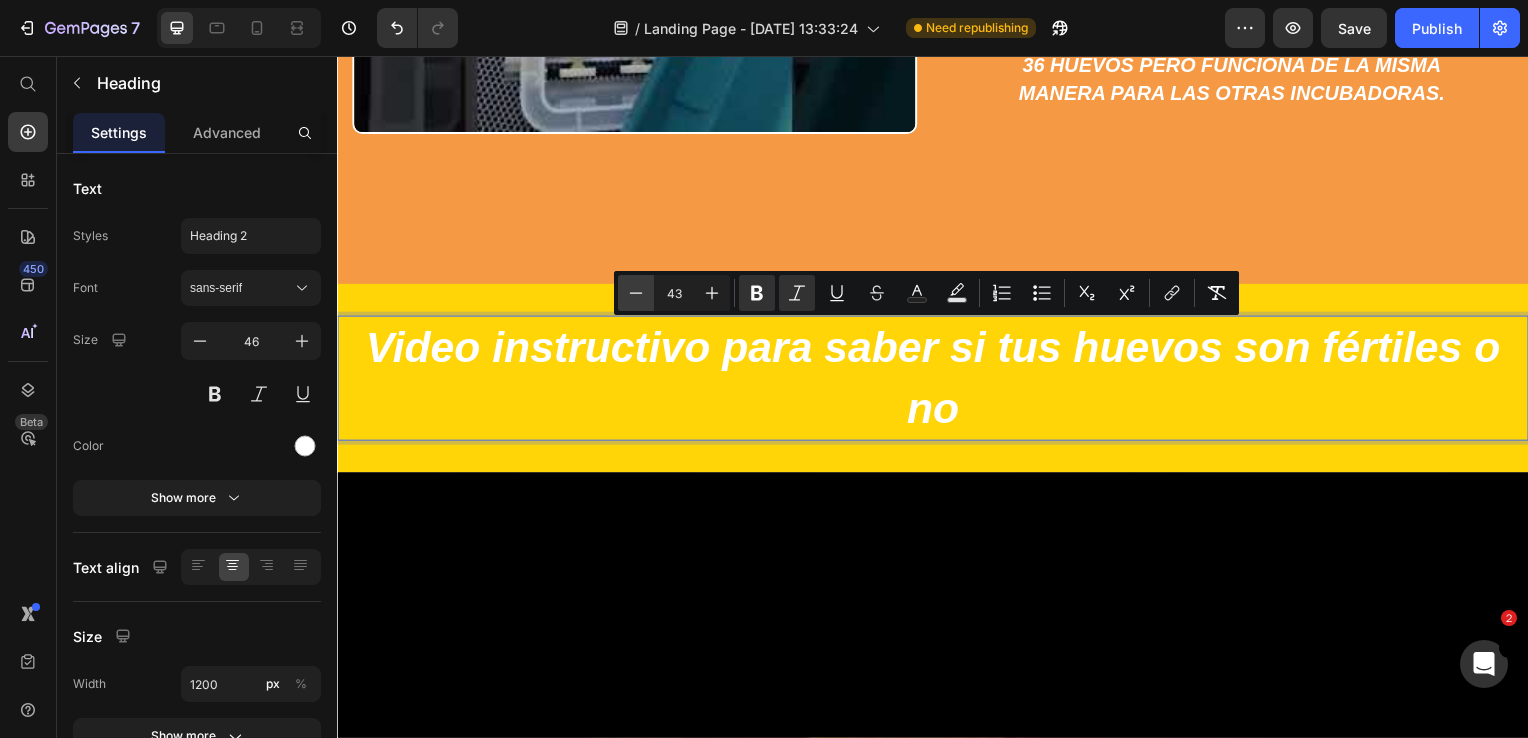 click on "Minus" at bounding box center (636, 293) 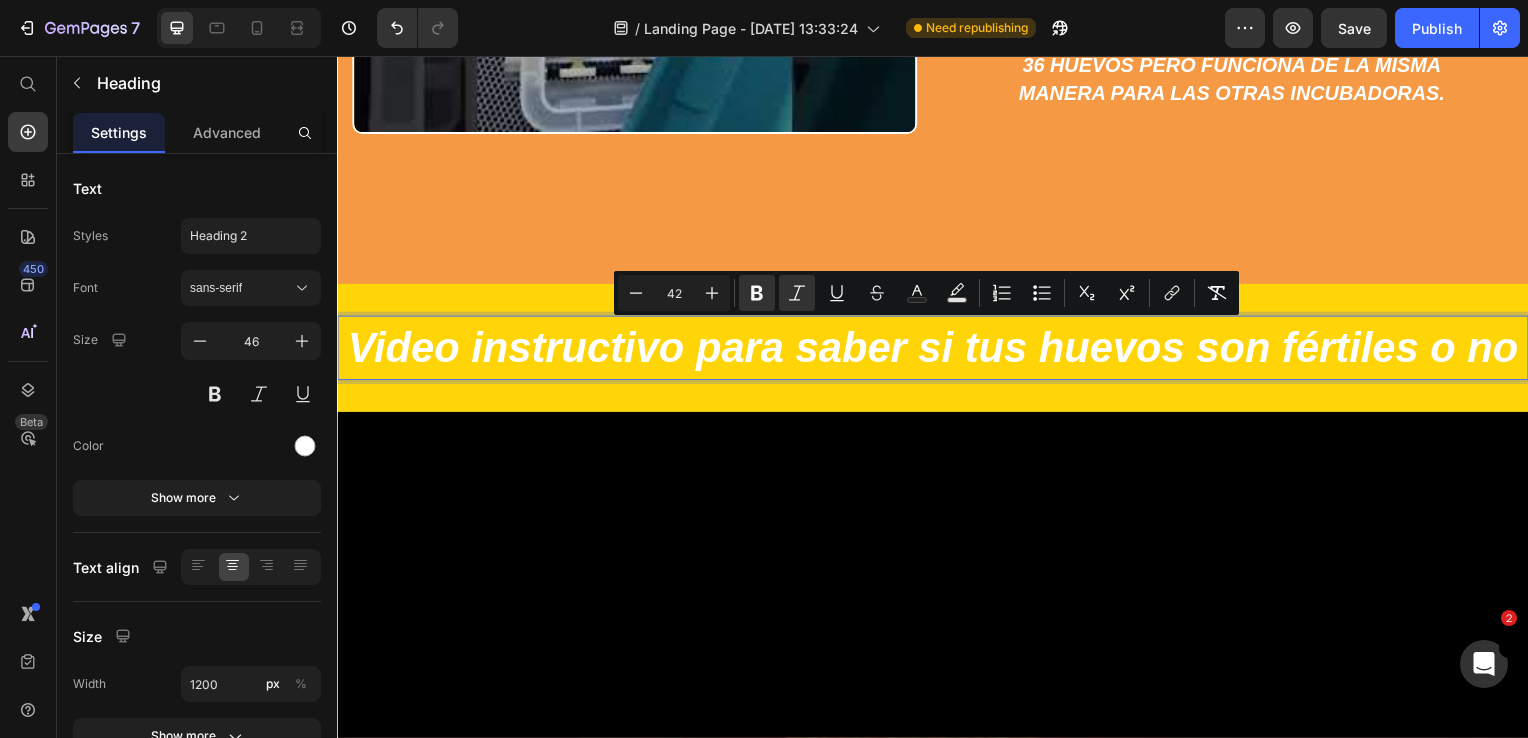 click on "42" at bounding box center [674, 293] 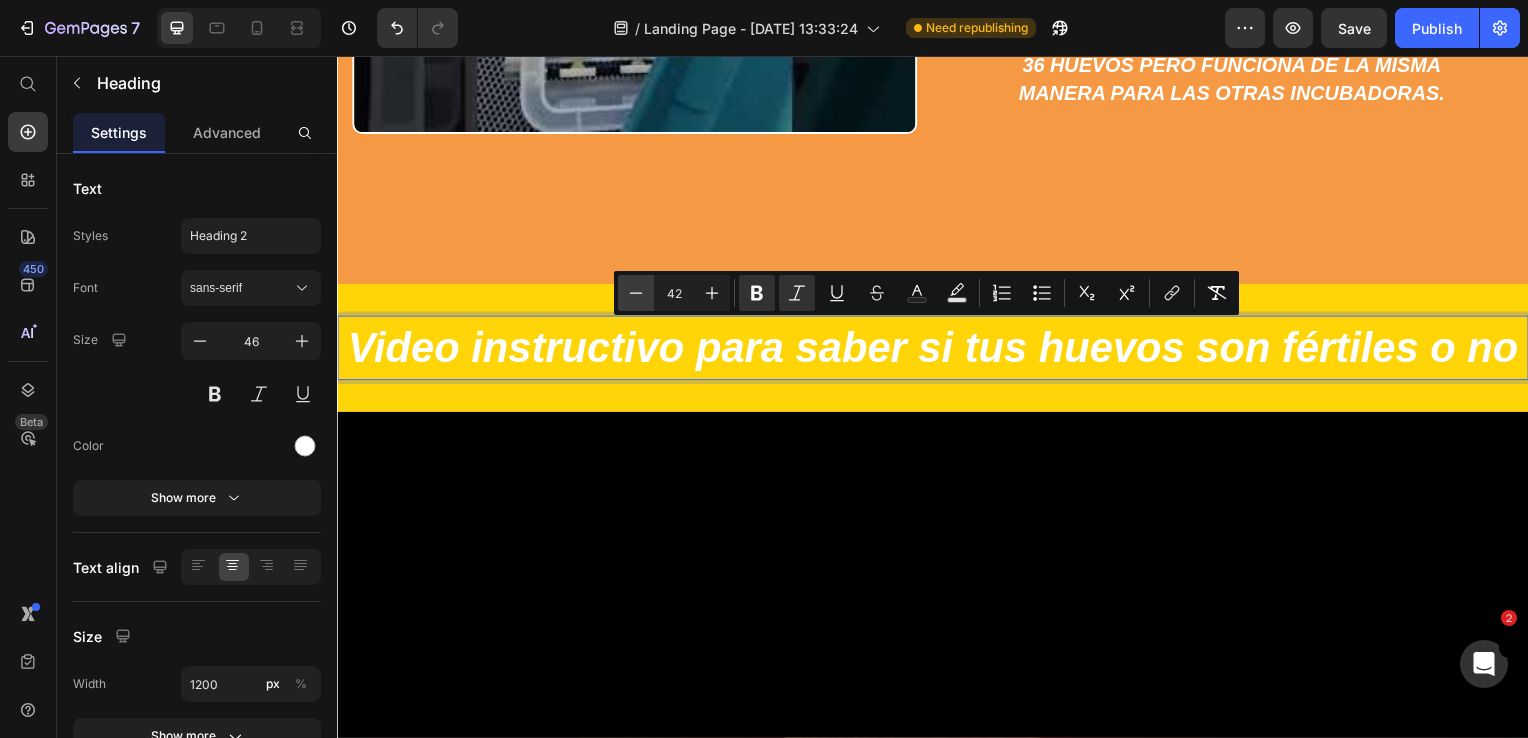 click on "Minus" at bounding box center [636, 293] 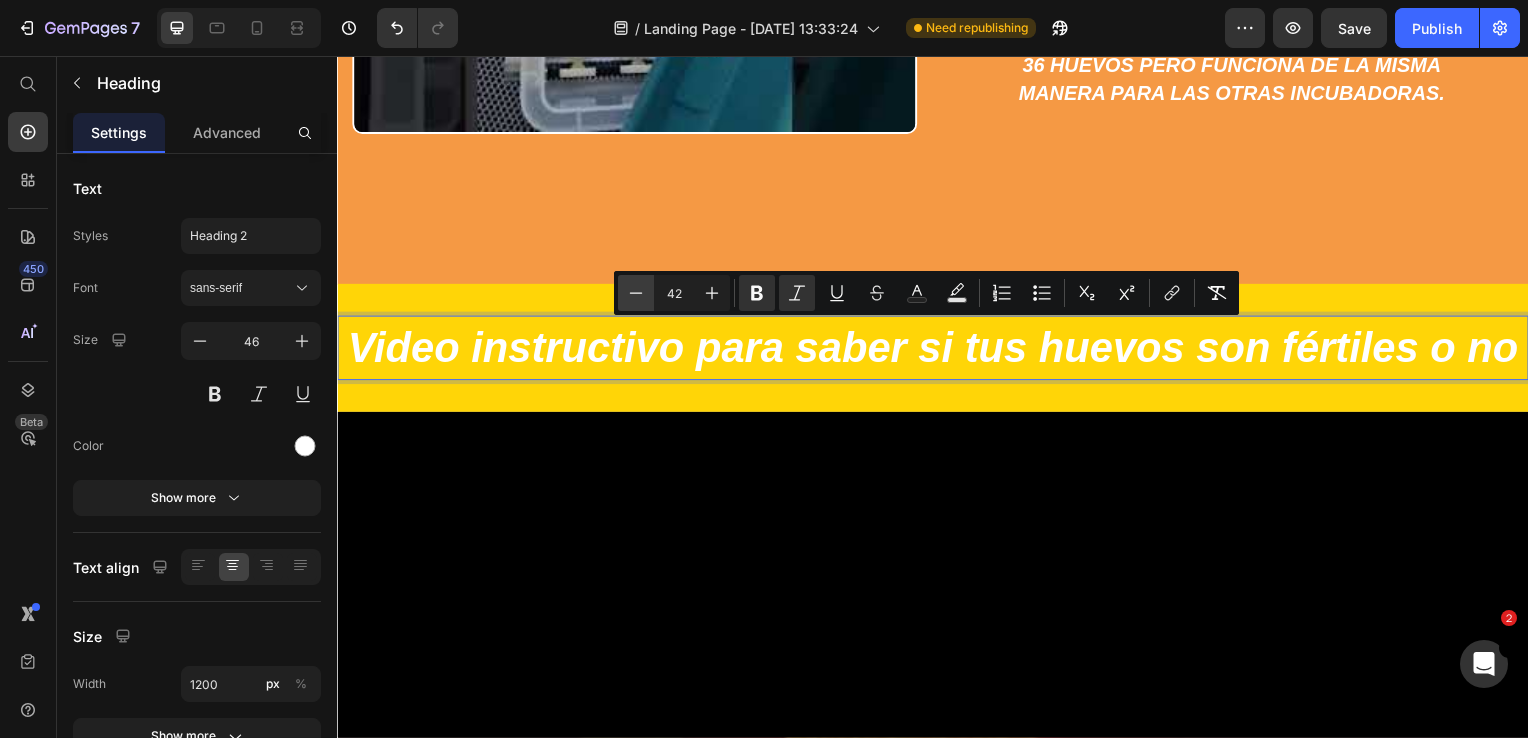 type on "41" 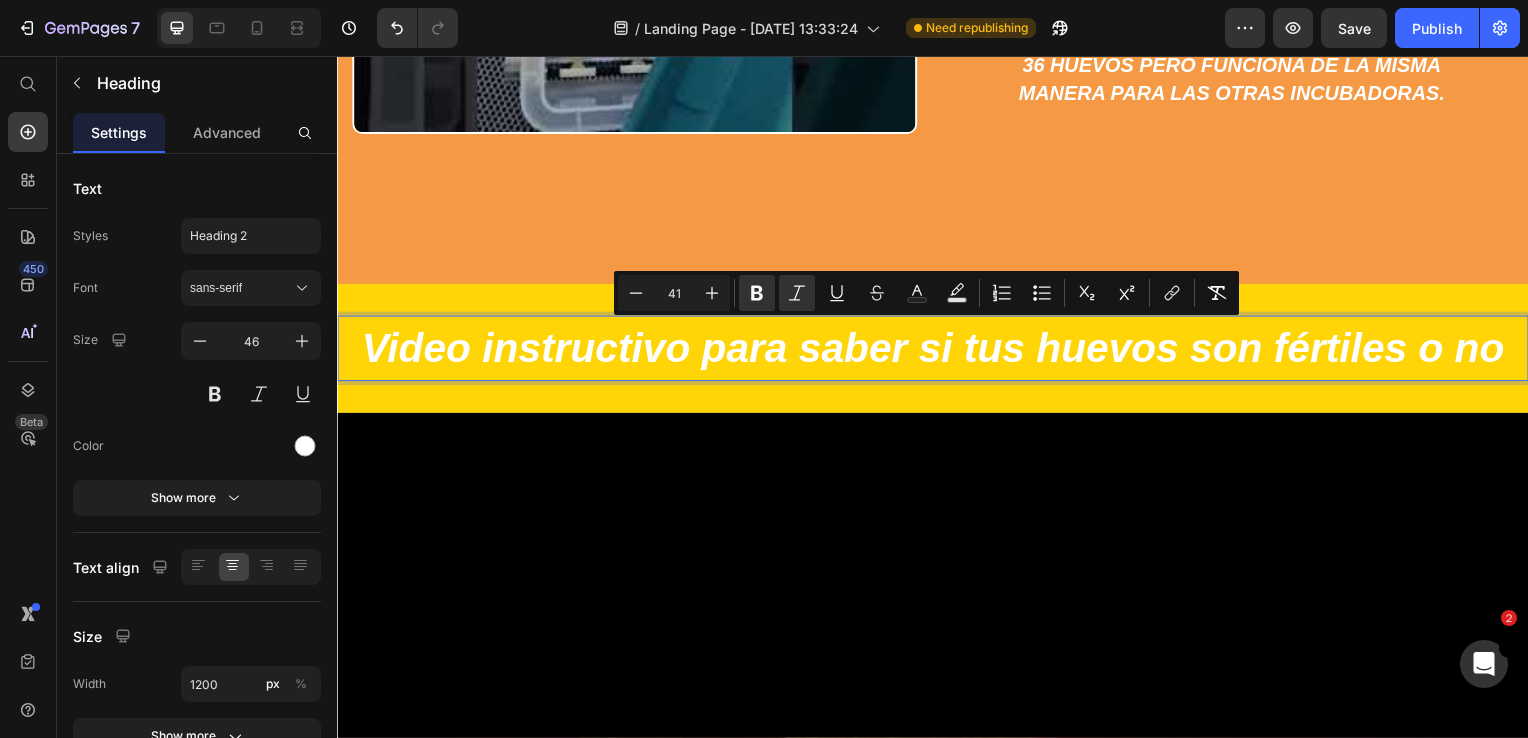 click on "Video instructivo para saber si tus huevos son fértiles o no" at bounding box center (937, 351) 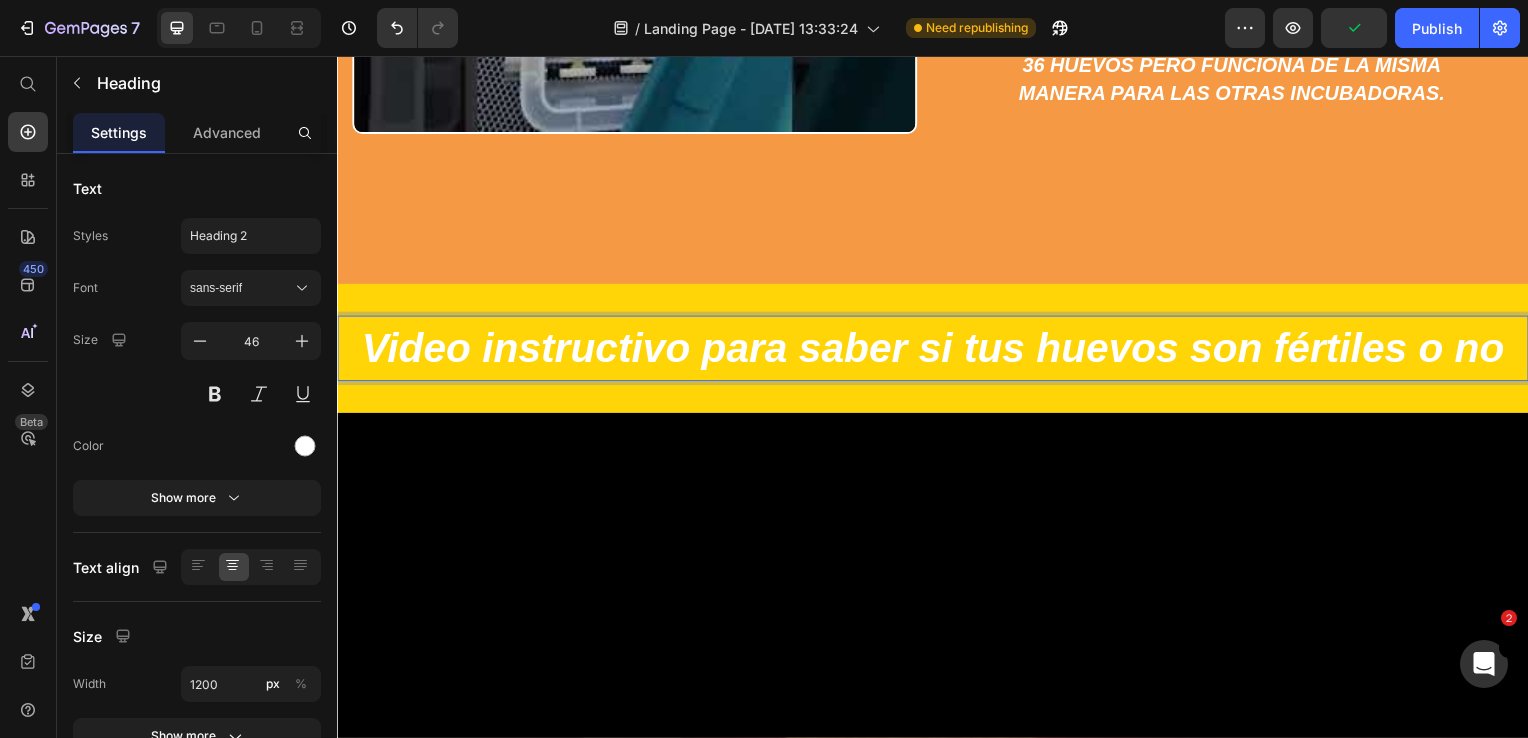 click on "Video instructivo para saber si tus huevos son fértiles o no" at bounding box center (936, 351) 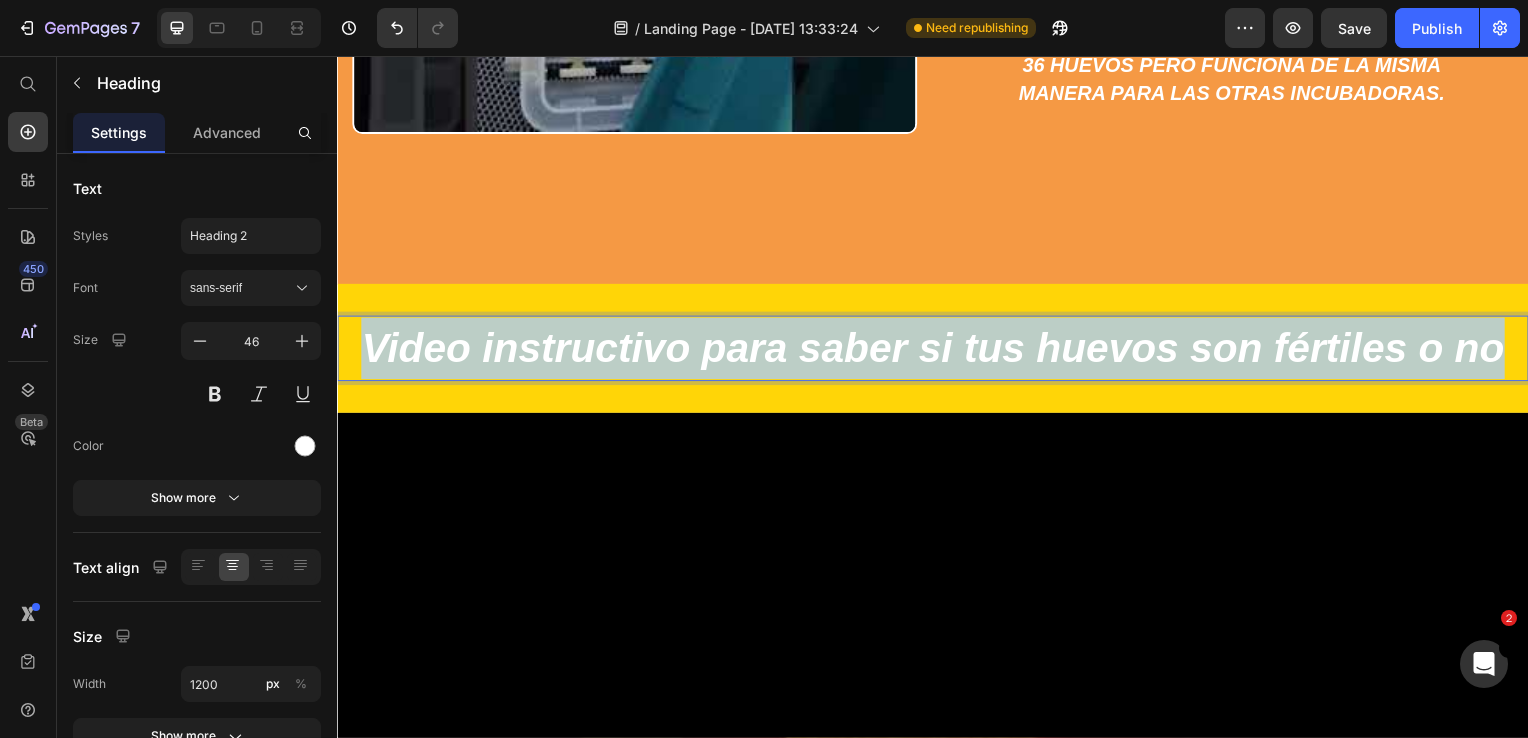 drag, startPoint x: 1493, startPoint y: 353, endPoint x: 366, endPoint y: 347, distance: 1127.016 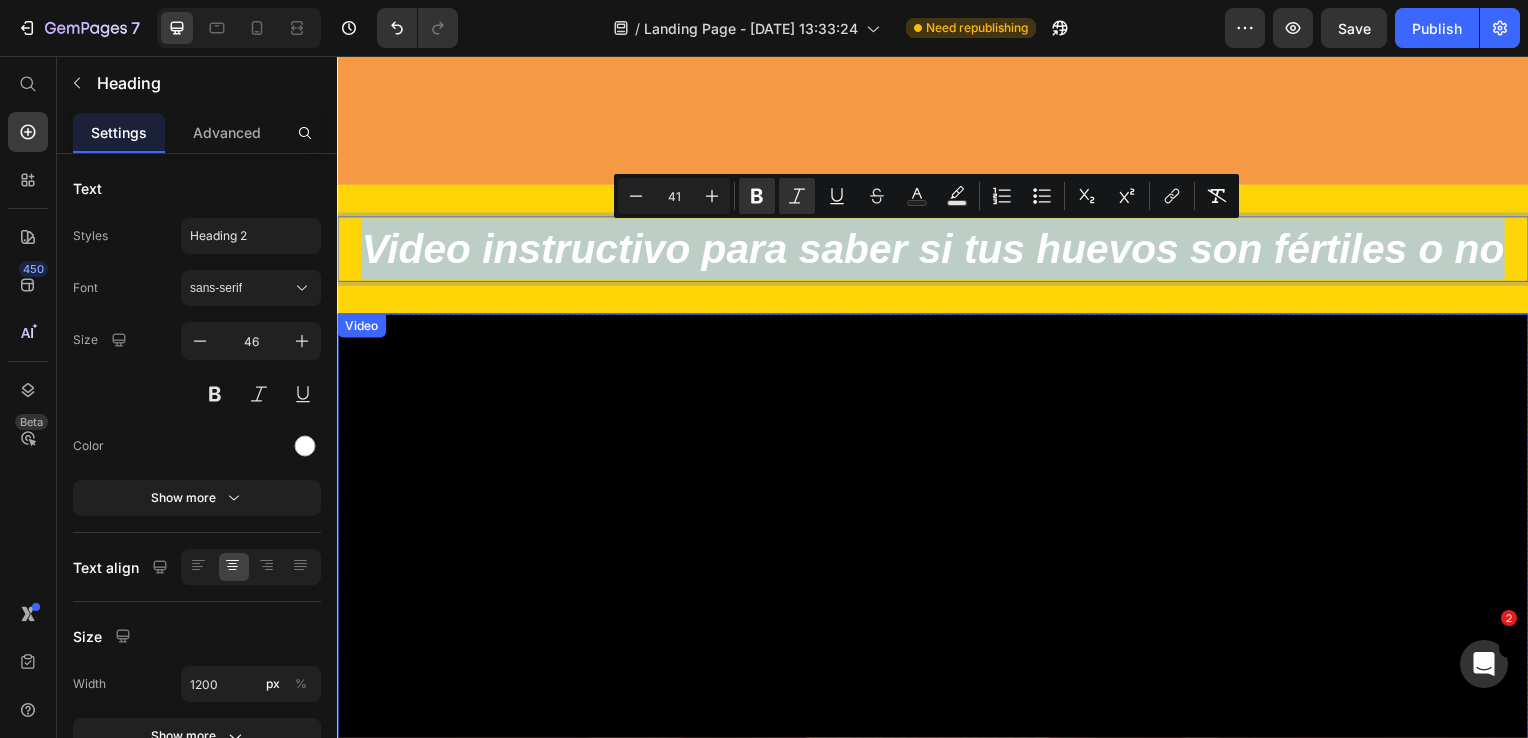 copy on "Video instructivo para saber si tus huevos son fértiles o no" 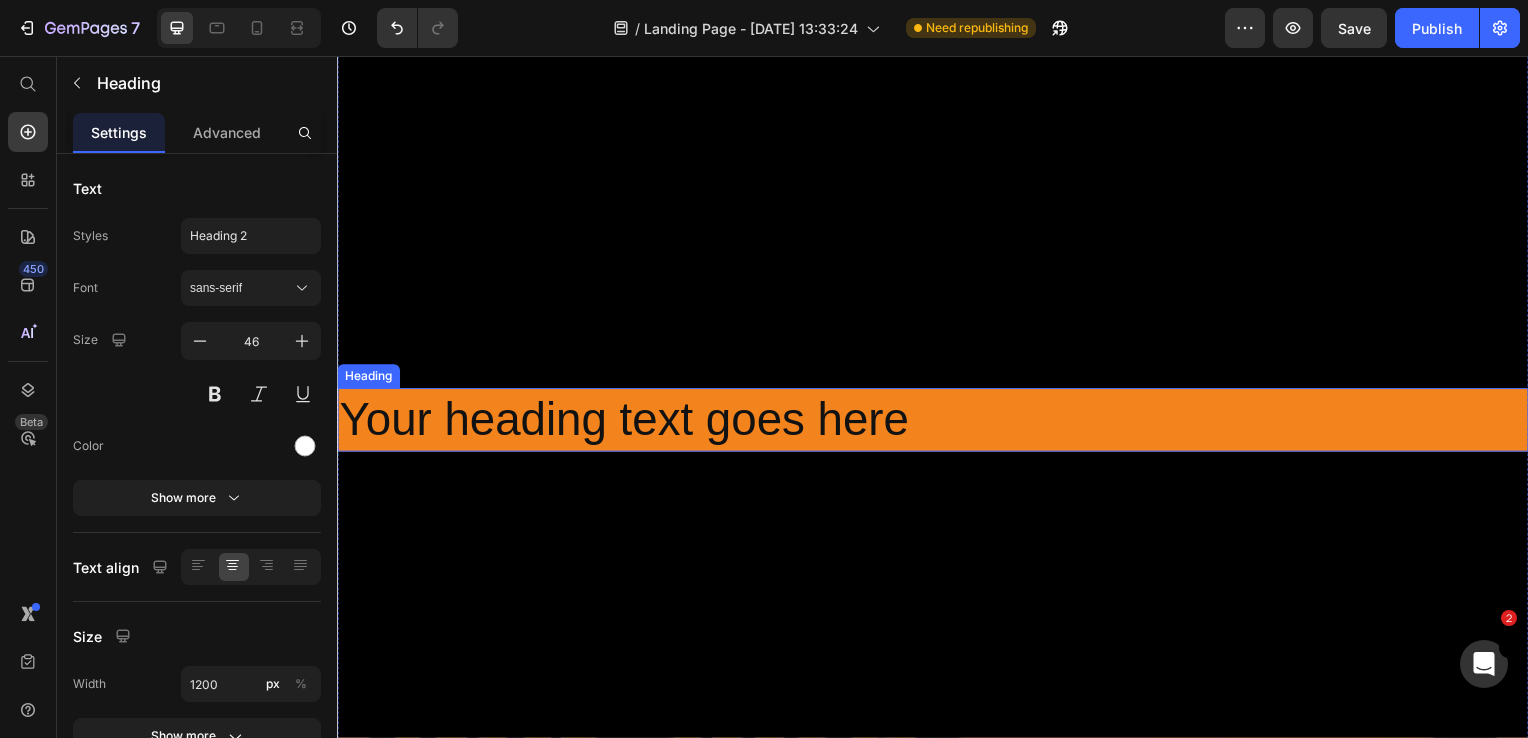 click on "Your heading text goes here" at bounding box center [937, 423] 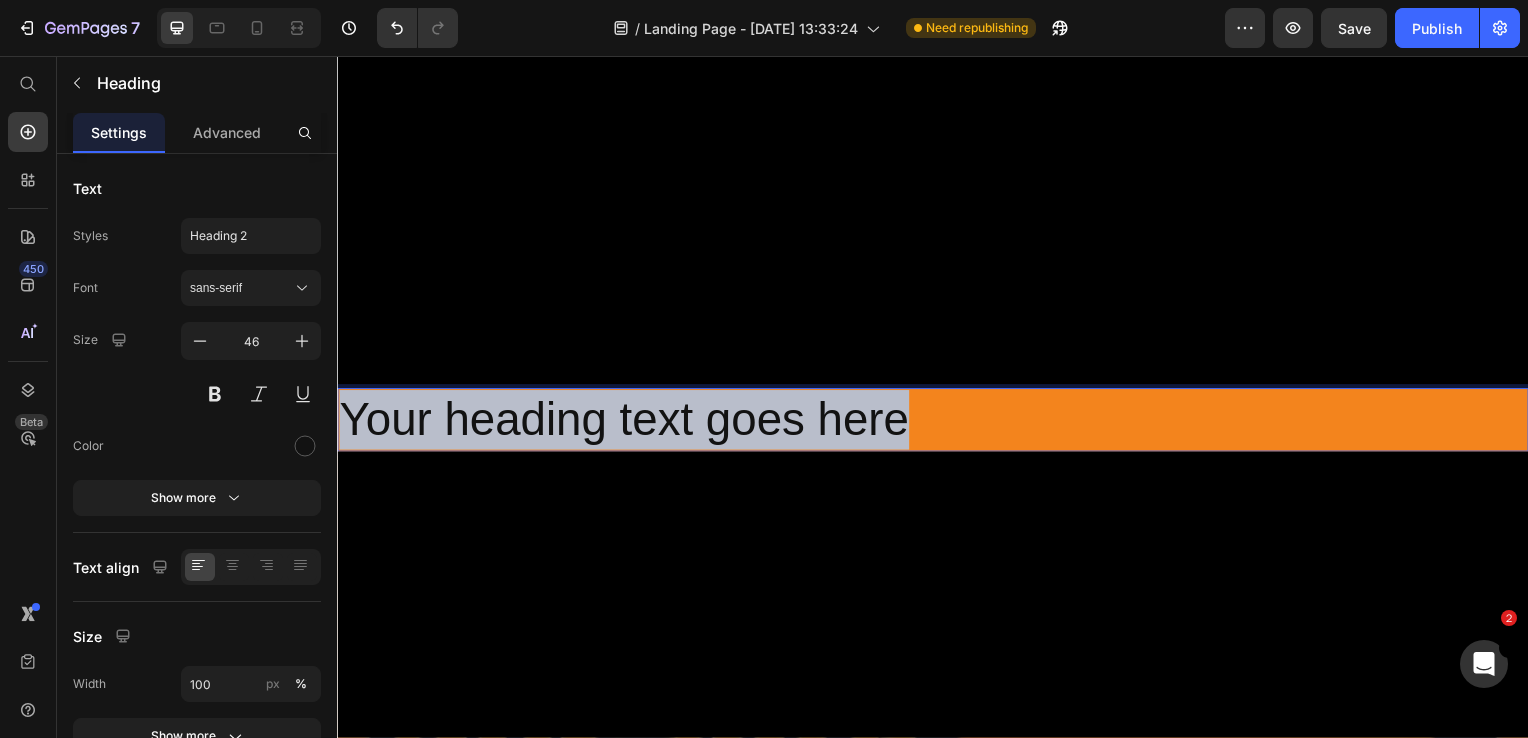 drag, startPoint x: 932, startPoint y: 417, endPoint x: 348, endPoint y: 415, distance: 584.0034 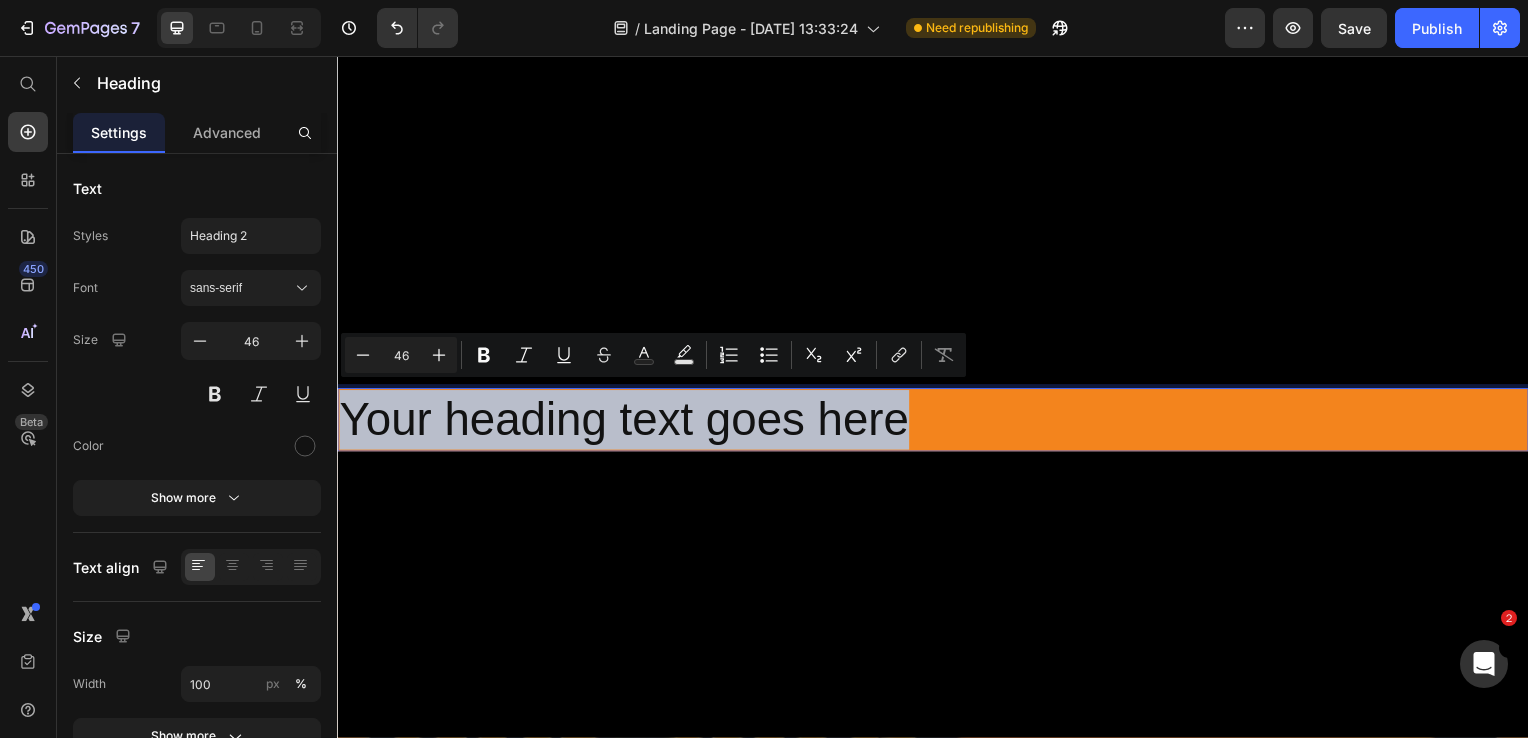copy on "Your heading text goes here" 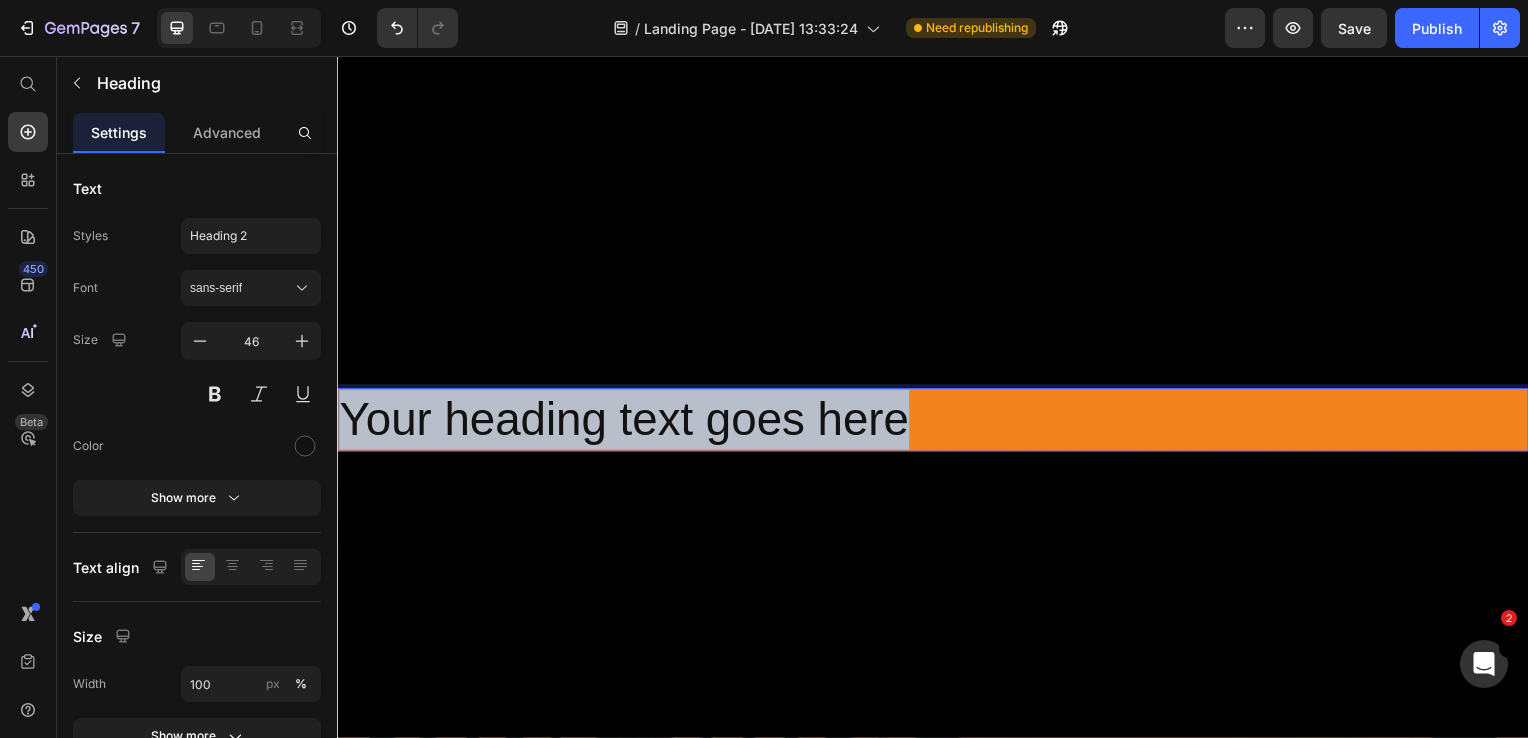 drag, startPoint x: 921, startPoint y: 411, endPoint x: 164, endPoint y: 382, distance: 757.5553 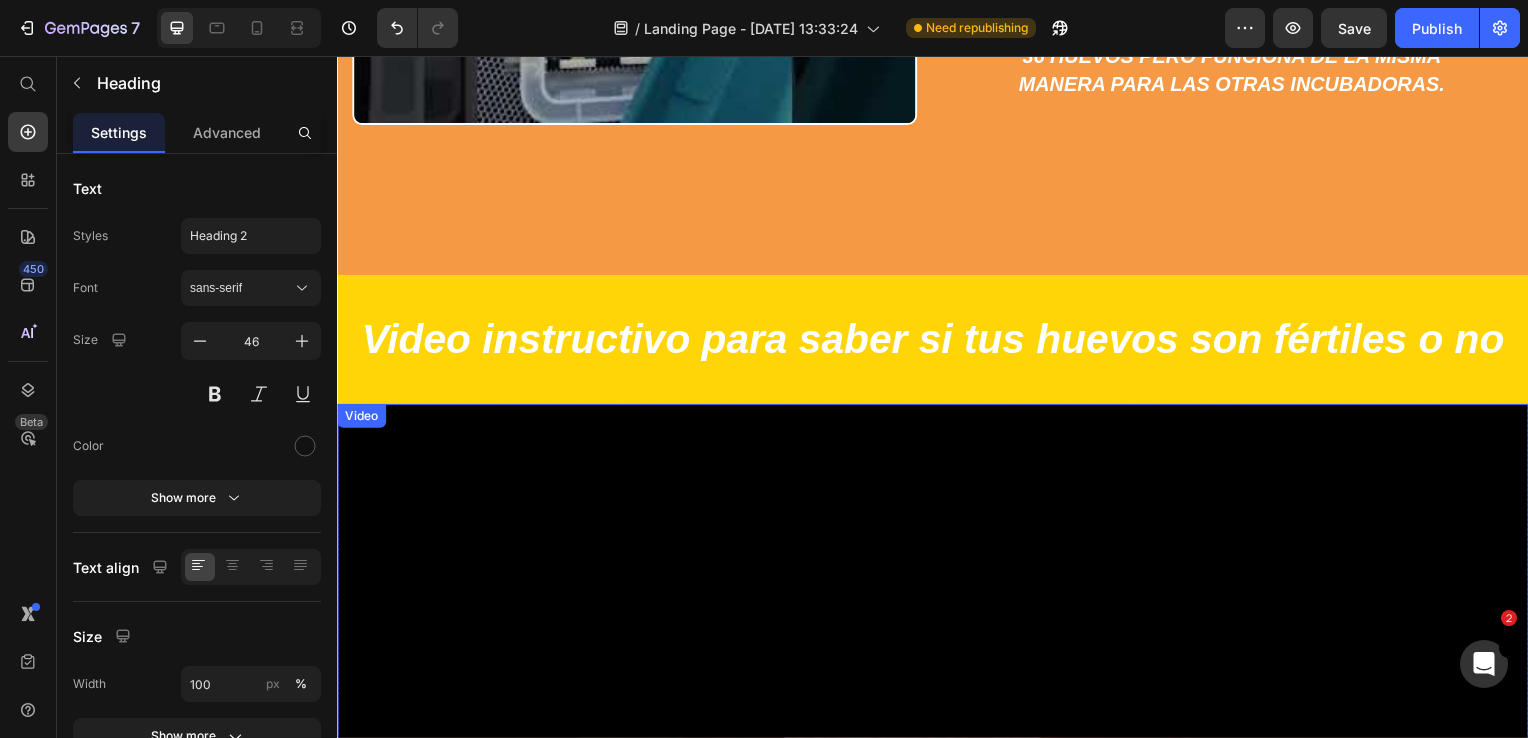 scroll, scrollTop: 6264, scrollLeft: 0, axis: vertical 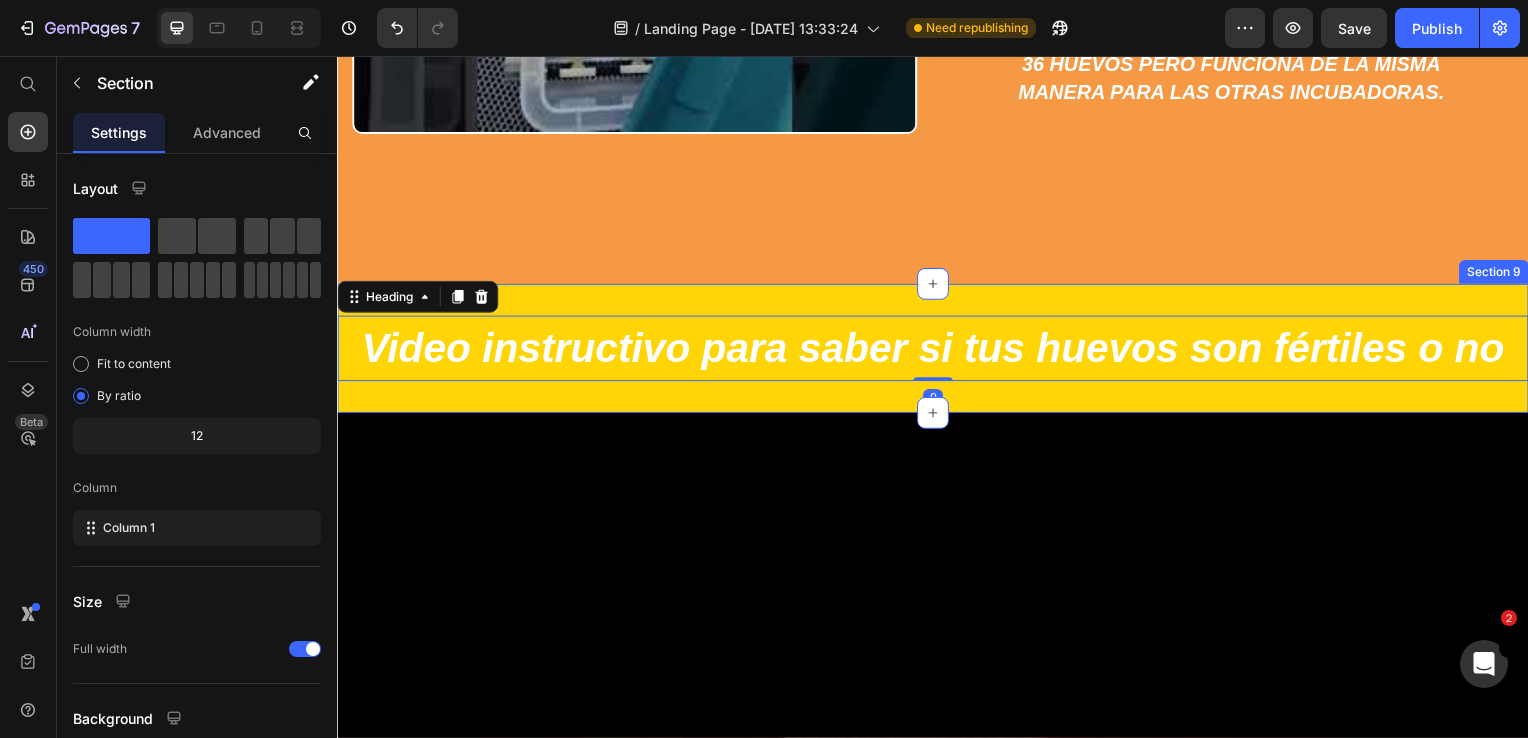 click on "⁠⁠⁠⁠⁠⁠⁠ Video instructivo para saber si tus huevos son fértiles o no Heading   0 Section 9" at bounding box center (937, 351) 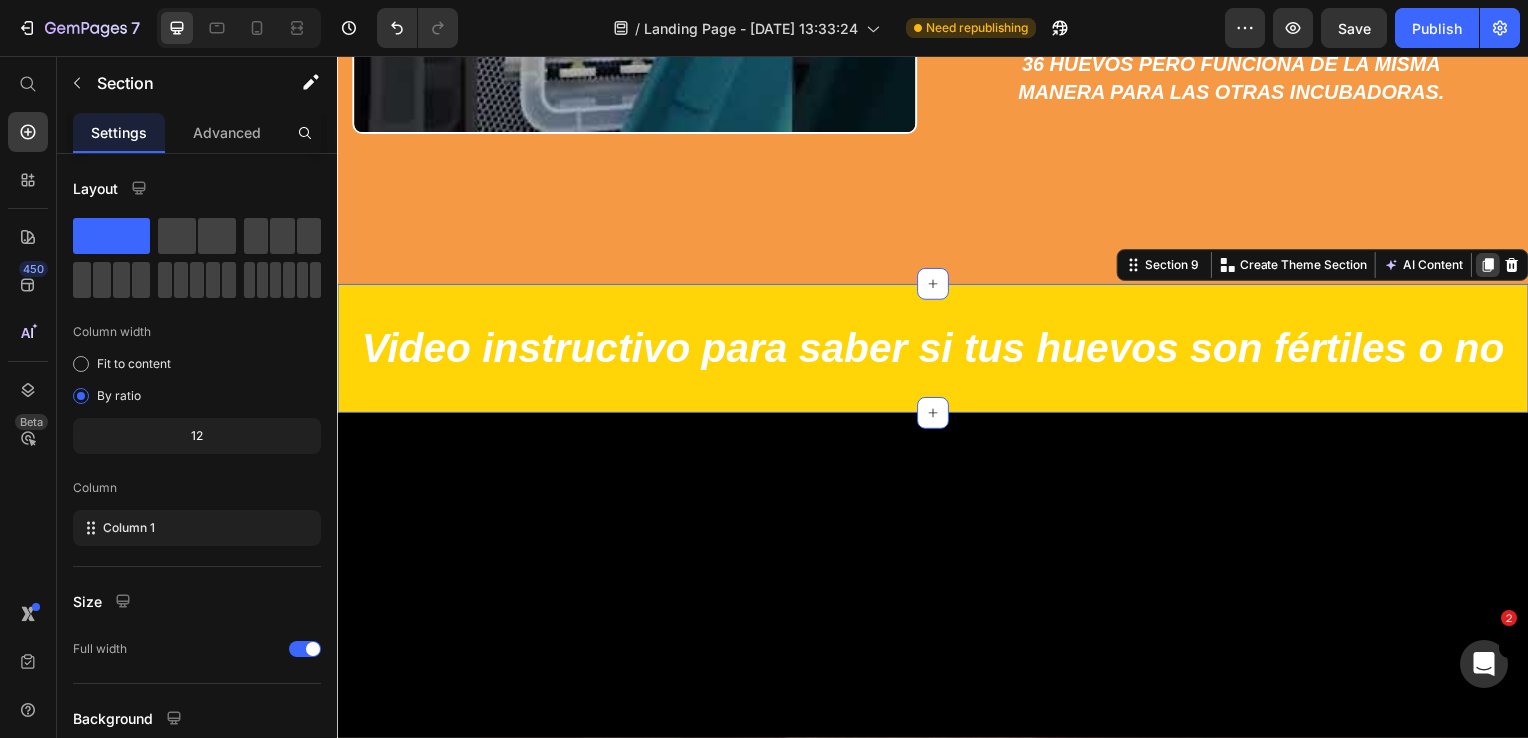 click at bounding box center [1496, 267] 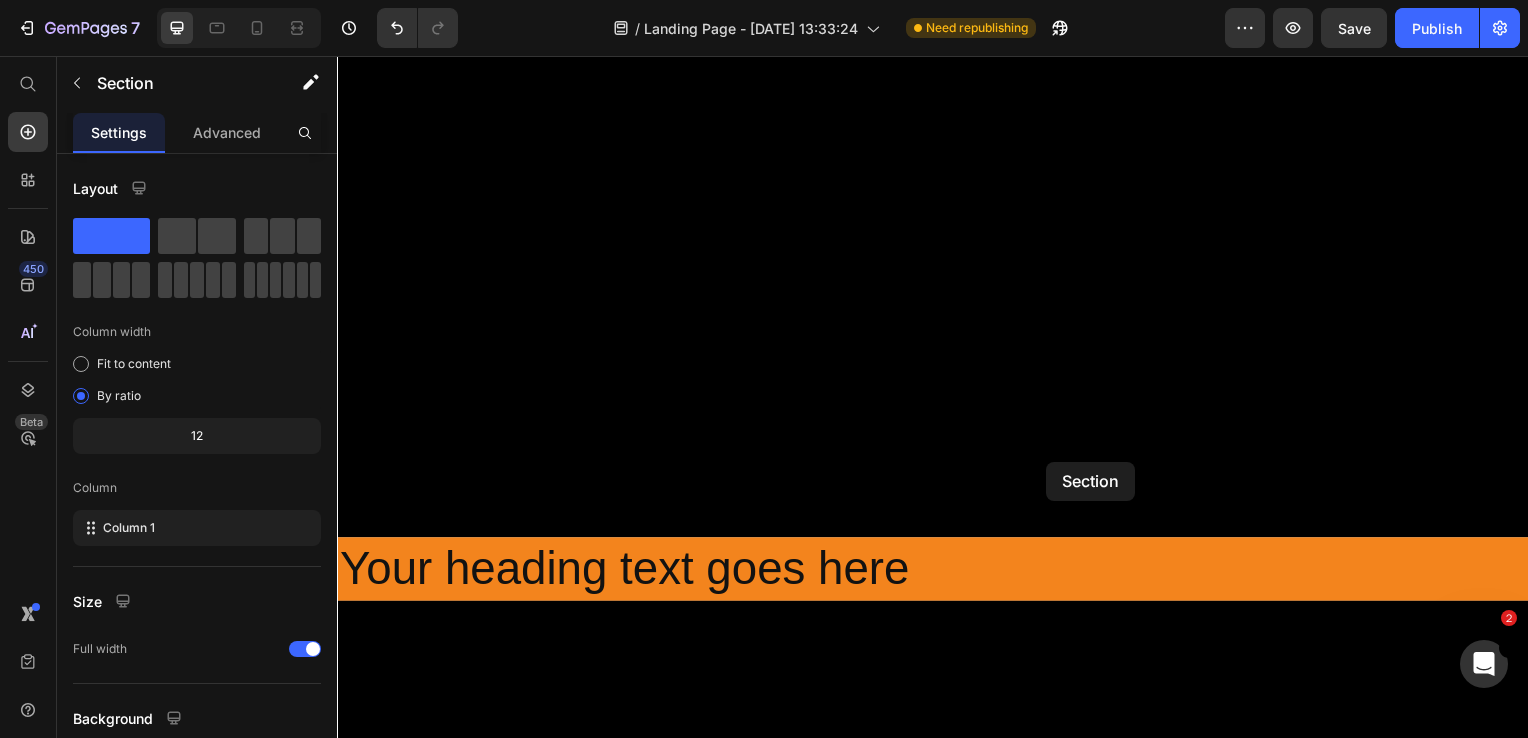 scroll, scrollTop: 6964, scrollLeft: 0, axis: vertical 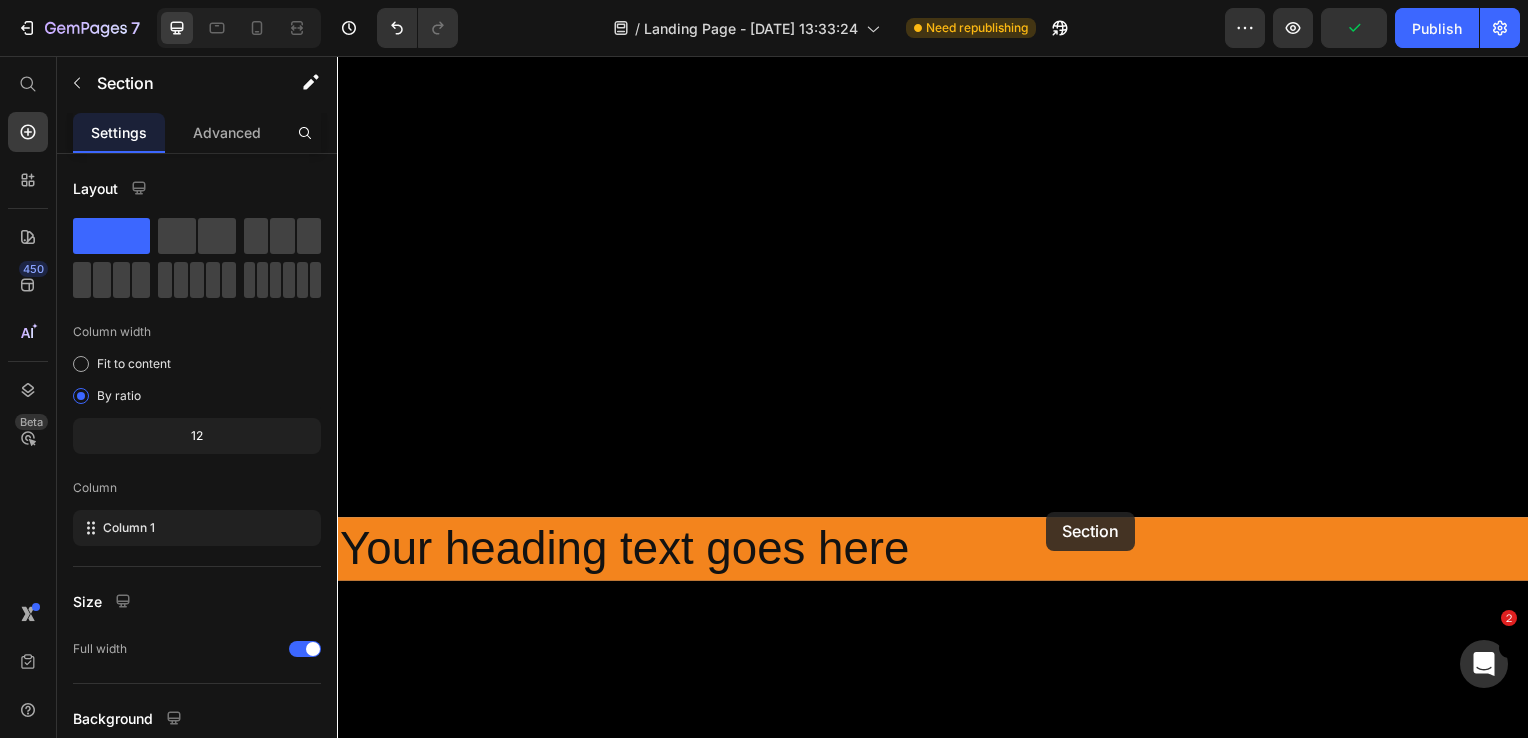 drag, startPoint x: 1052, startPoint y: 427, endPoint x: 1051, endPoint y: 515, distance: 88.005684 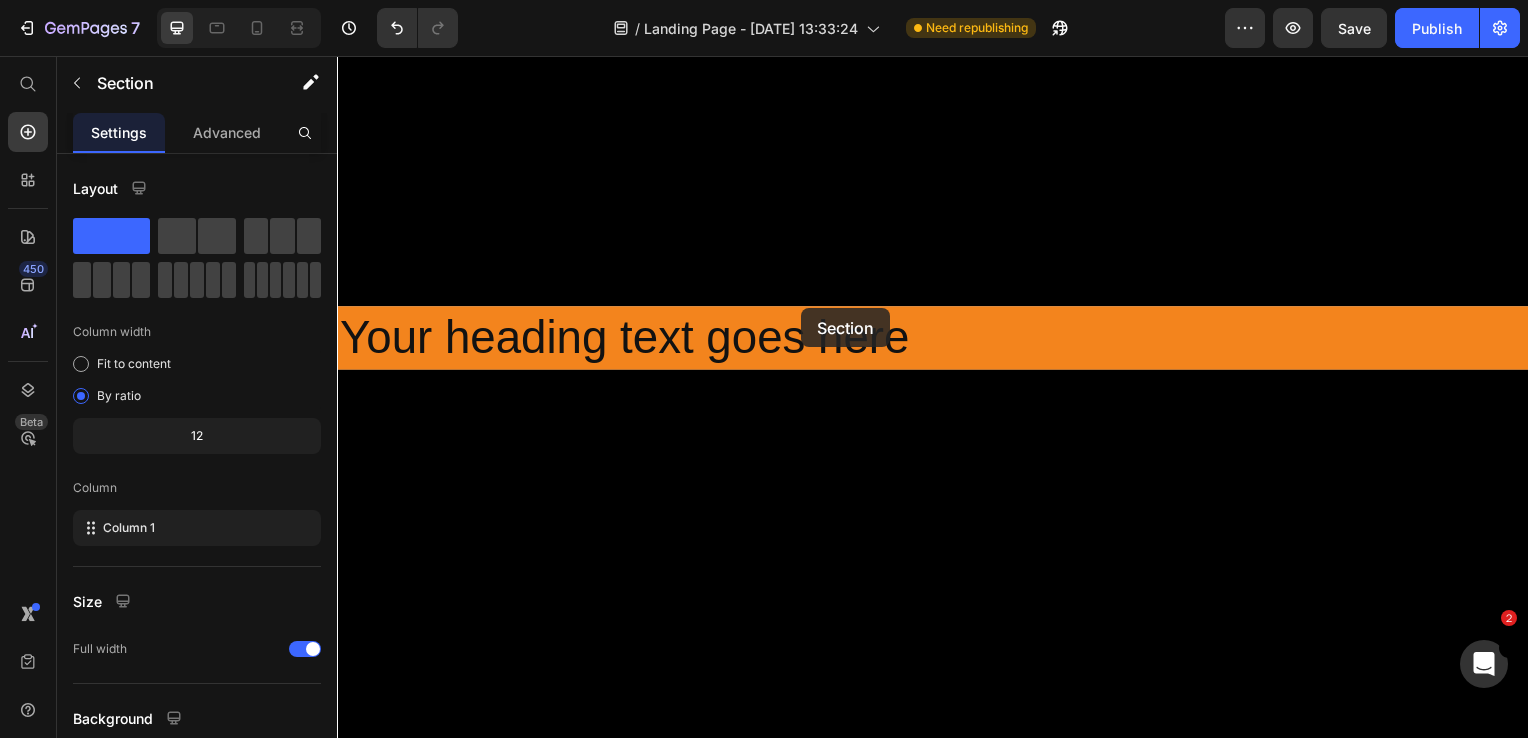 scroll, scrollTop: 7164, scrollLeft: 0, axis: vertical 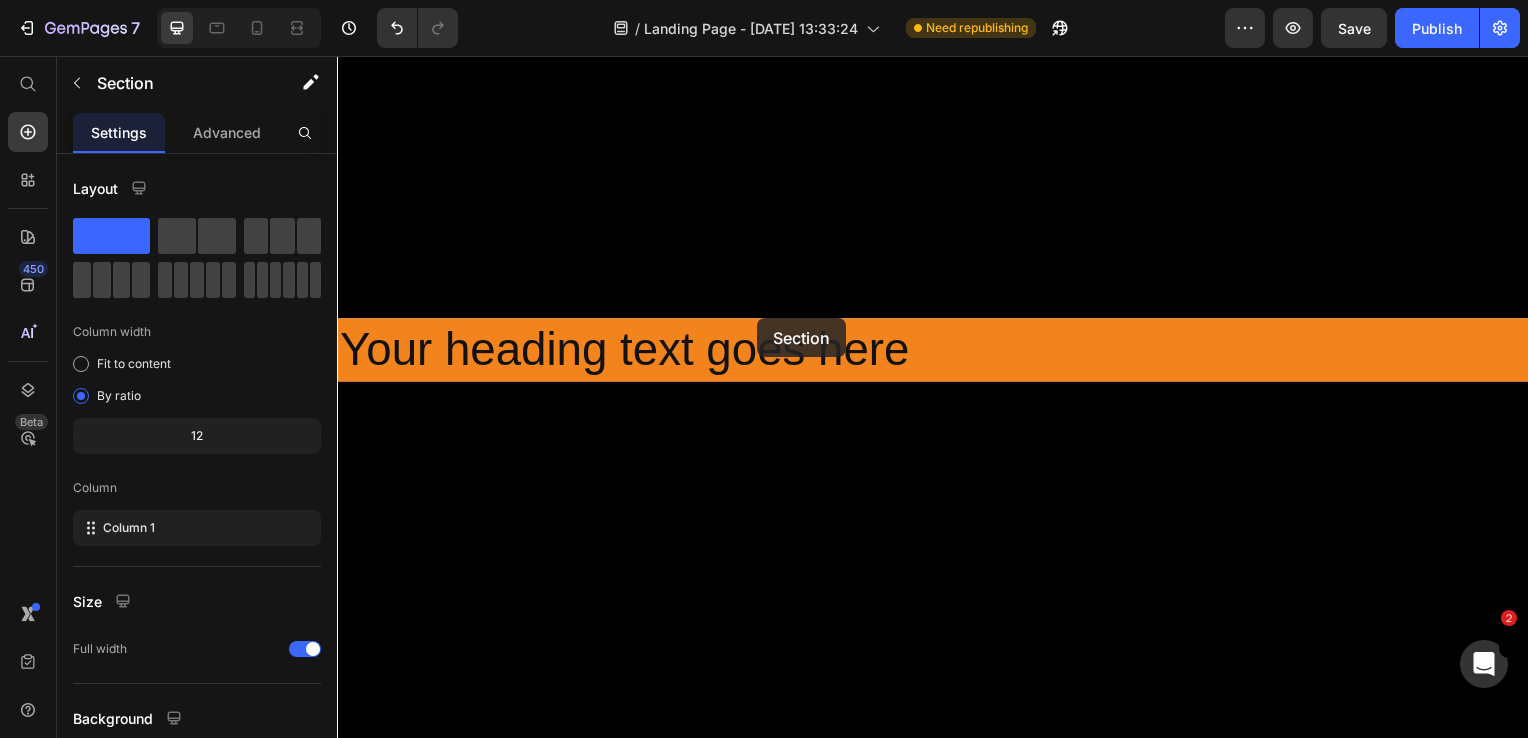 drag, startPoint x: 838, startPoint y: 228, endPoint x: 760, endPoint y: 320, distance: 120.61509 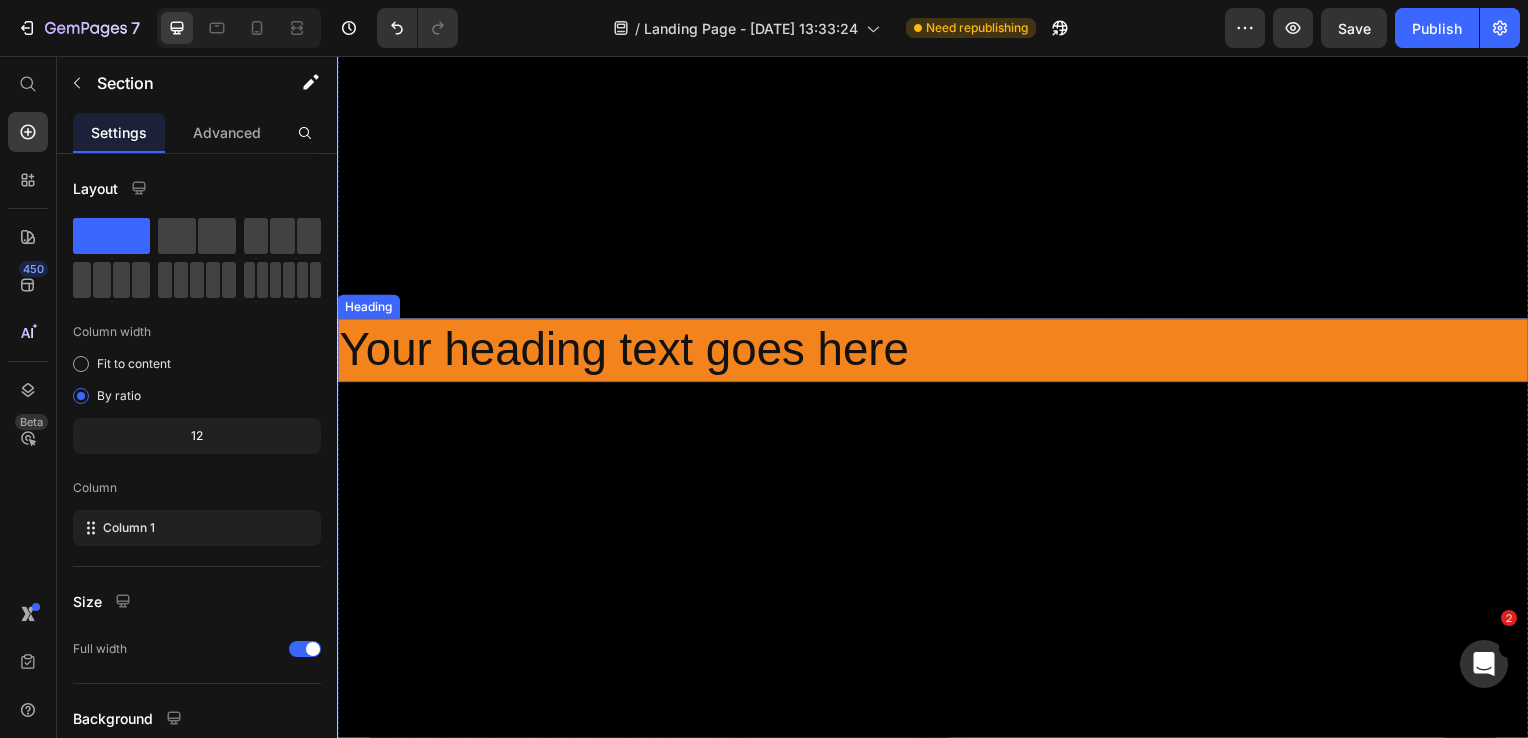 click on "Your heading text goes here" at bounding box center [937, 353] 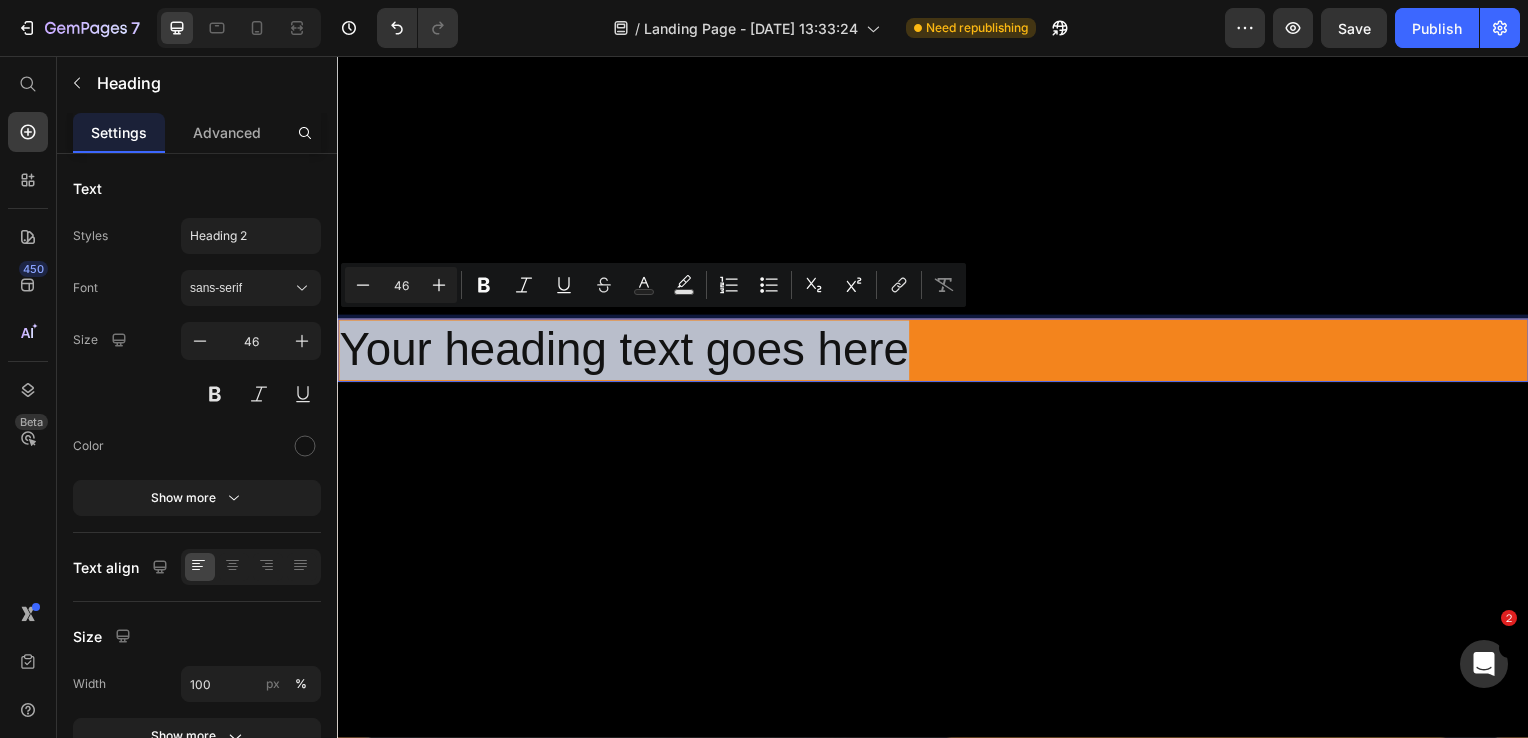 drag, startPoint x: 936, startPoint y: 344, endPoint x: 265, endPoint y: 317, distance: 671.543 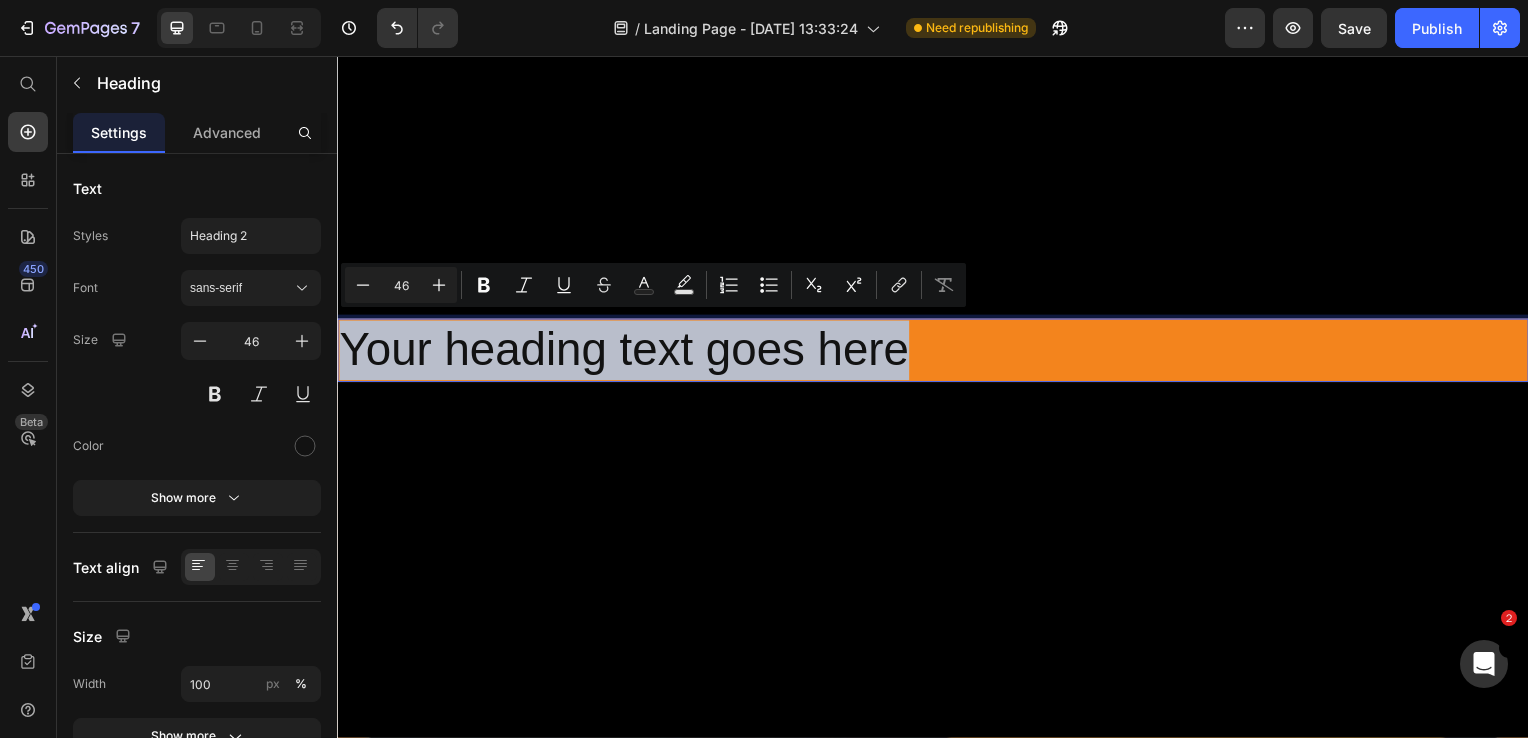 click on "Header Video instructivo para saber si tus huevos son fértiles o no Heading Section 10 Video Your heading text goes here Heading   0 Video Section 11 Konecta Mayoristas Heading Diseñado para nuestros clientes Text Block Row Section 12 Root Start with Sections from sidebar Add sections Add elements Start with Generating from URL or image Add section Choose templates inspired by CRO experts Generate layout from URL or image Add blank section then drag & drop elements Footer" at bounding box center [937, -2707] 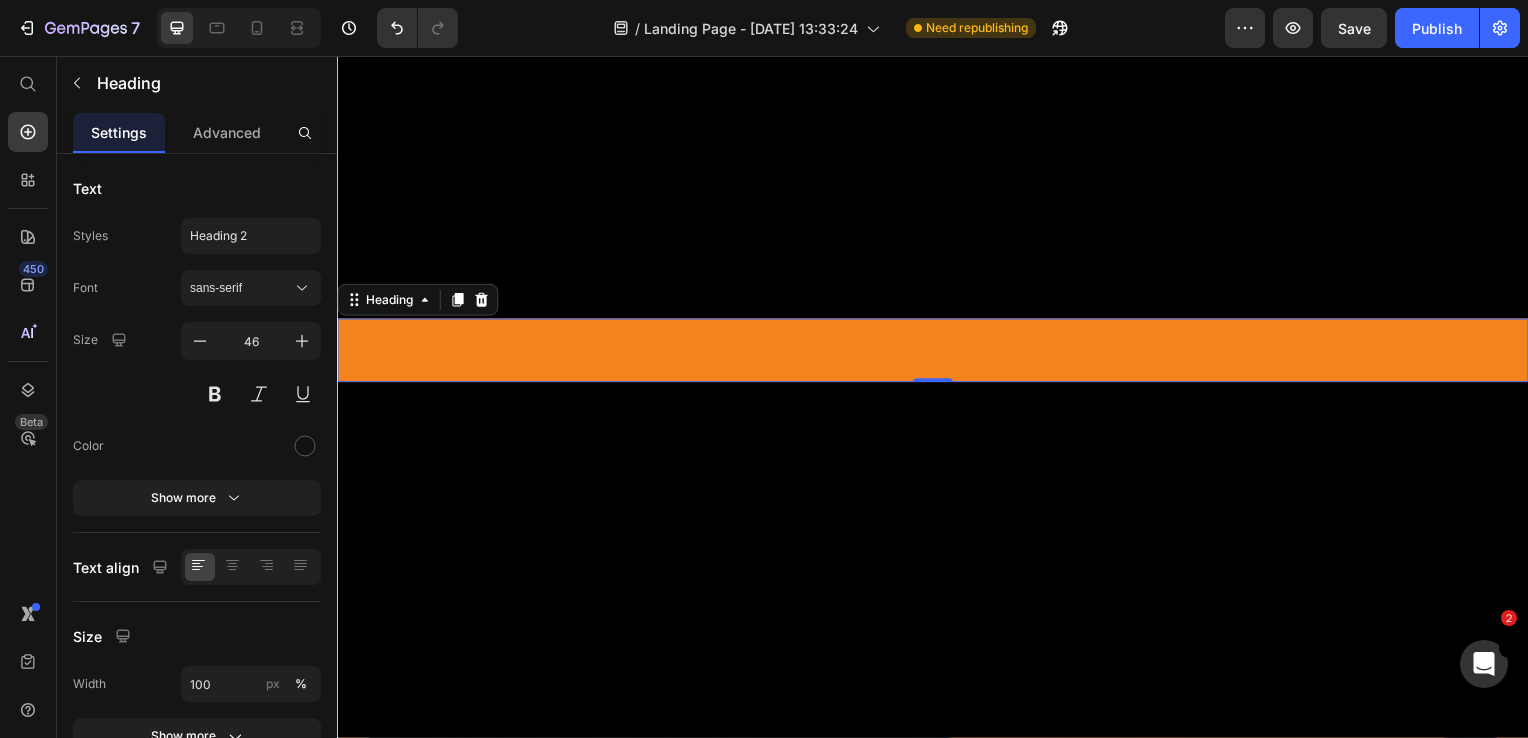 click at bounding box center (937, 353) 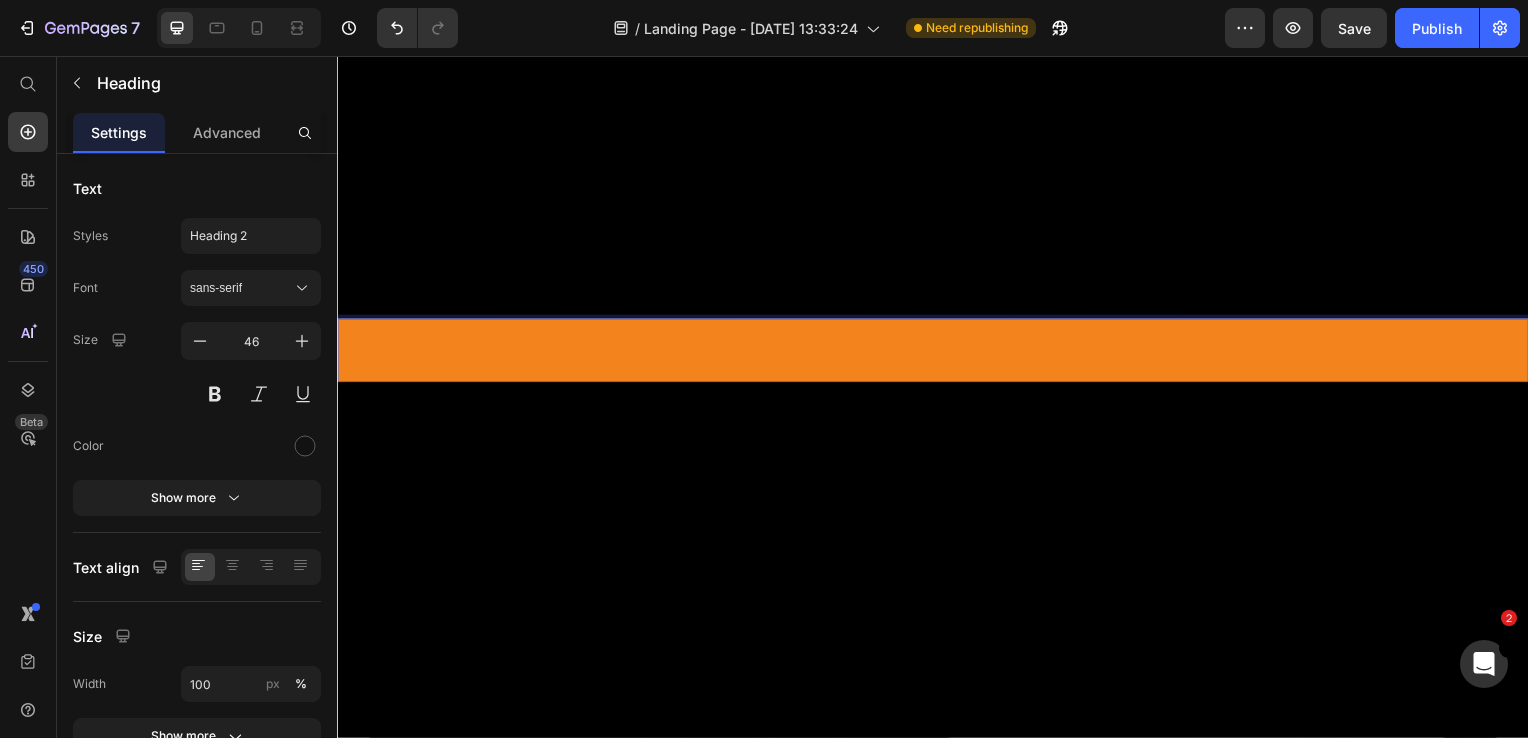 click at bounding box center (937, 353) 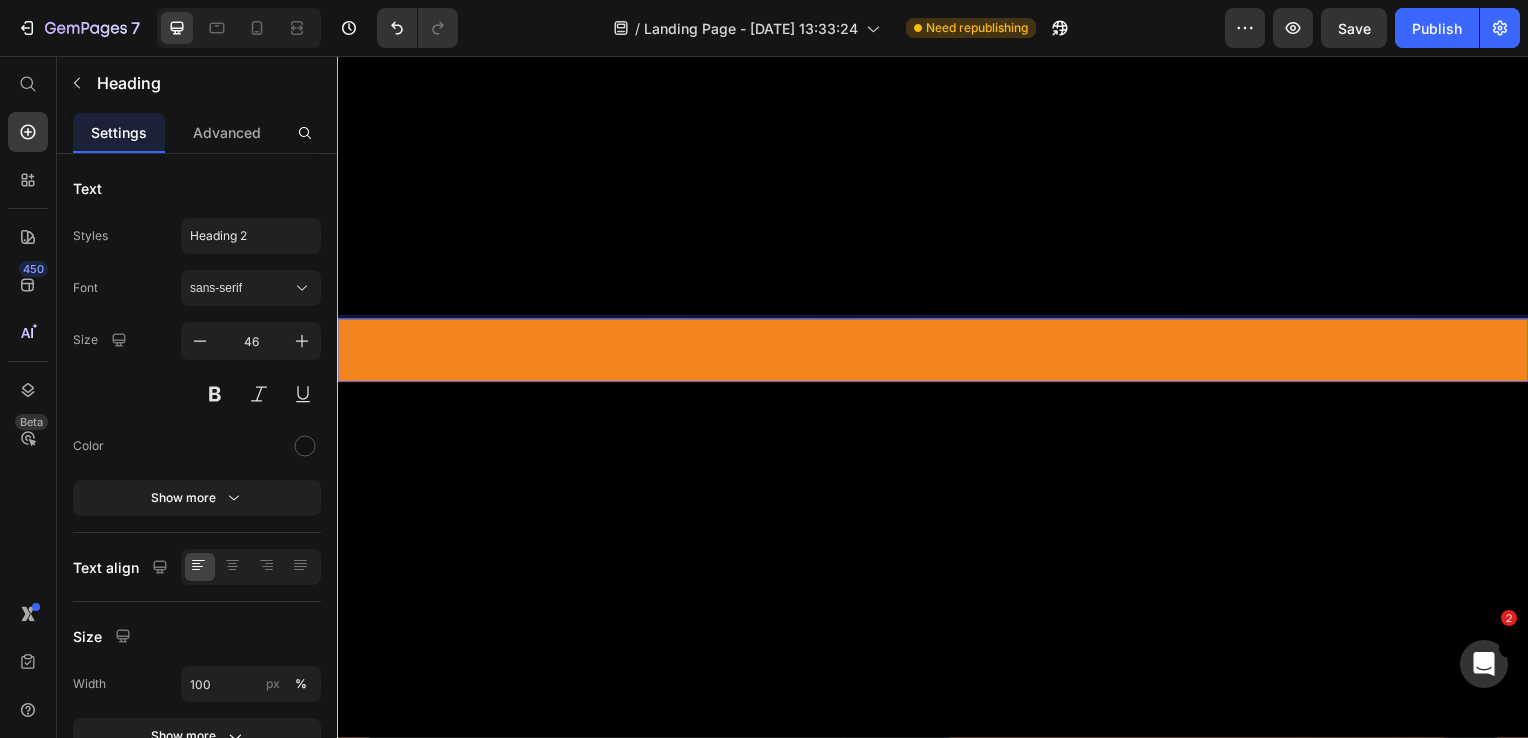 click at bounding box center (937, 353) 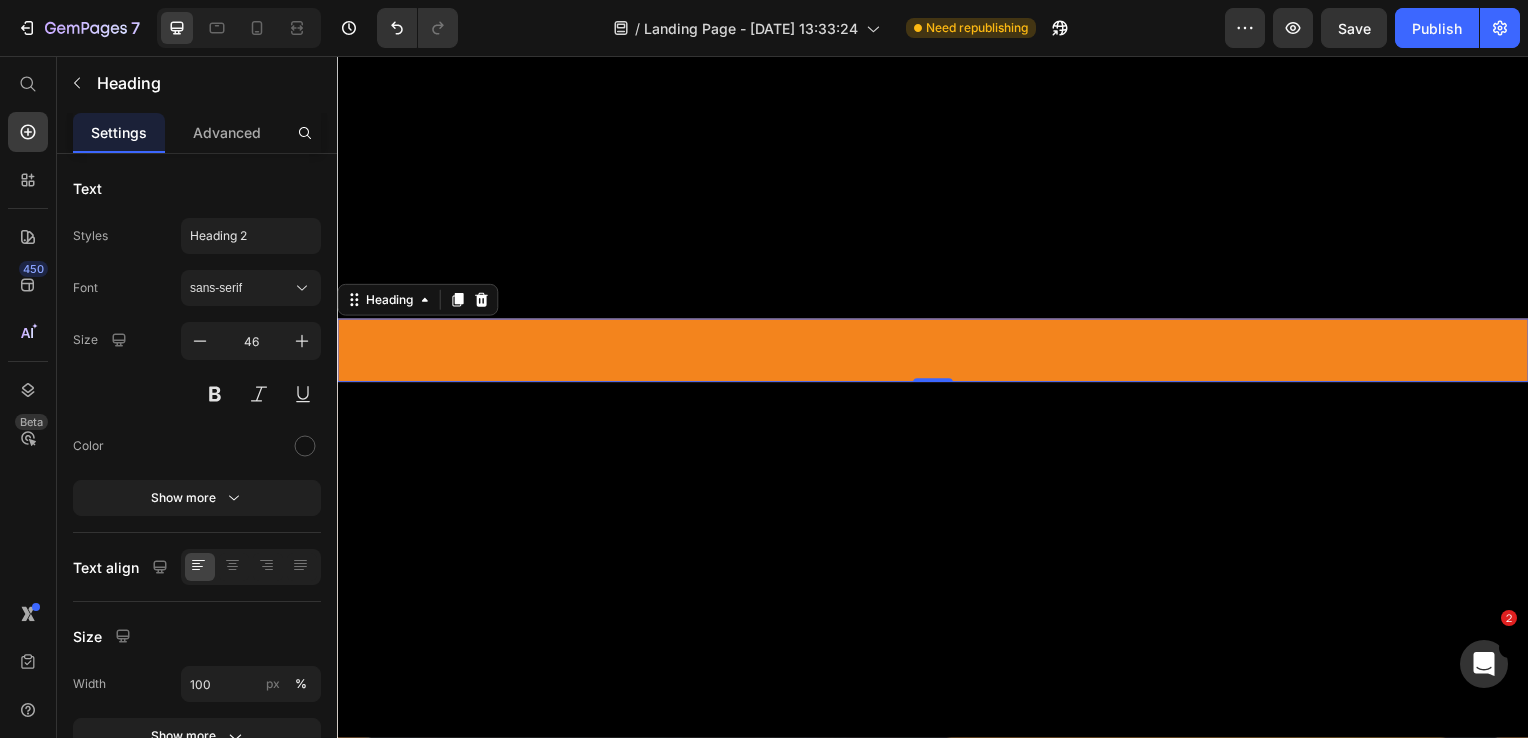 click at bounding box center [937, 353] 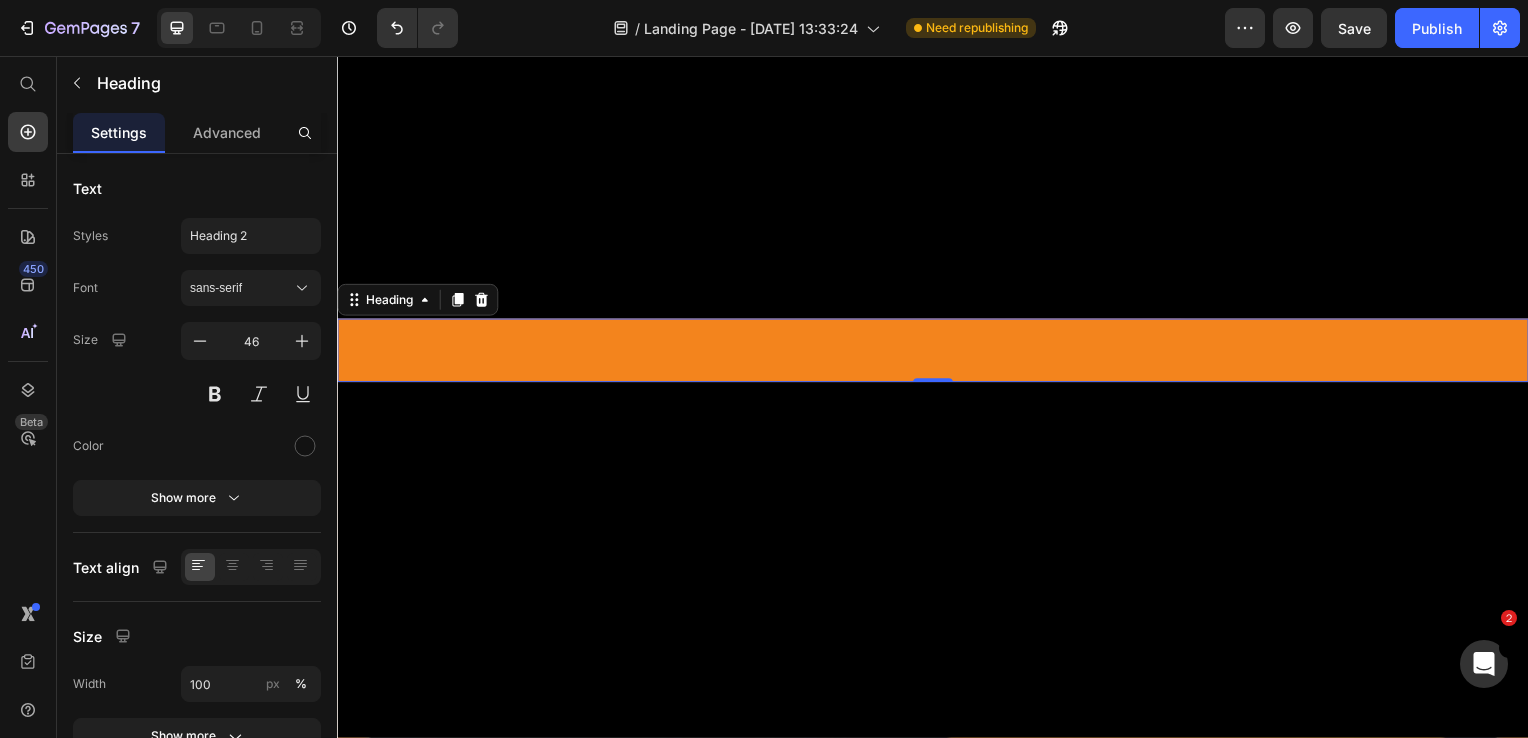 click at bounding box center (937, 353) 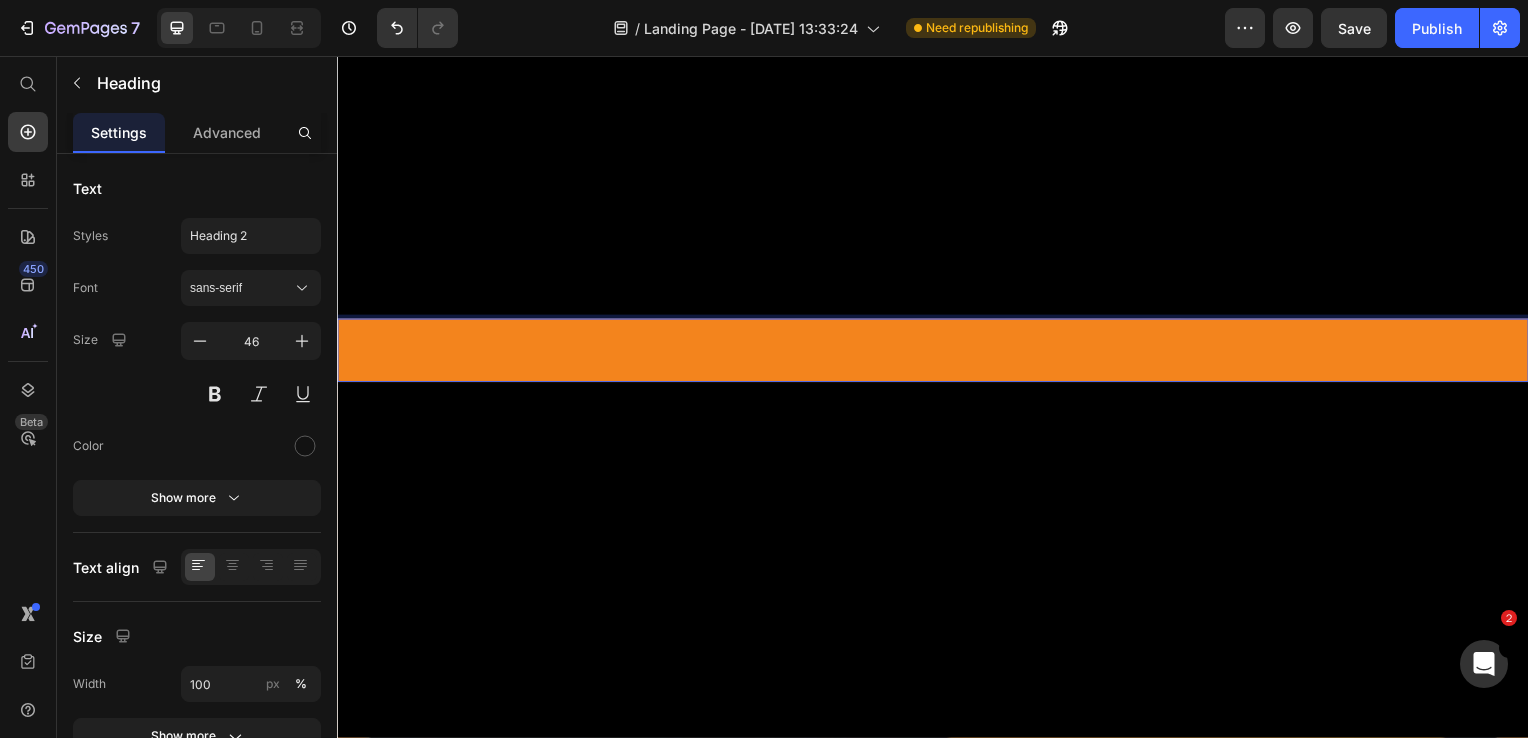 click at bounding box center [937, 353] 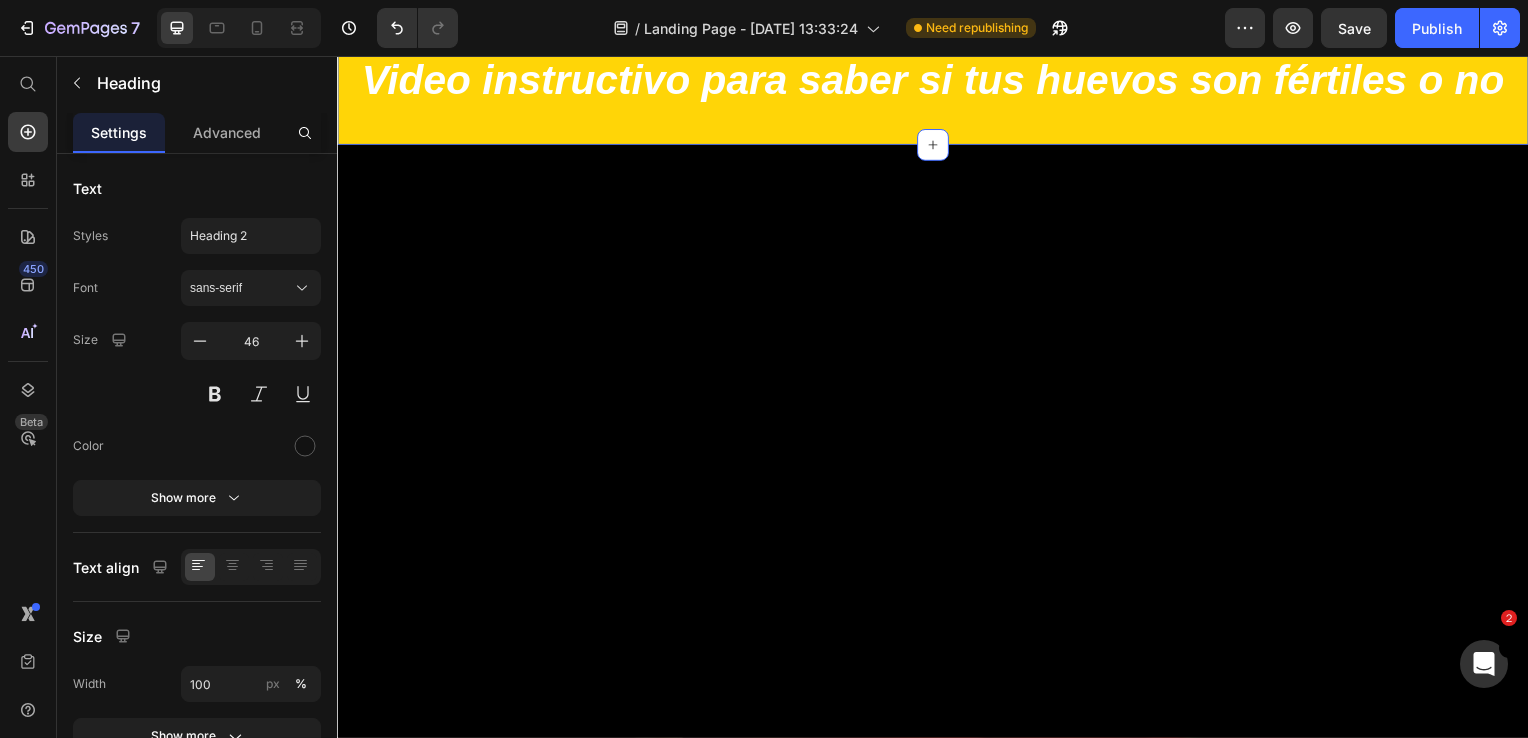 click on "Video instructivo para saber si tus huevos son fértiles o no Heading Section 10" at bounding box center (937, 81) 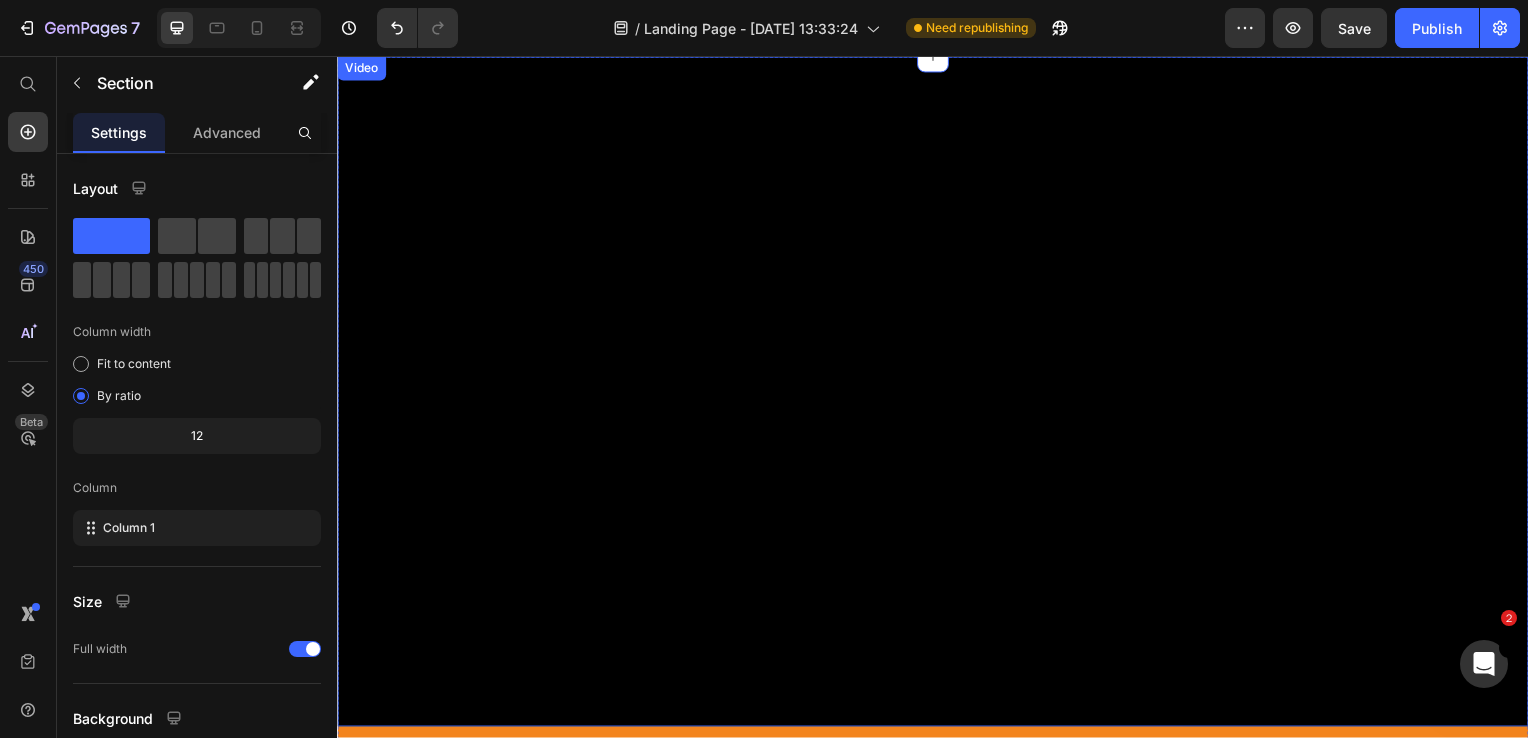 scroll, scrollTop: 7164, scrollLeft: 0, axis: vertical 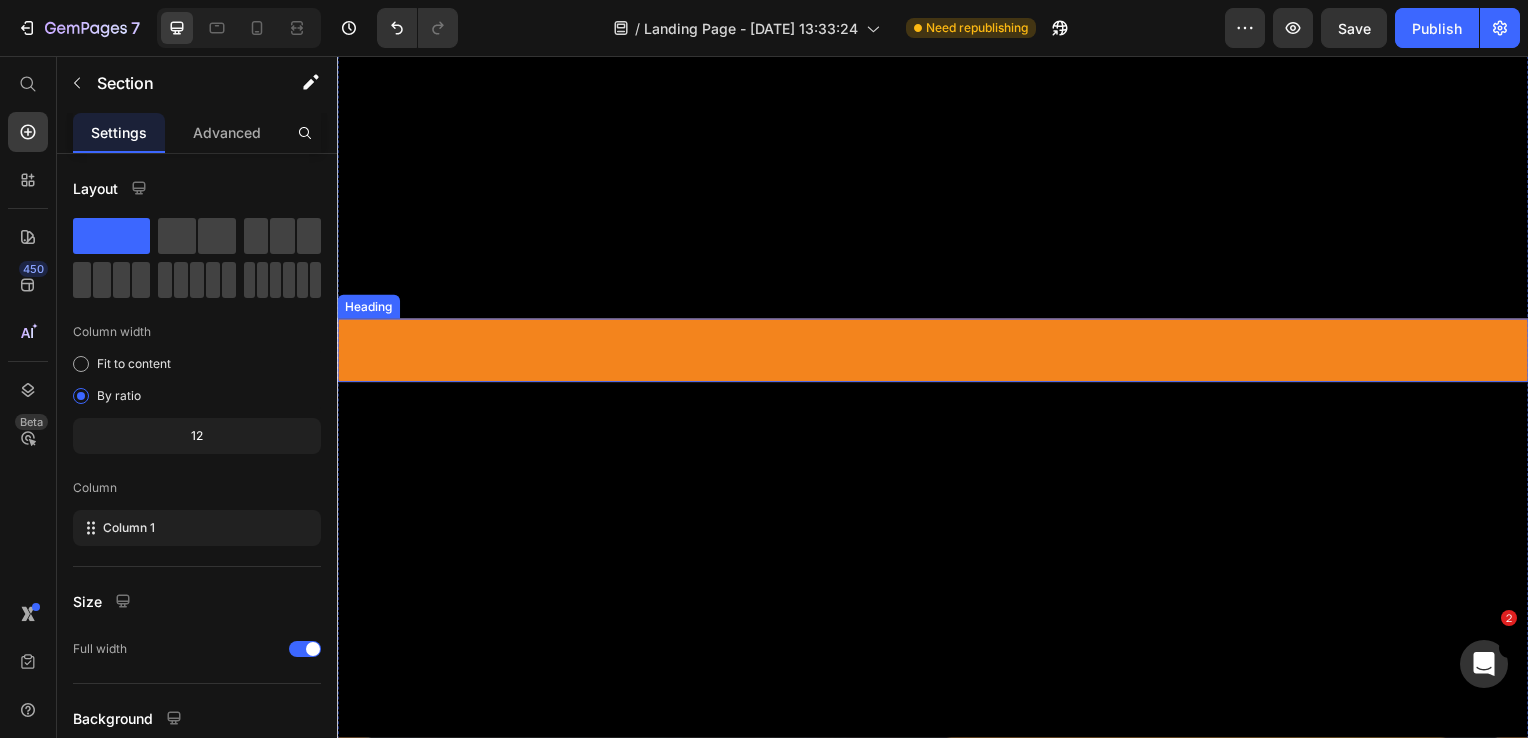click at bounding box center (937, 353) 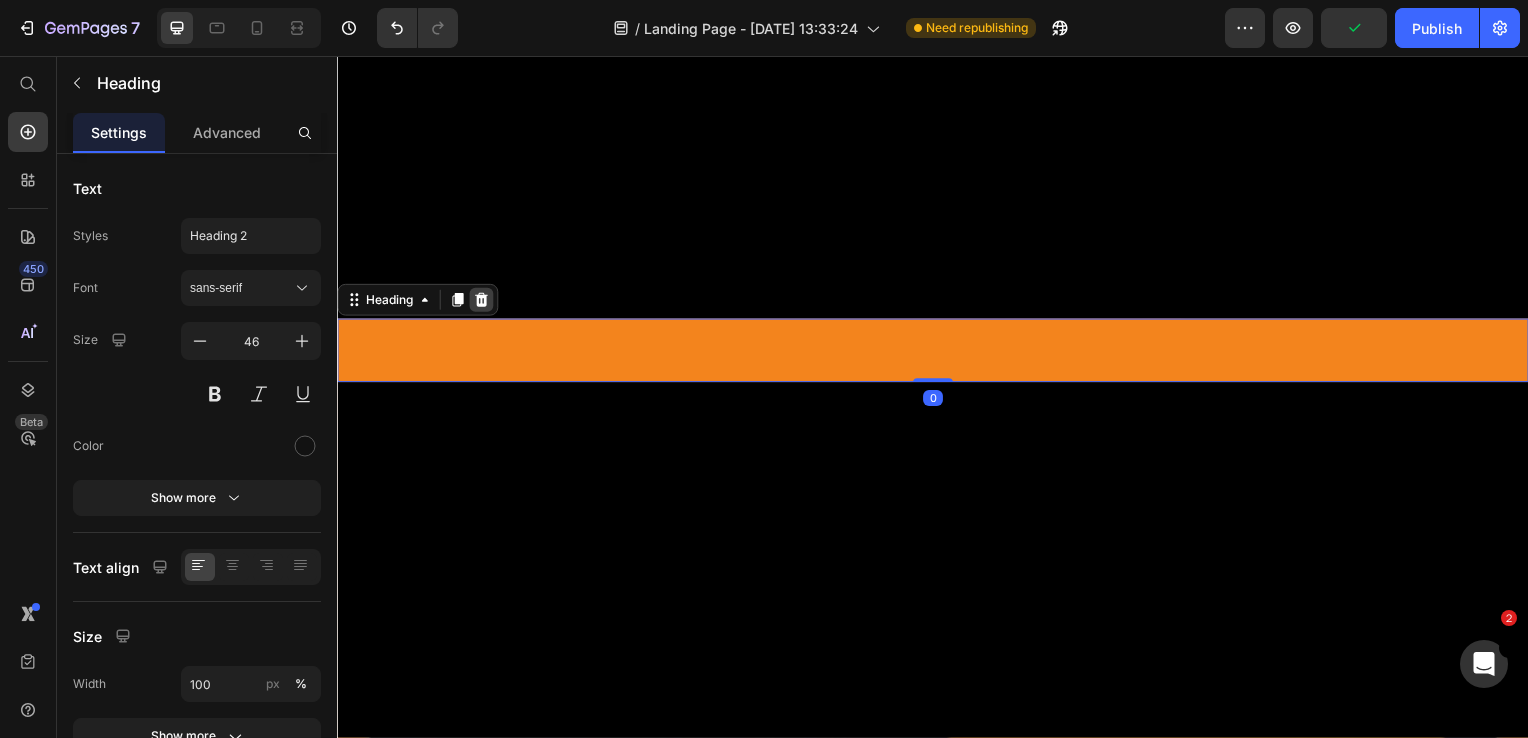 click 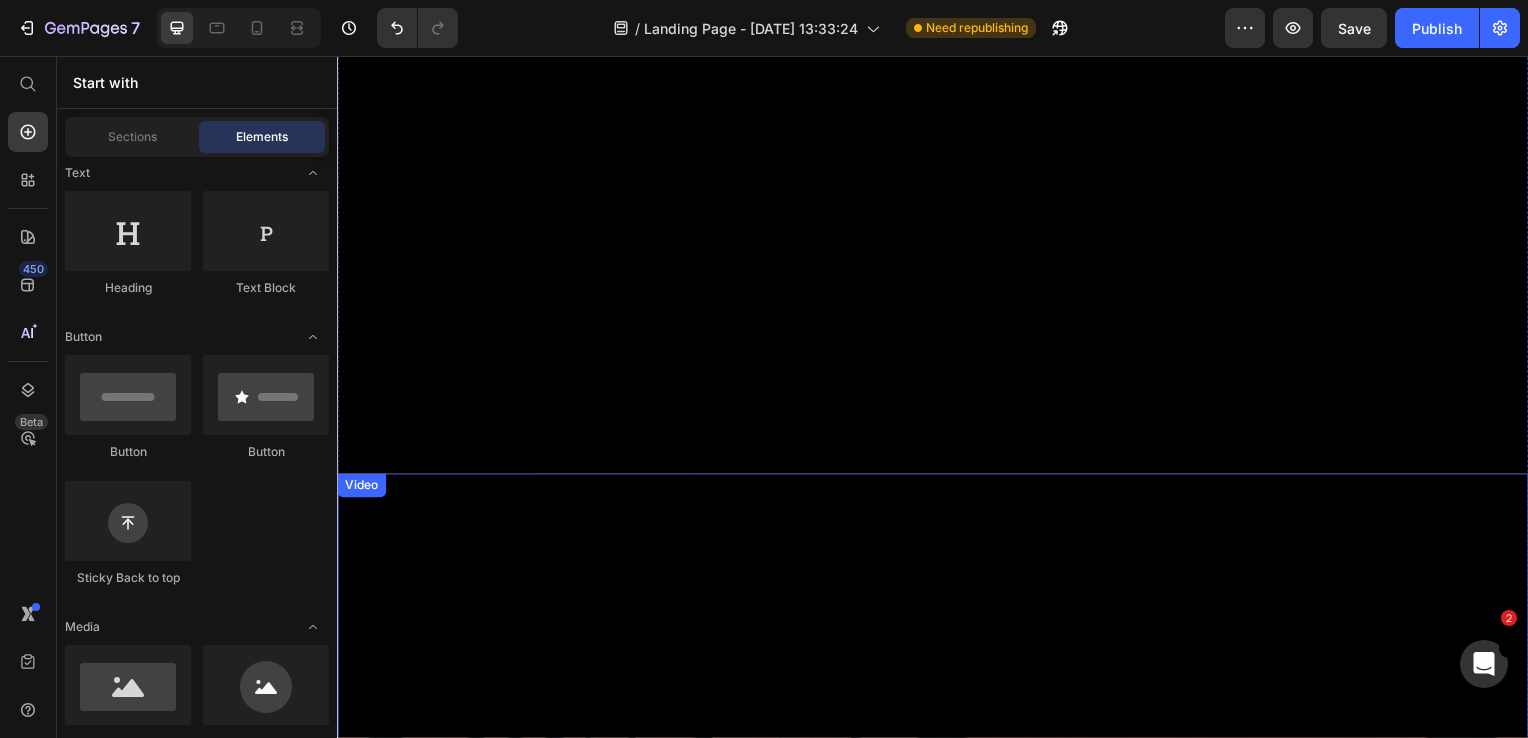scroll, scrollTop: 6564, scrollLeft: 0, axis: vertical 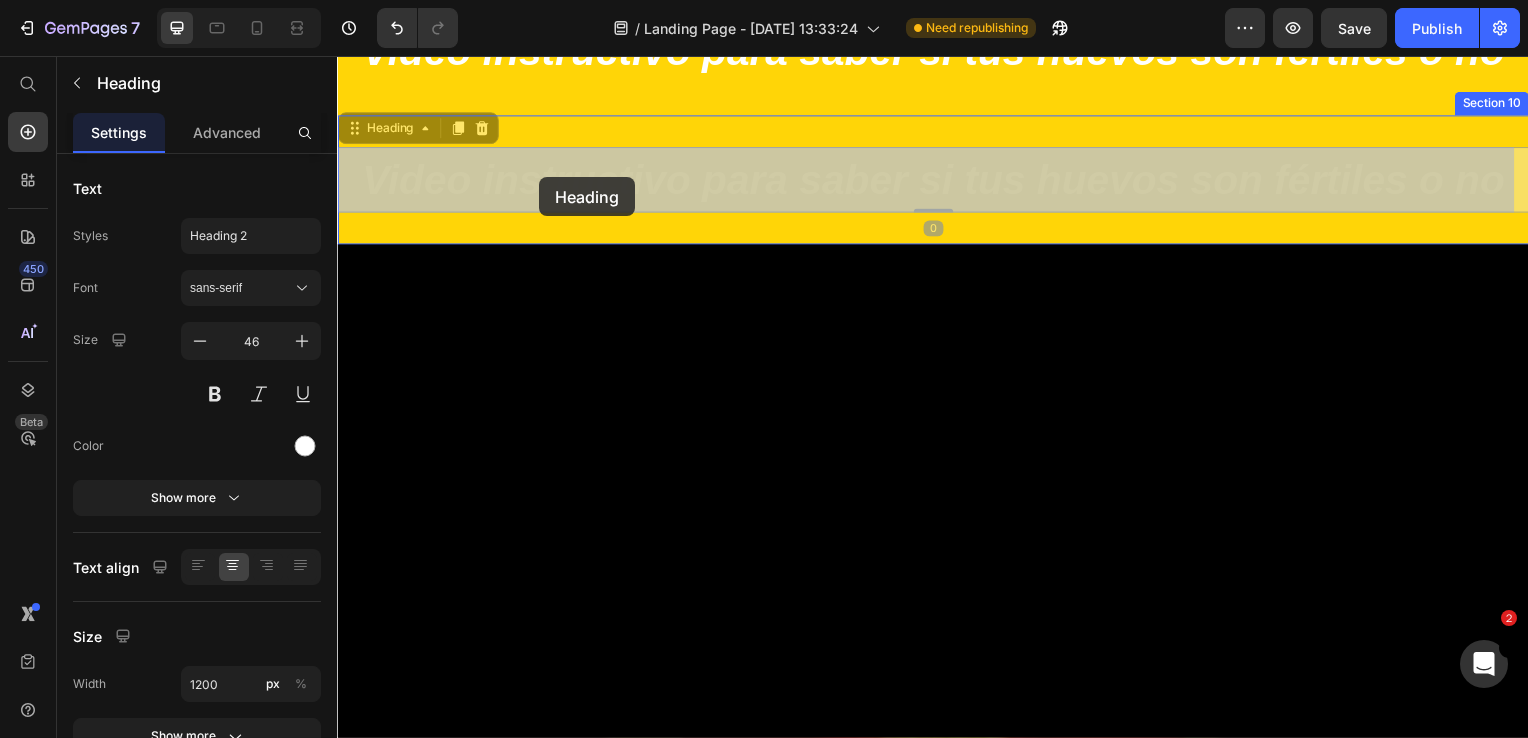 drag, startPoint x: 537, startPoint y: 147, endPoint x: 541, endPoint y: 178, distance: 31.257 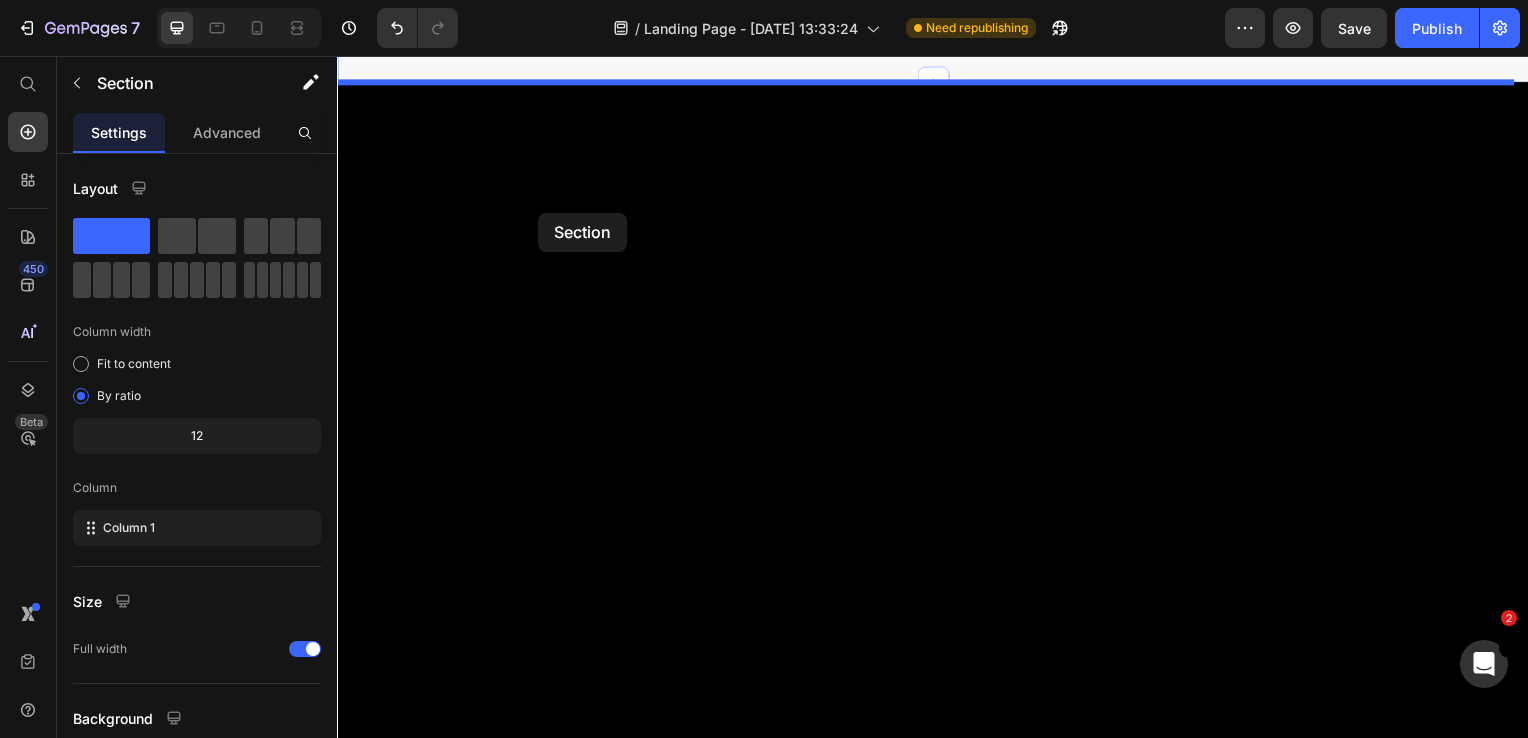 scroll, scrollTop: 7064, scrollLeft: 0, axis: vertical 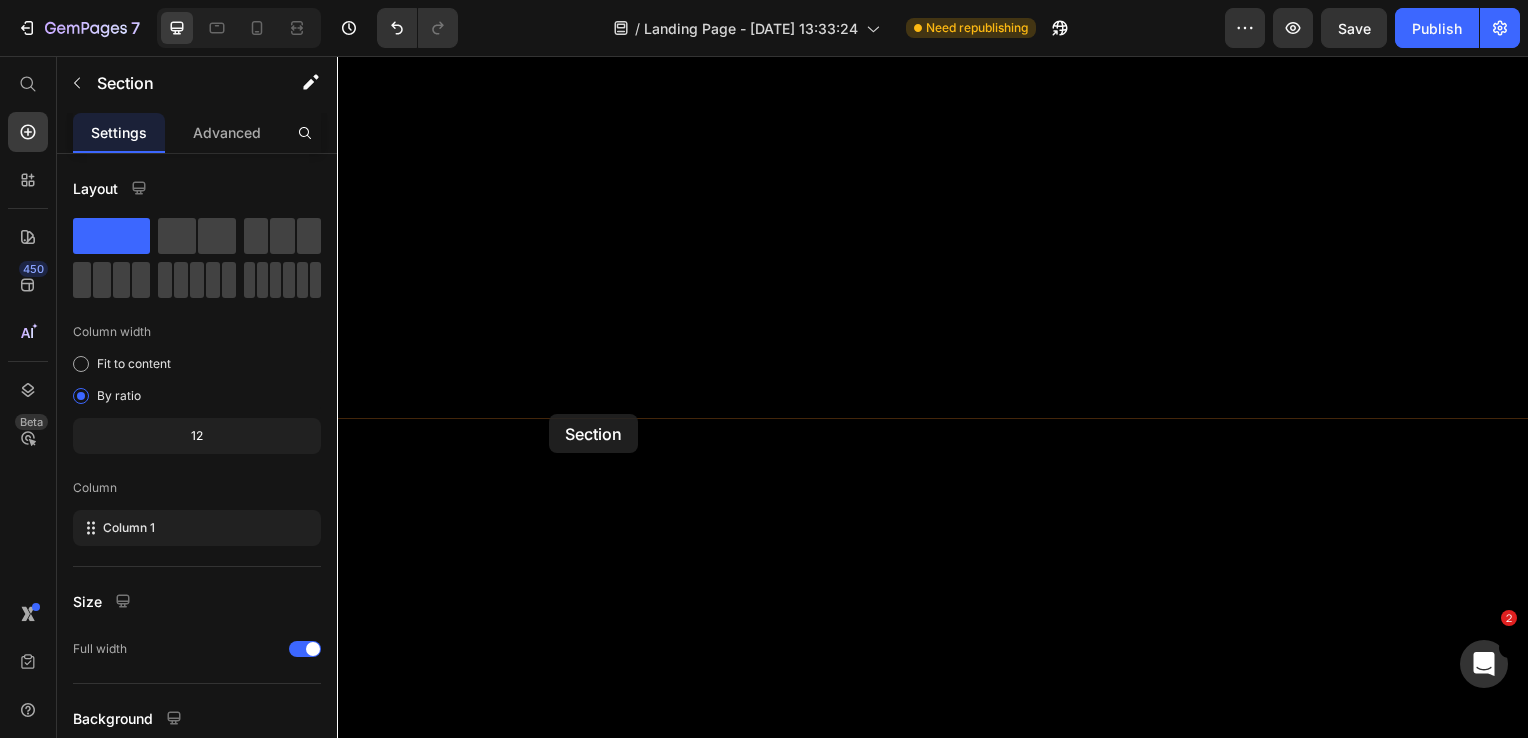 drag, startPoint x: 541, startPoint y: 138, endPoint x: 551, endPoint y: 417, distance: 279.17917 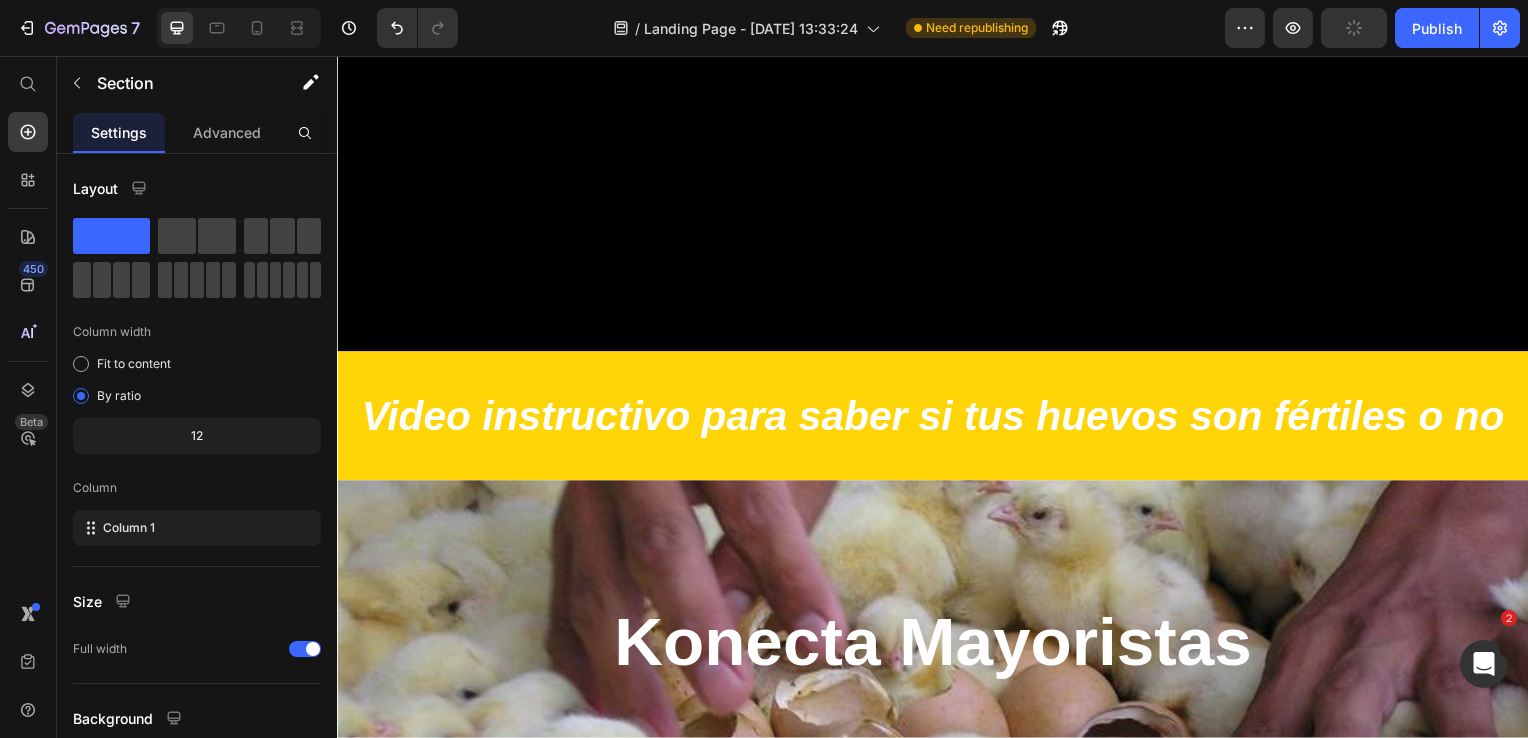 scroll, scrollTop: 7734, scrollLeft: 0, axis: vertical 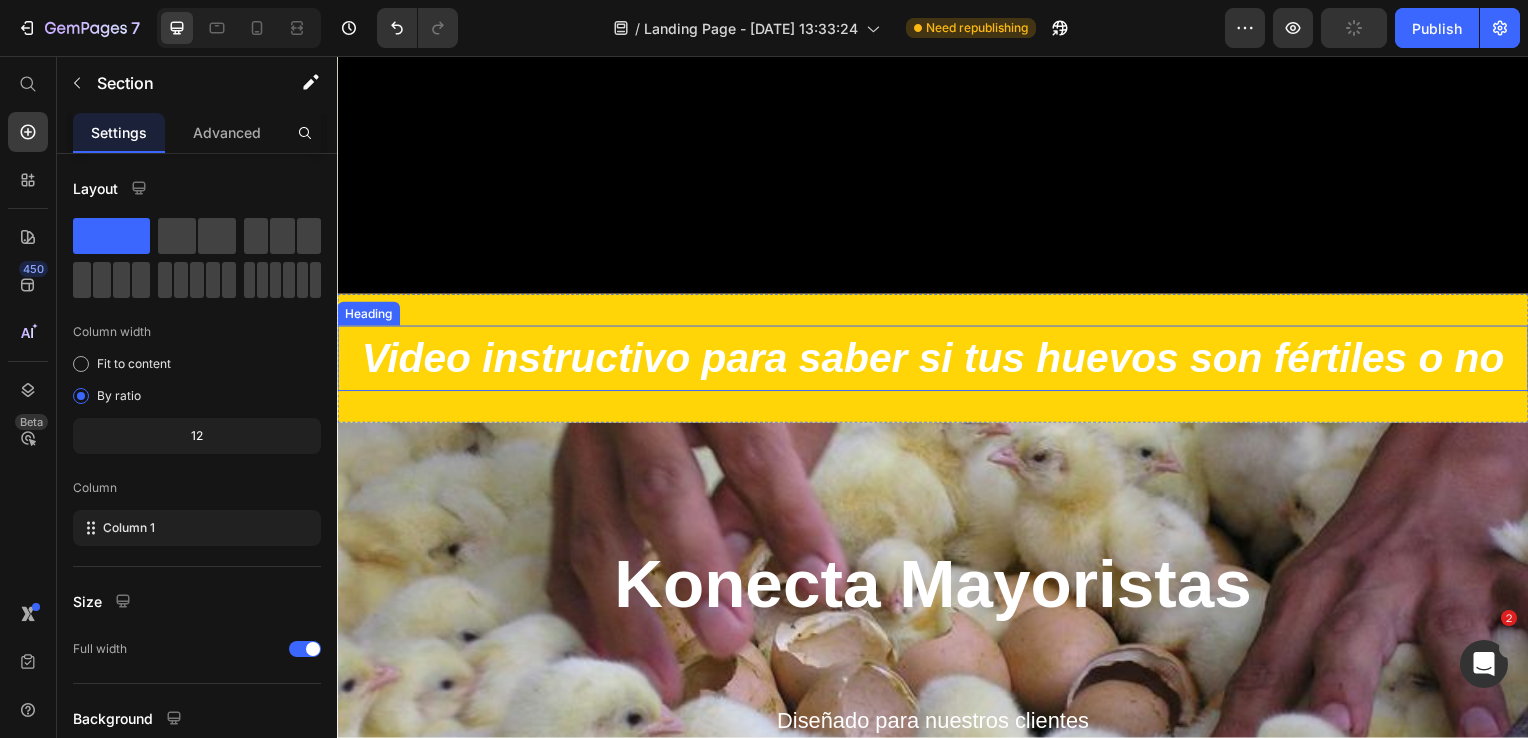 click on "Video instructivo para saber si tus huevos son fértiles o no" at bounding box center [937, 361] 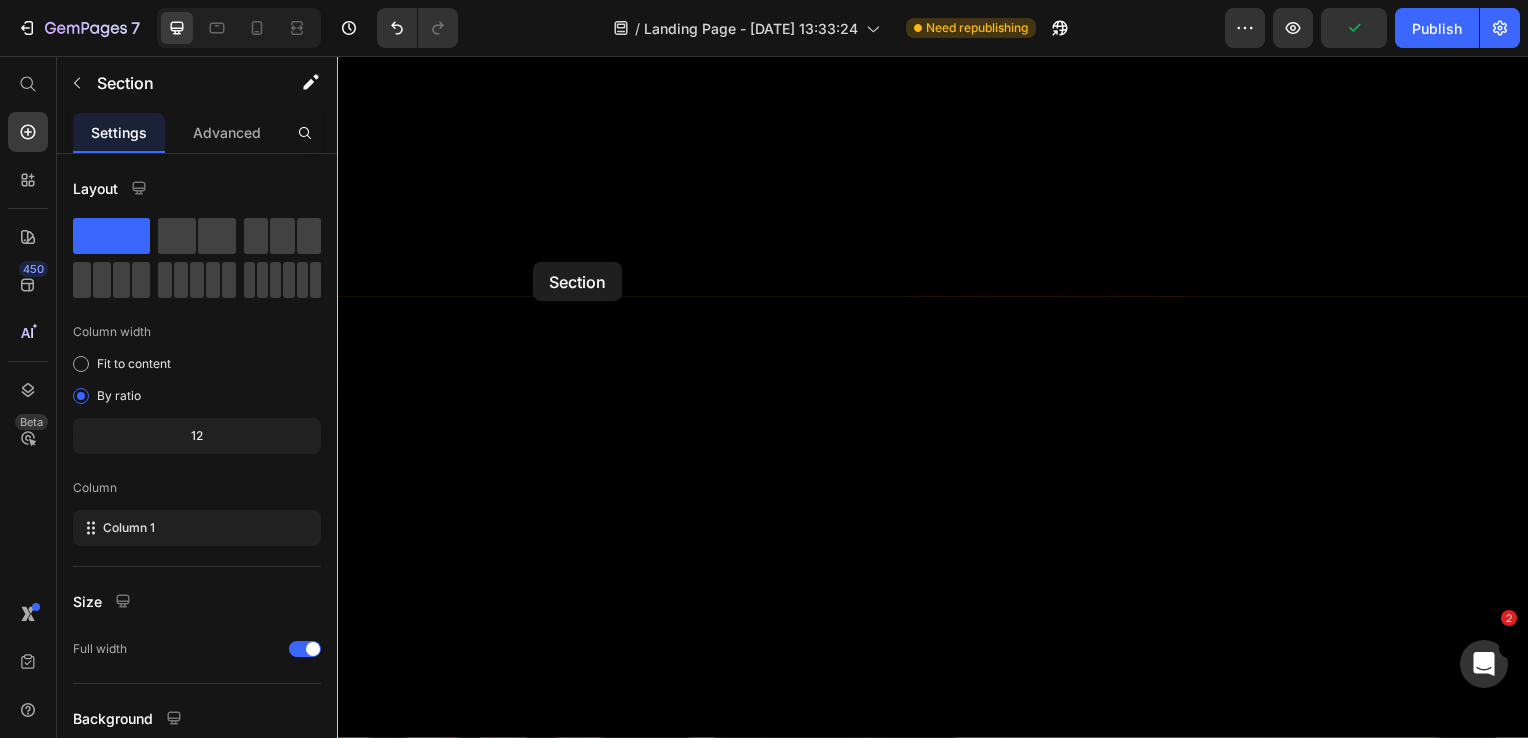 scroll, scrollTop: 7034, scrollLeft: 0, axis: vertical 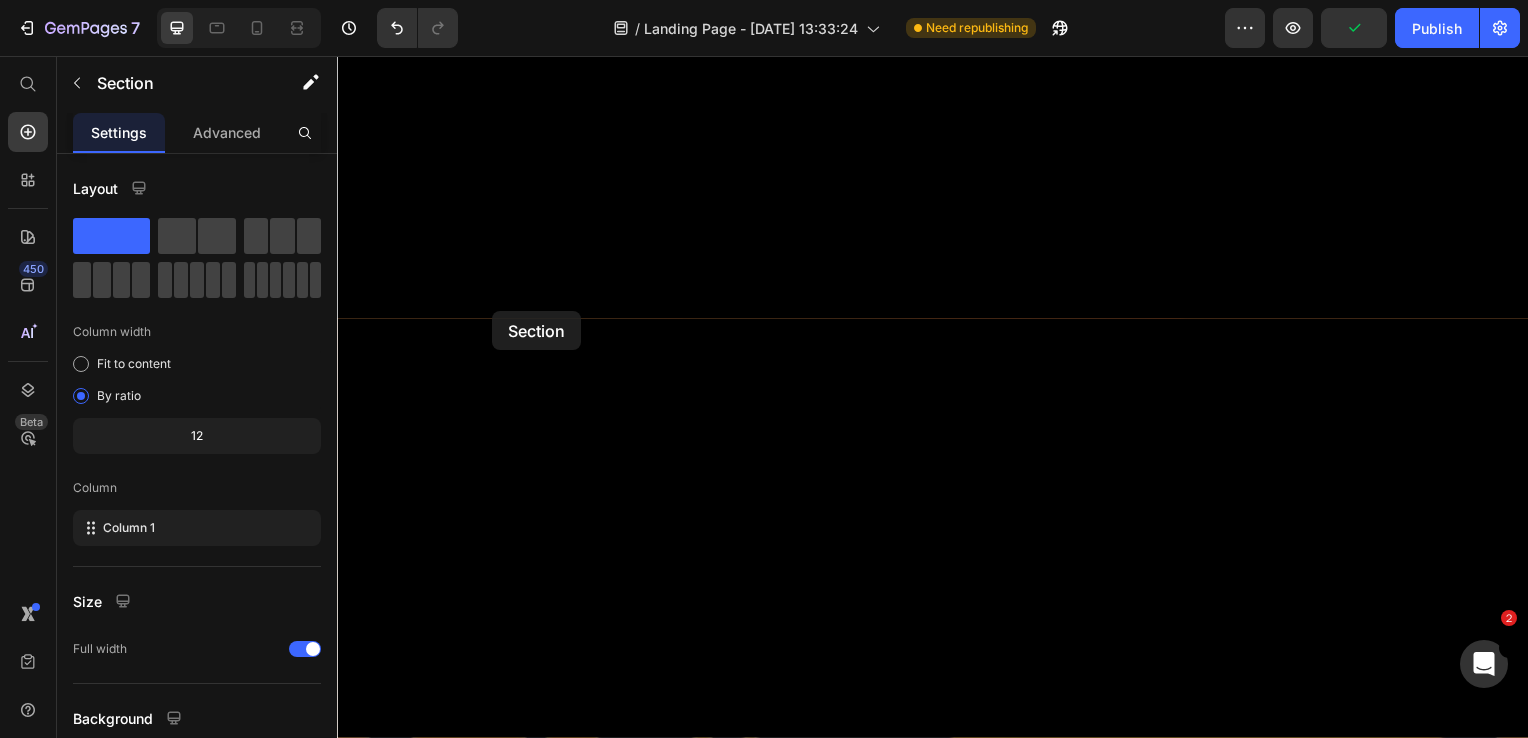 drag, startPoint x: 537, startPoint y: 298, endPoint x: 493, endPoint y: 313, distance: 46.486557 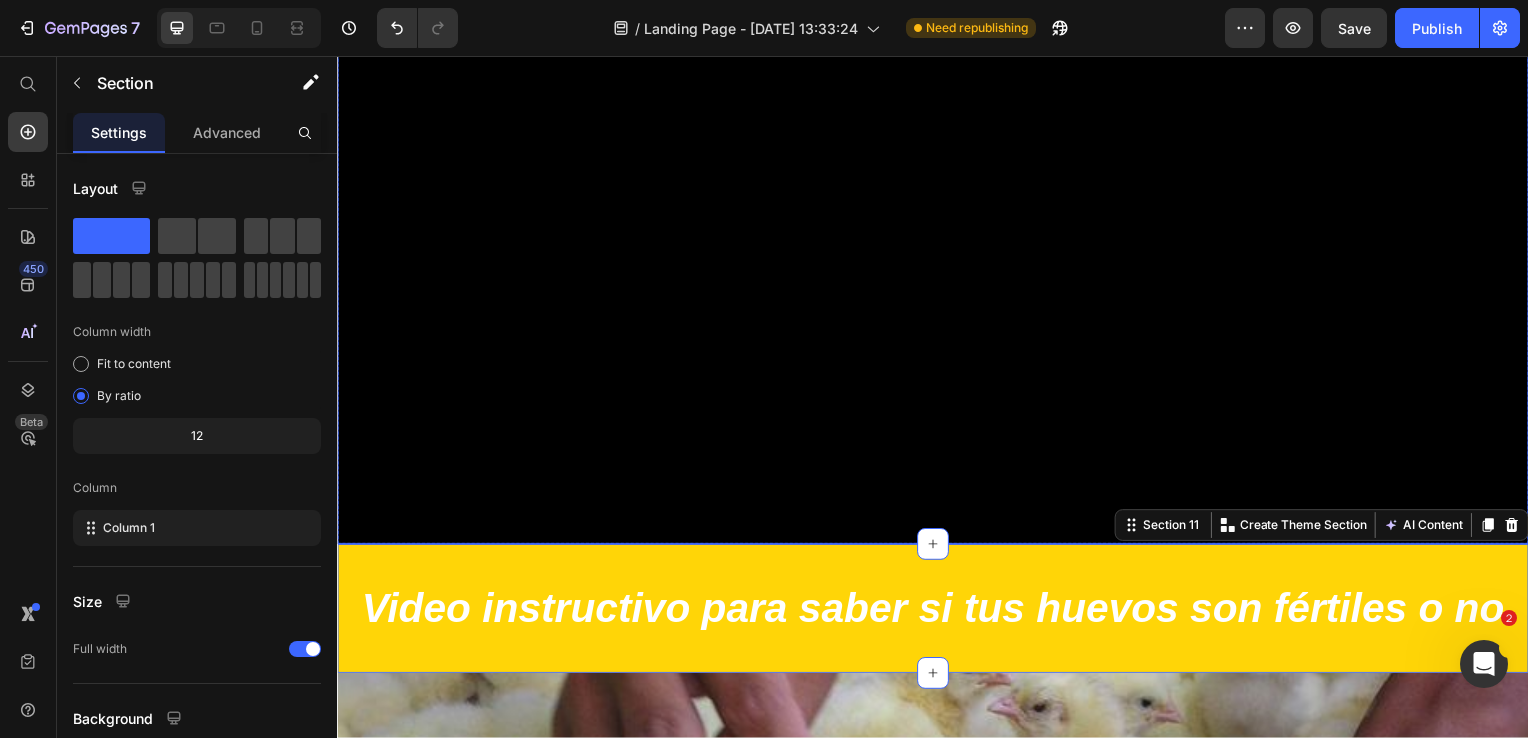 scroll, scrollTop: 7534, scrollLeft: 0, axis: vertical 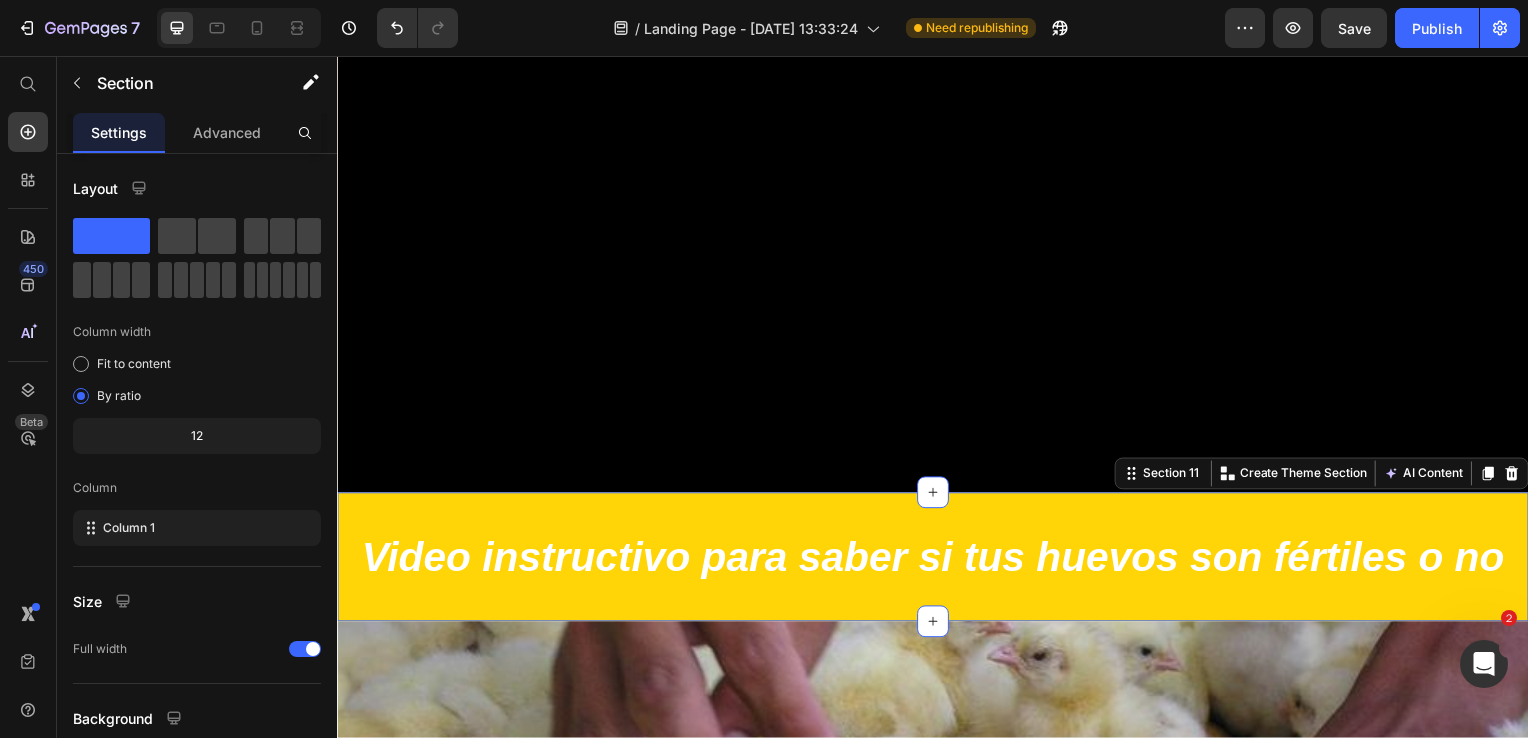 click on "Video instructivo para saber si tus huevos son fértiles o no Heading Section 11   Create Theme Section AI Content Write with GemAI What would you like to describe here? Tone and Voice Persuasive Product Mini rastreador GPS Localizador de voz GMS/GPS Show more Generate" at bounding box center [937, 561] 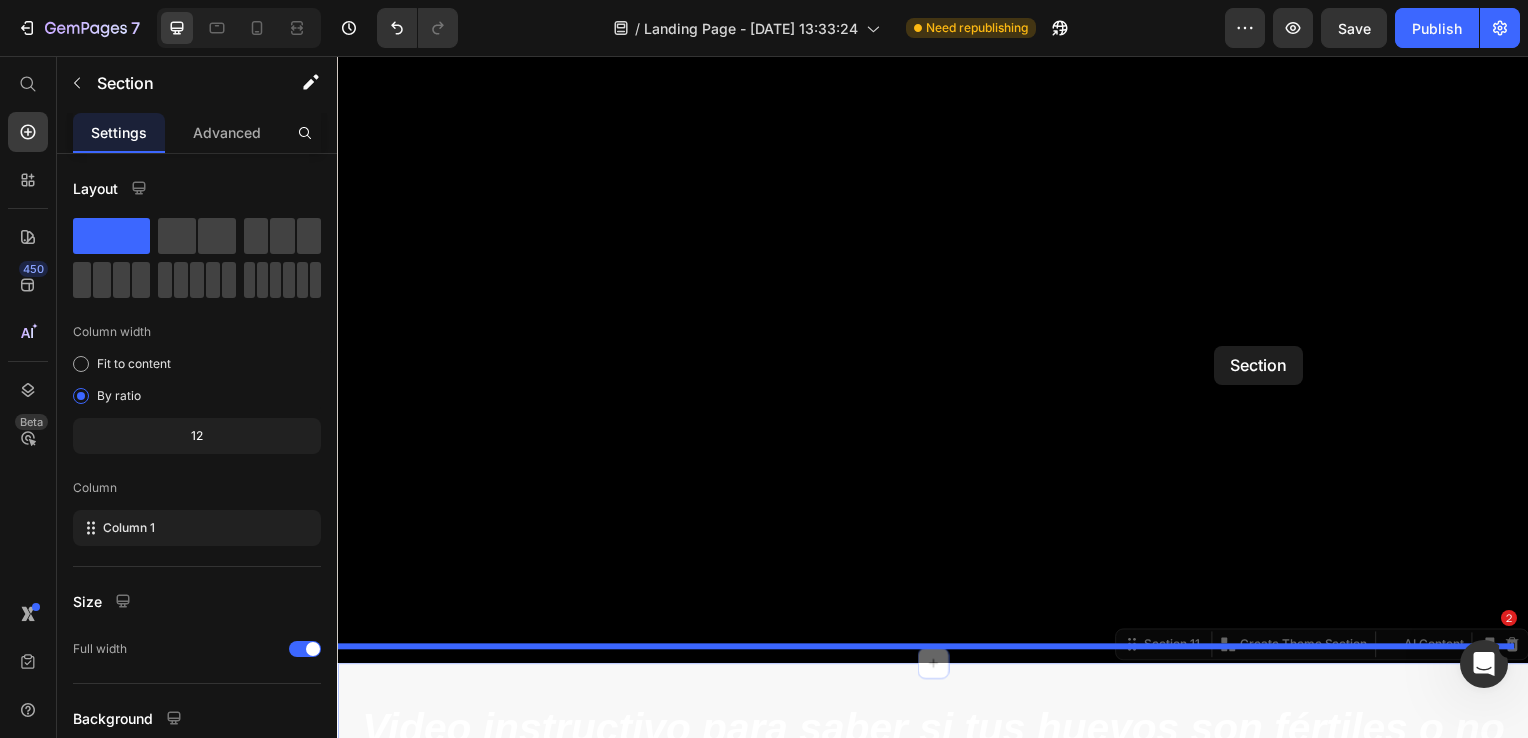scroll, scrollTop: 7134, scrollLeft: 0, axis: vertical 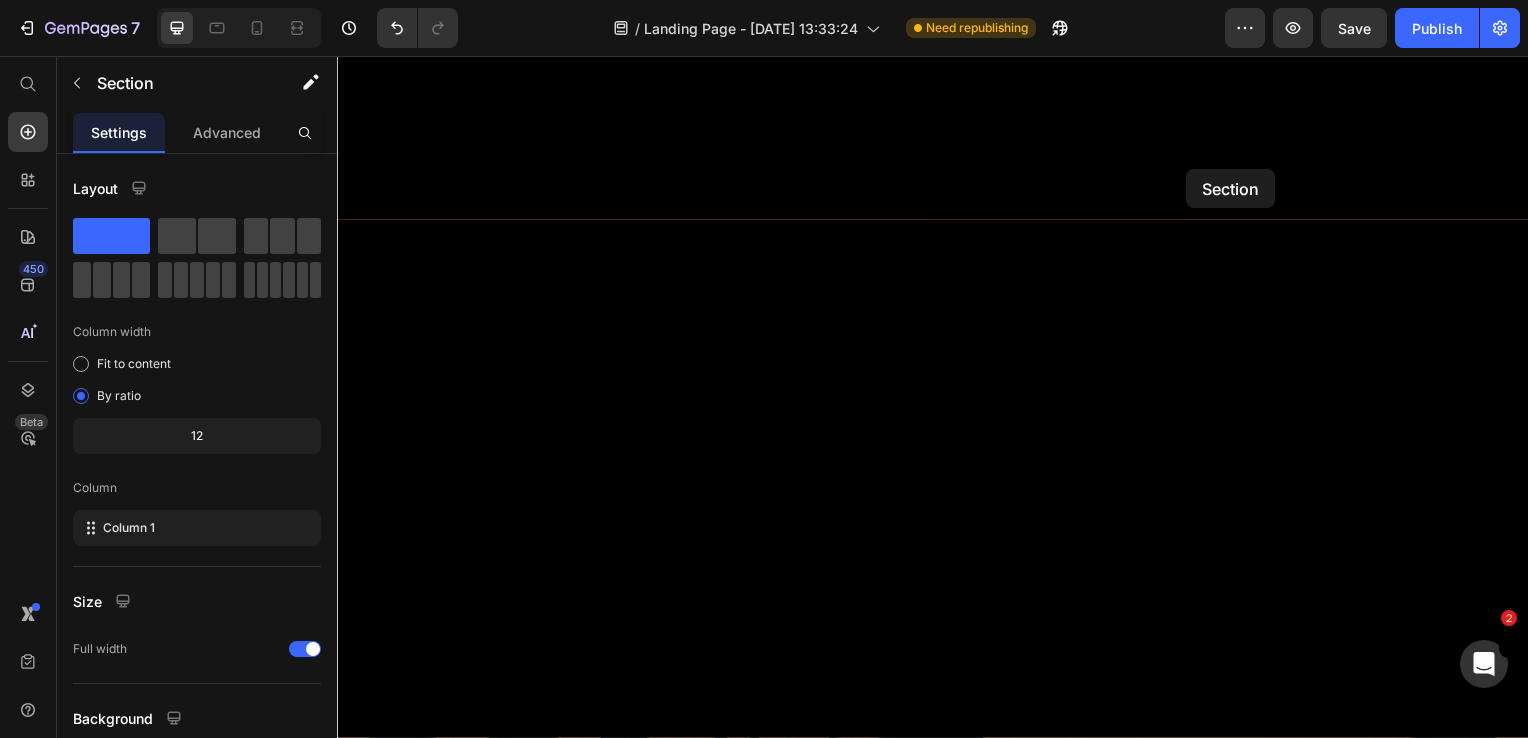 drag, startPoint x: 1310, startPoint y: 494, endPoint x: 1192, endPoint y: 170, distance: 344.8188 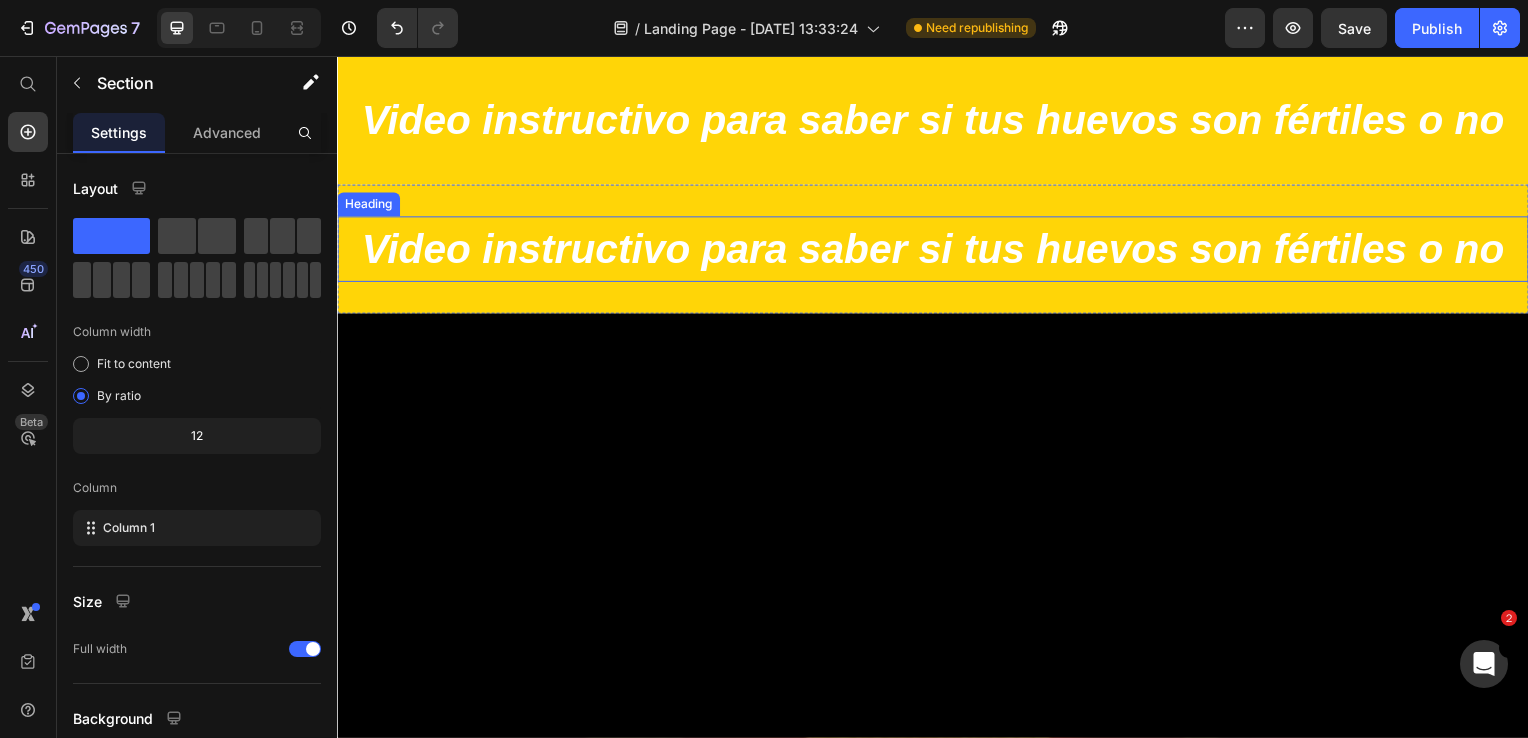 scroll, scrollTop: 6464, scrollLeft: 0, axis: vertical 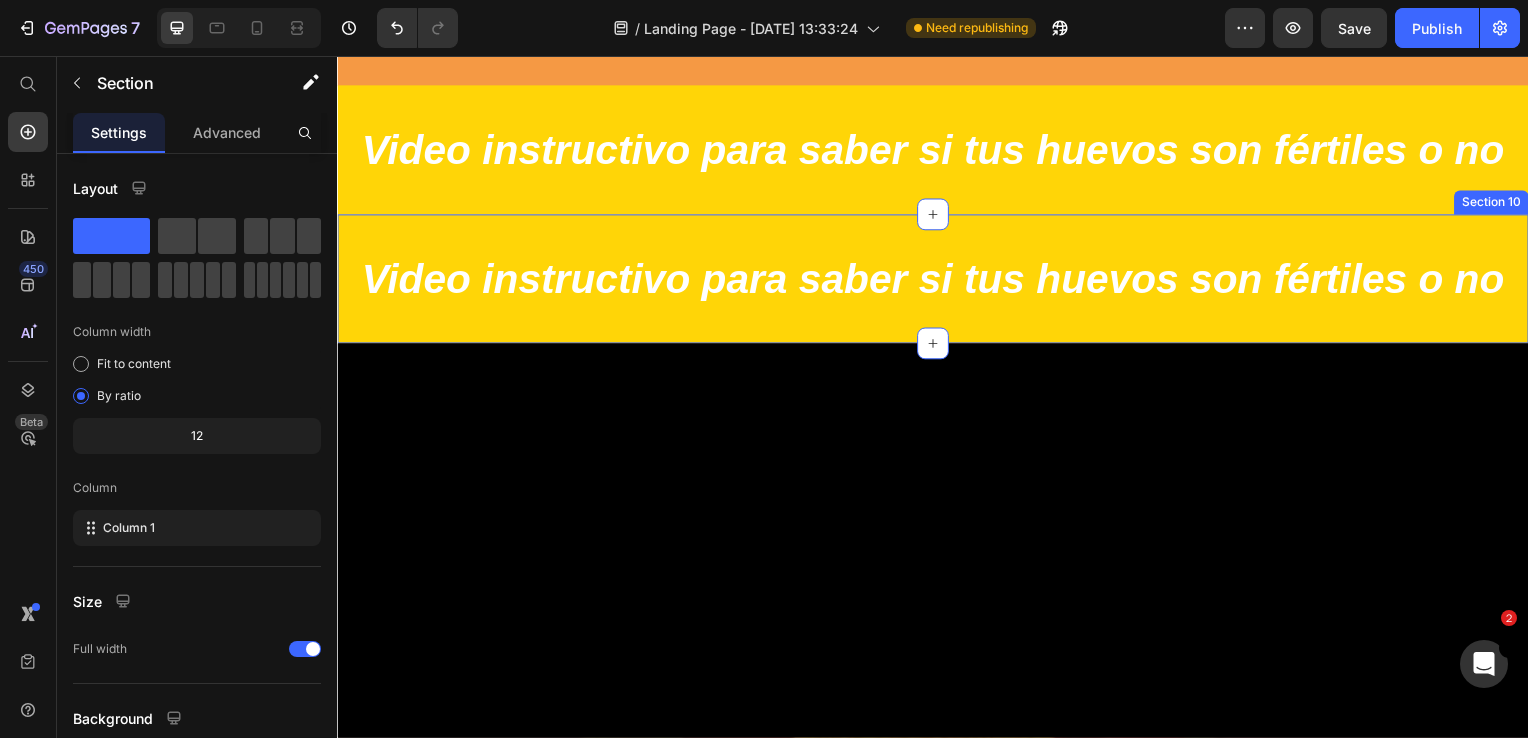 click on "Video instructivo para saber si tus huevos son fértiles o no Heading Section 10" at bounding box center (937, 281) 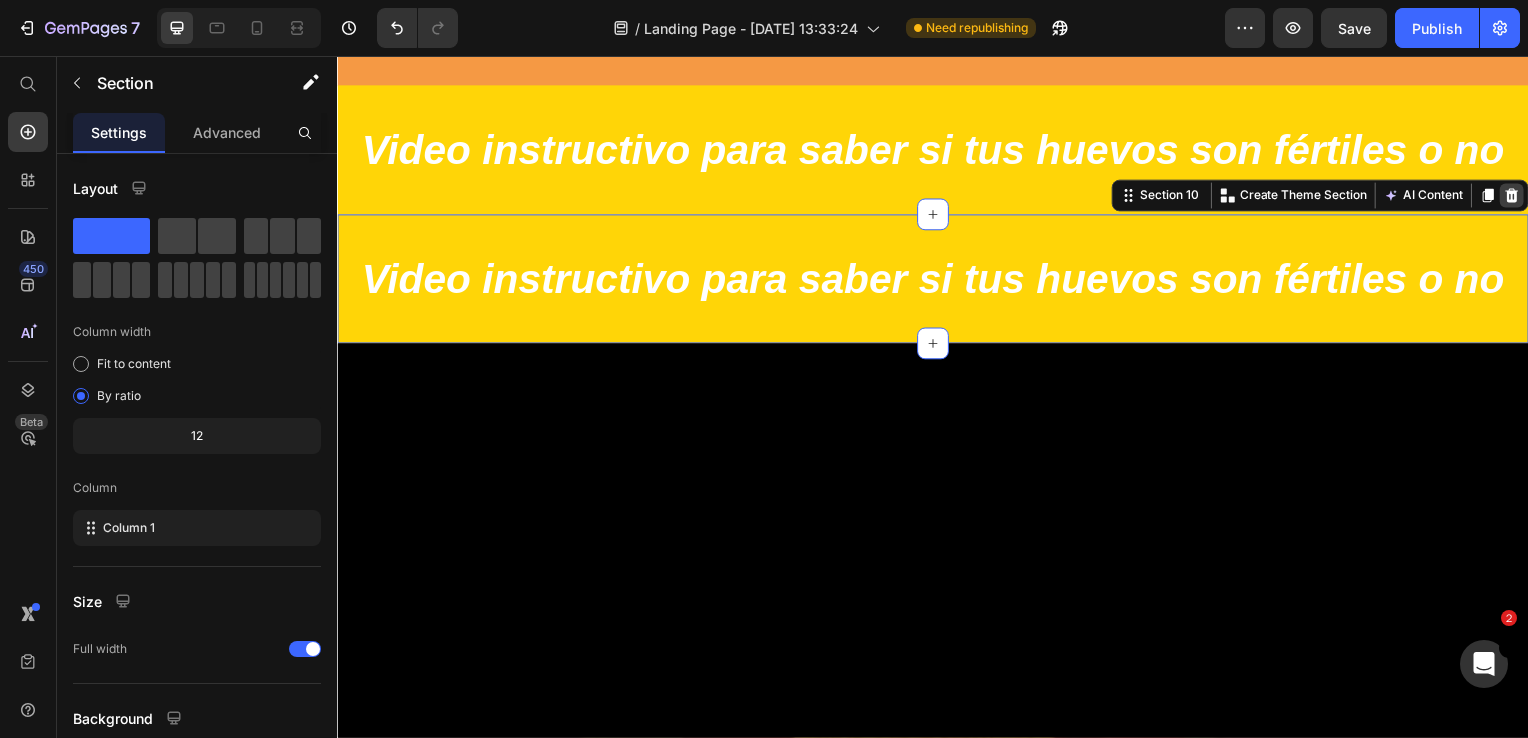click 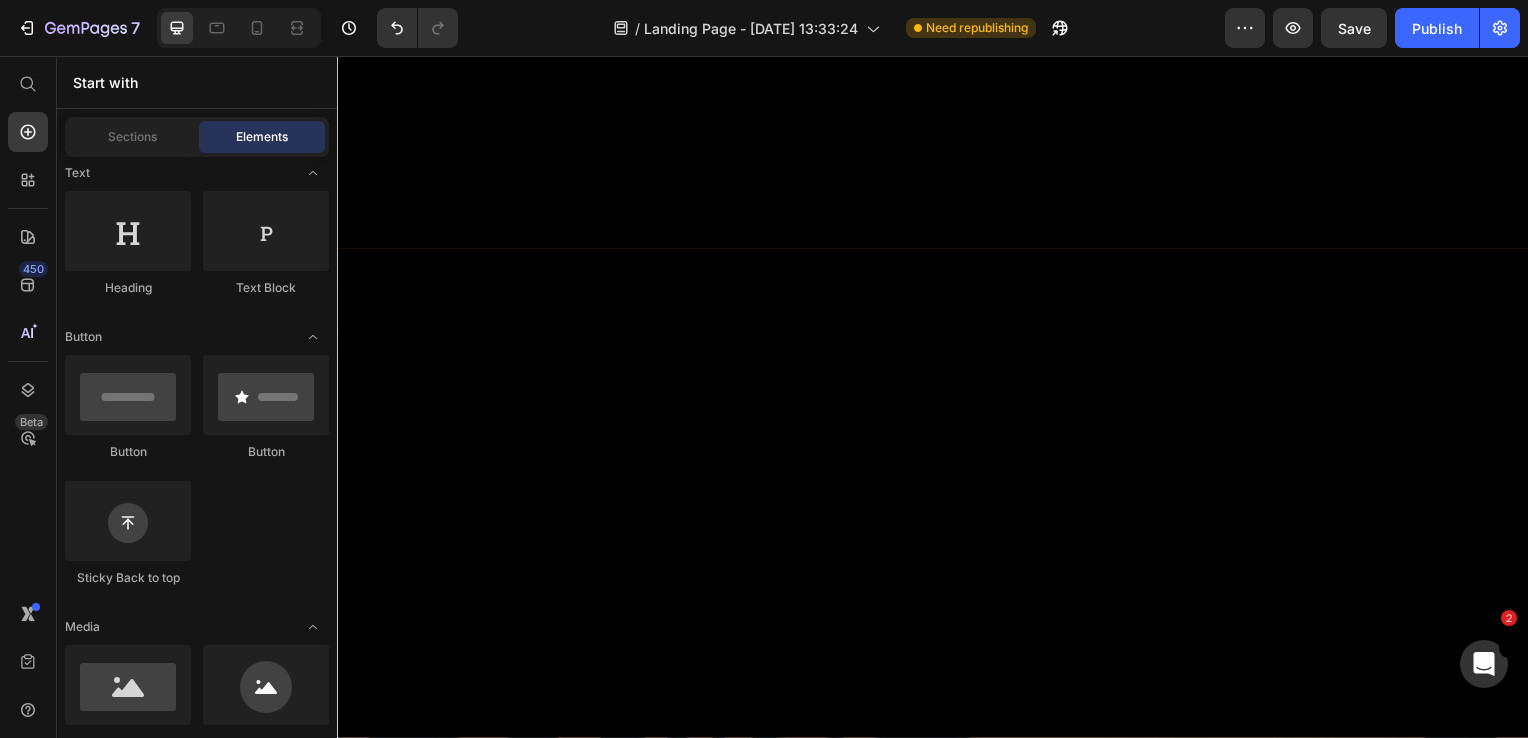 scroll, scrollTop: 7064, scrollLeft: 0, axis: vertical 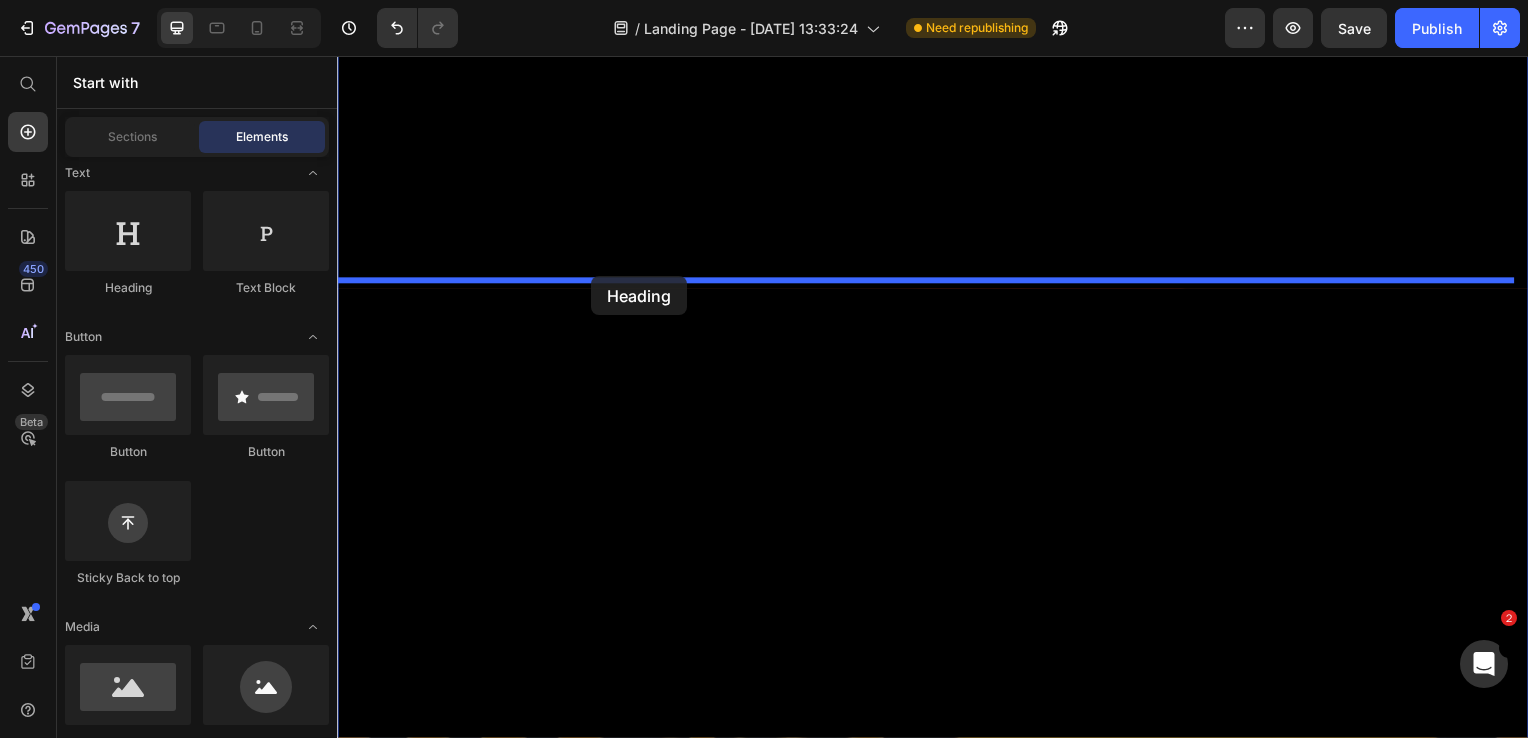 drag, startPoint x: 449, startPoint y: 319, endPoint x: 593, endPoint y: 278, distance: 149.72308 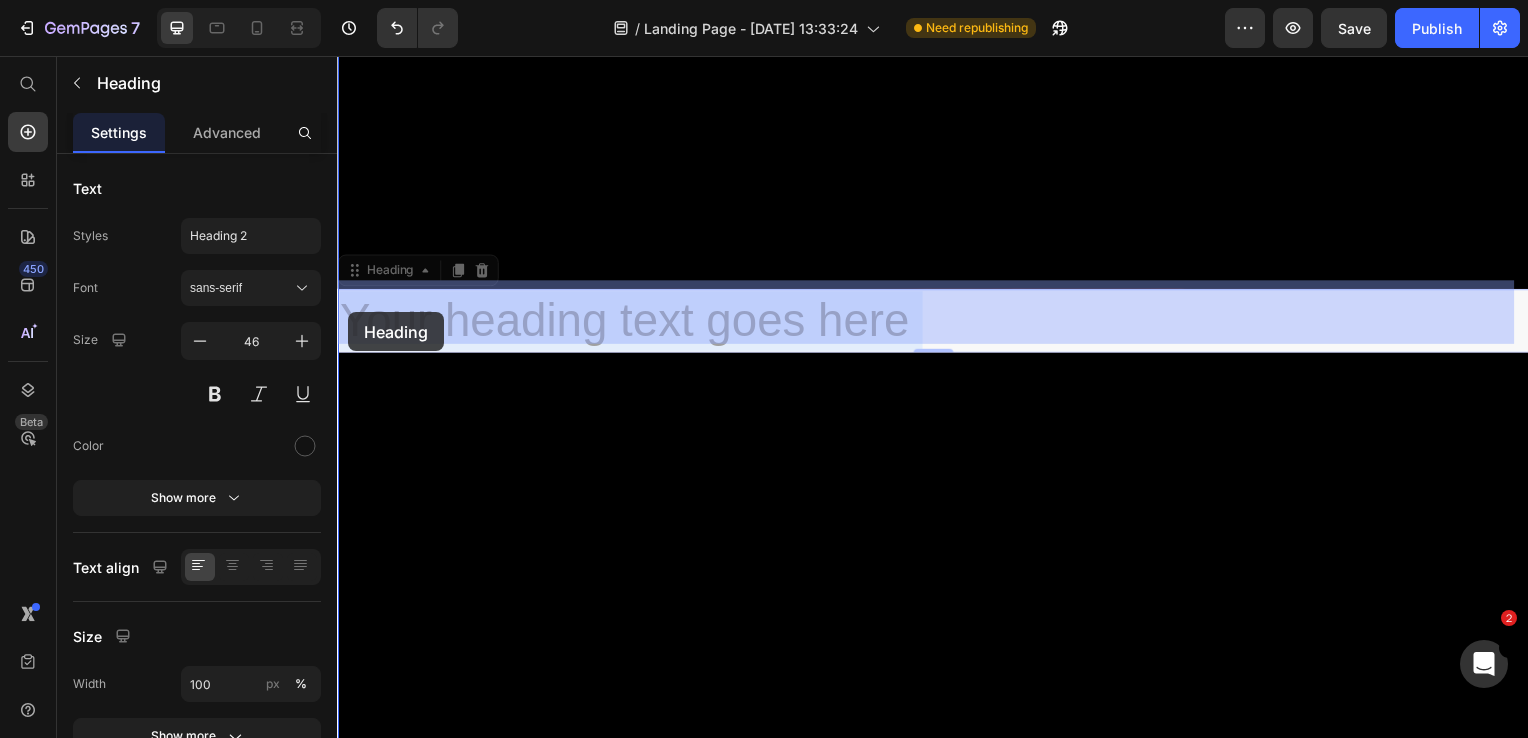 drag, startPoint x: 965, startPoint y: 312, endPoint x: 348, endPoint y: 314, distance: 617.00323 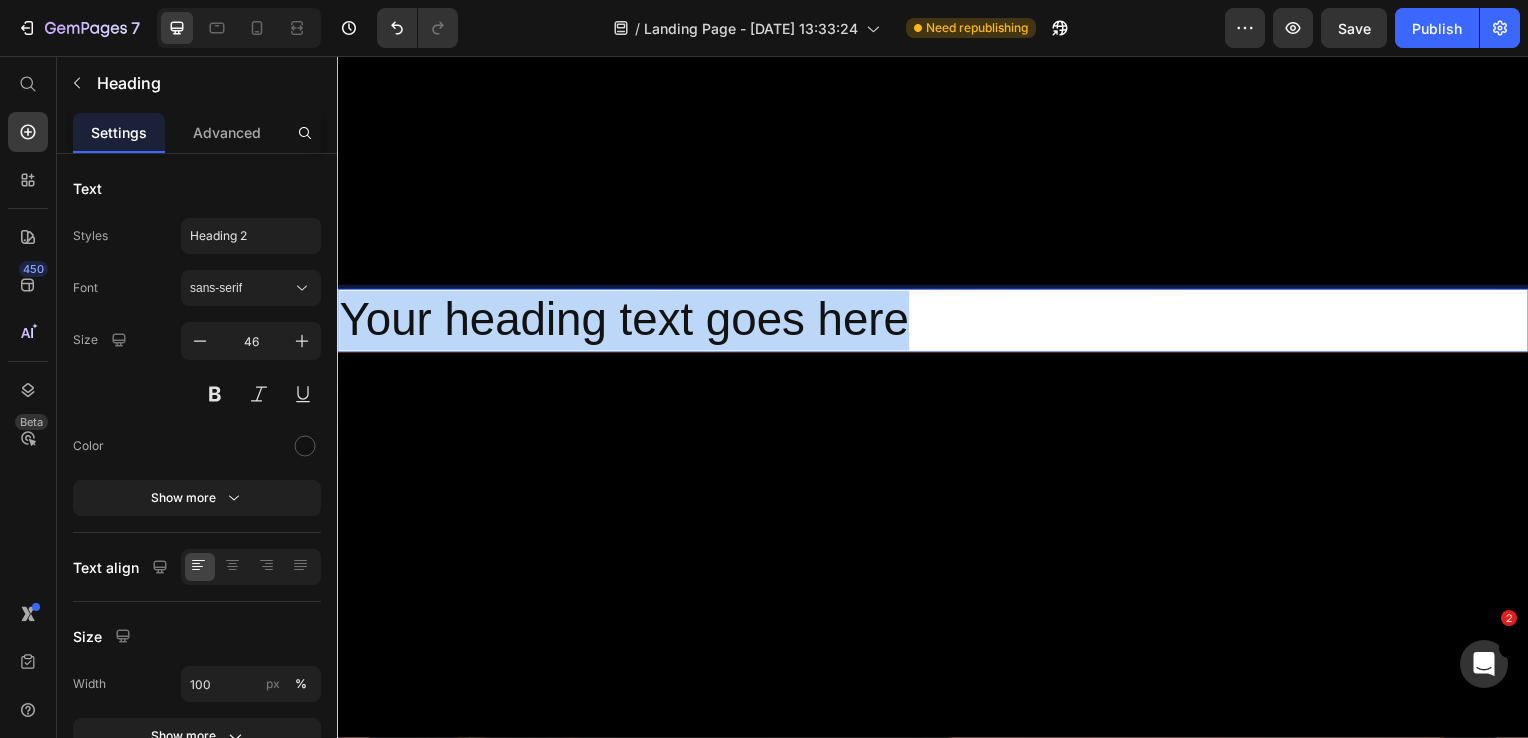 drag, startPoint x: 352, startPoint y: 314, endPoint x: 925, endPoint y: 332, distance: 573.28265 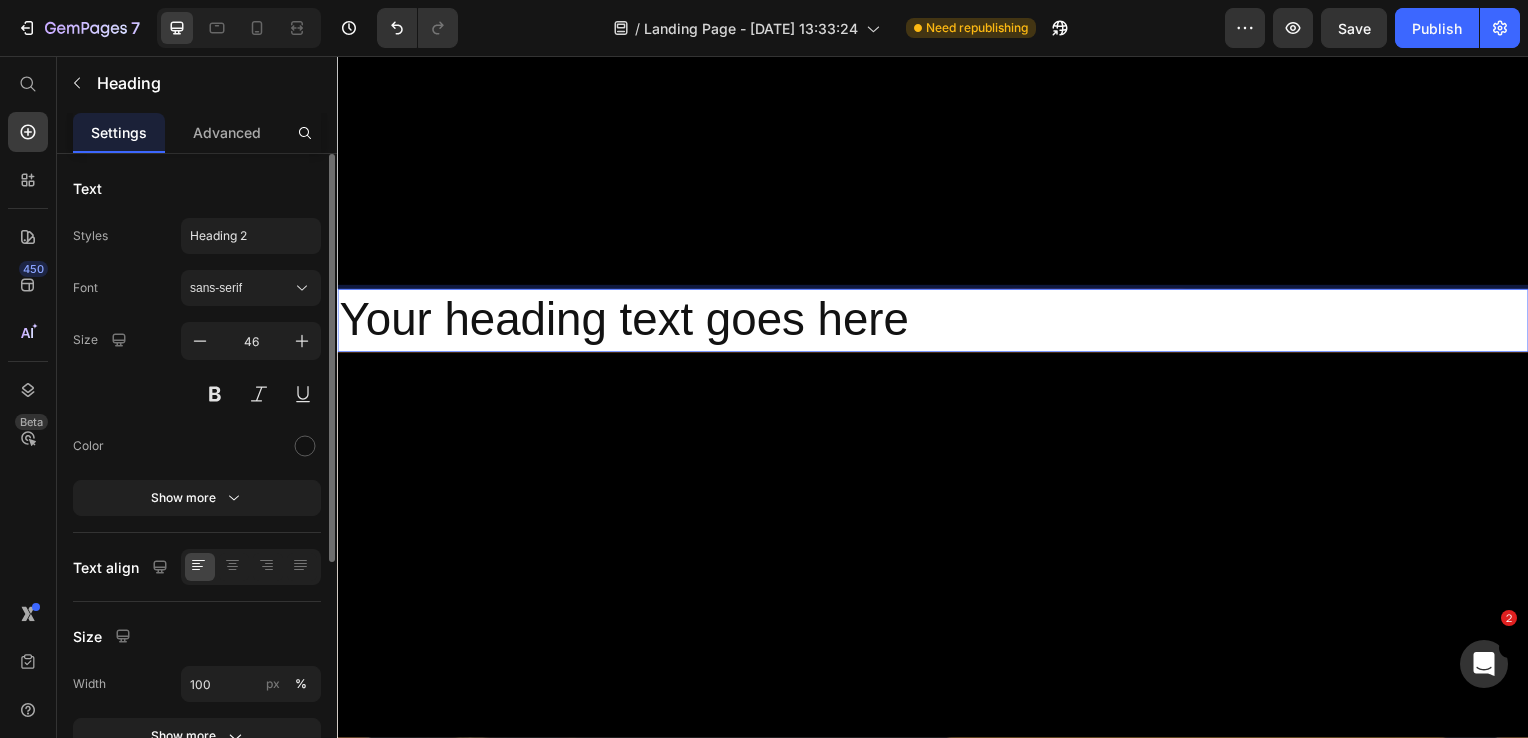 scroll, scrollTop: 200, scrollLeft: 0, axis: vertical 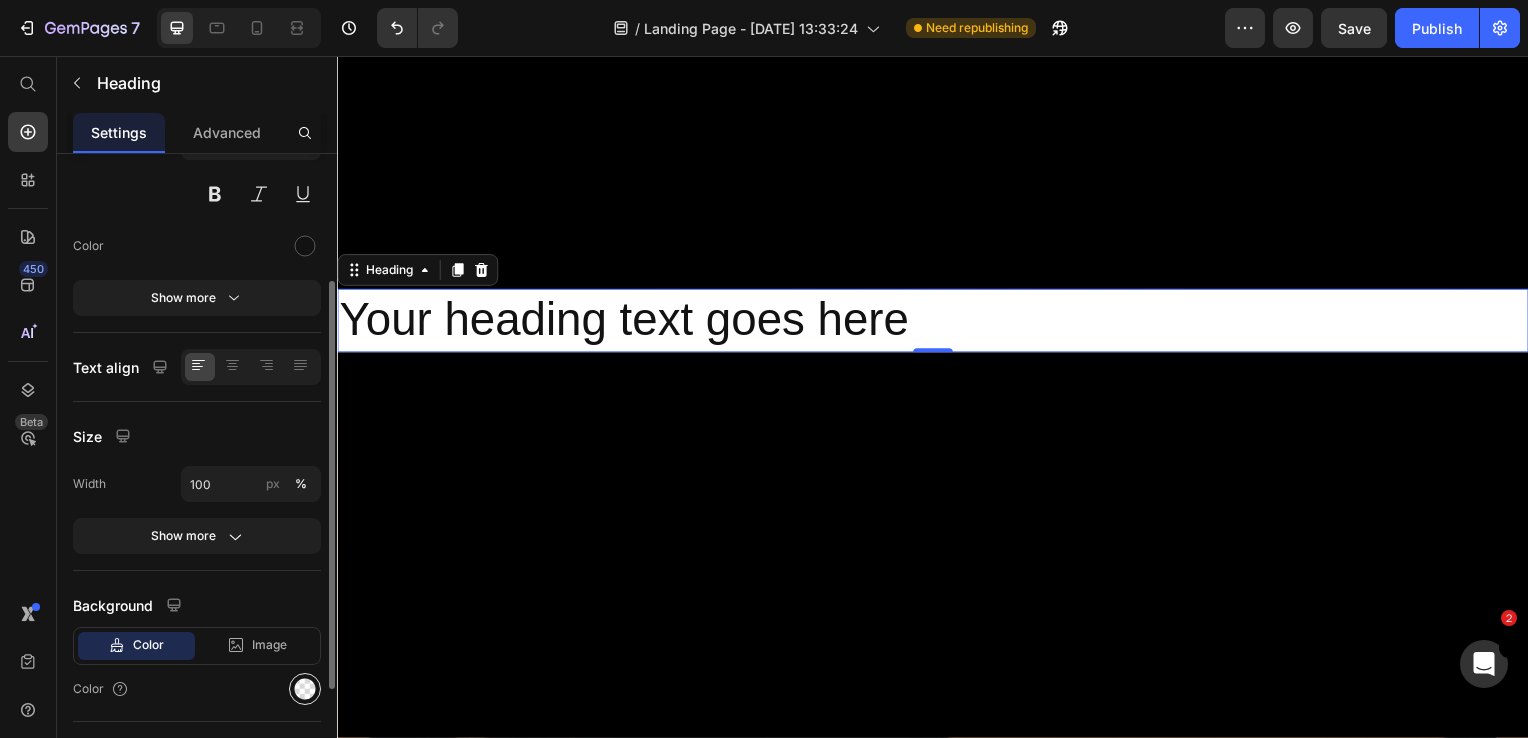 click at bounding box center (305, 689) 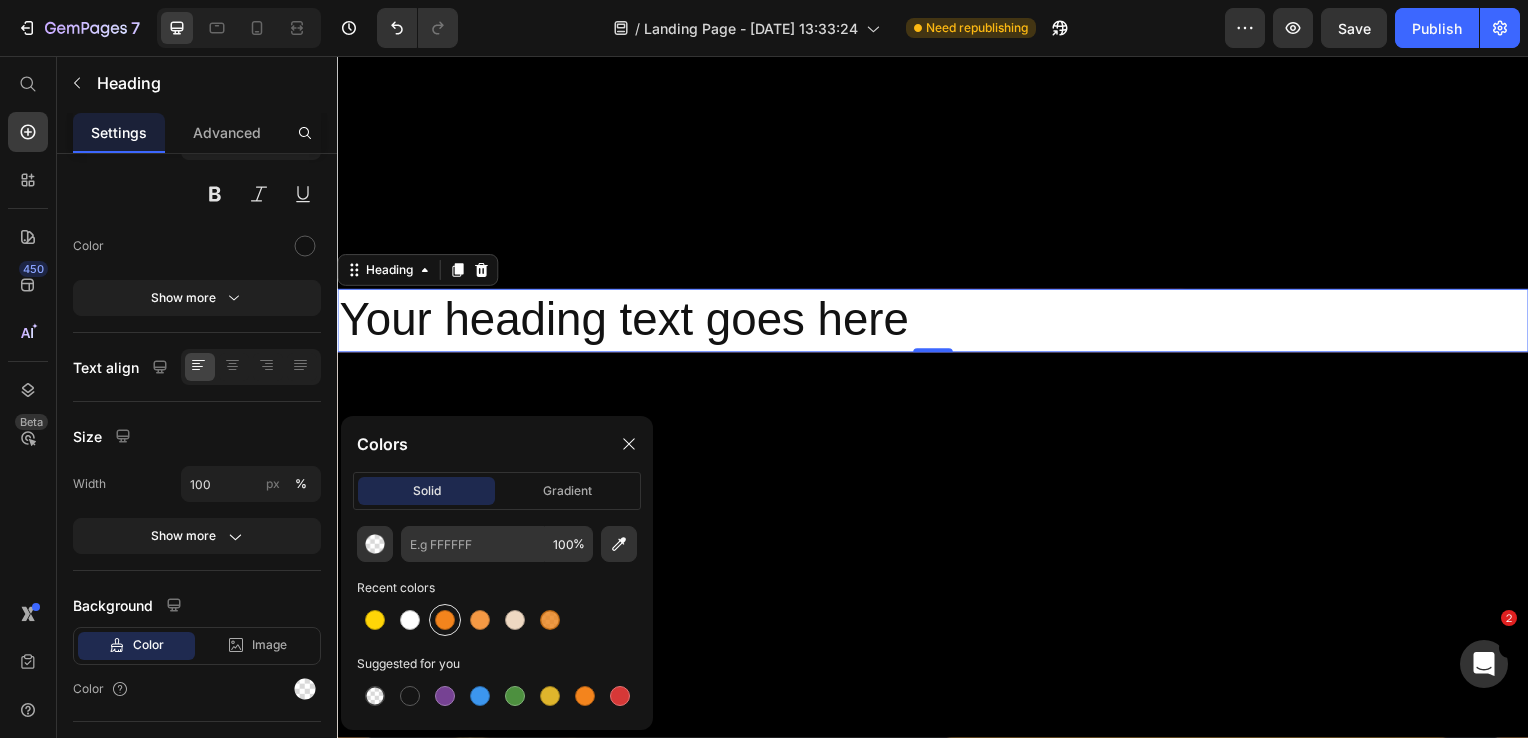 click at bounding box center [445, 620] 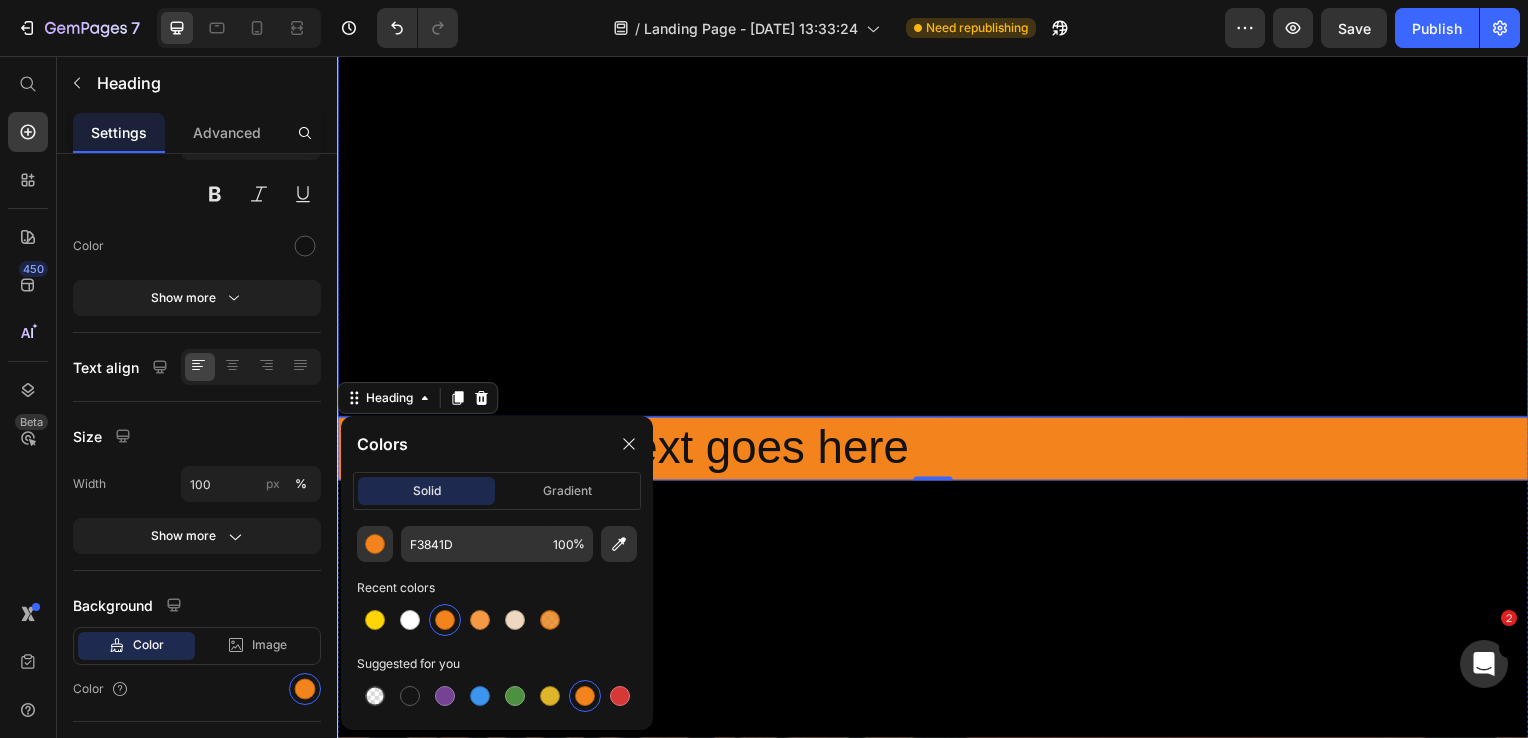 scroll, scrollTop: 7167, scrollLeft: 0, axis: vertical 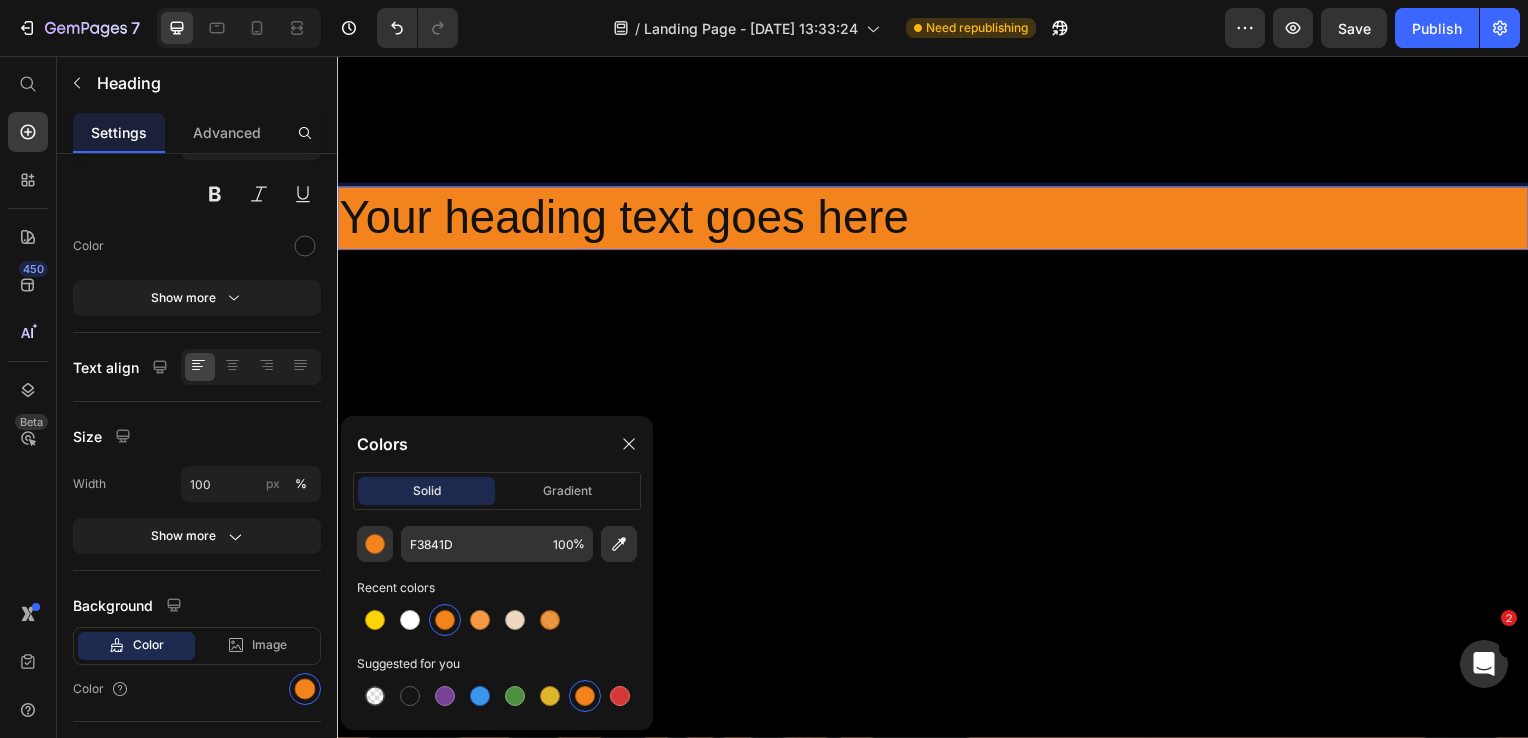 click on "Your heading text goes here" at bounding box center [937, 220] 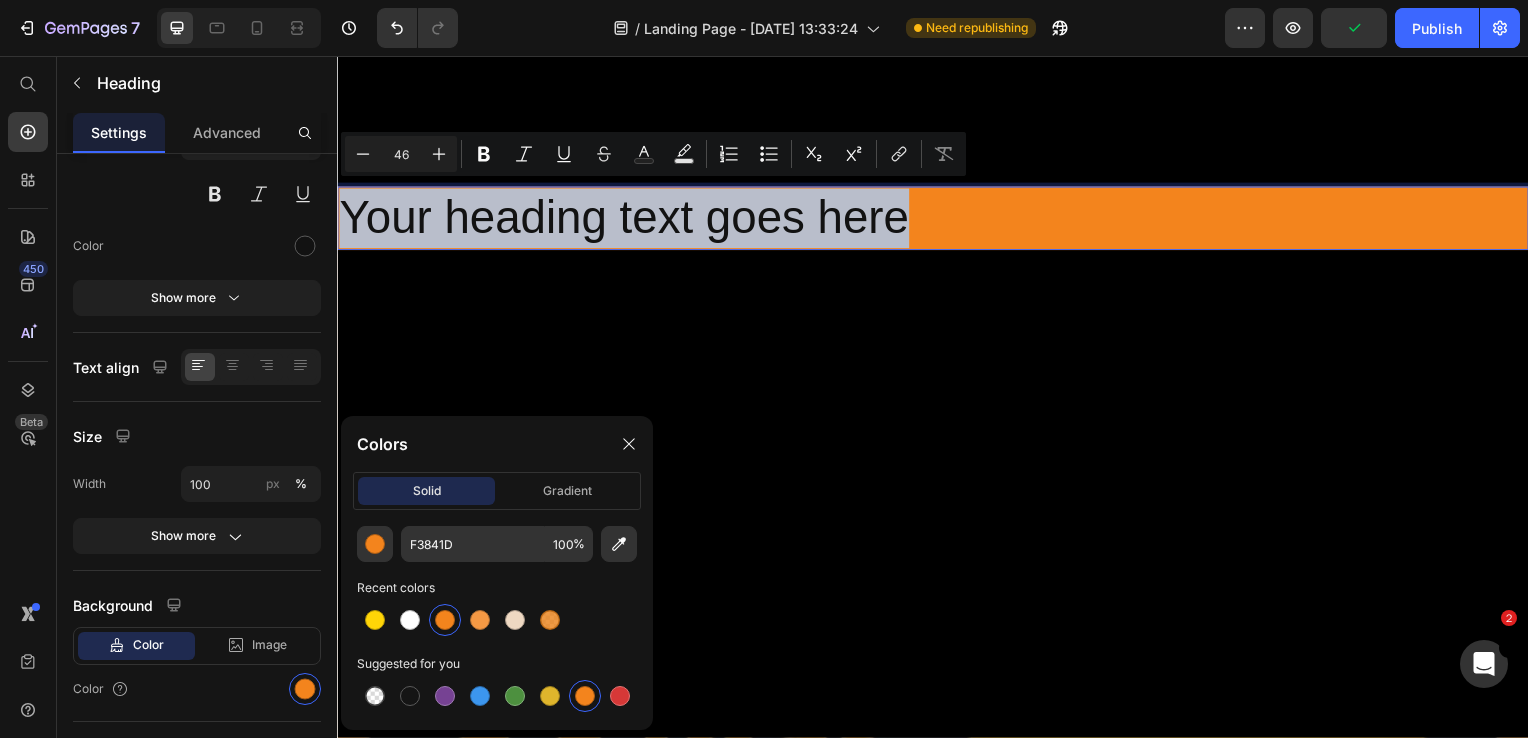 drag, startPoint x: 912, startPoint y: 213, endPoint x: 607, endPoint y: 310, distance: 320.05313 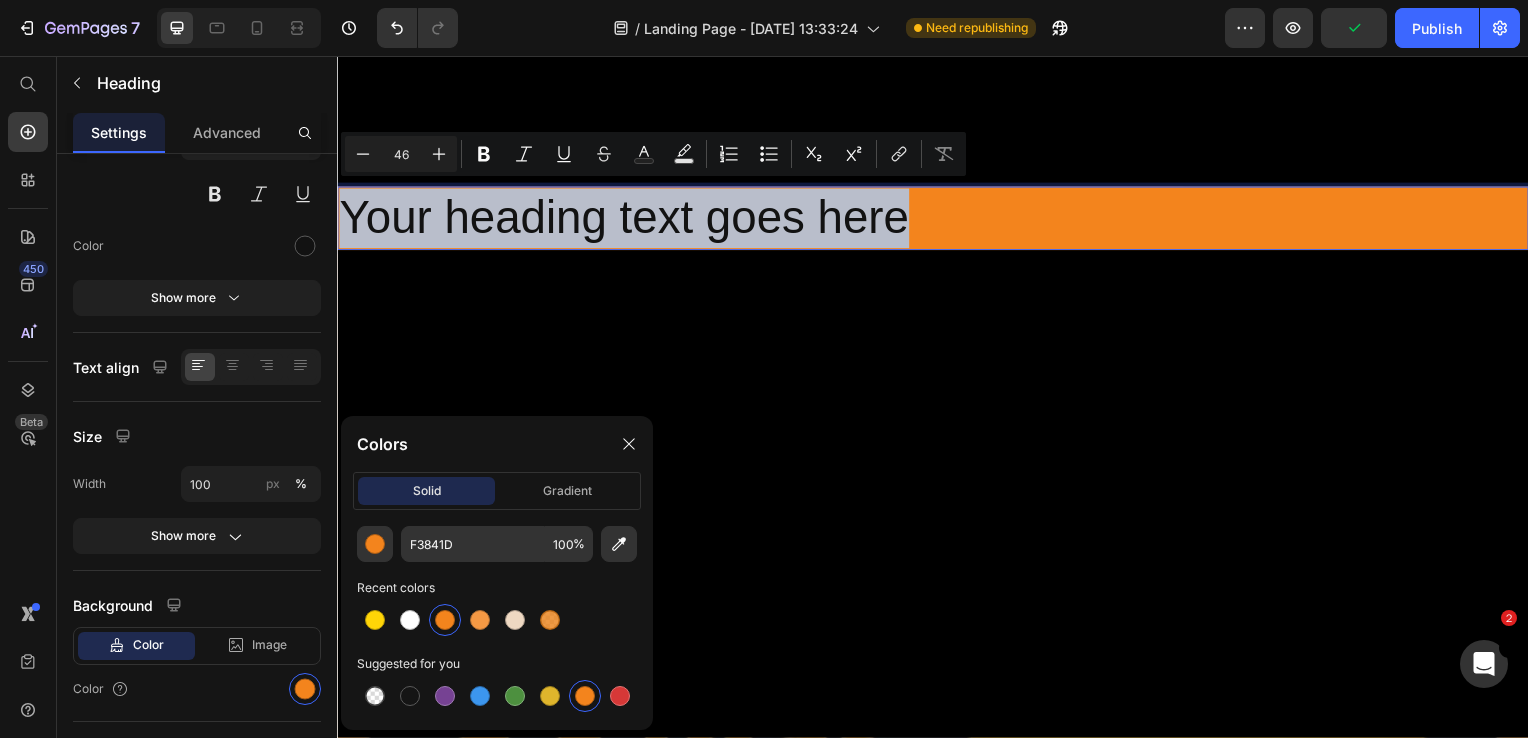 click on "Header Video Your heading text goes here Heading   0 Video Section 10 Konecta Mayoristas Heading Diseñado para nuestros clientes Text Block Row Section 11 Root Start with Sections from sidebar Add sections Add elements Start with Generating from URL or image Add section Choose templates inspired by CRO experts Generate layout from URL or image Add blank section then drag & drop elements Footer" at bounding box center (937, -2775) 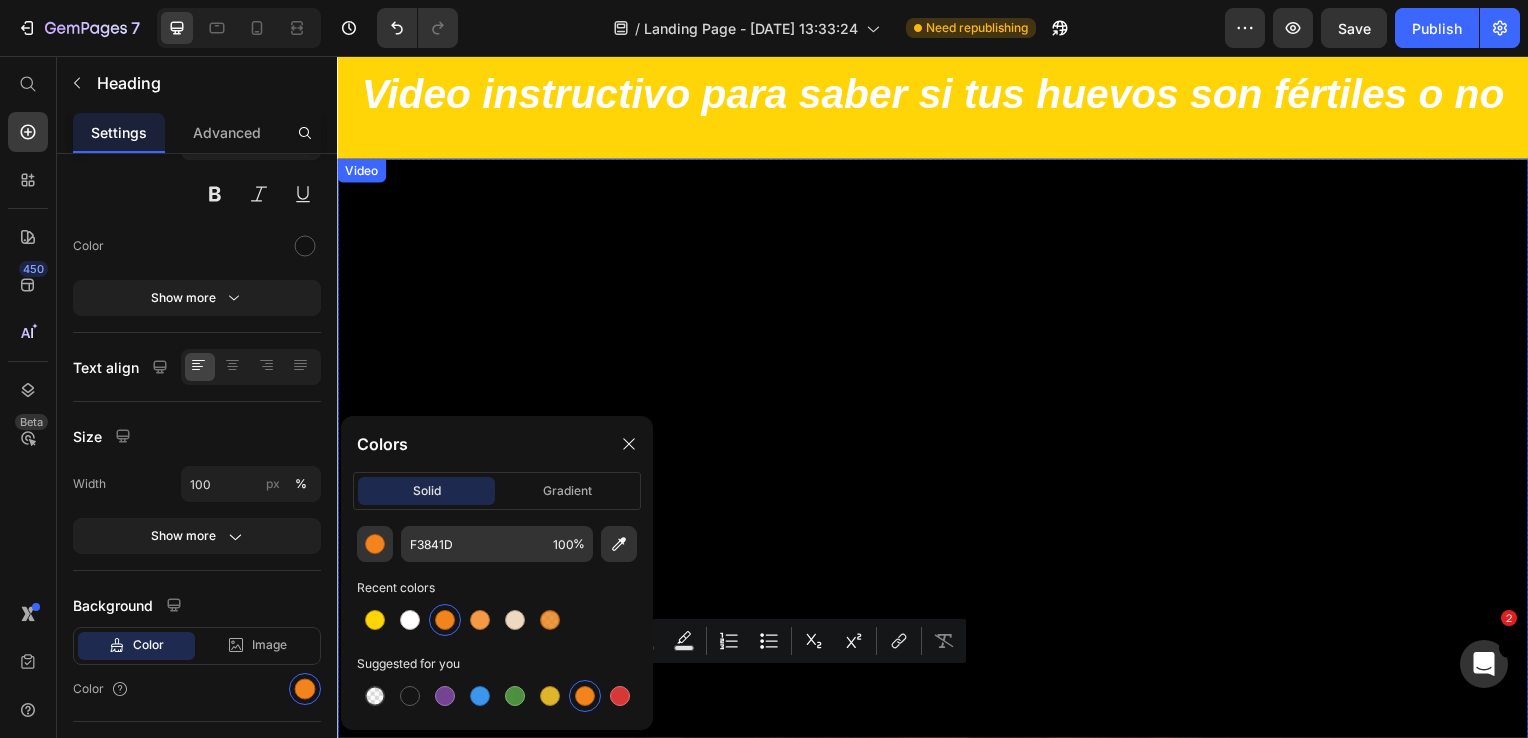 scroll, scrollTop: 6367, scrollLeft: 0, axis: vertical 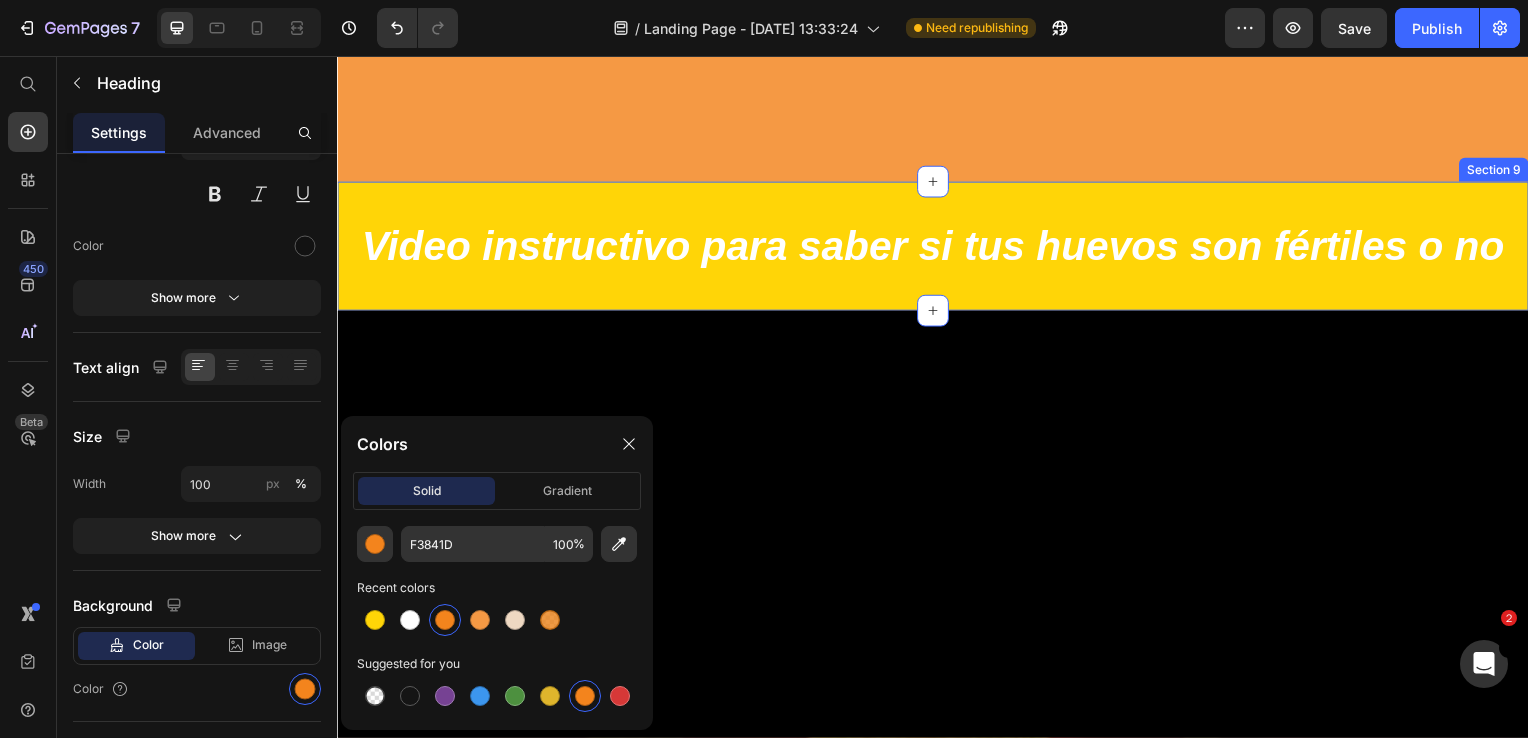 click on "Video instructivo para saber si tus huevos son fértiles o no Heading Section 9" at bounding box center (937, 248) 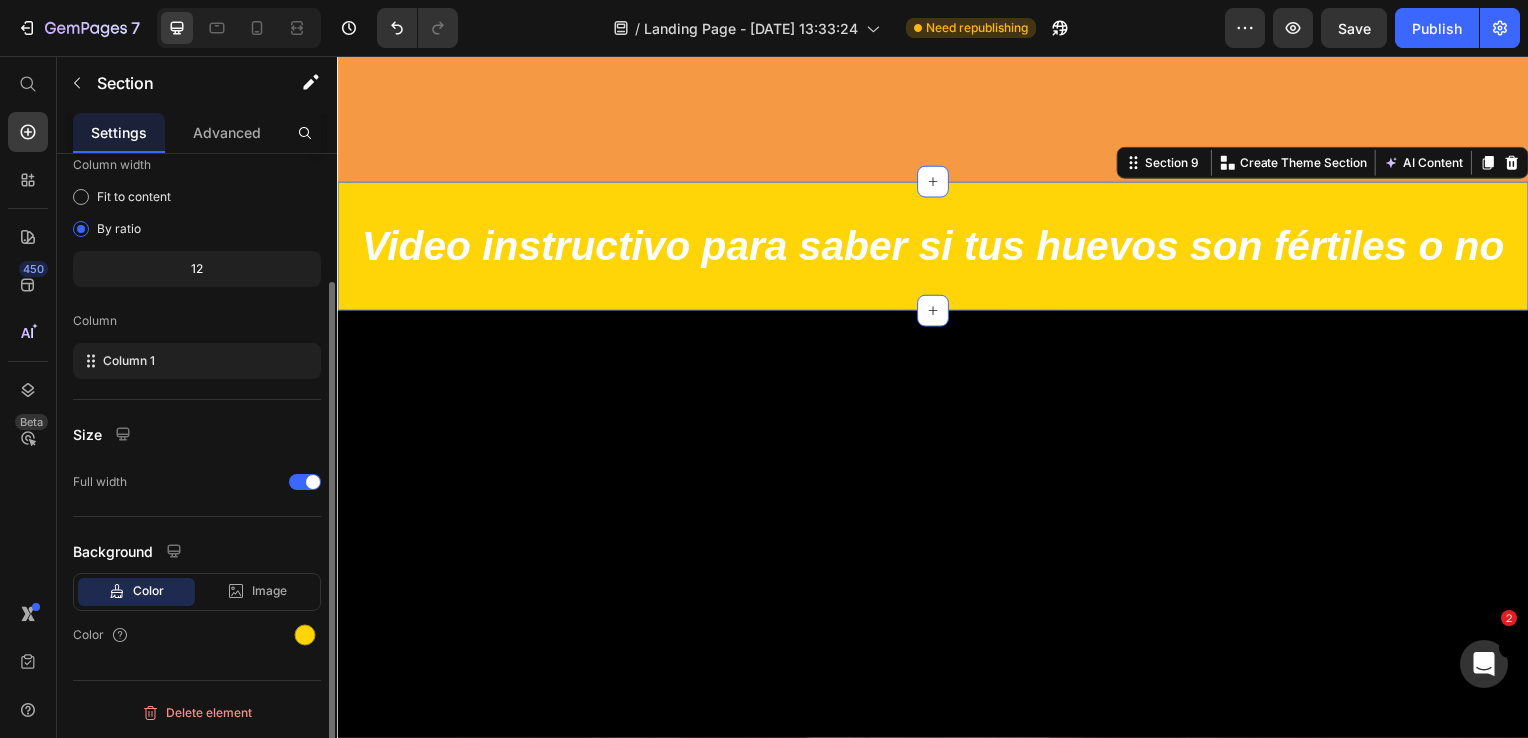 scroll, scrollTop: 0, scrollLeft: 0, axis: both 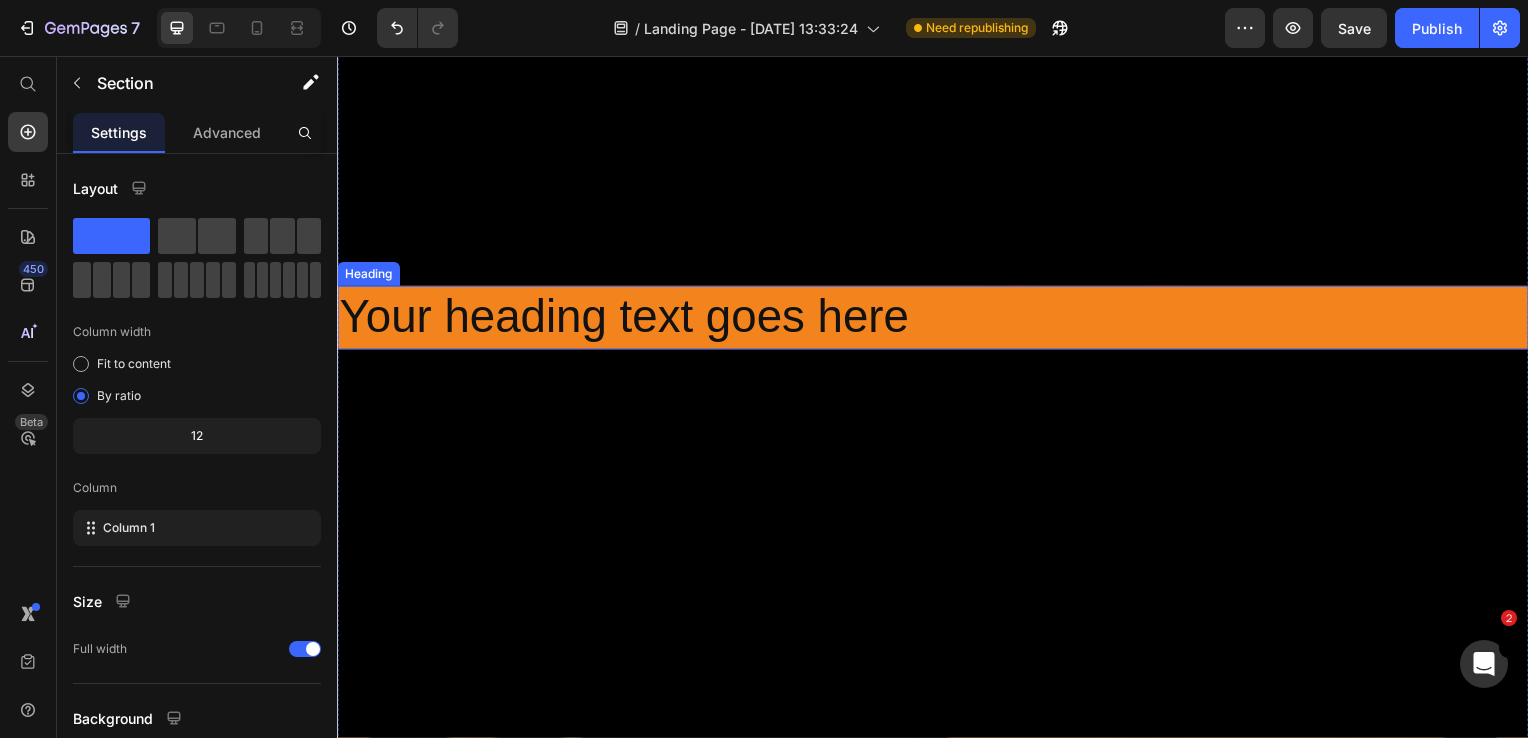 click on "Your heading text goes here" at bounding box center [937, 320] 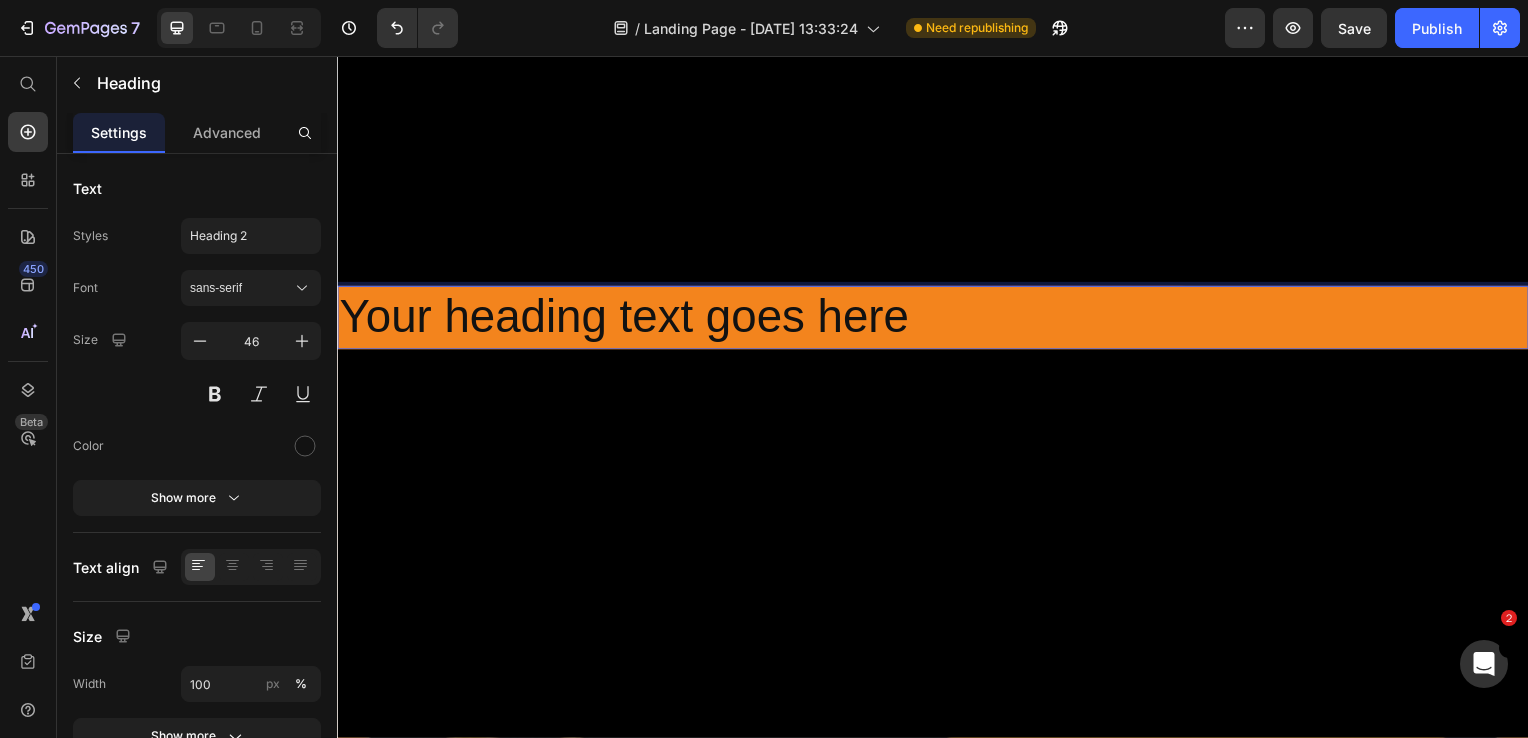 click on "Your heading text goes here" at bounding box center [937, 320] 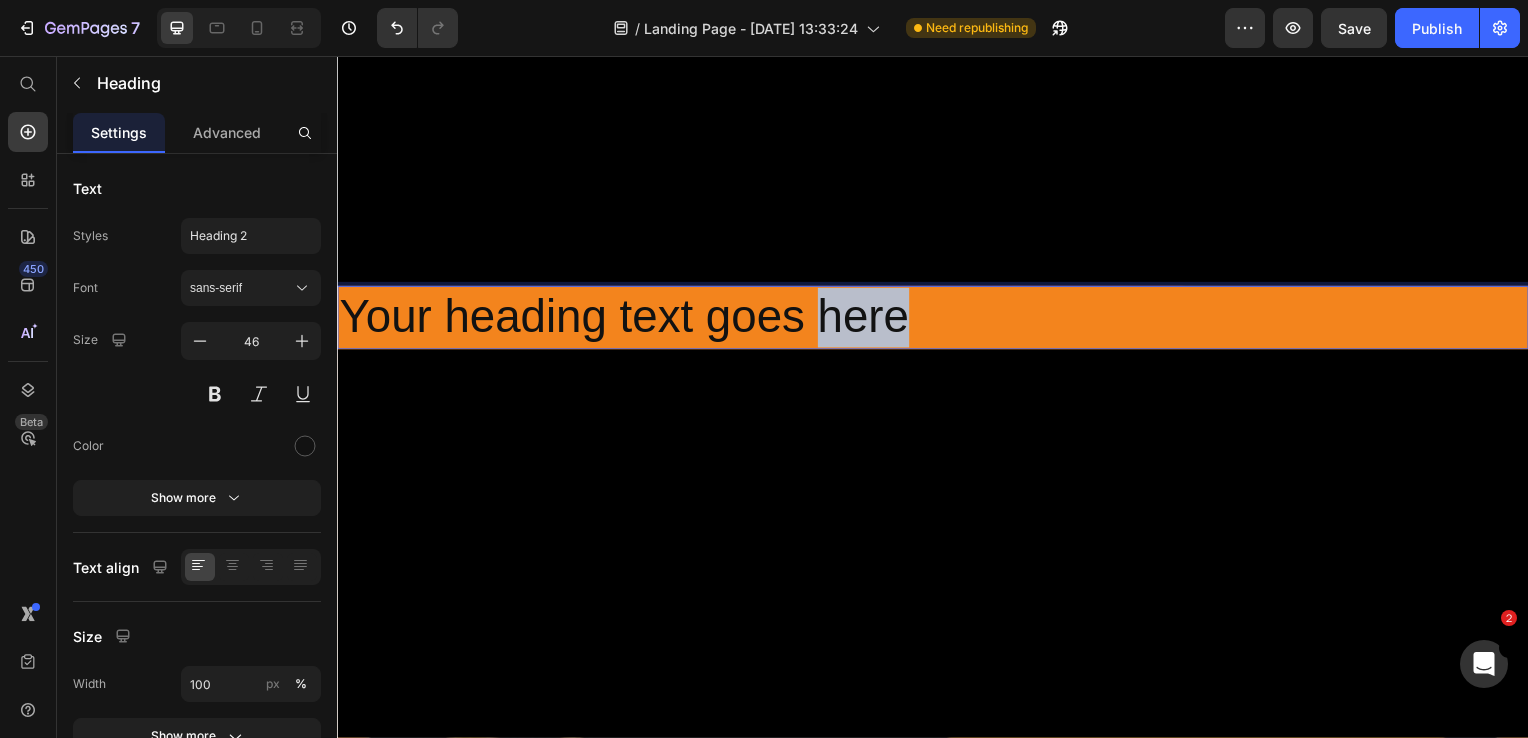 click on "Your heading text goes here" at bounding box center [937, 320] 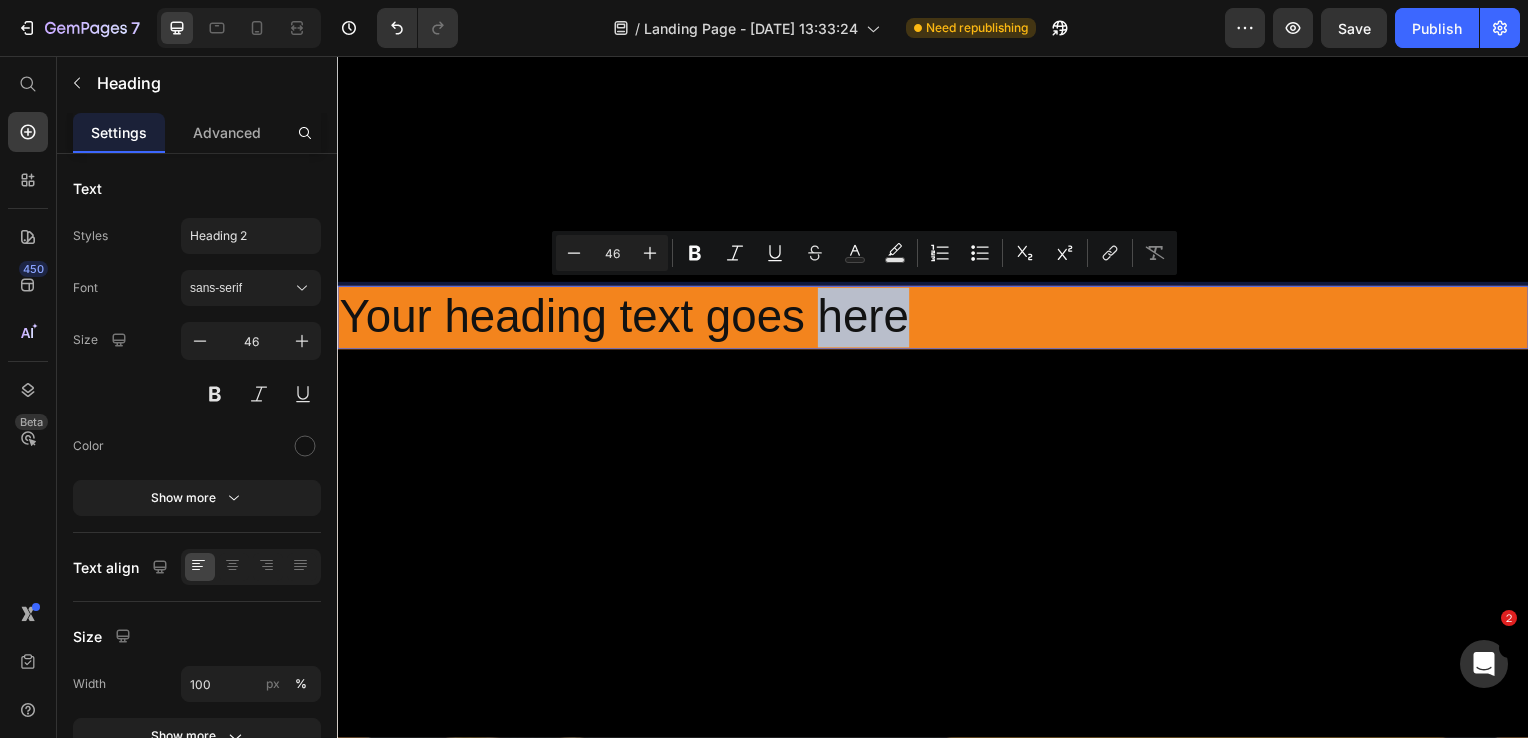 click on "Your heading text goes here" at bounding box center (937, 320) 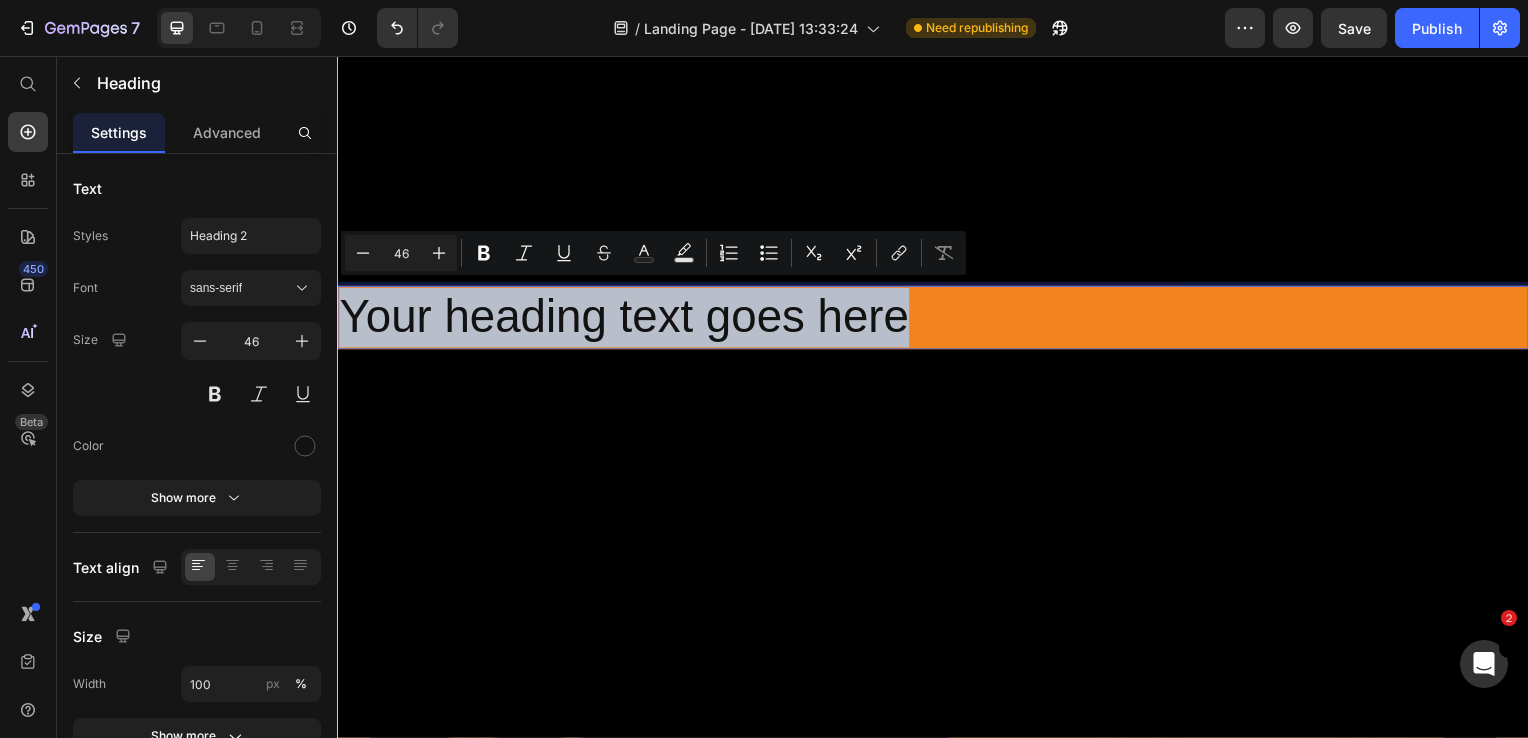 drag, startPoint x: 922, startPoint y: 307, endPoint x: 321, endPoint y: 312, distance: 601.0208 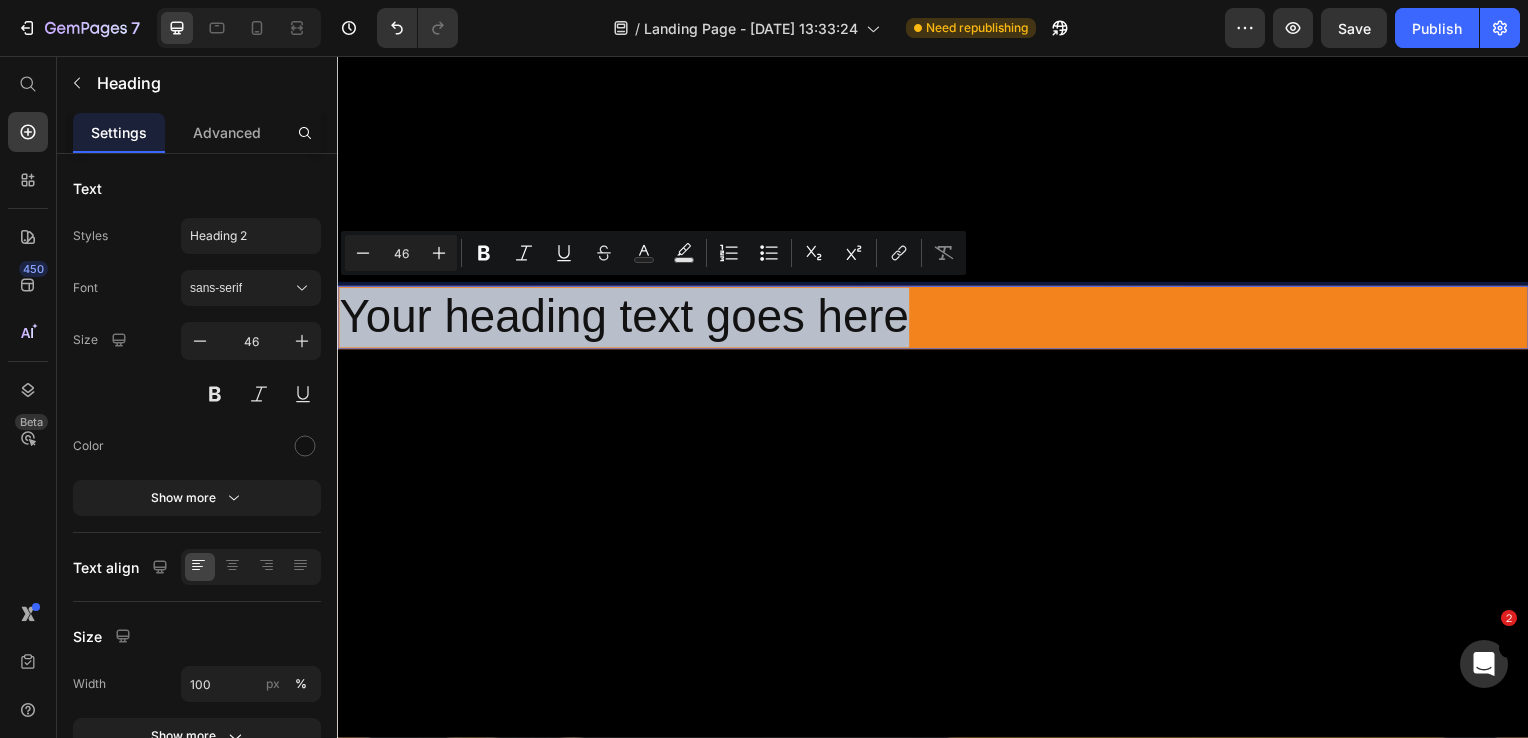 click on "Header Video instructivo para saber si tus huevos son fértiles o no Heading Section 9 Video Your heading text goes here Heading   0 Video Section 10 Konecta Mayoristas Heading Diseñado para nuestros clientes Text Block Row Section 11 Root Start with Sections from sidebar Add sections Add elements Start with Generating from URL or image Add section Choose templates inspired by CRO experts Generate layout from URL or image Add blank section then drag & drop elements Footer" at bounding box center [937, -2675] 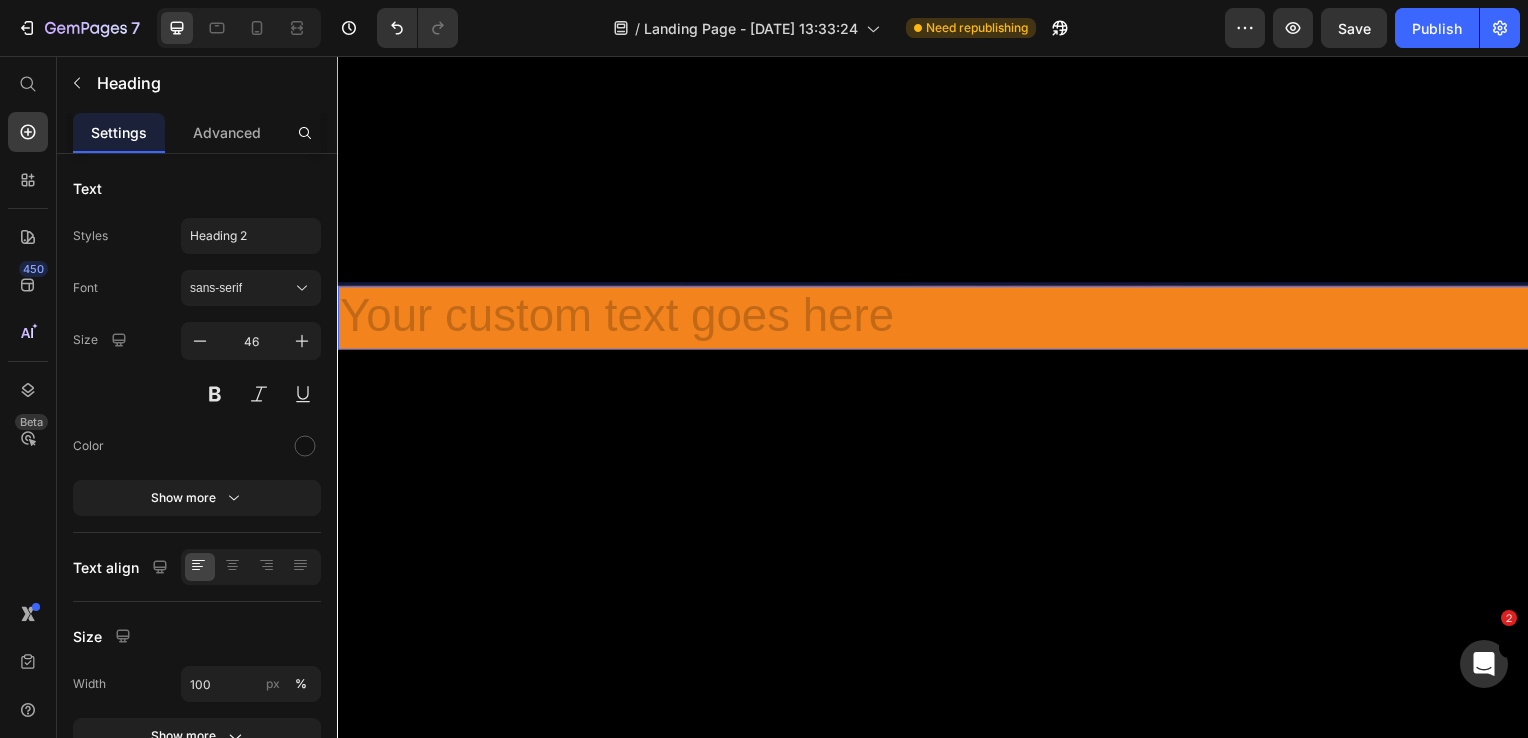 click at bounding box center [937, 320] 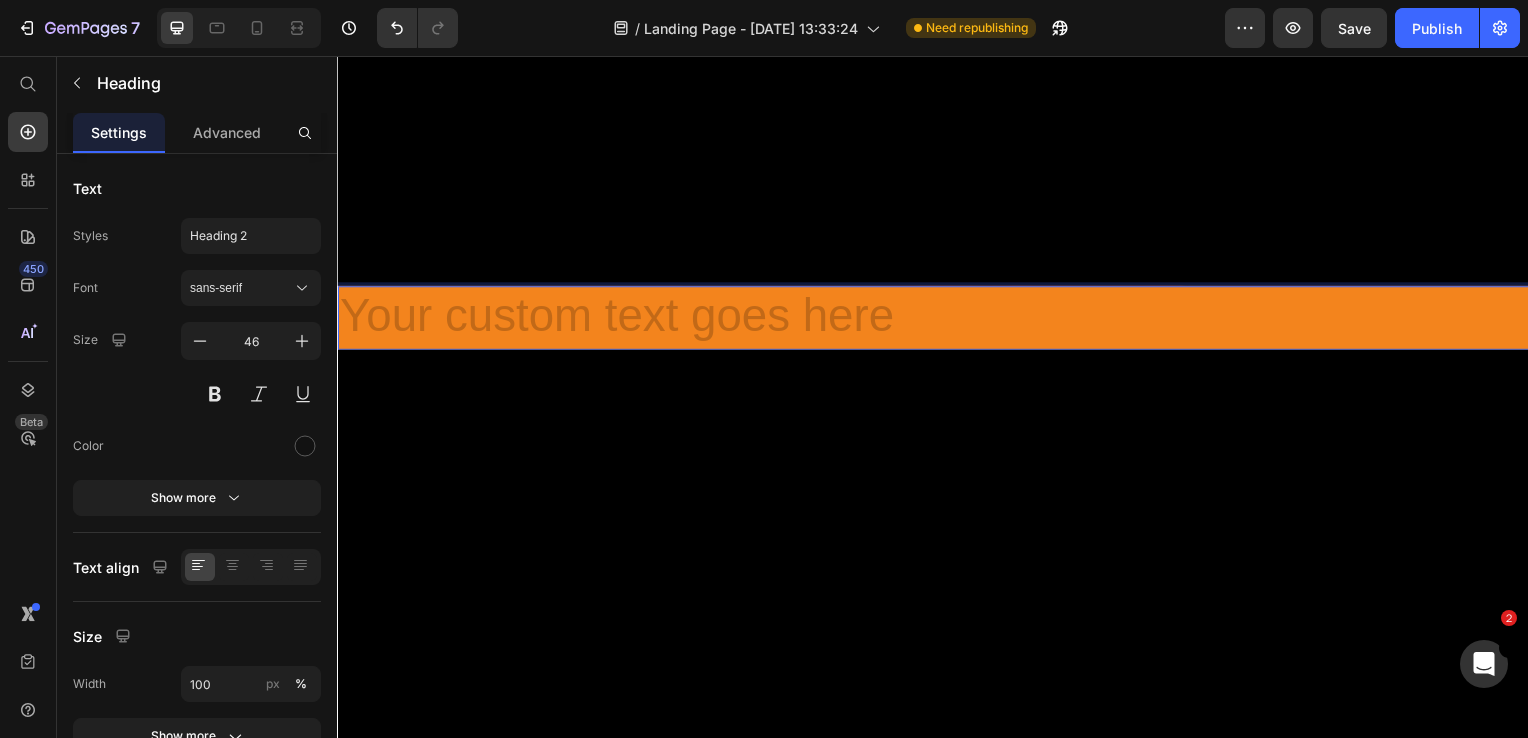 click at bounding box center [937, 320] 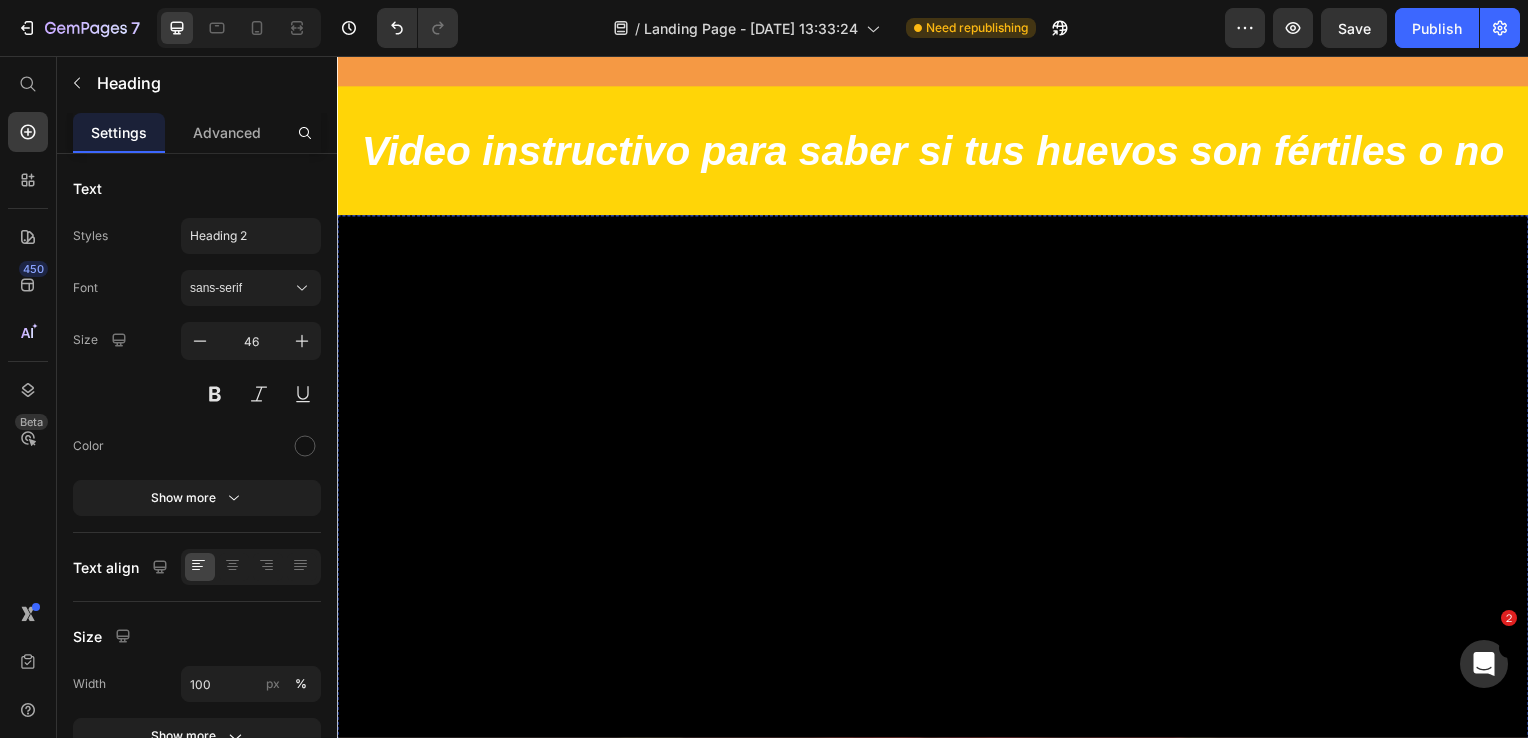 scroll, scrollTop: 6167, scrollLeft: 0, axis: vertical 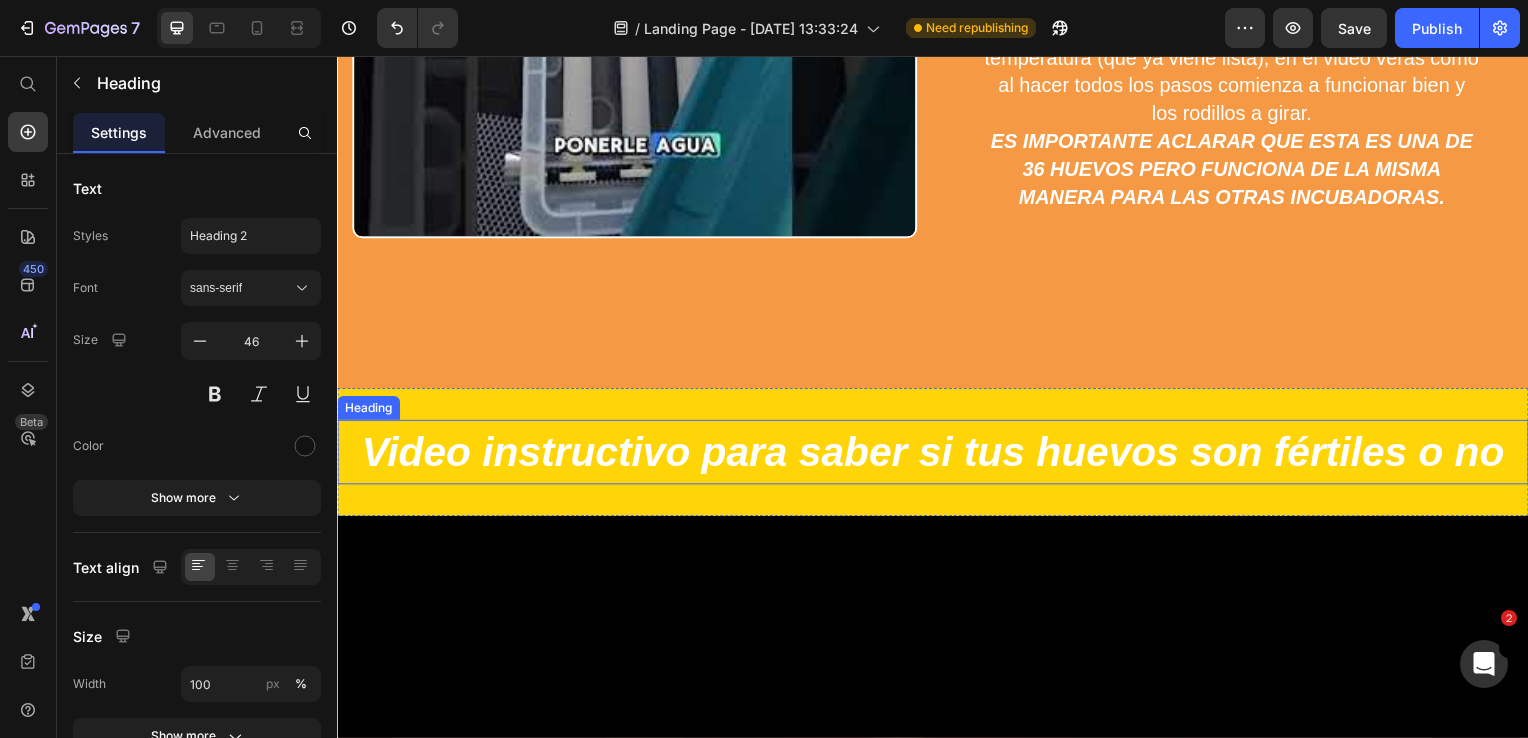 click on "Video instructivo para saber si tus huevos son fértiles o no" at bounding box center [937, 456] 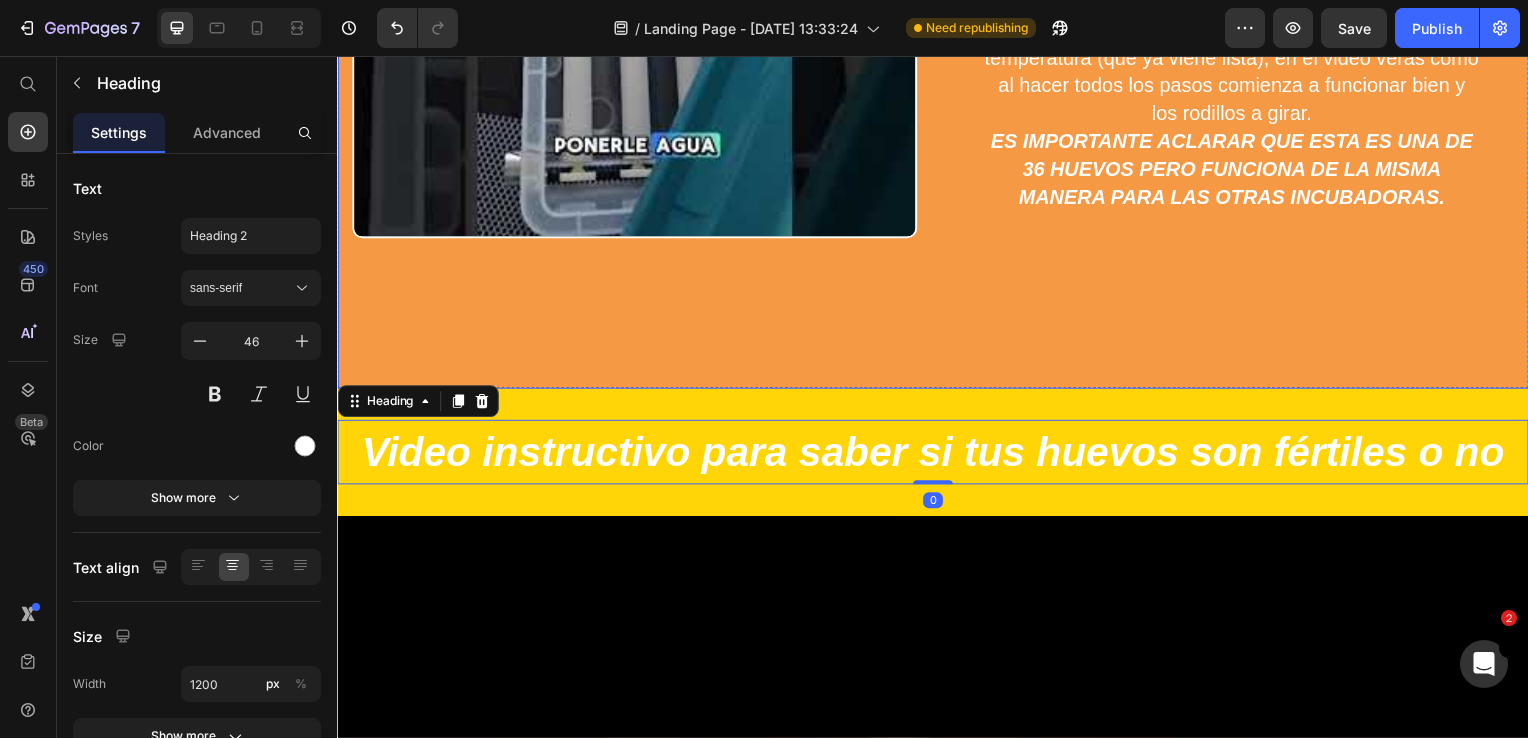 click on "INSTRUCTIVO COMPLETO RESUMIDO Incubadora 36 huevos Heading Encuentra aquí desde 0 el proceso de armado, luego al prenderla cómo funciona en temas de humedad y la temperatura (que ya viene lista), en el video verás como al hacer todos los pasos comienza a funcionar bien y los rodillos a girar. ES IMPORTANTE ACLARAR QUE ESTA ES UNA DE 36 HUEVOS PERO FUNCIONA DE LA MISMA MANERA PARA LAS OTRAS INCUBADORAS. Text Block Row Video" at bounding box center (937, -16) 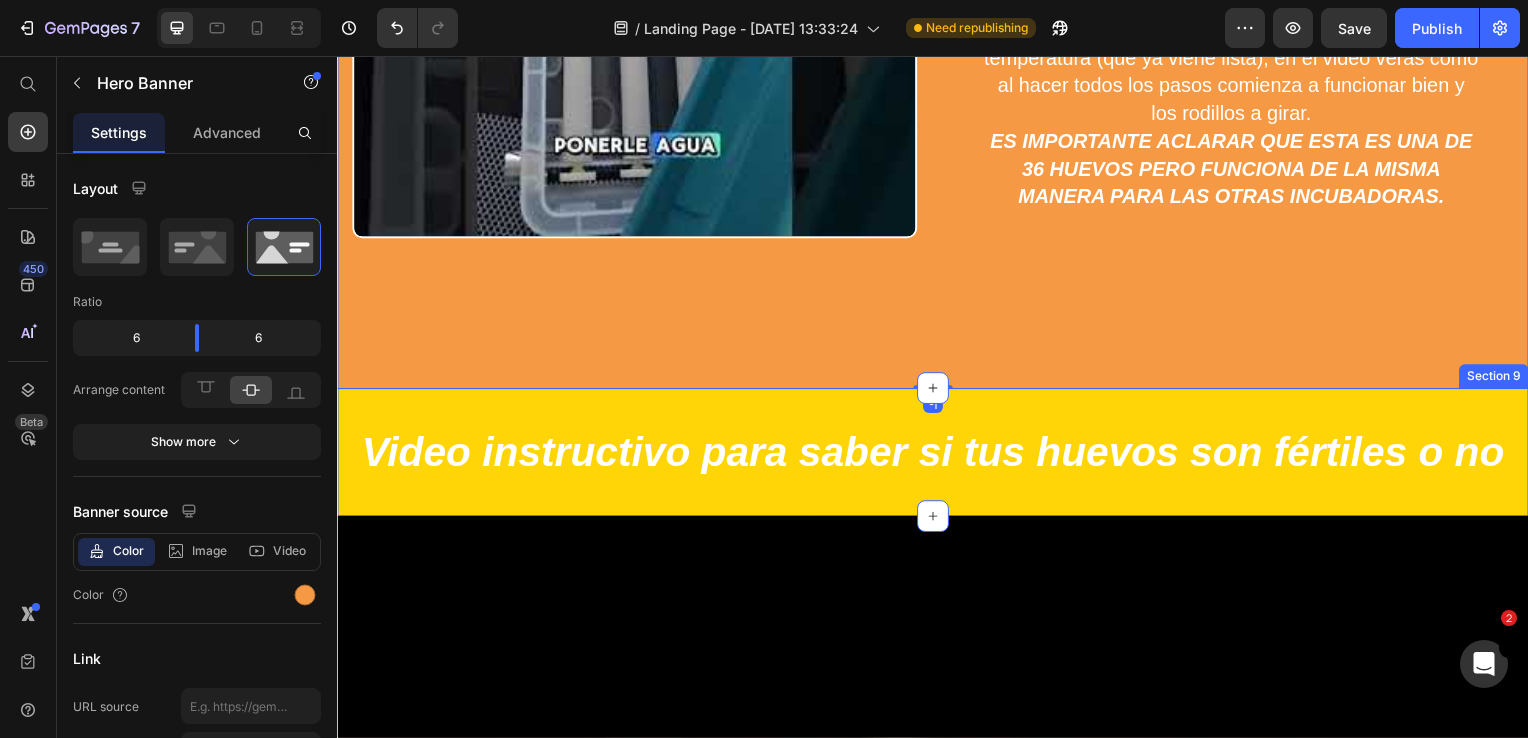 click on "Video instructivo para saber si tus huevos son fértiles o no Heading Section 9" at bounding box center (937, 456) 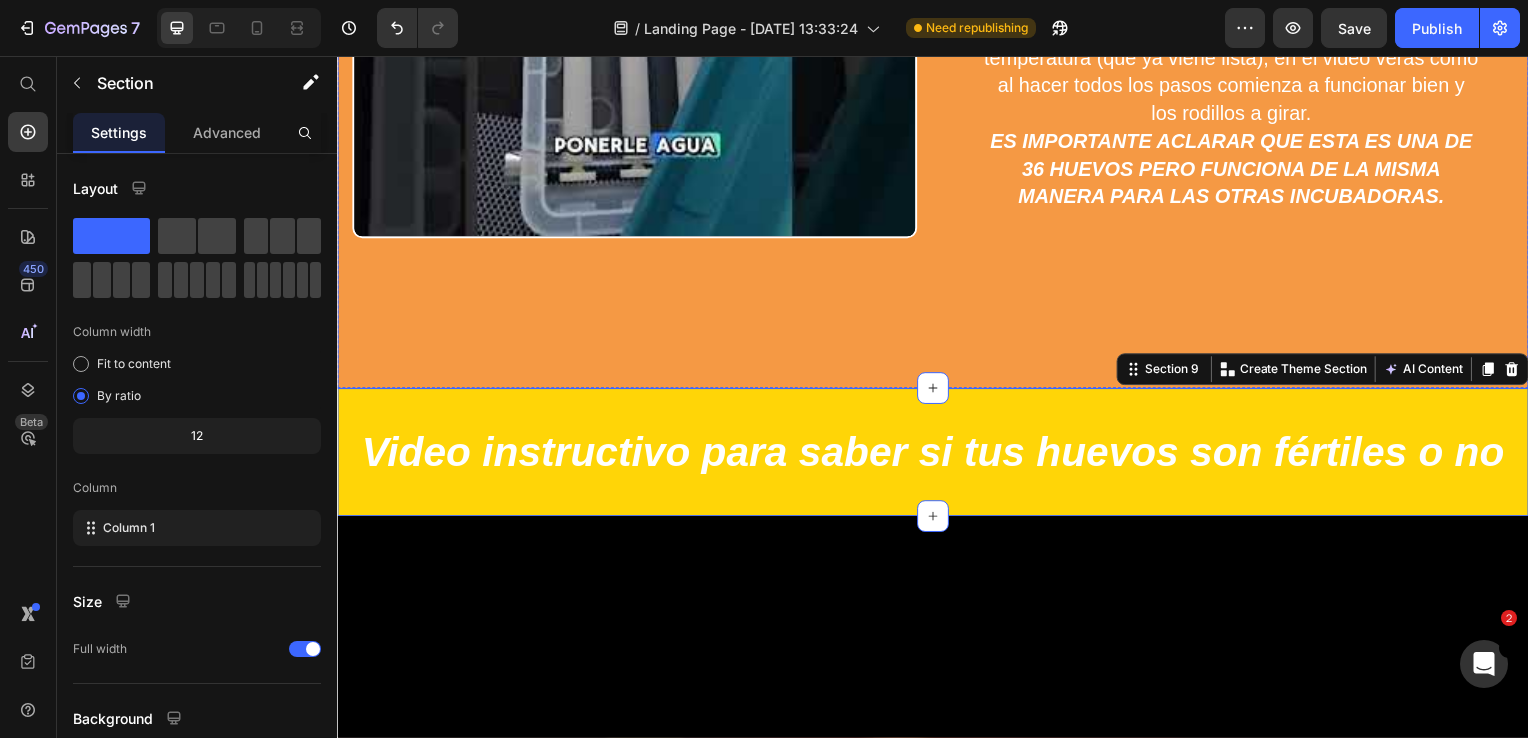 click on "INSTRUCTIVO COMPLETO RESUMIDO Incubadora 36 huevos Heading Encuentra aquí desde 0 el proceso de armado, luego al prenderla cómo funciona en temas de humedad y la temperatura (que ya viene lista), en el video verás como al hacer todos los pasos comienza a funcionar bien y los rodillos a girar. ES IMPORTANTE ACLARAR QUE ESTA ES UNA DE 36 HUEVOS PERO FUNCIONA DE LA MISMA MANERA PARA LAS OTRAS INCUBADORAS. Text Block Row Video" at bounding box center [937, -16] 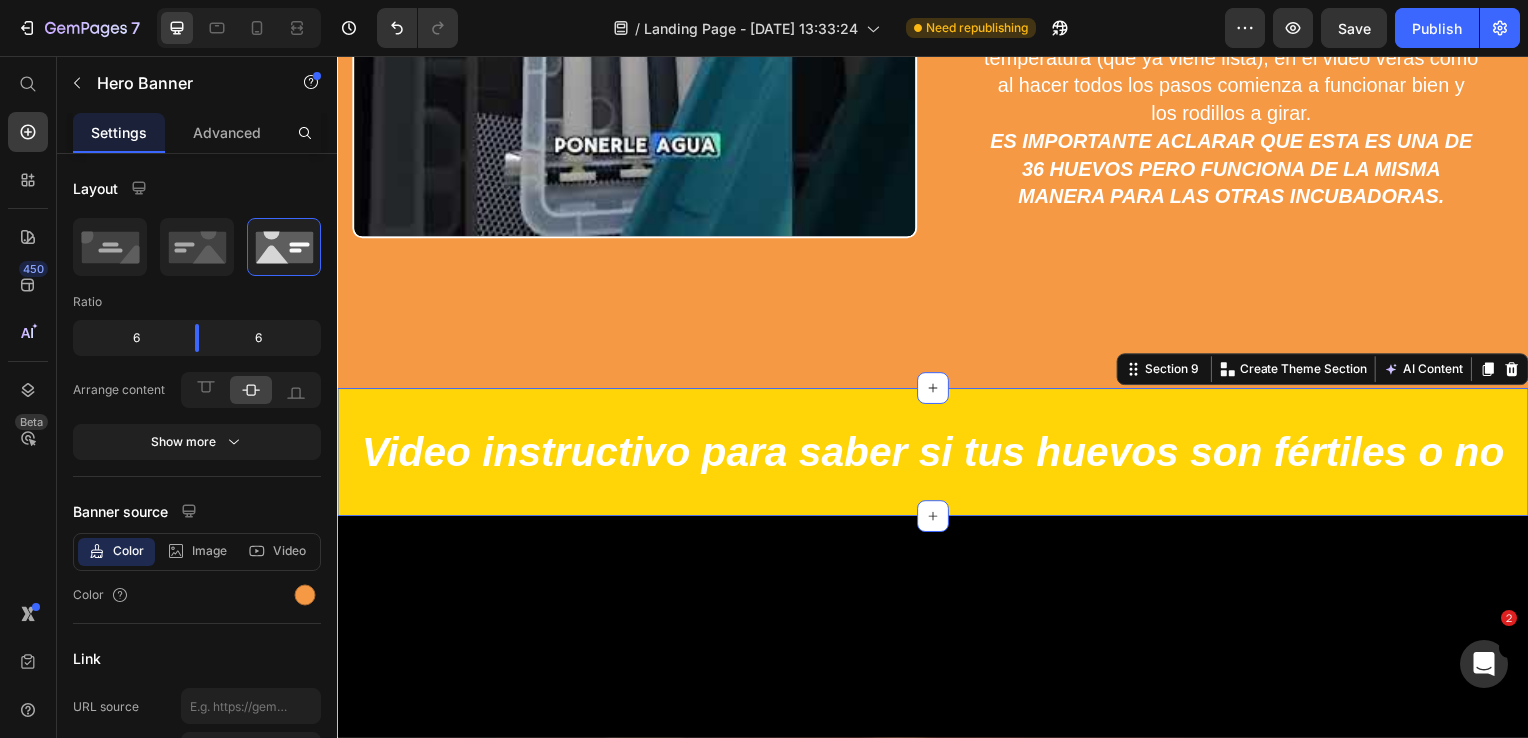 click on "Video instructivo para saber si tus huevos son fértiles o no Heading Section 9   Create Theme Section AI Content Write with GemAI What would you like to describe here? Tone and Voice Persuasive Product Mini rastreador GPS Localizador de voz GMS/GPS Show more Generate" at bounding box center [937, 456] 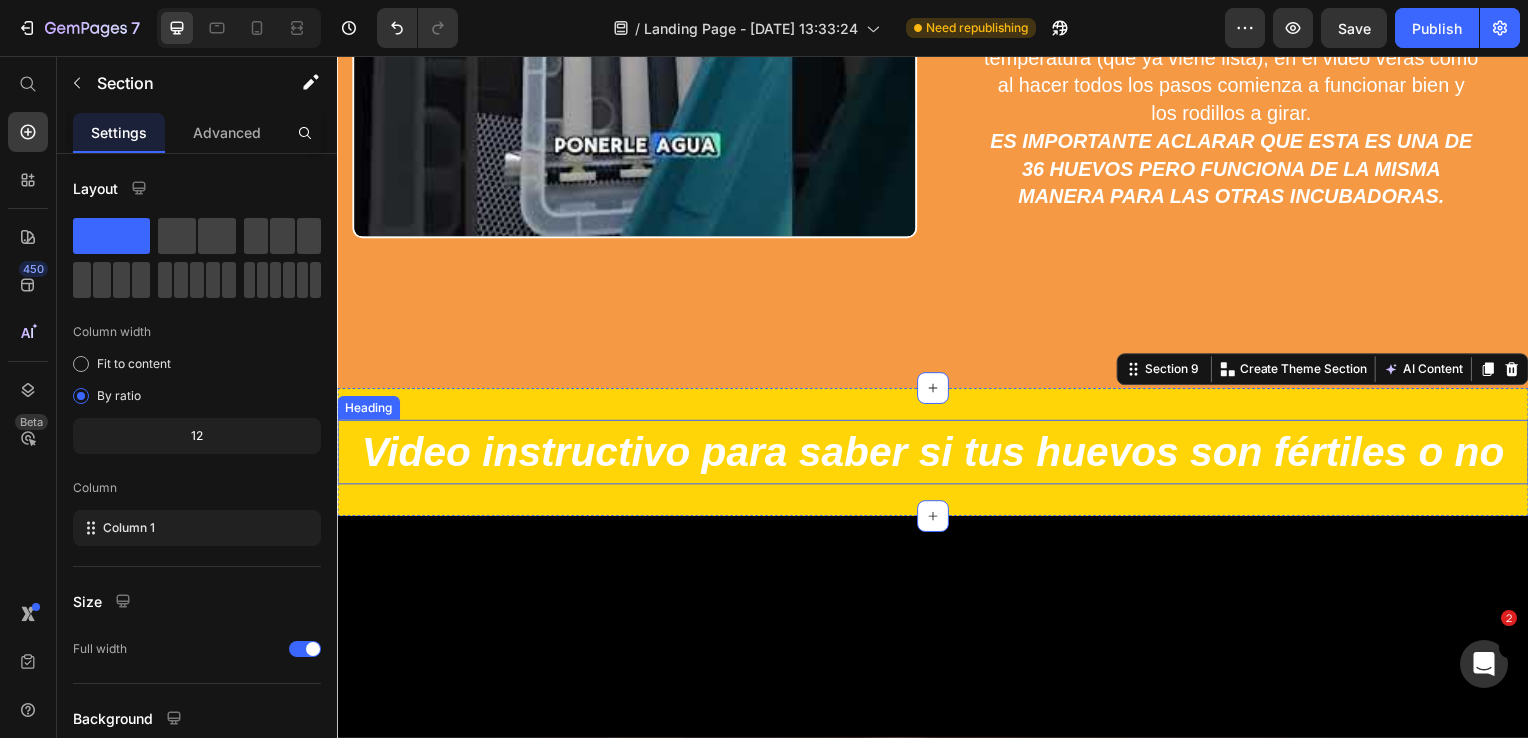 click on "Video instructivo para saber si tus huevos son fértiles o no" at bounding box center [936, 456] 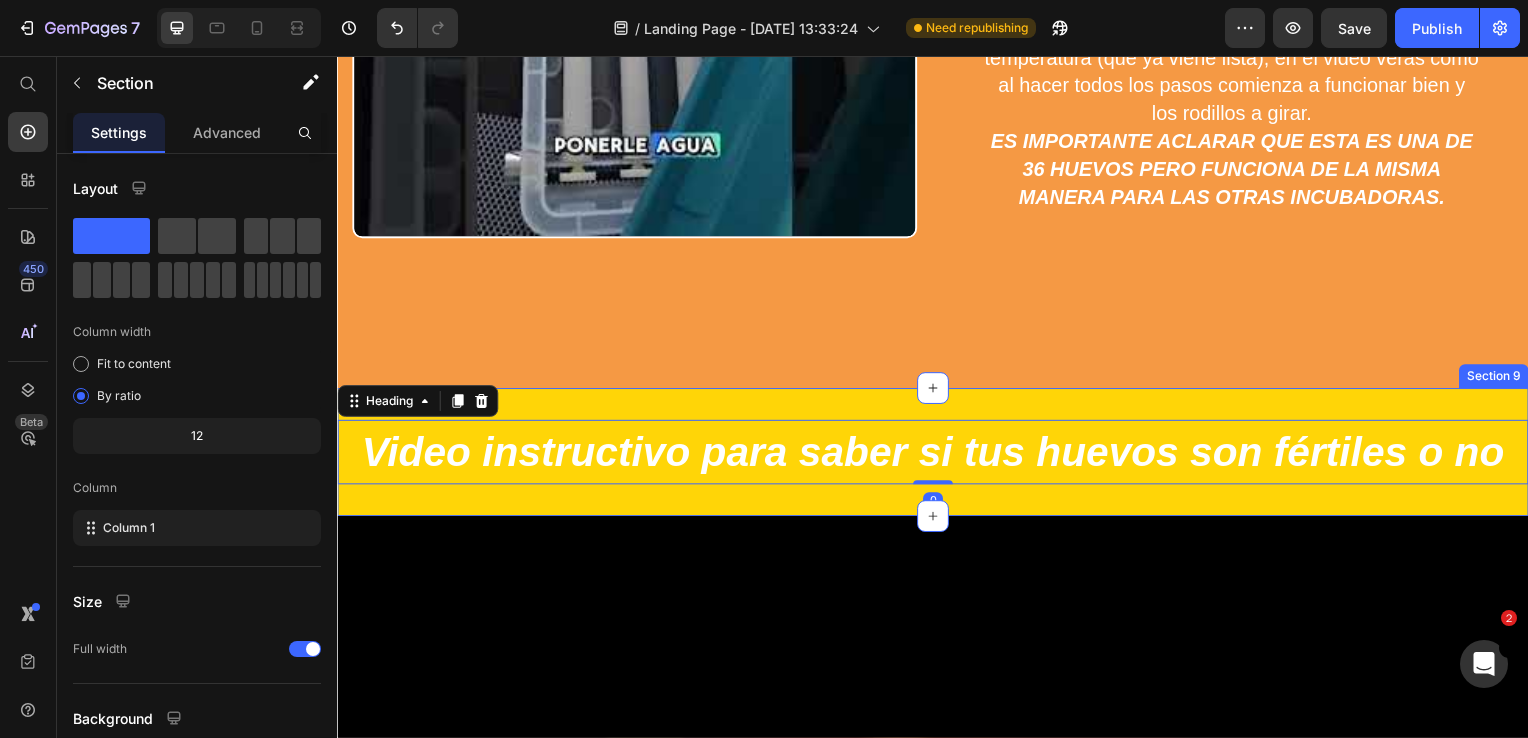 click on "Video instructivo para saber si tus huevos son fértiles o no Heading   0 Section 9" at bounding box center [937, 456] 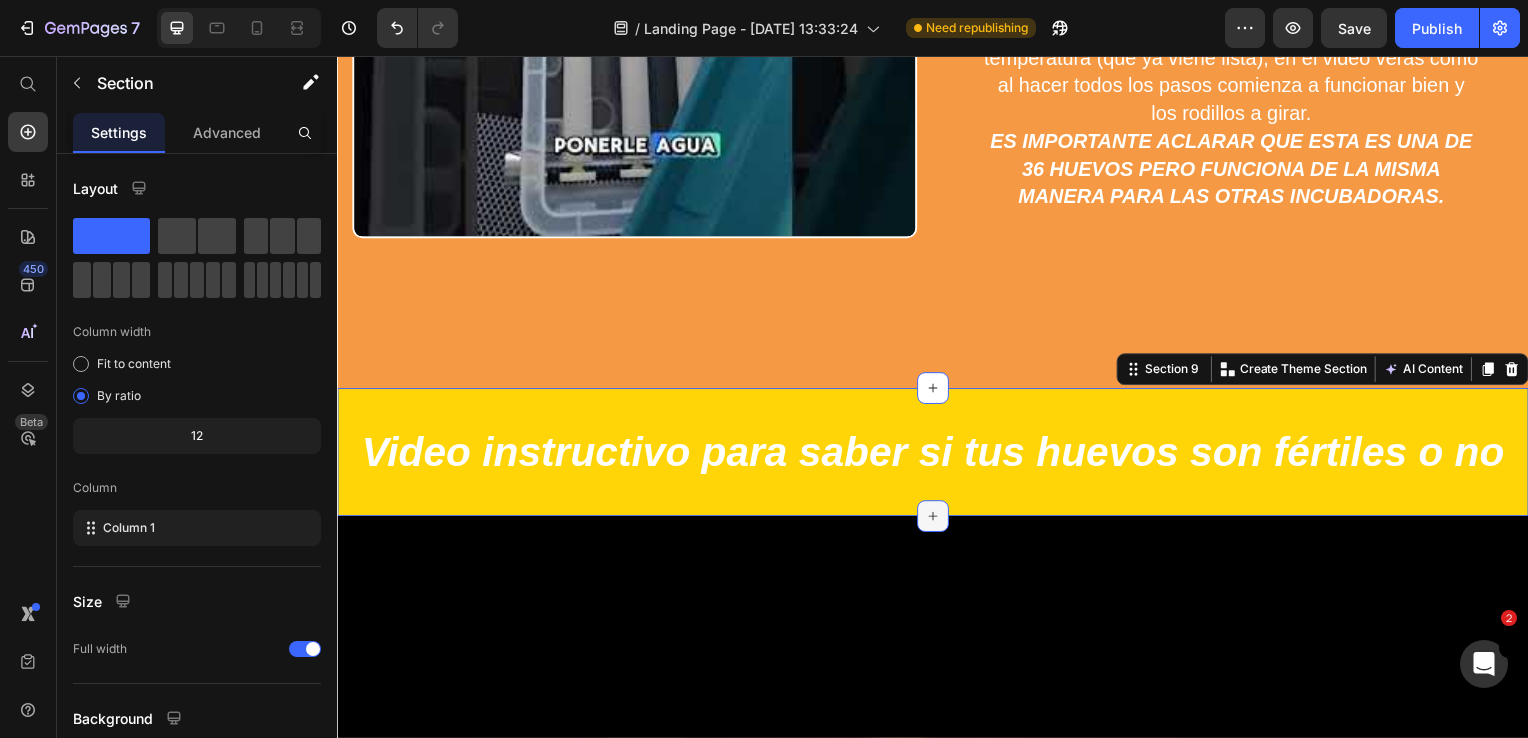 click 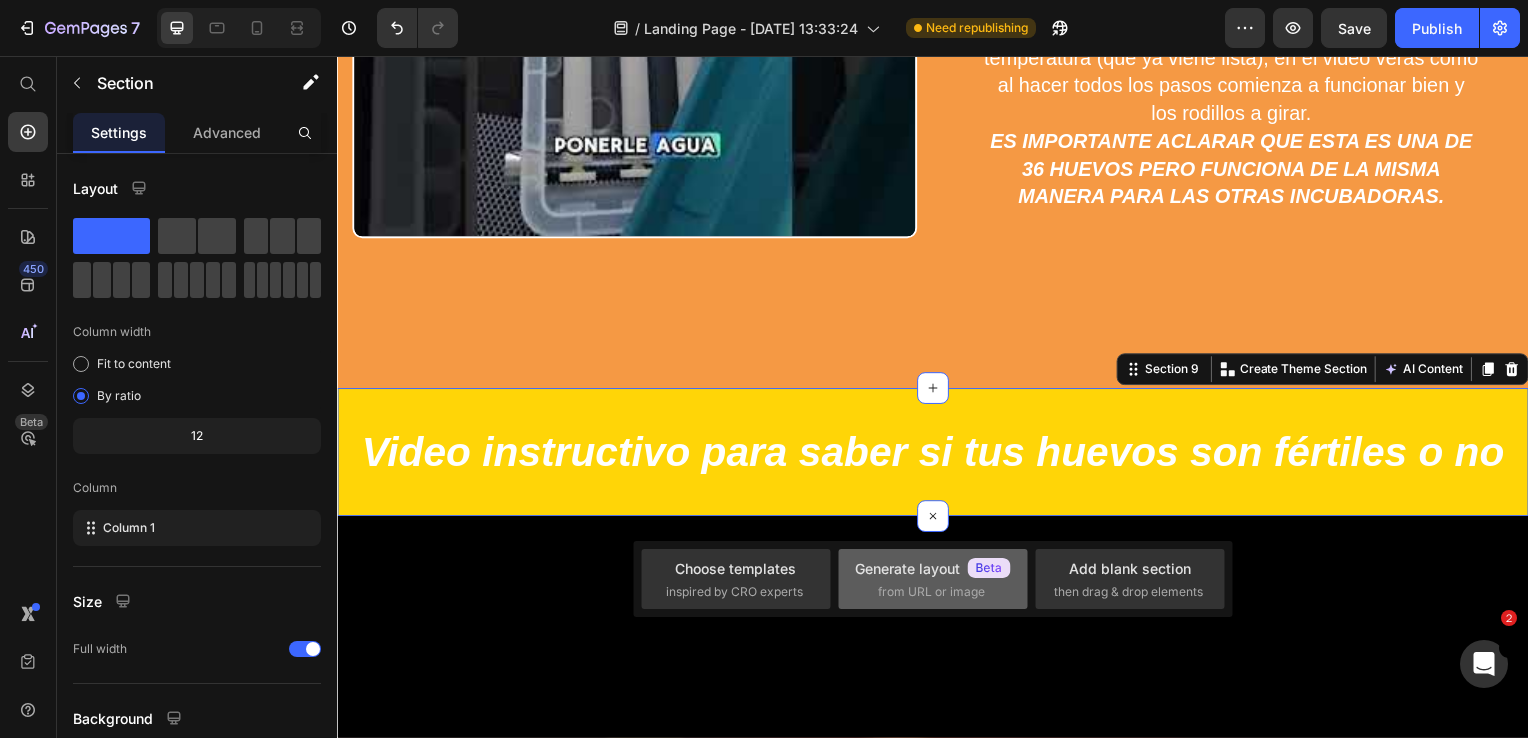 click 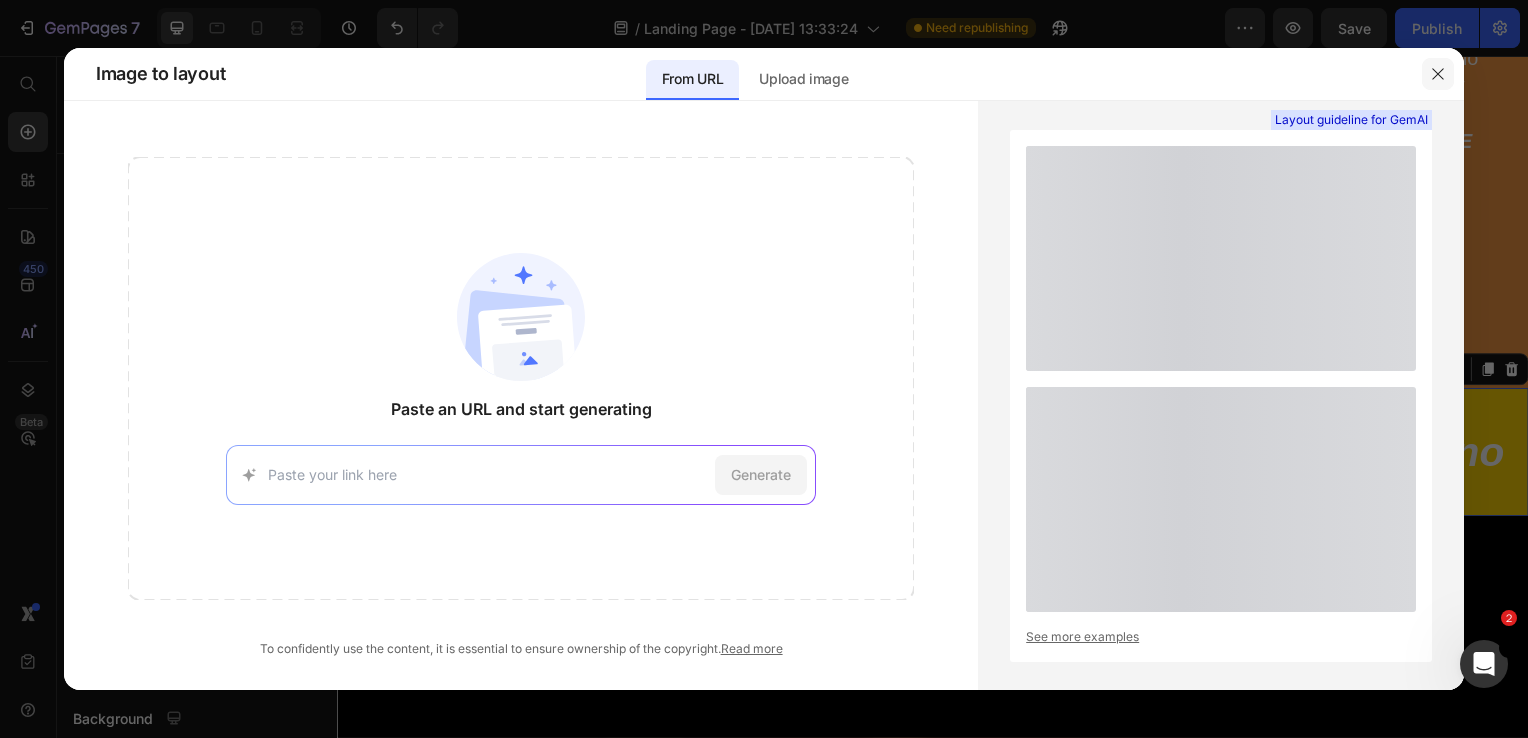 drag, startPoint x: 1437, startPoint y: 69, endPoint x: 997, endPoint y: 228, distance: 467.8472 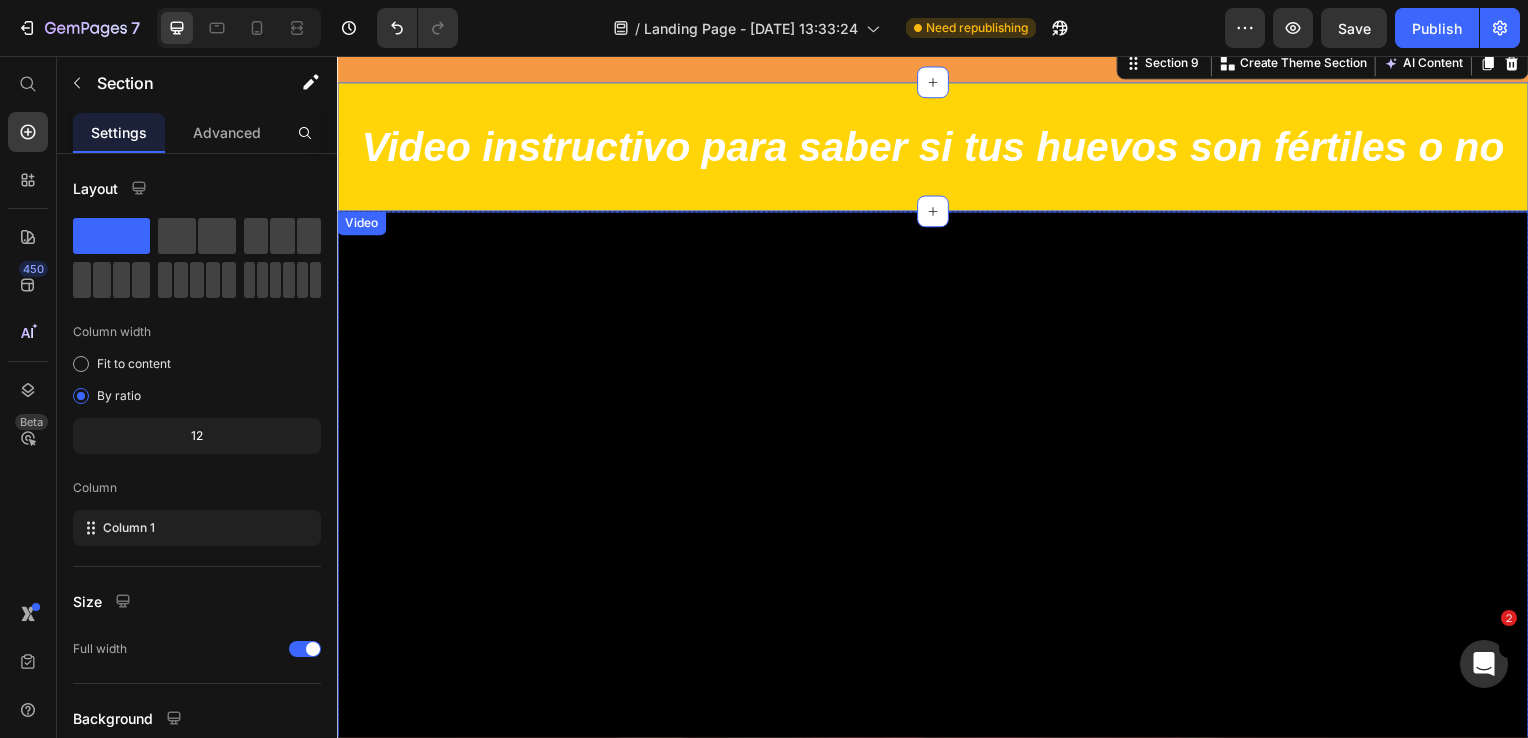 scroll, scrollTop: 6967, scrollLeft: 0, axis: vertical 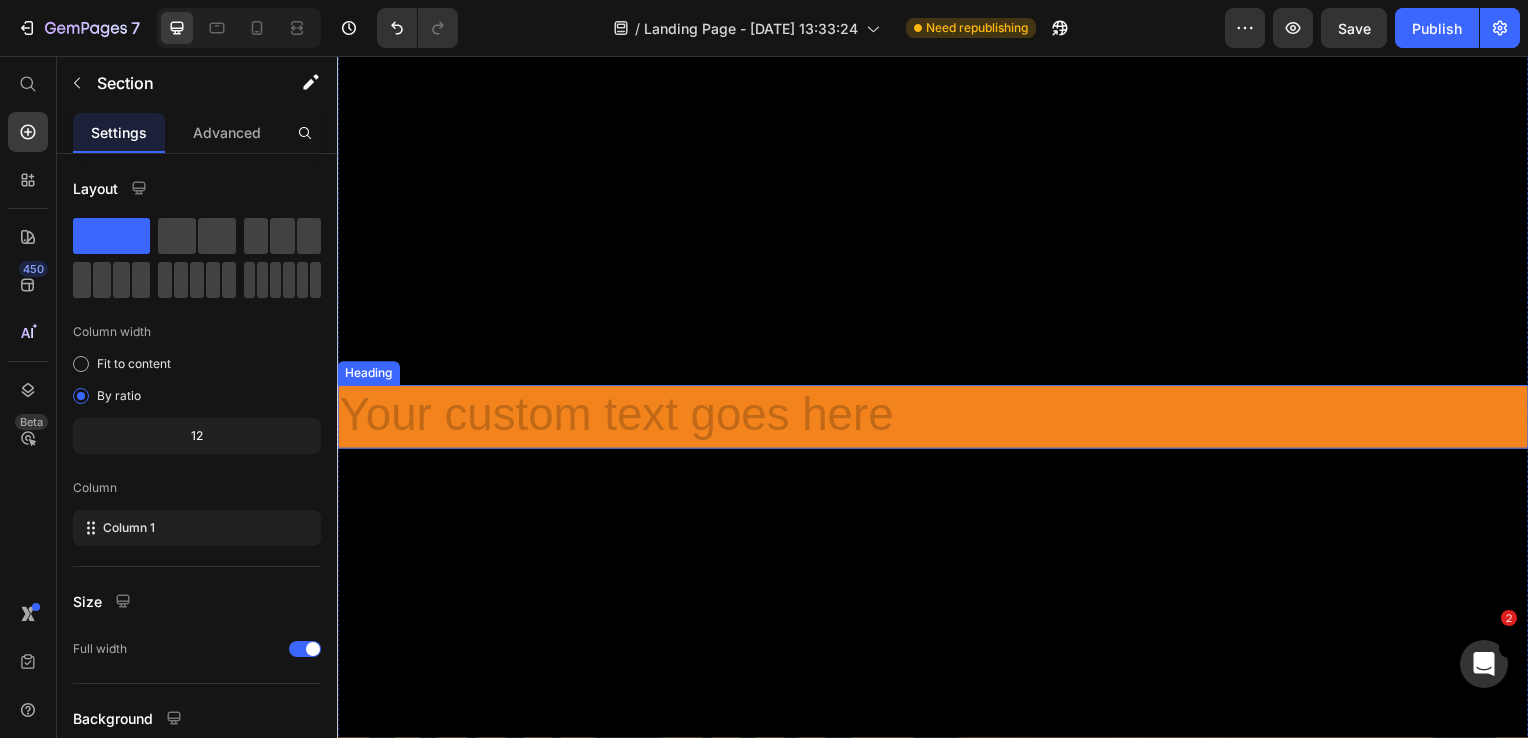 click at bounding box center [937, 420] 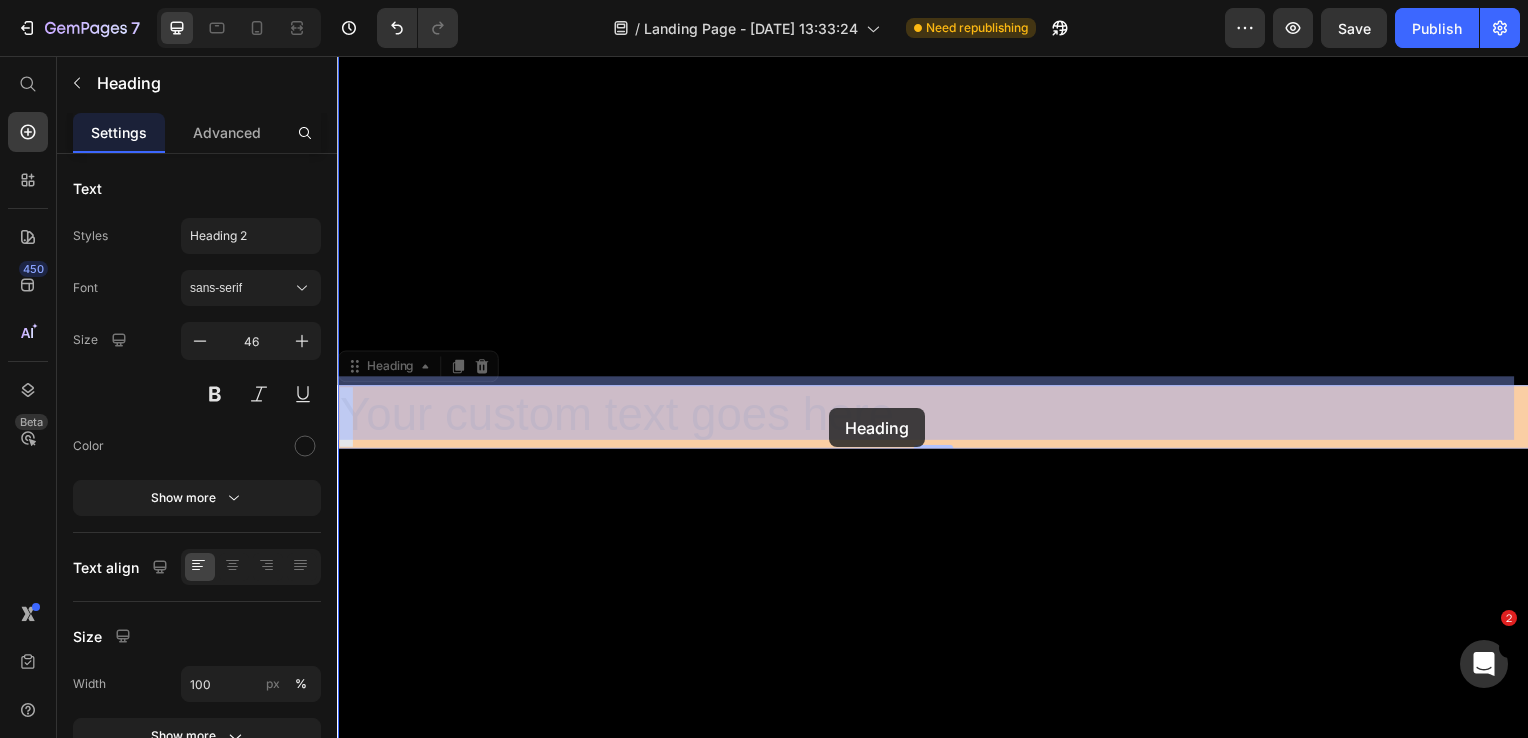 drag, startPoint x: 899, startPoint y: 408, endPoint x: 833, endPoint y: 411, distance: 66.068146 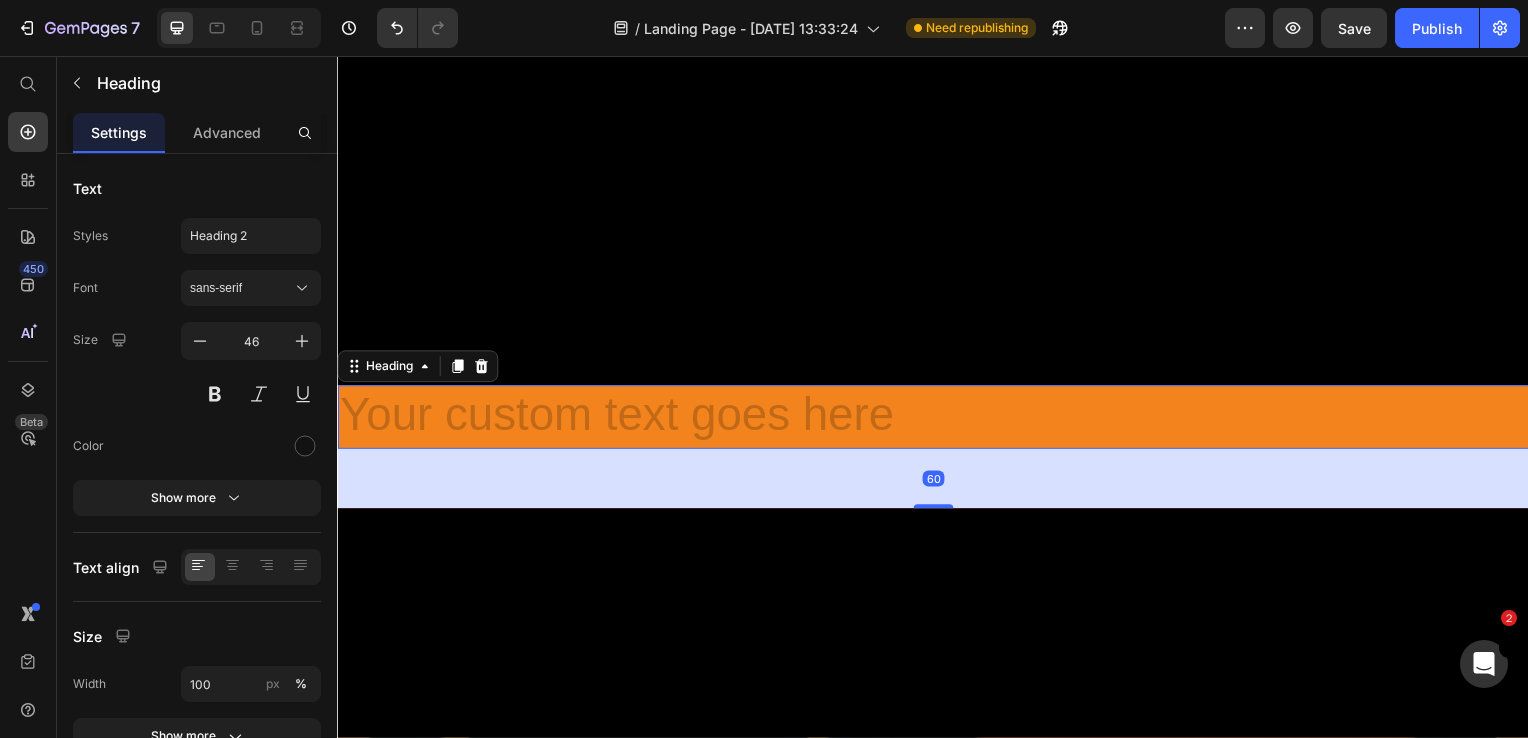 drag, startPoint x: 937, startPoint y: 442, endPoint x: 945, endPoint y: 502, distance: 60.530983 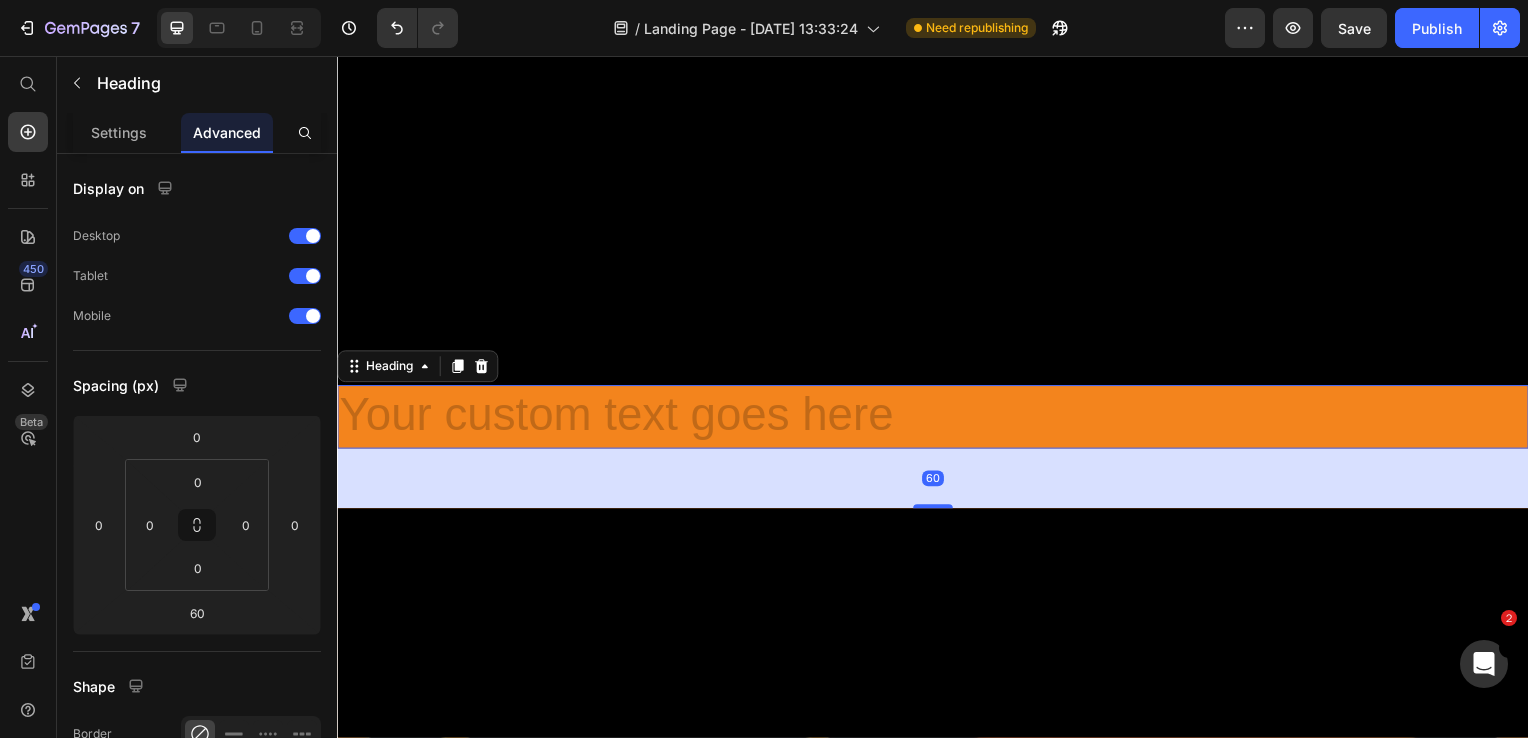 click on "60" at bounding box center (937, 482) 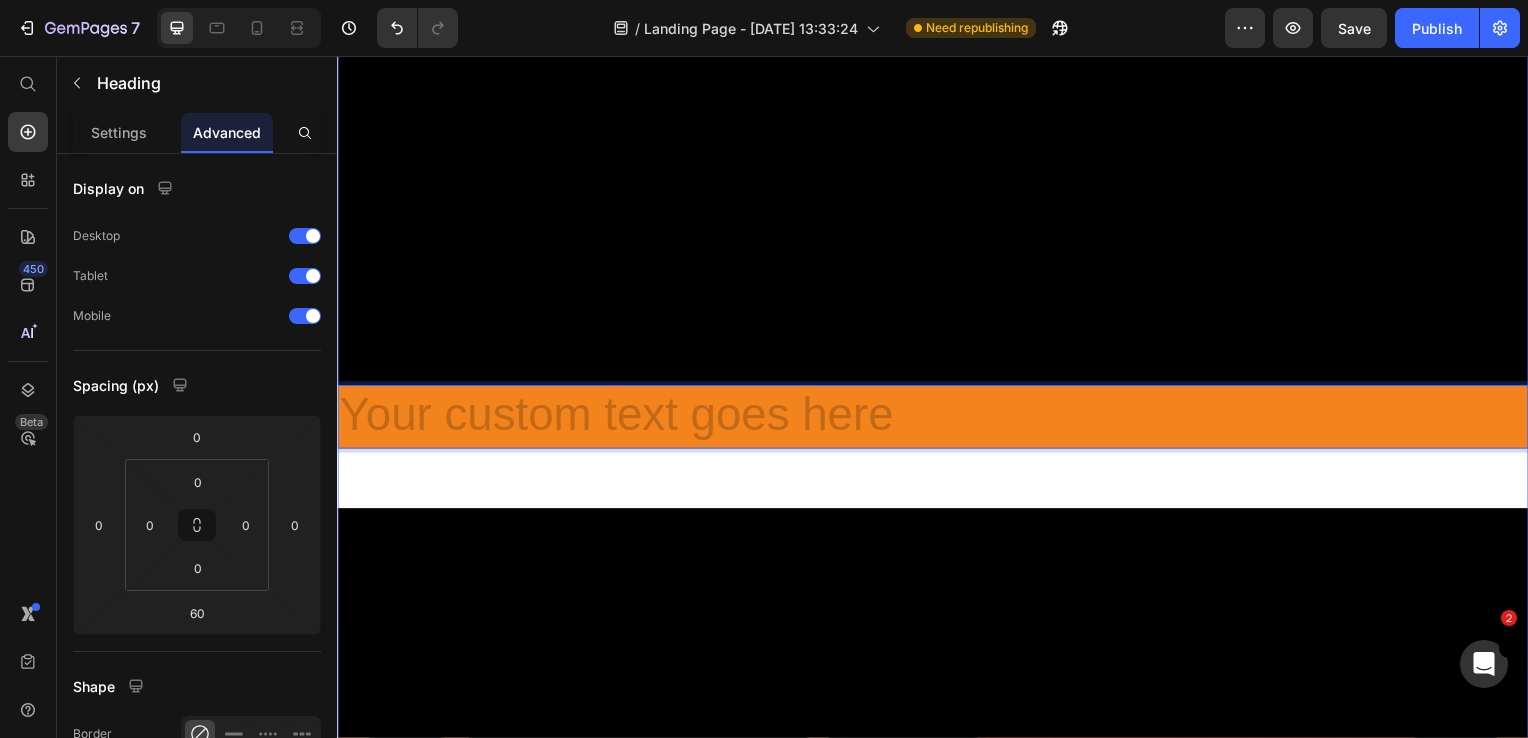 drag, startPoint x: 945, startPoint y: 427, endPoint x: 935, endPoint y: 454, distance: 28.79236 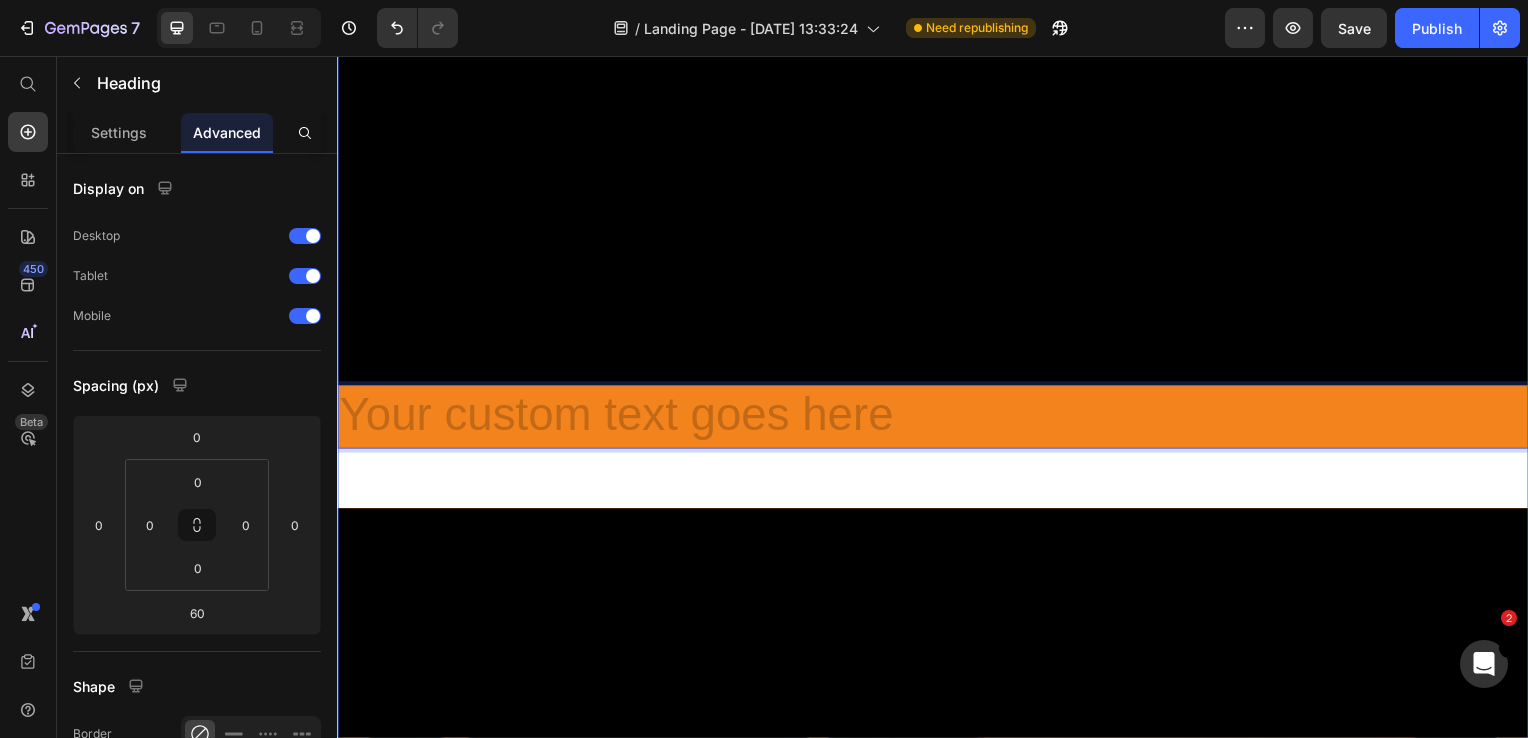 click on "Video Heading   60 Video" at bounding box center (937, 450) 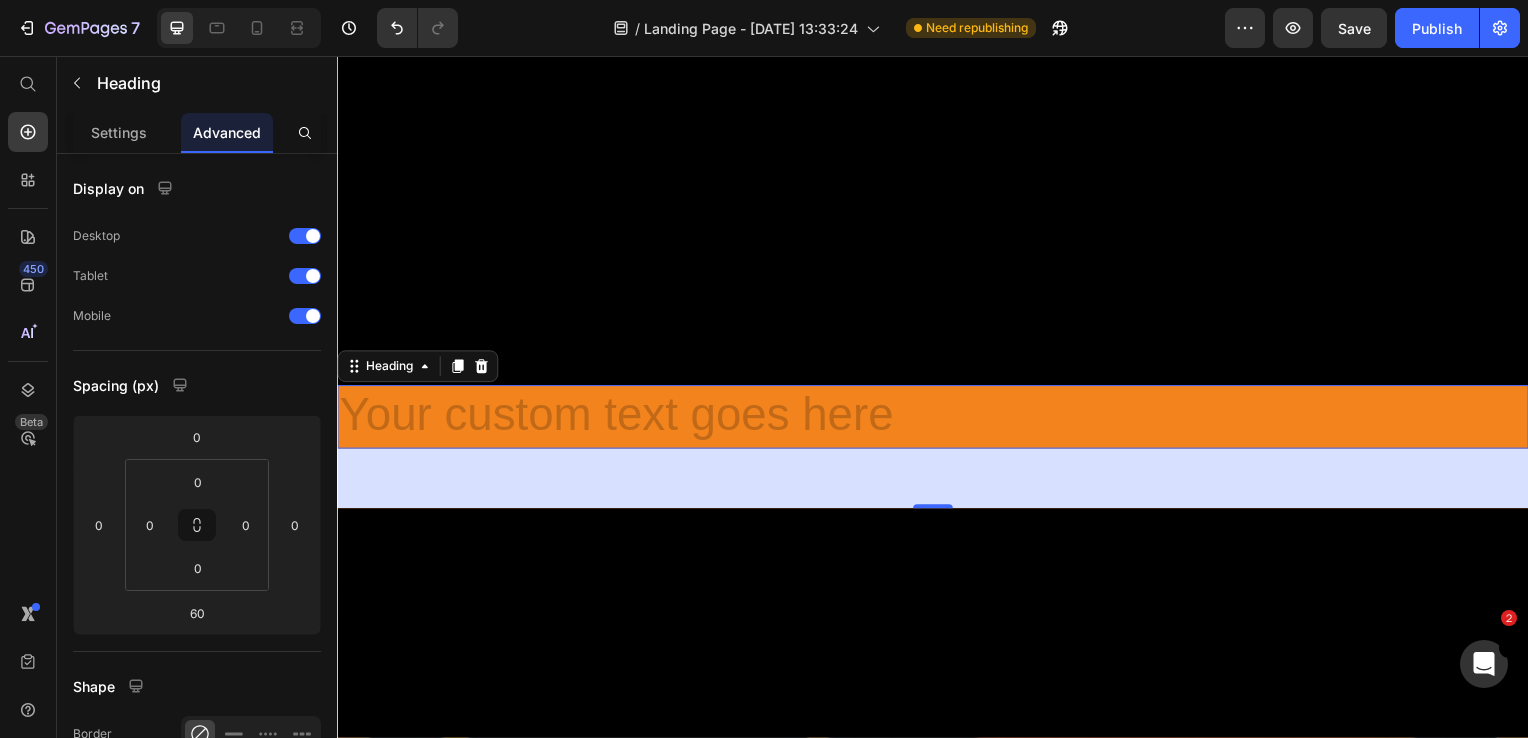 click at bounding box center [937, 420] 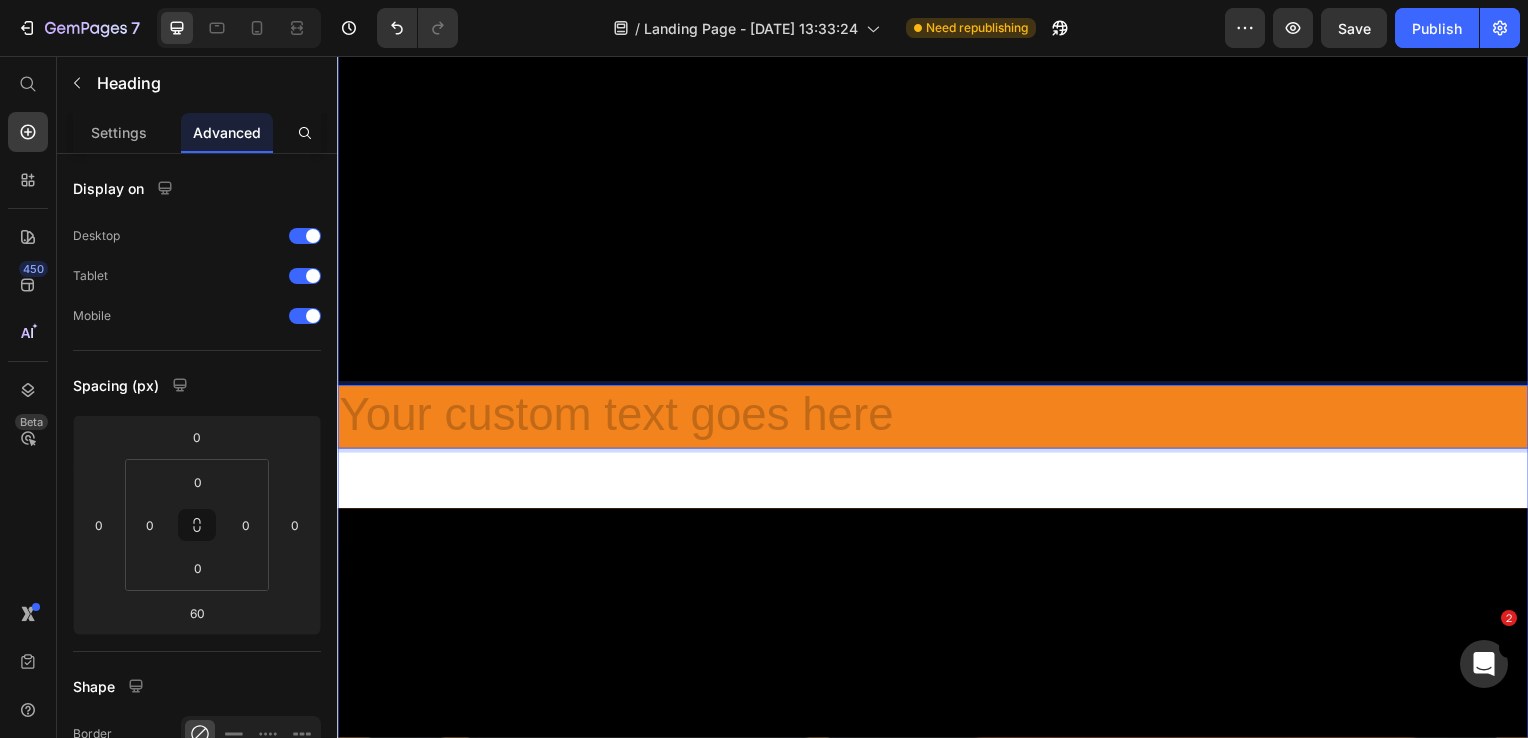 drag, startPoint x: 905, startPoint y: 422, endPoint x: 904, endPoint y: 444, distance: 22.022715 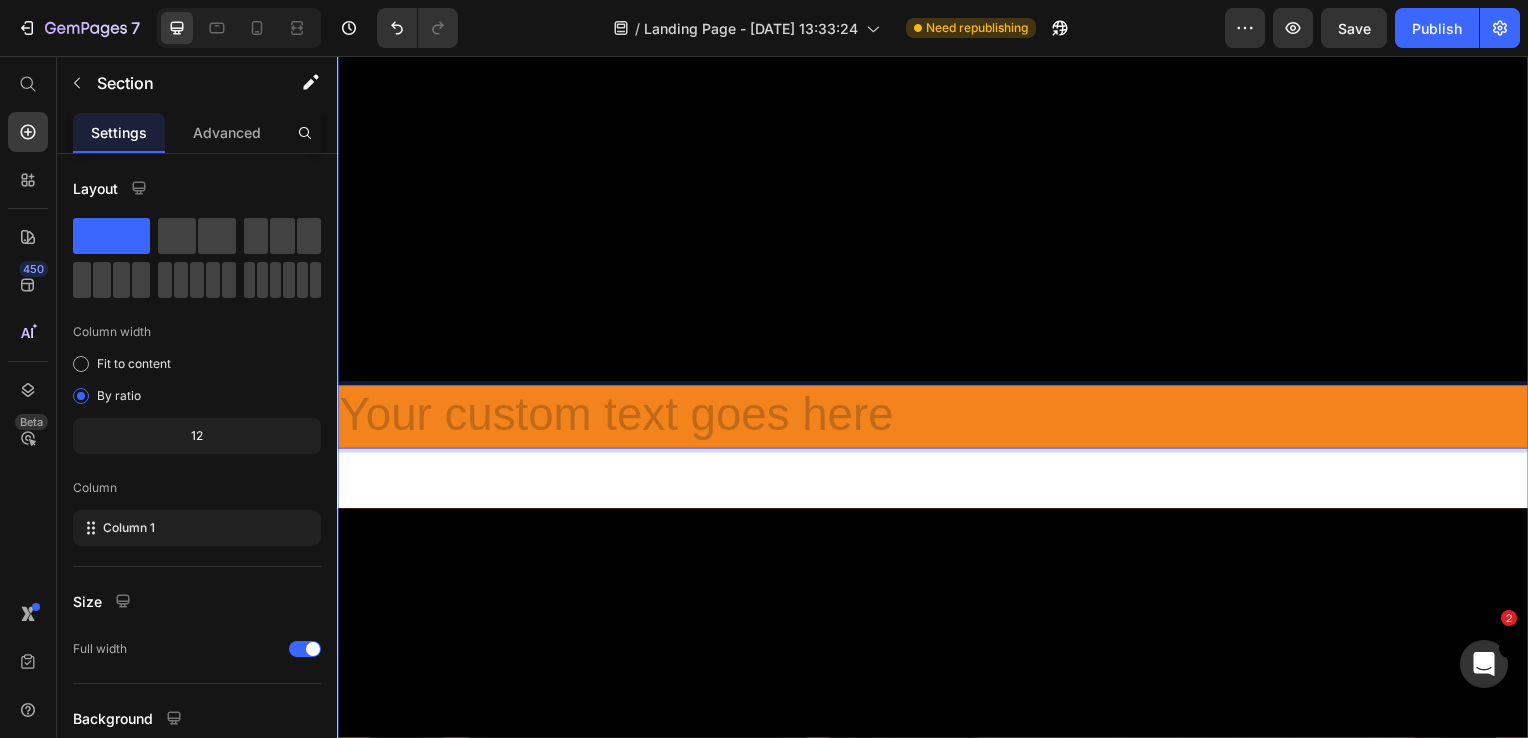 click on "Video Heading   60 Video" at bounding box center [937, 450] 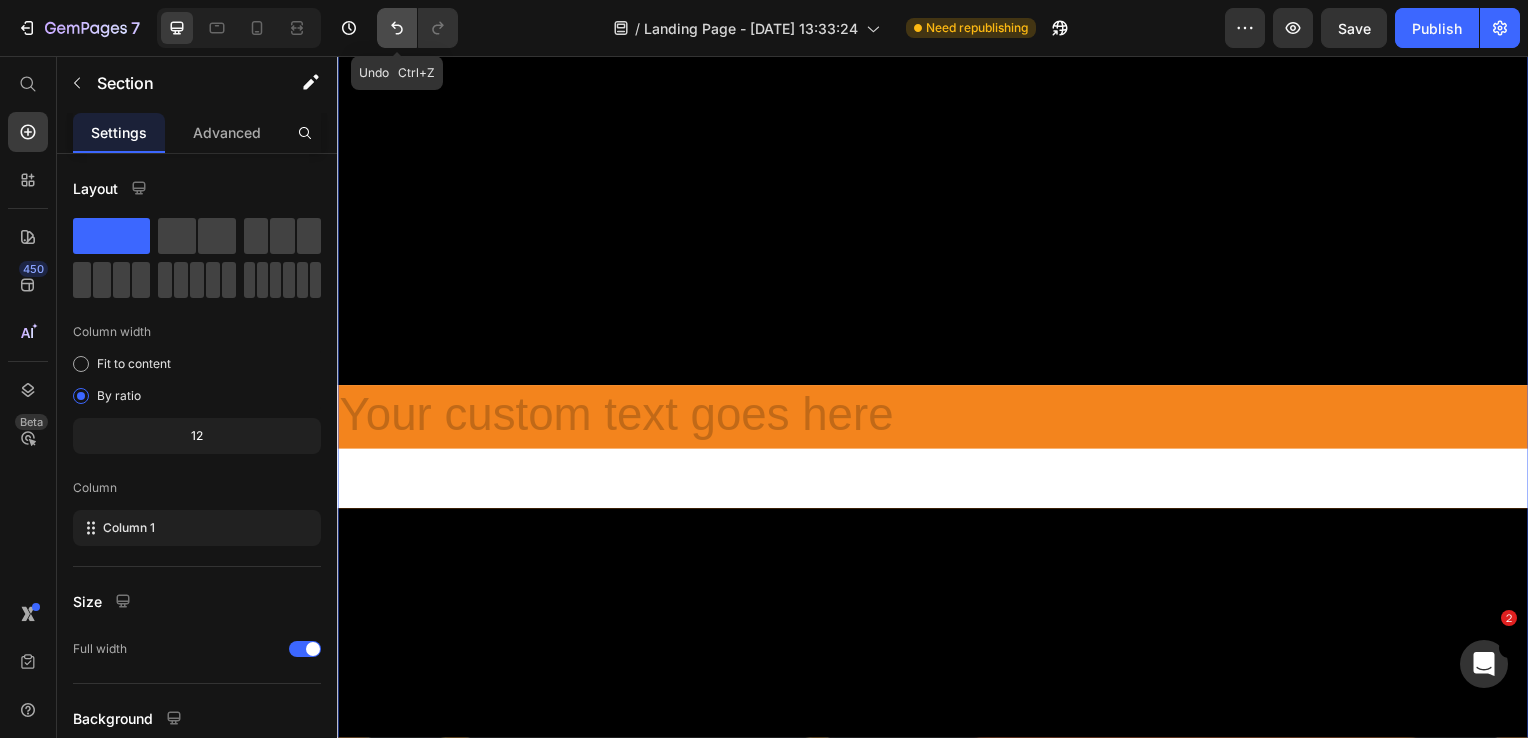 click 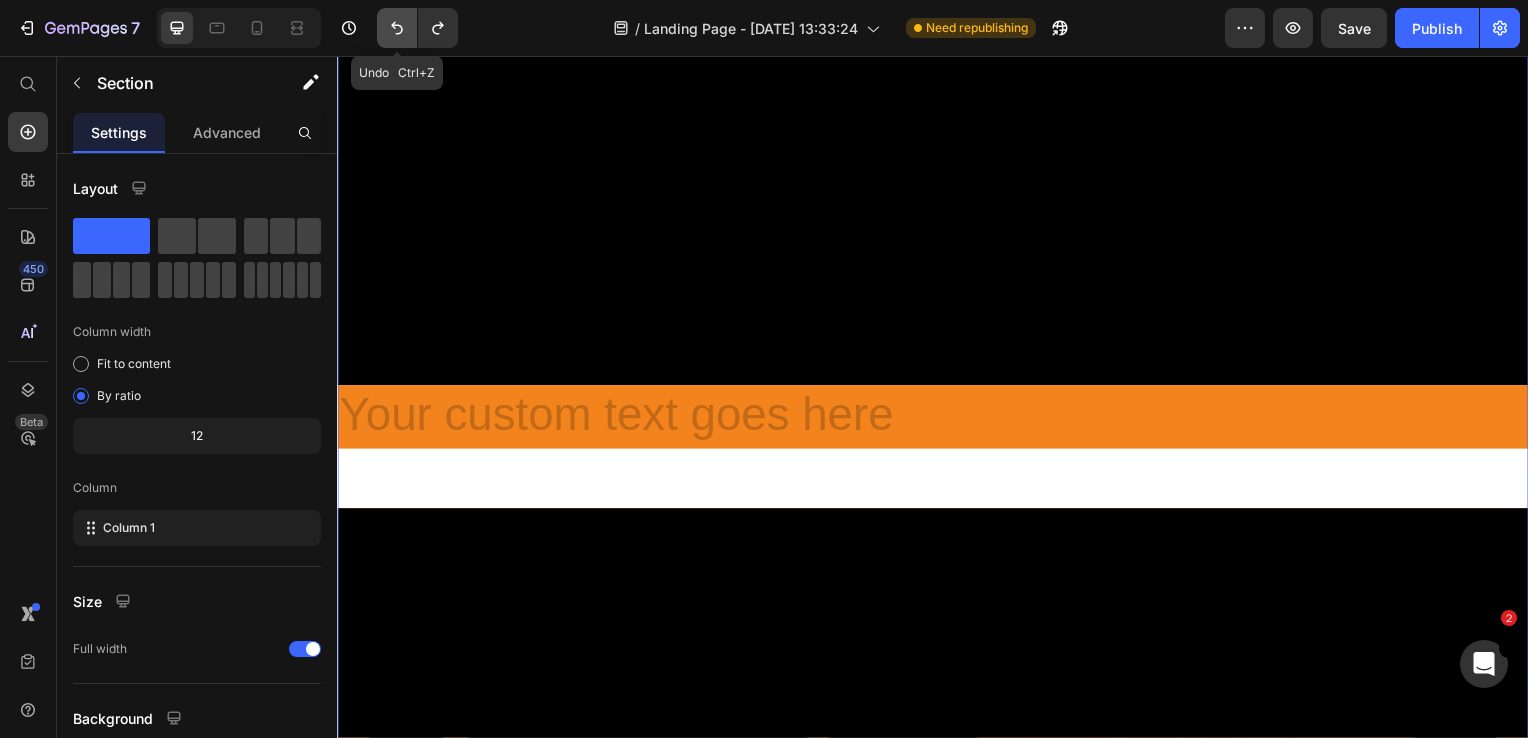 click 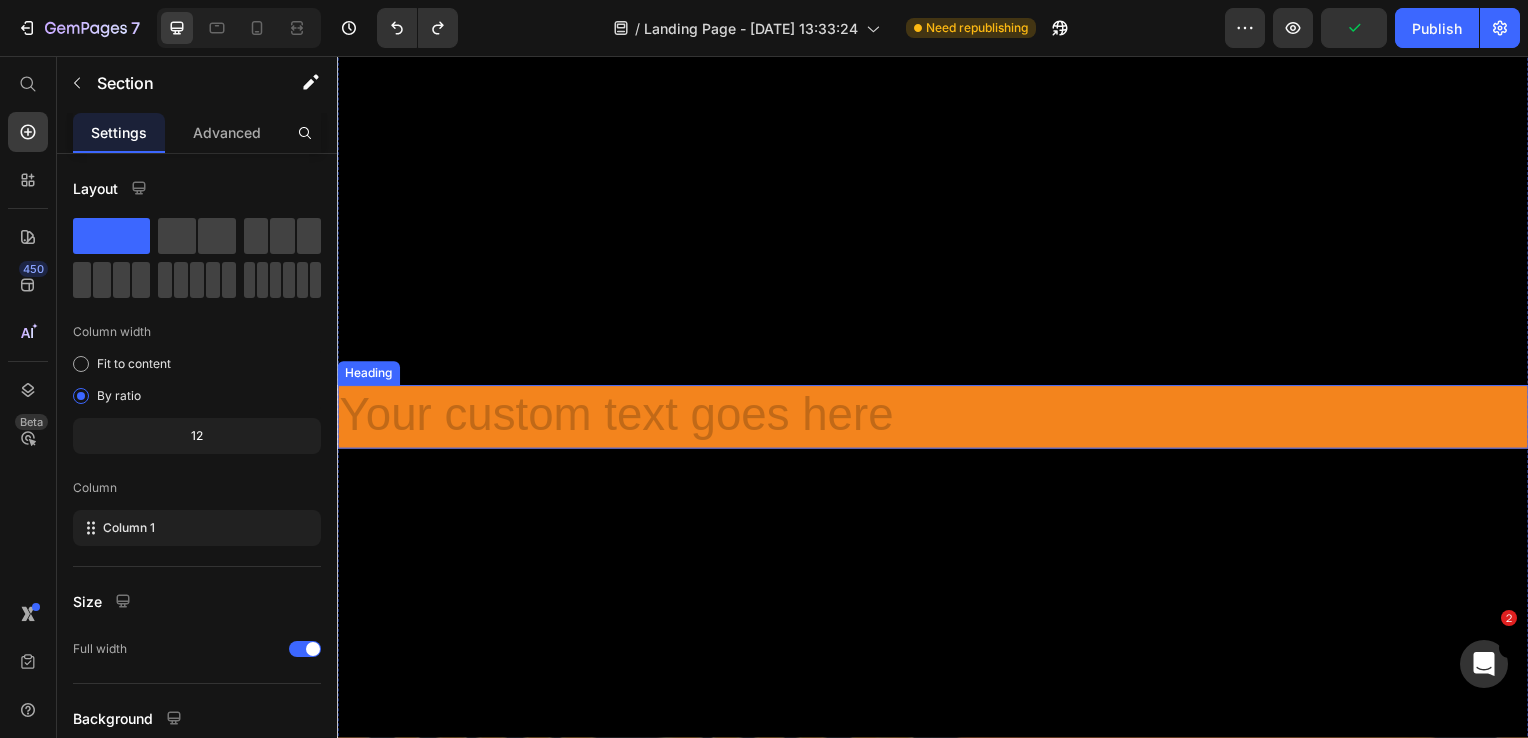 click at bounding box center (937, 420) 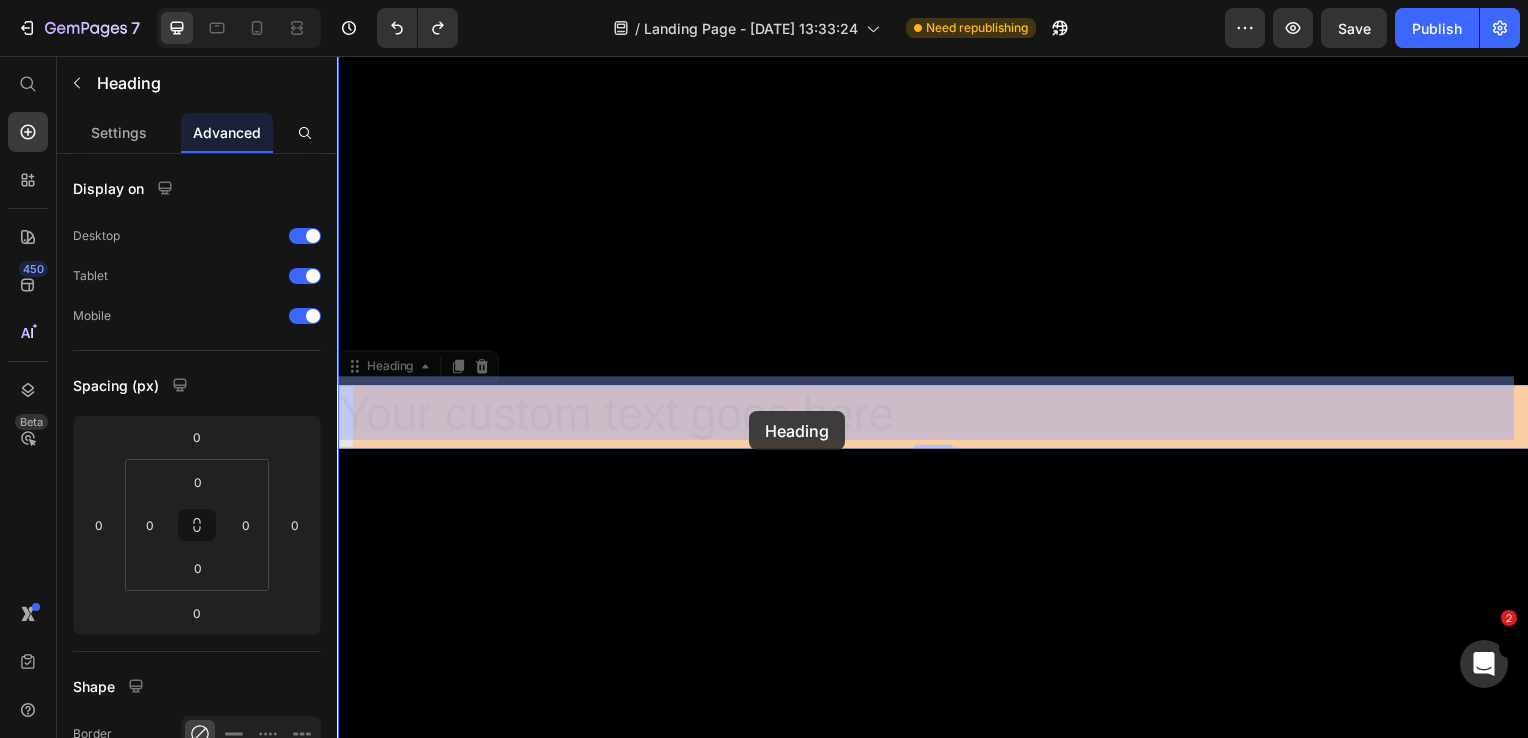 drag, startPoint x: 906, startPoint y: 414, endPoint x: 752, endPoint y: 414, distance: 154 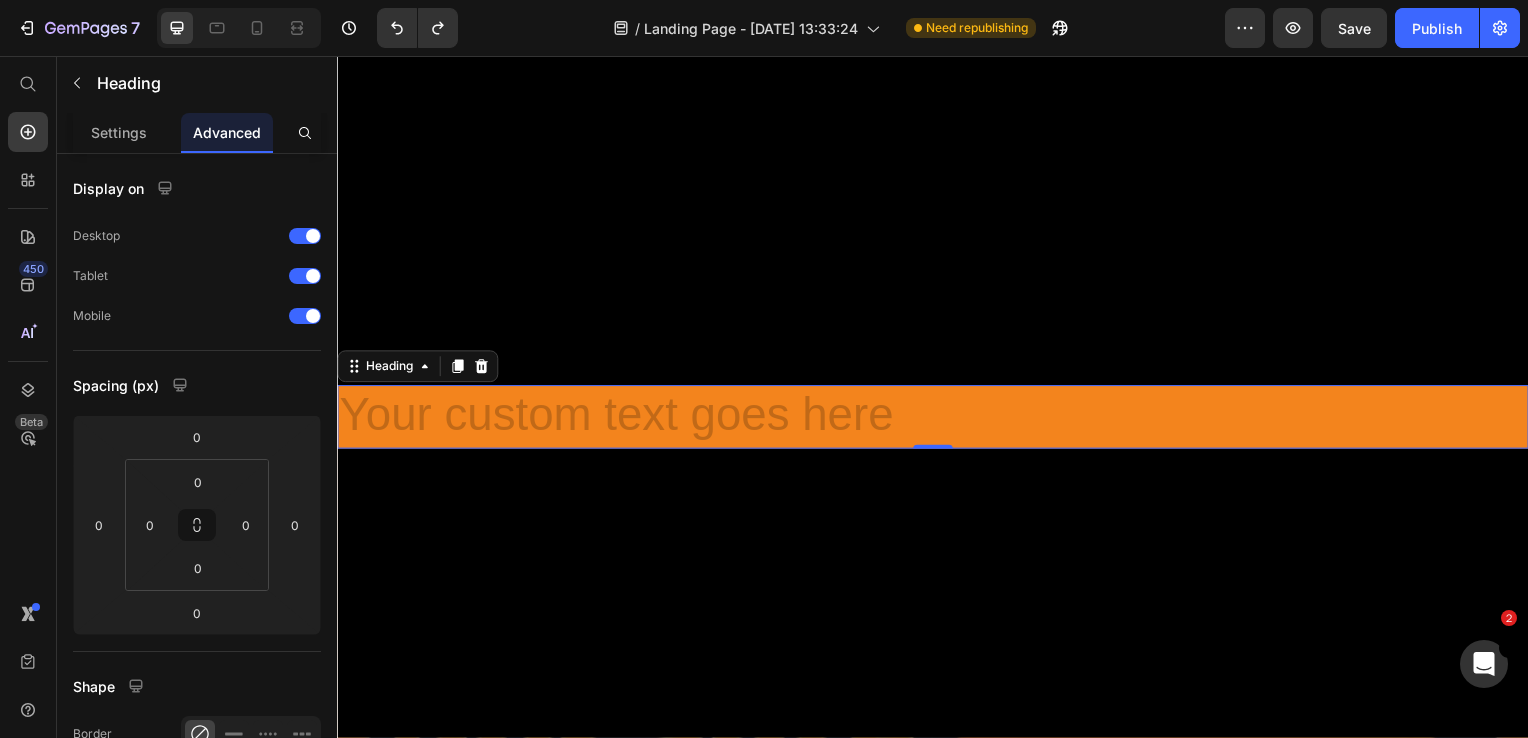 click at bounding box center [937, 420] 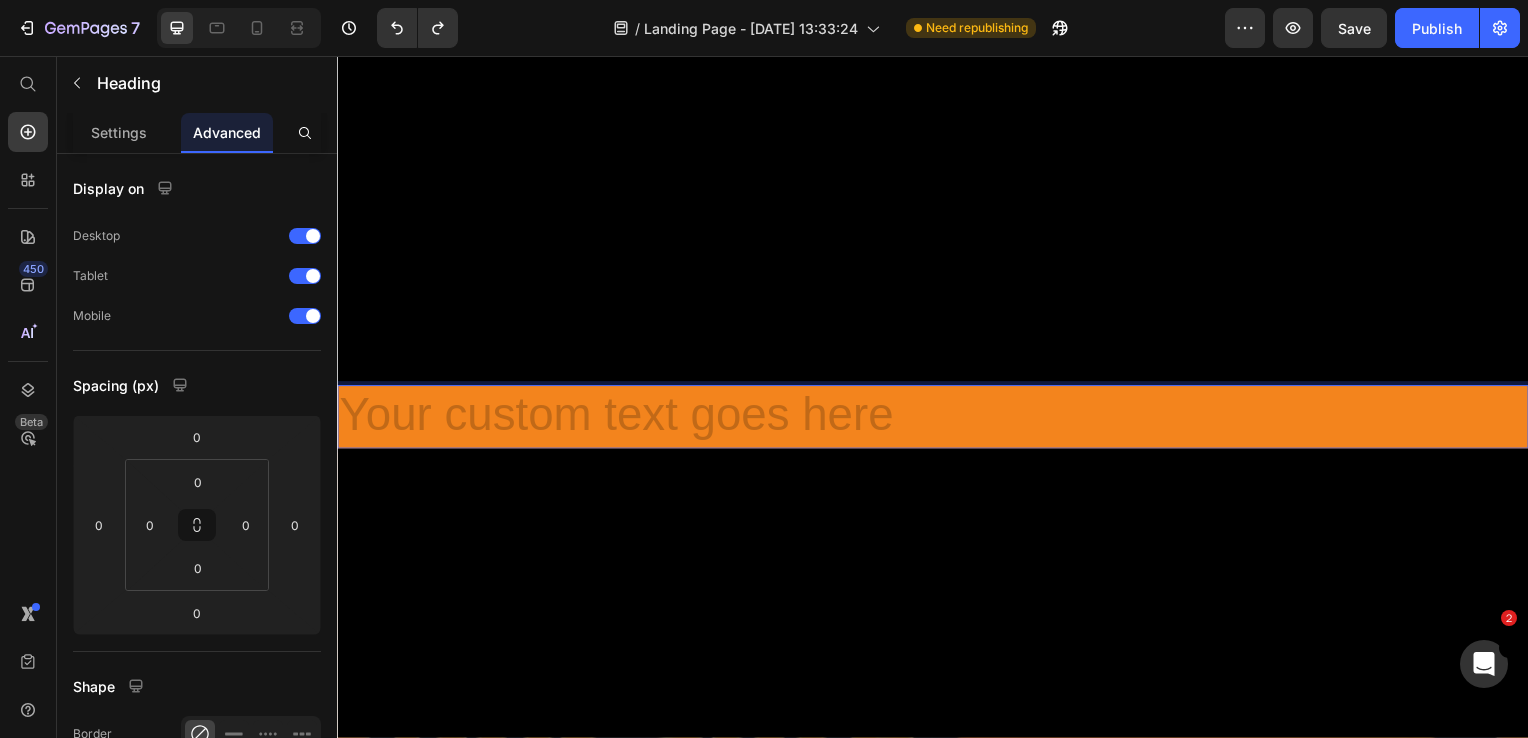 click at bounding box center [937, 420] 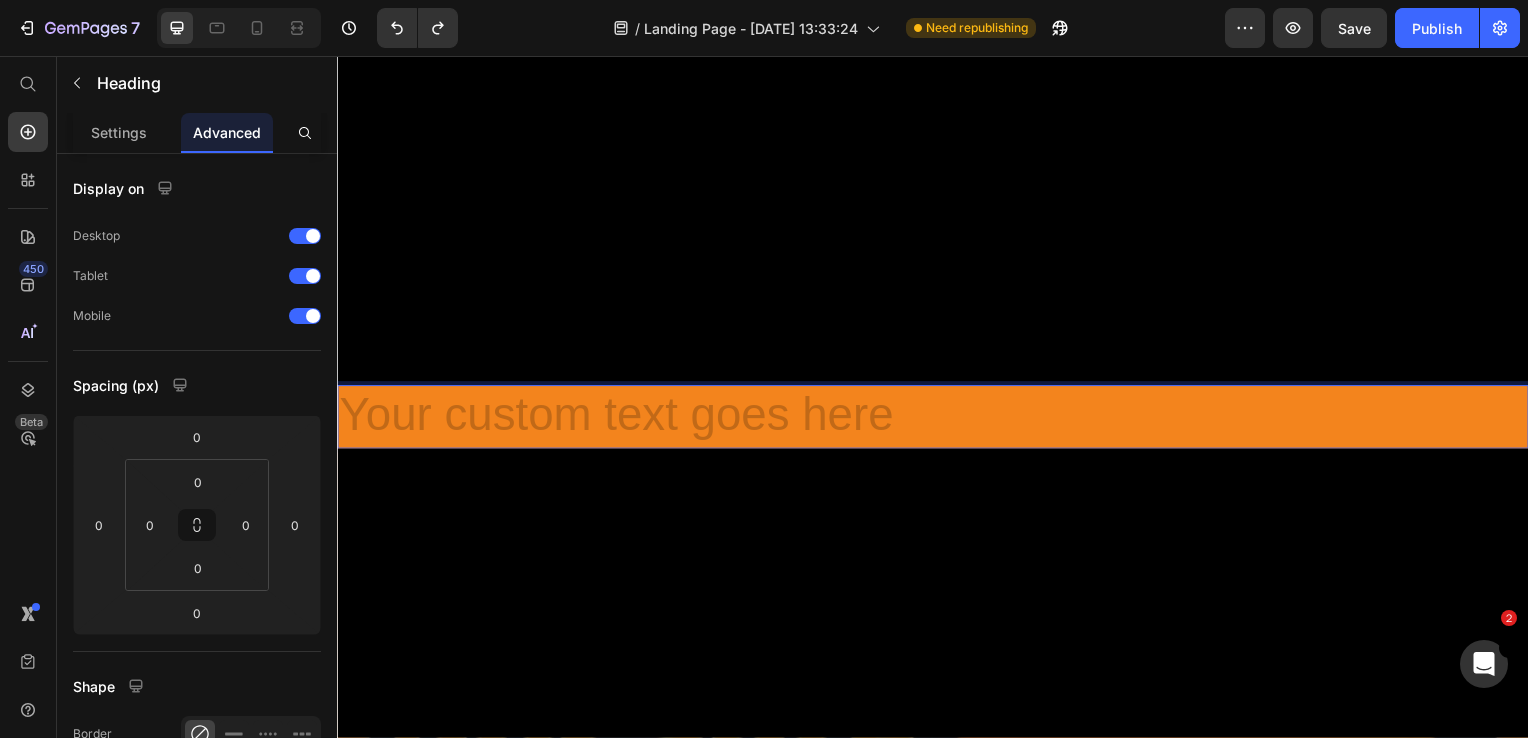 click at bounding box center [937, 420] 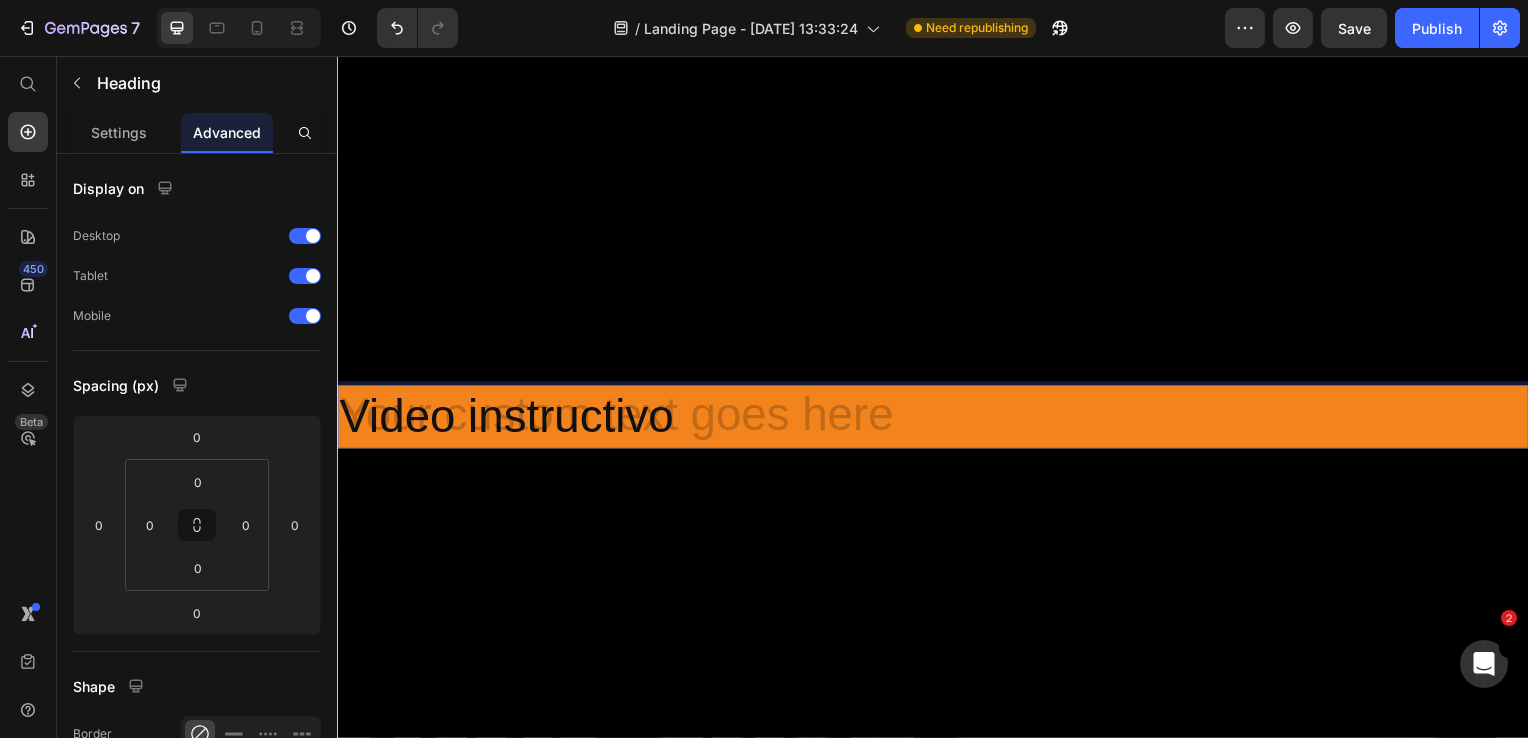 drag, startPoint x: 681, startPoint y: 419, endPoint x: 433, endPoint y: 398, distance: 248.88753 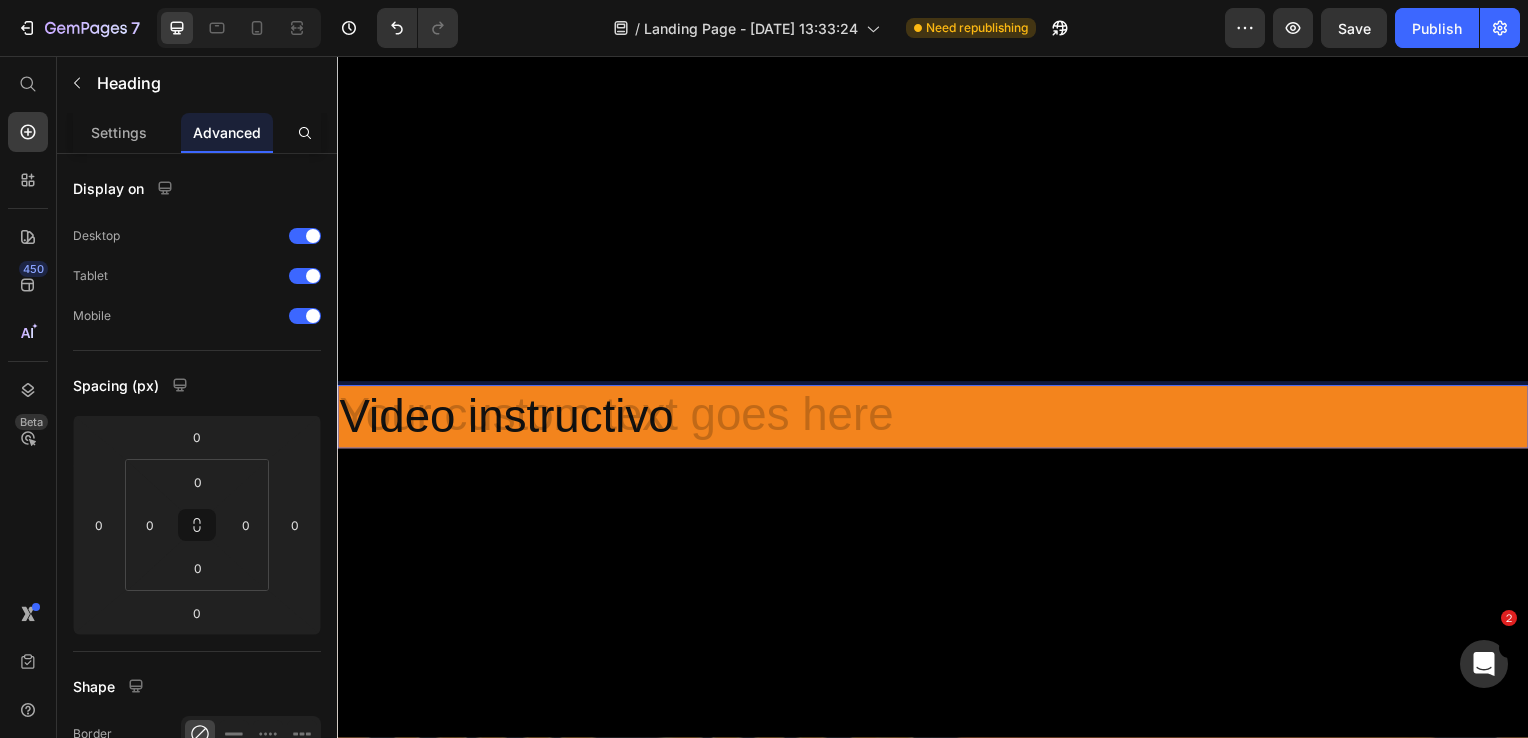 click on "Video instructivo" at bounding box center (937, 420) 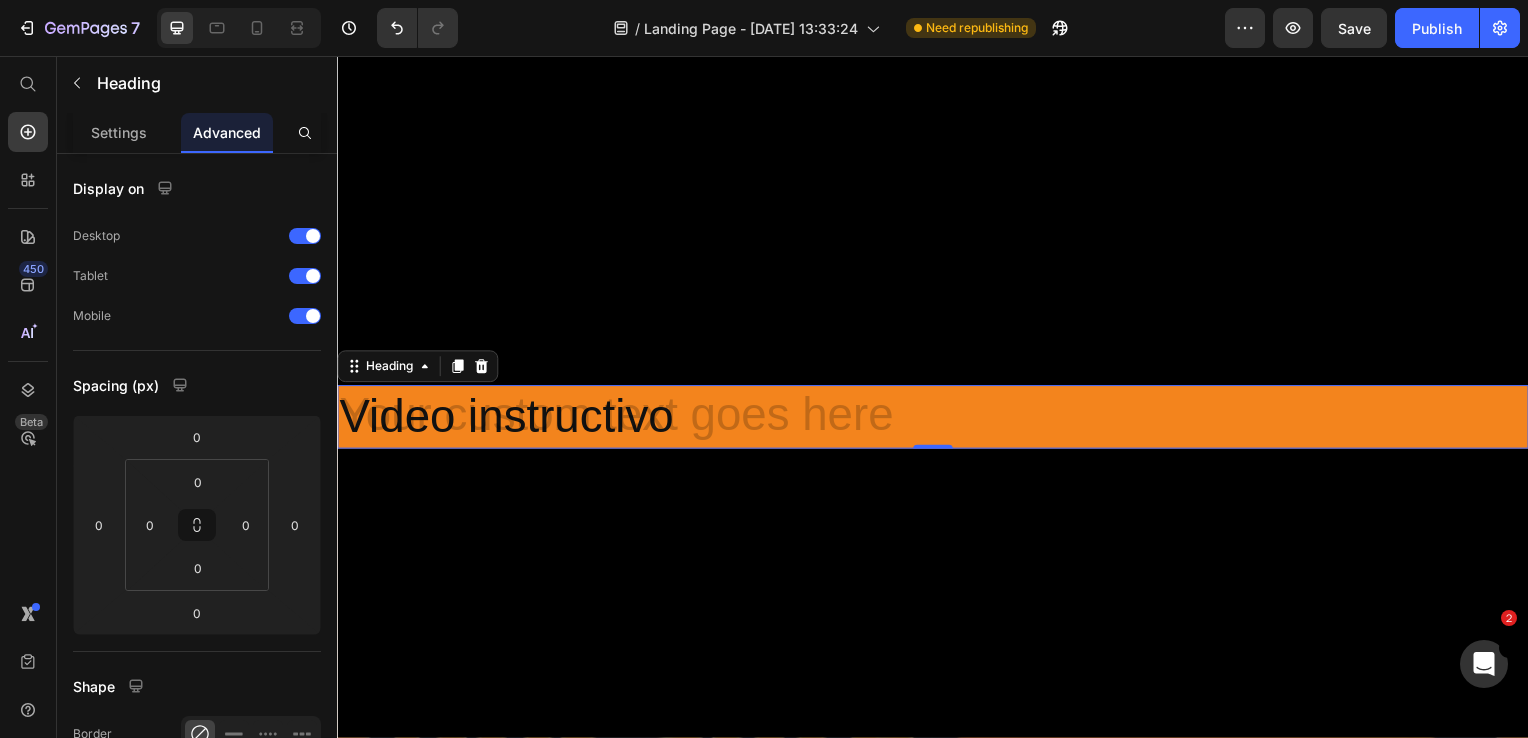 click on "Video instructivo" at bounding box center (937, 420) 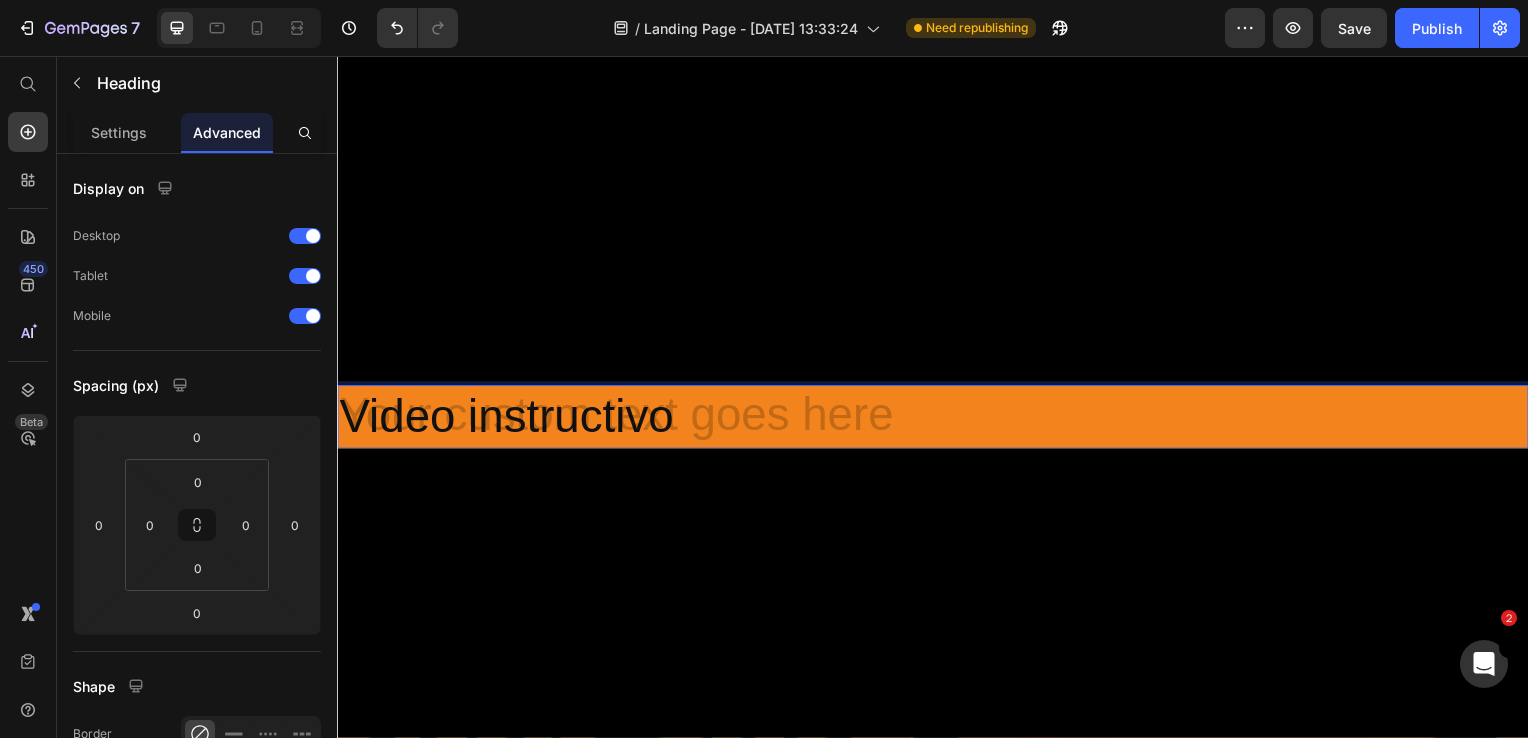 click on "Video instructivo" at bounding box center [937, 420] 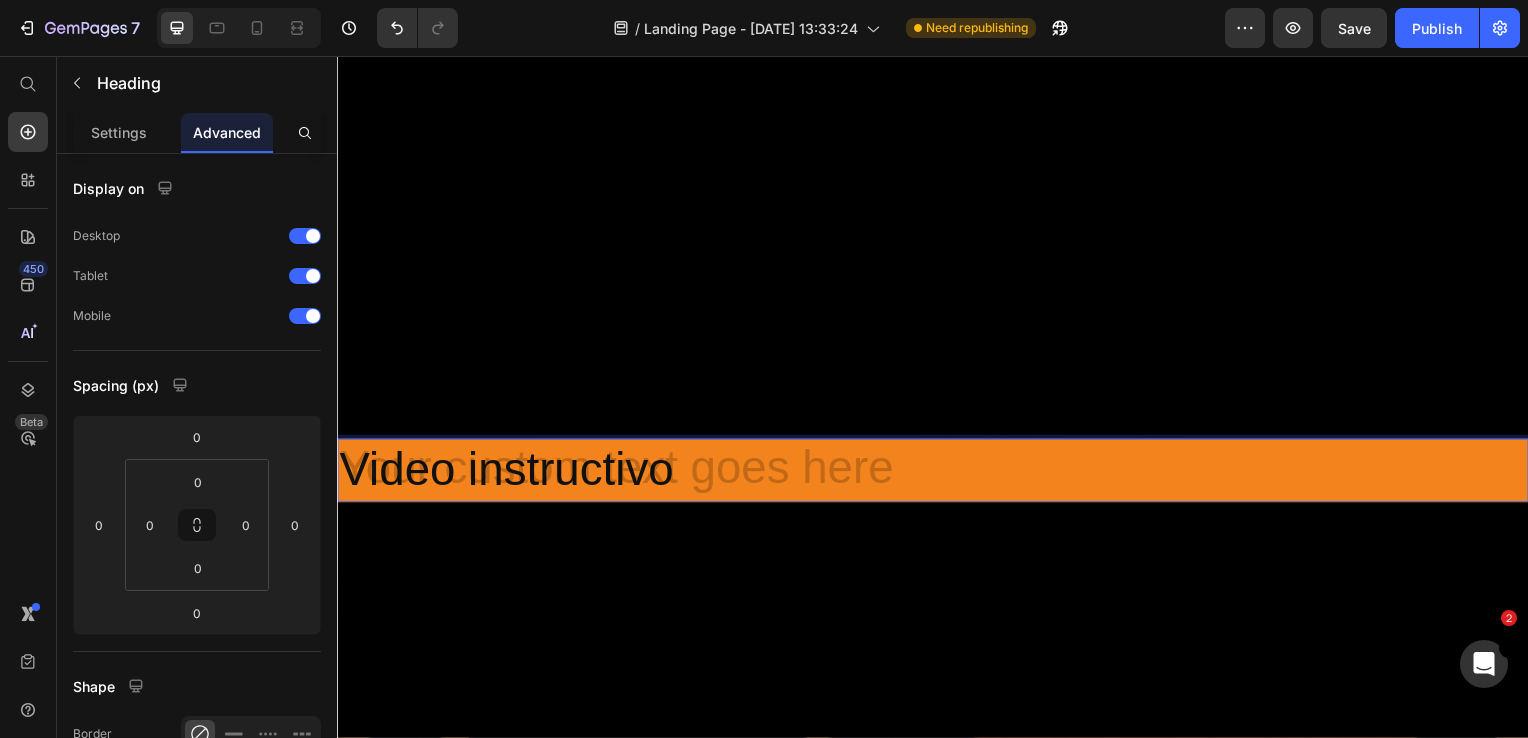 scroll, scrollTop: 6867, scrollLeft: 0, axis: vertical 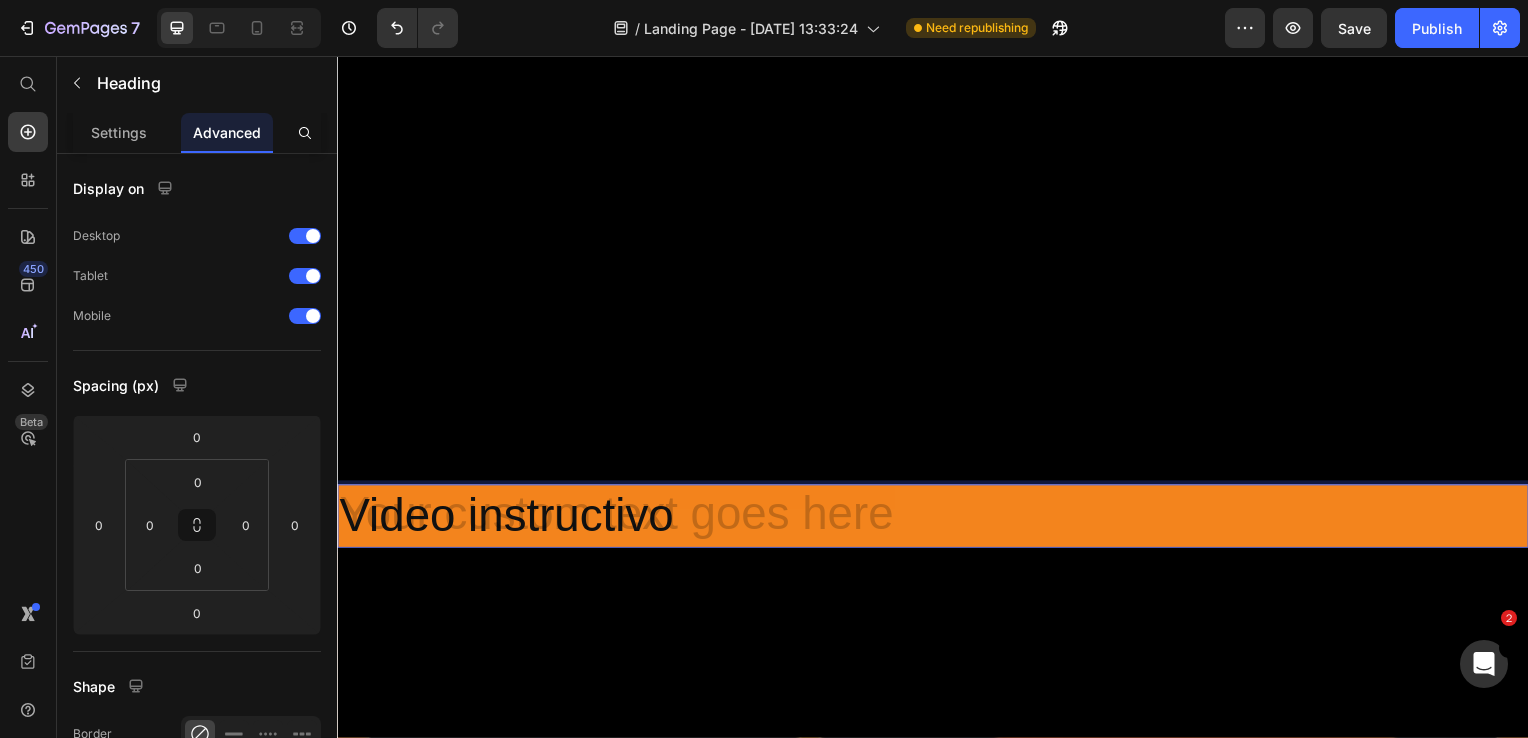 drag, startPoint x: 680, startPoint y: 519, endPoint x: 623, endPoint y: 513, distance: 57.31492 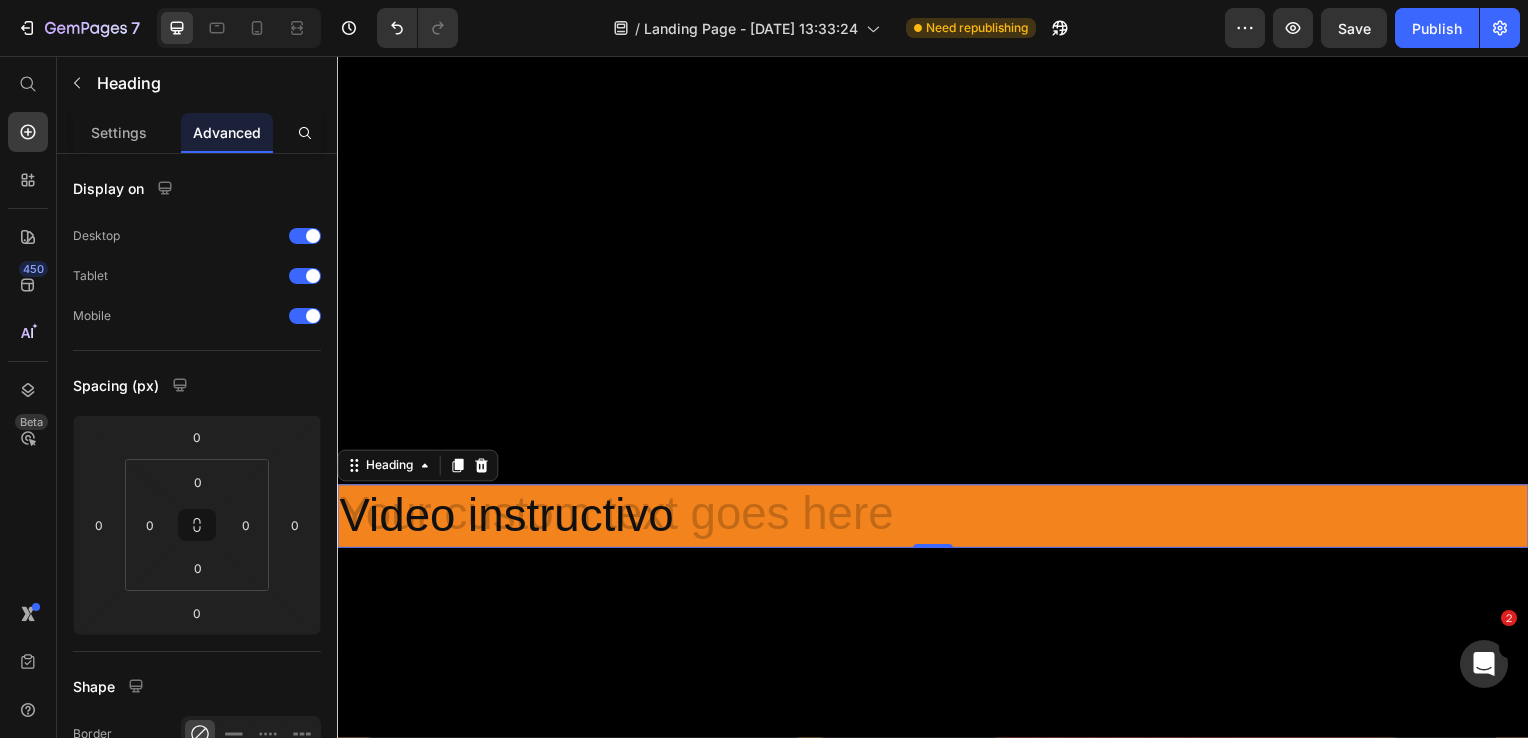 click on "Video instructivo" at bounding box center (937, 520) 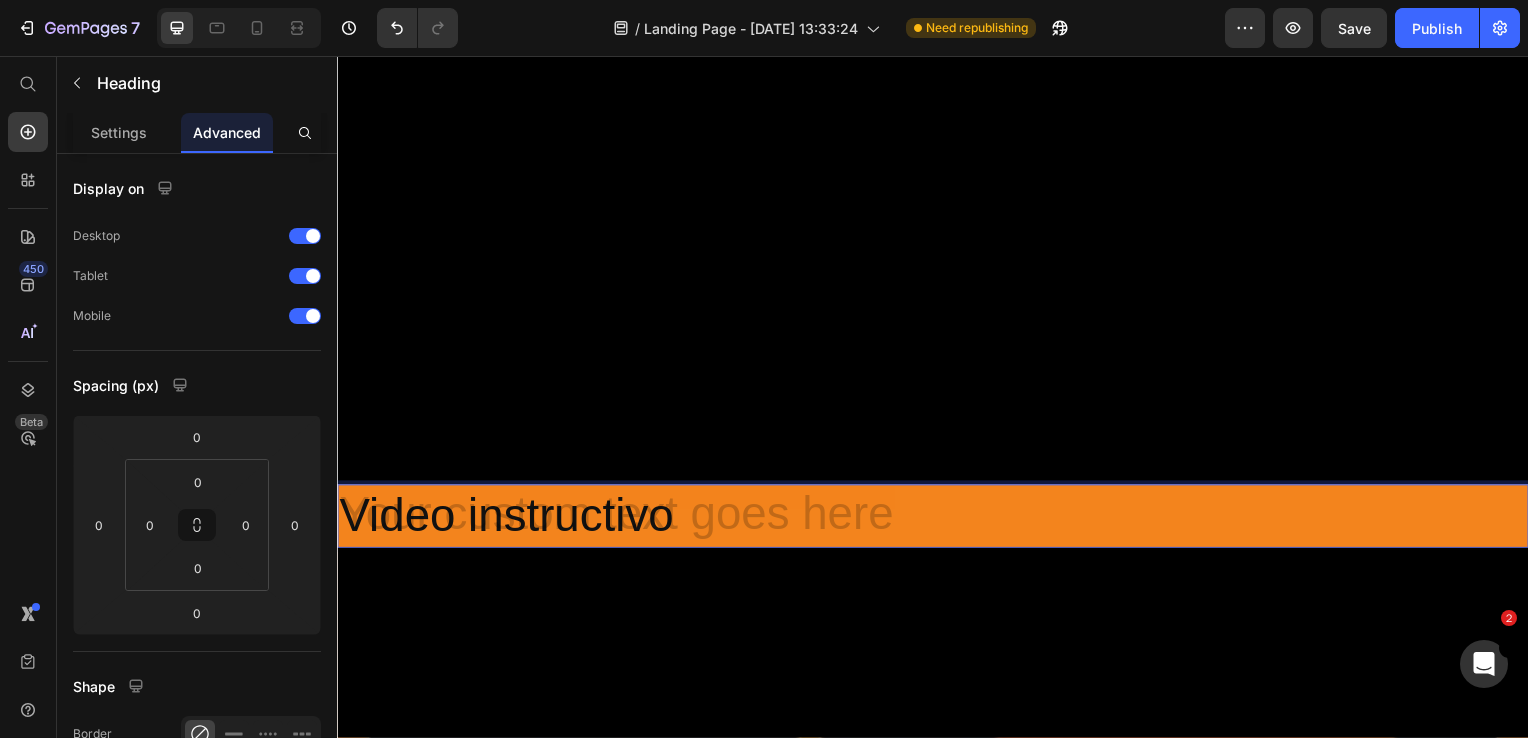 click on "Video instructivo" at bounding box center [937, 520] 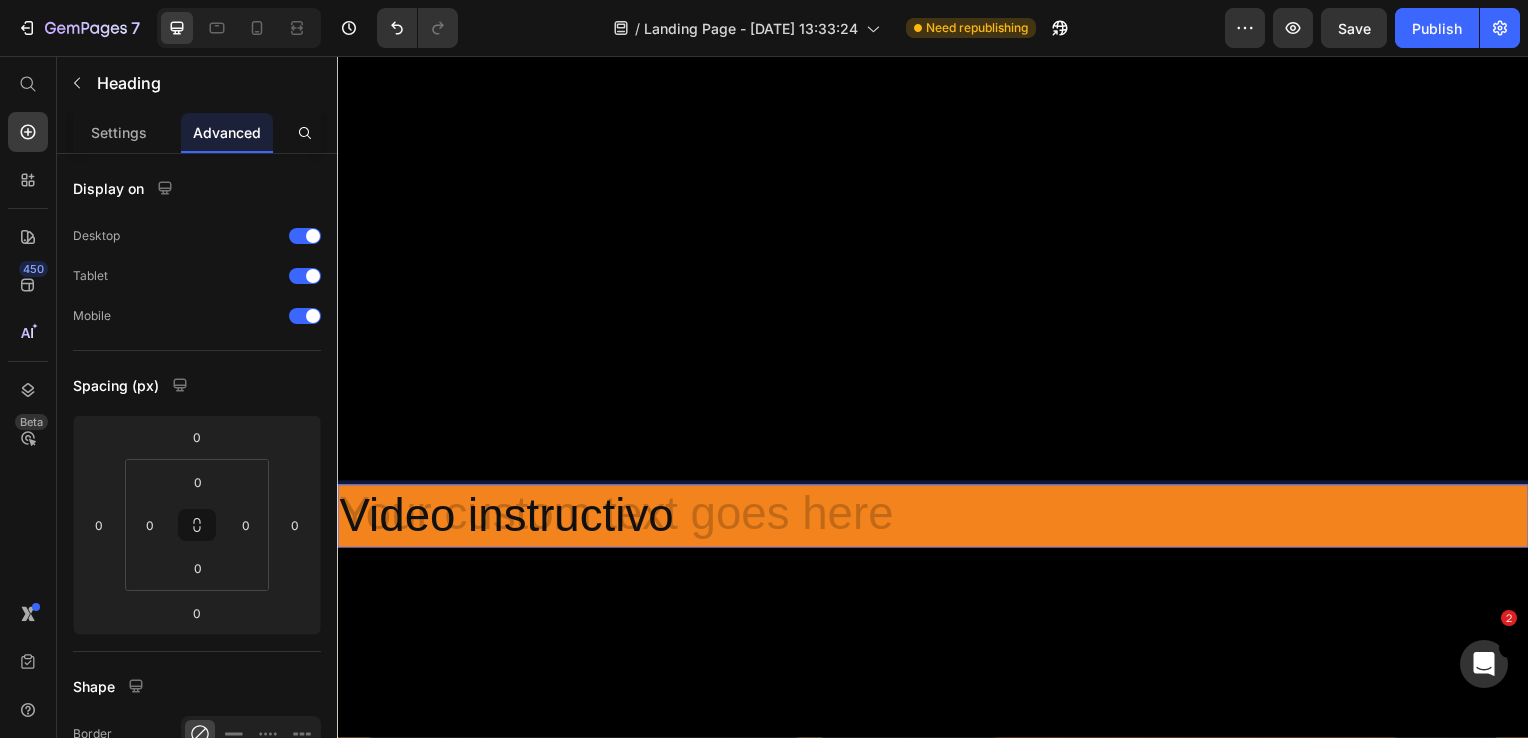 drag, startPoint x: 660, startPoint y: 523, endPoint x: 531, endPoint y: 508, distance: 129.86917 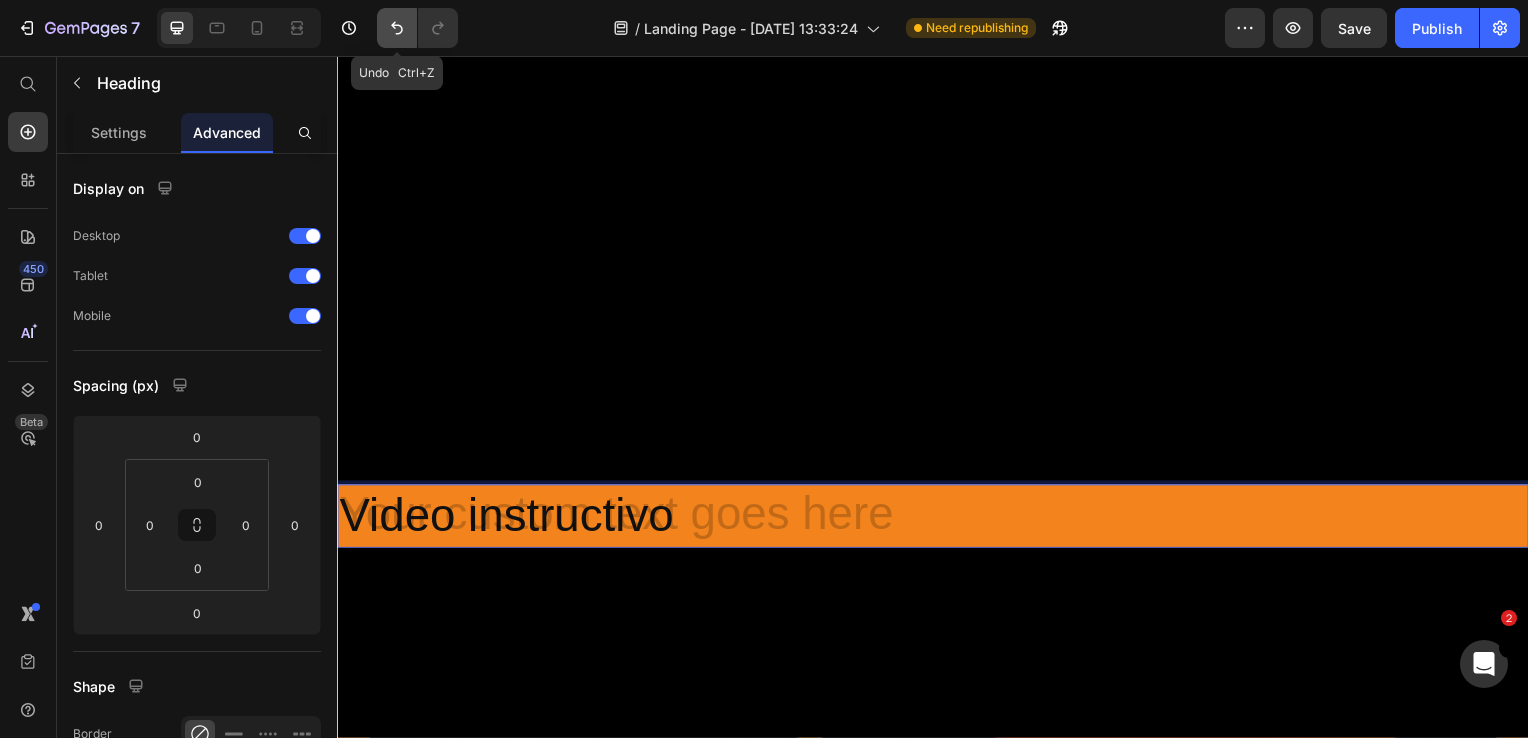 click 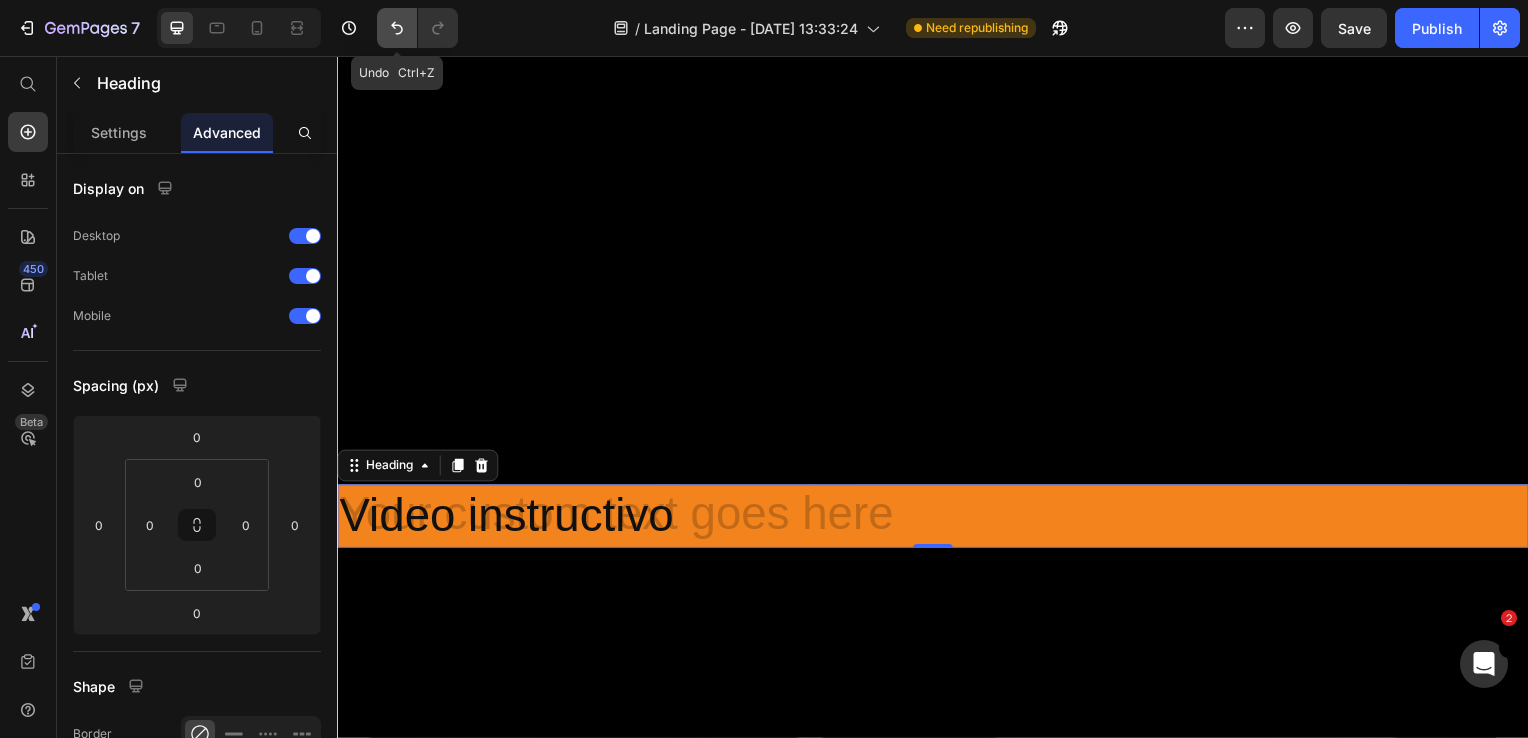 click 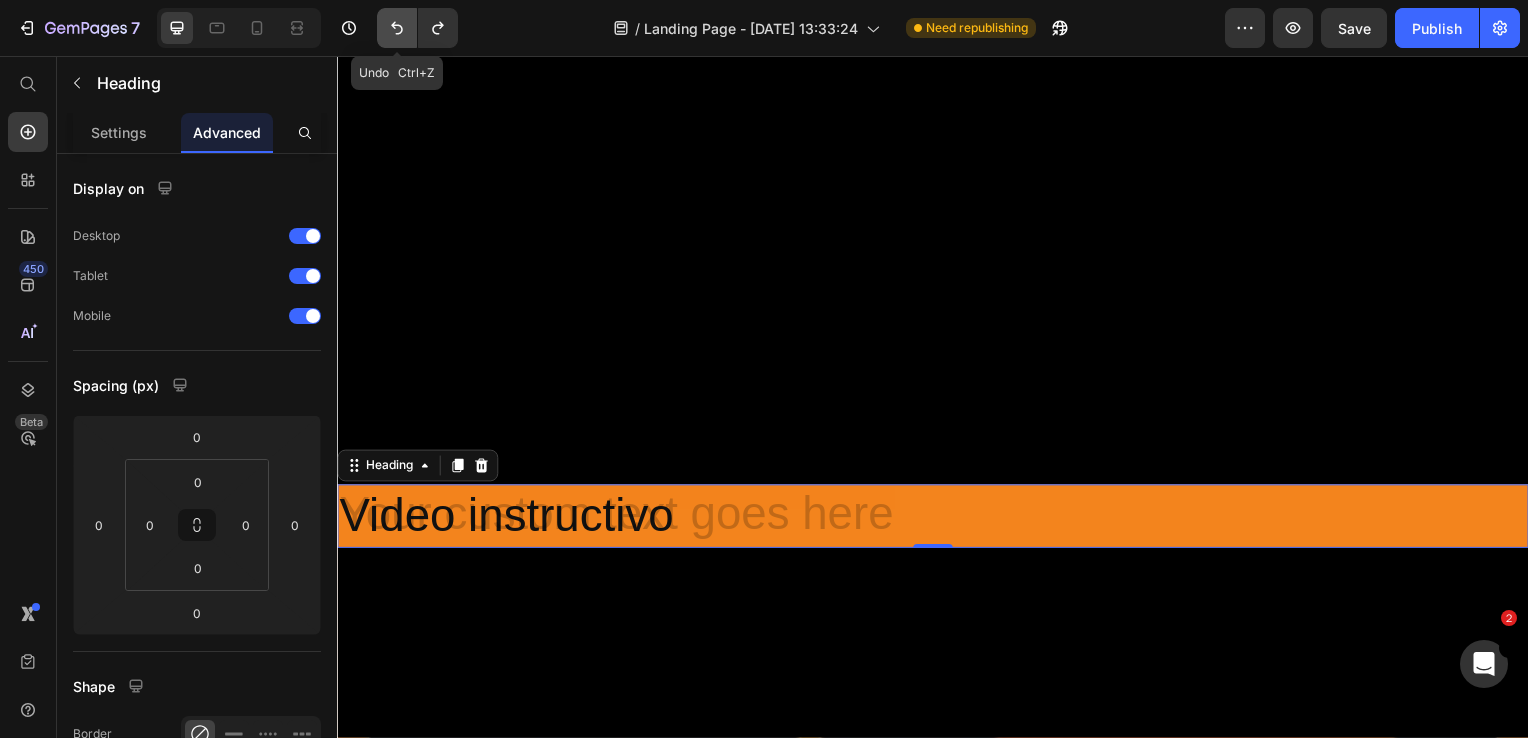 click 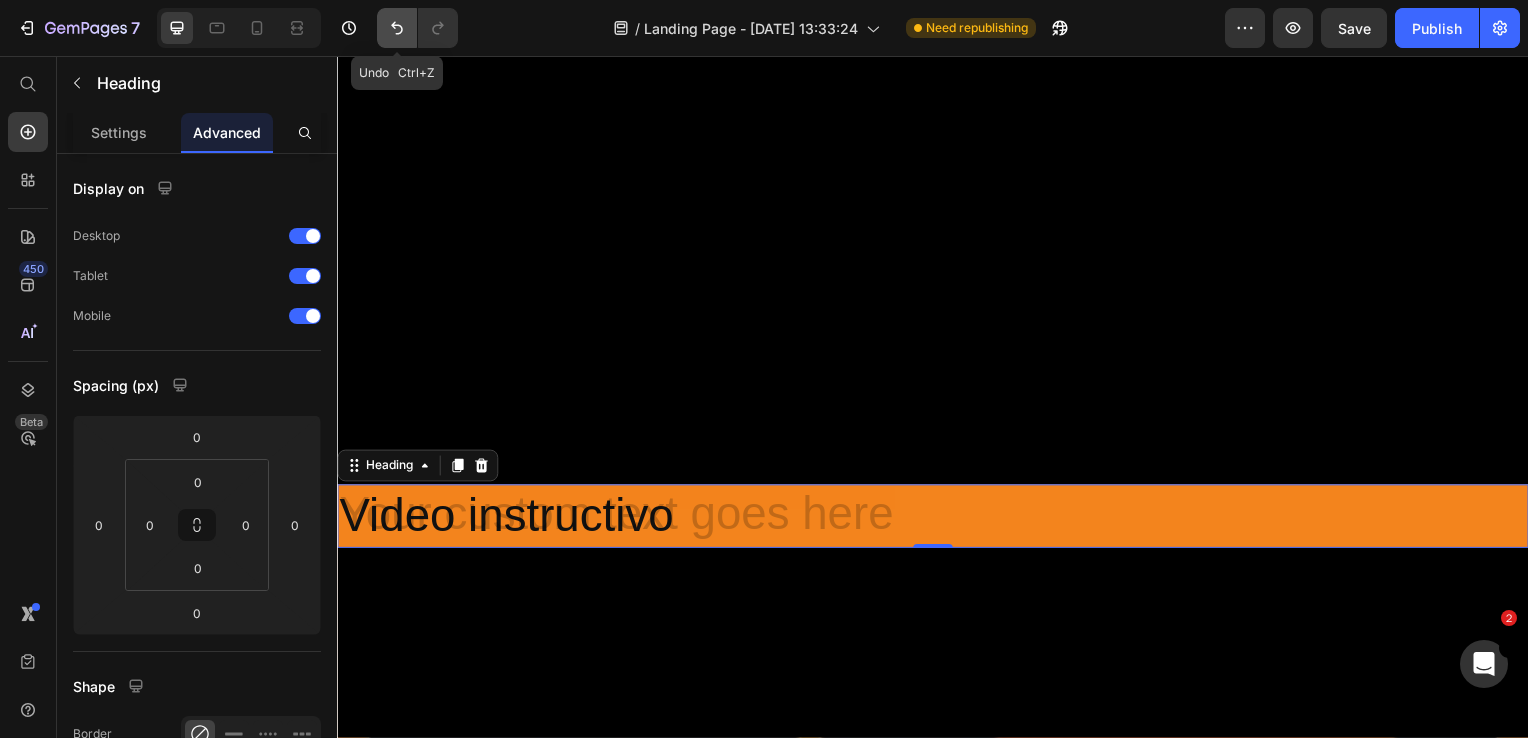 click 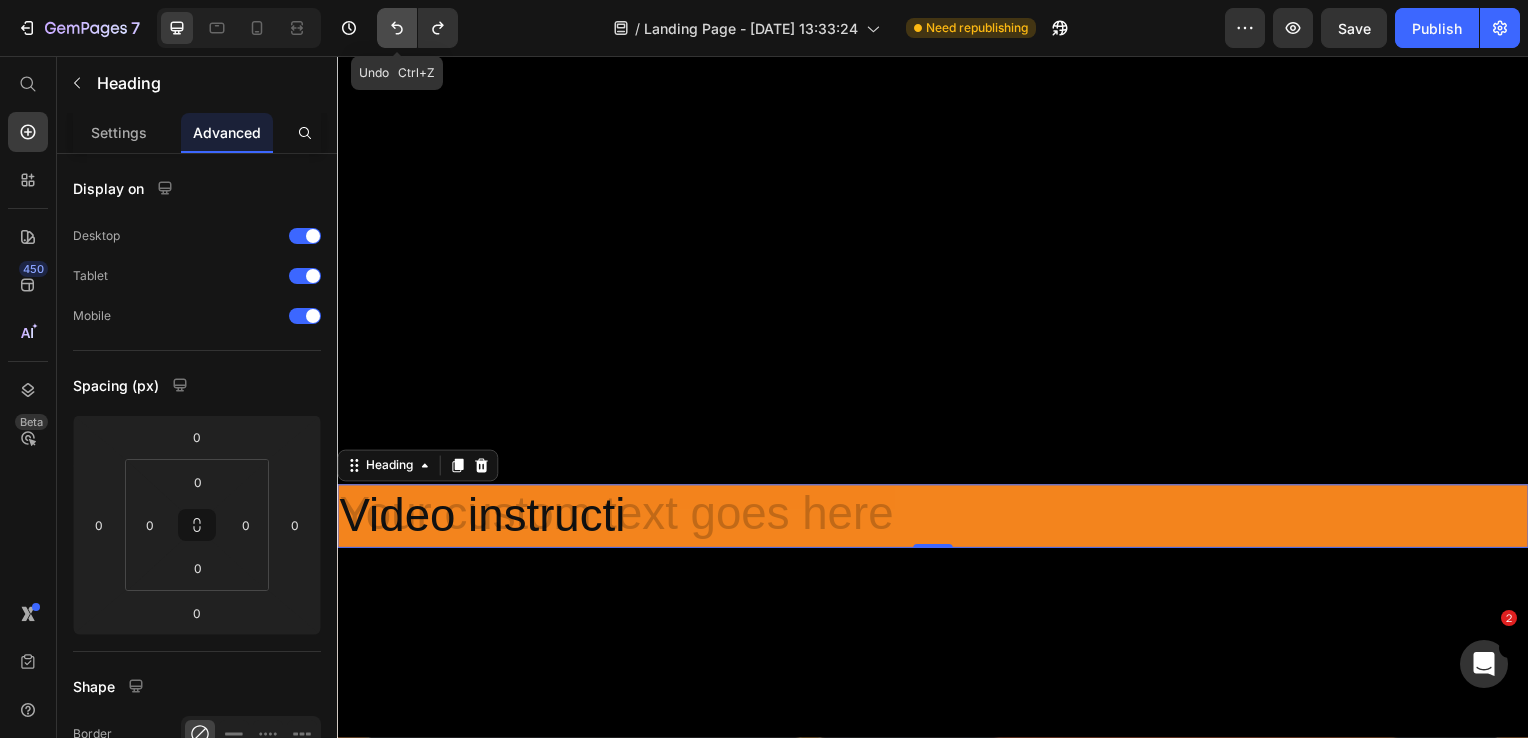 click 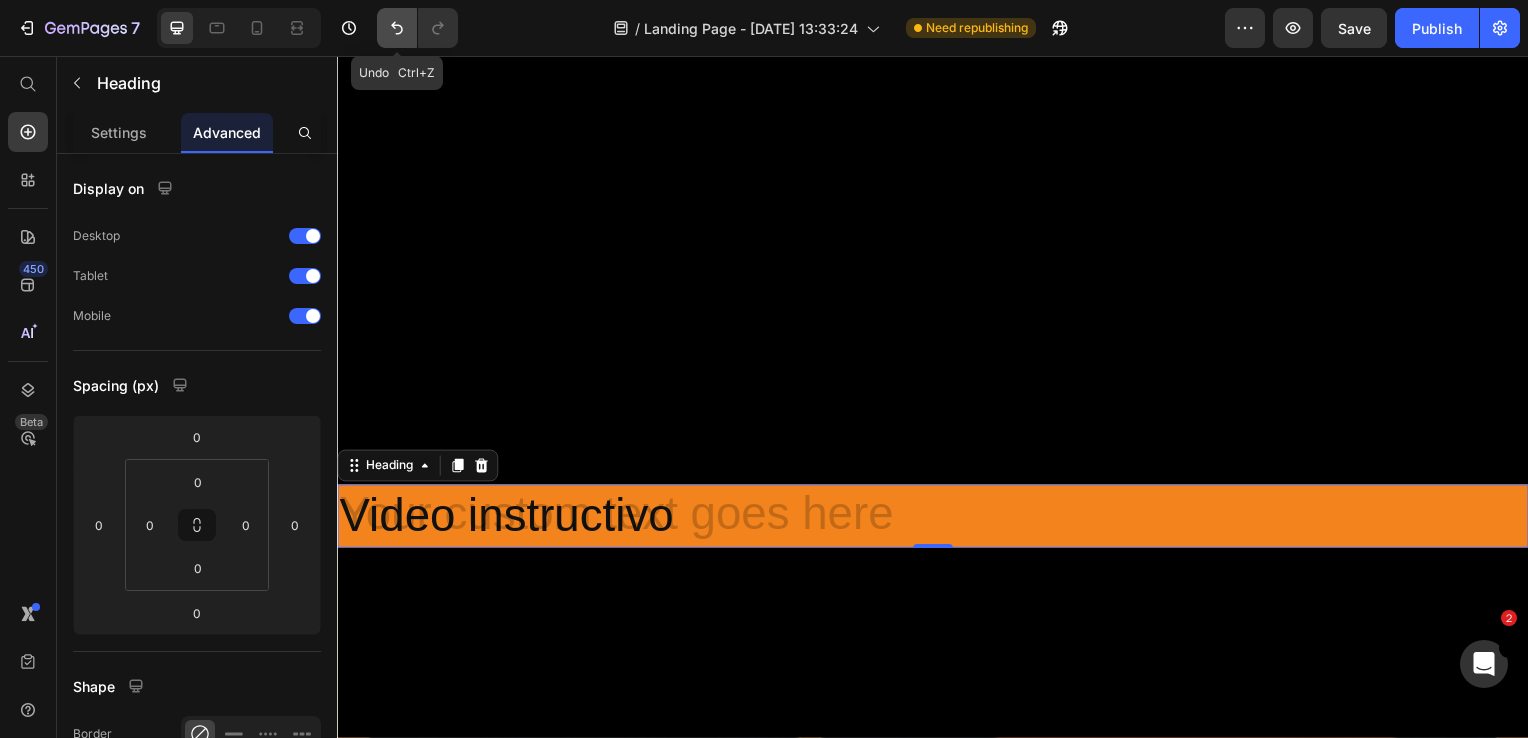 click 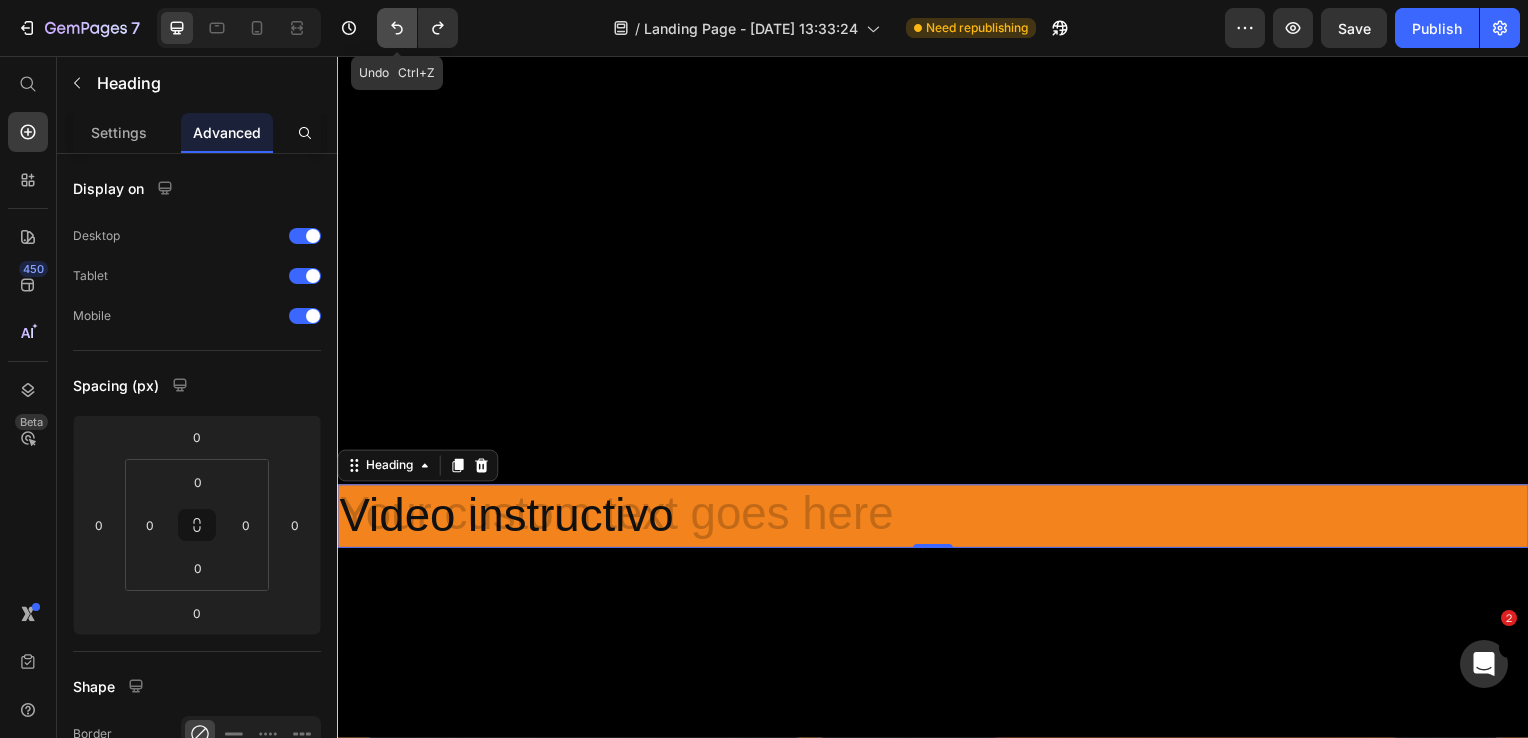 click 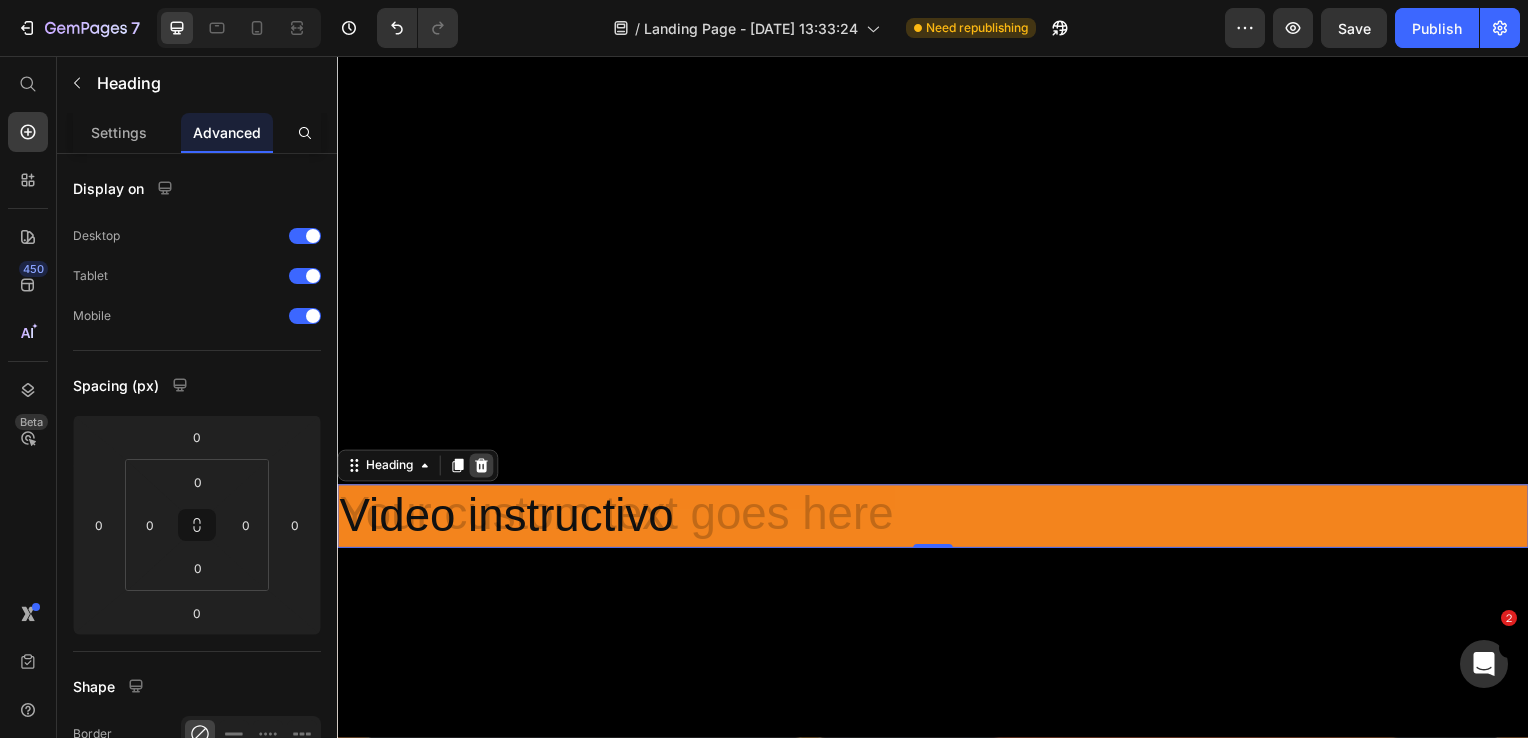 click 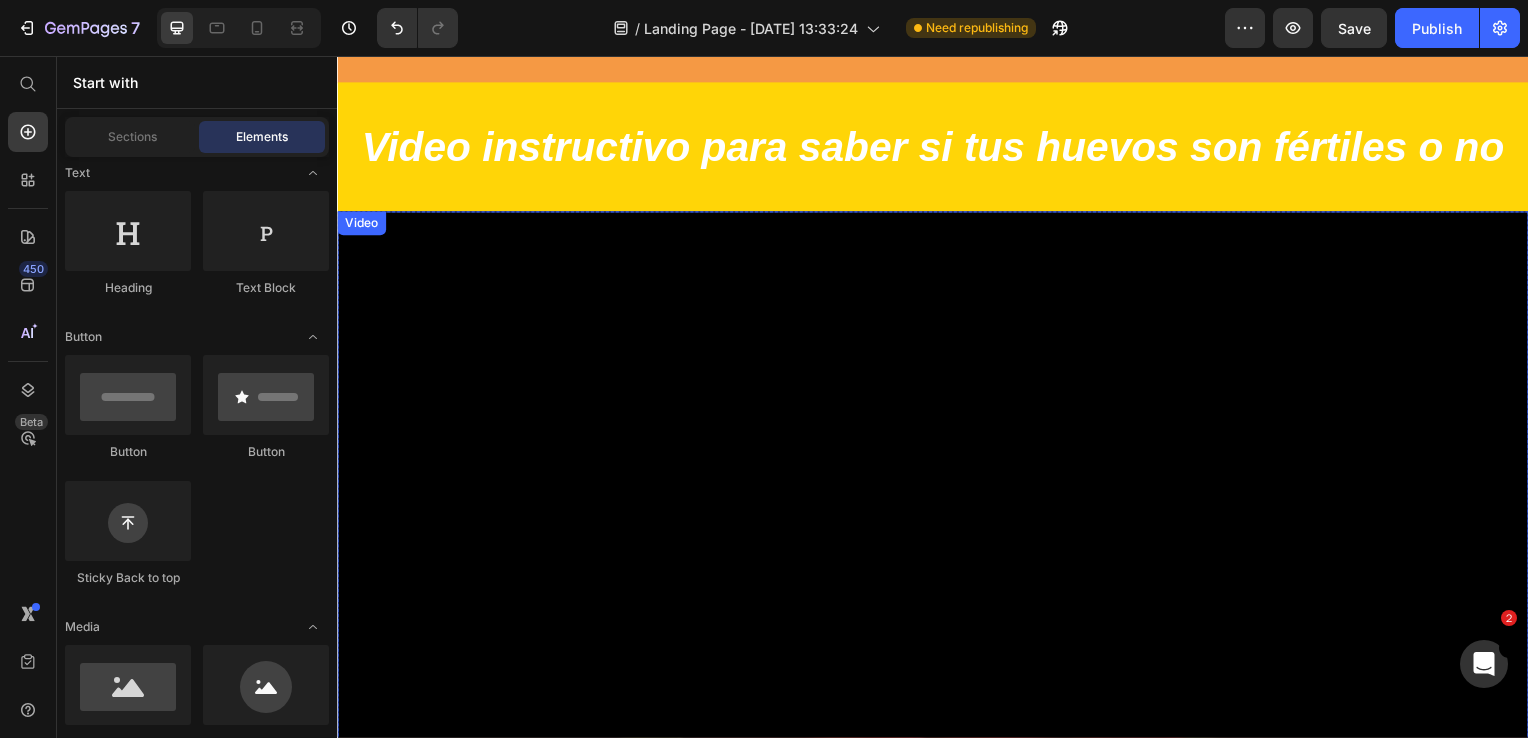 scroll, scrollTop: 6167, scrollLeft: 0, axis: vertical 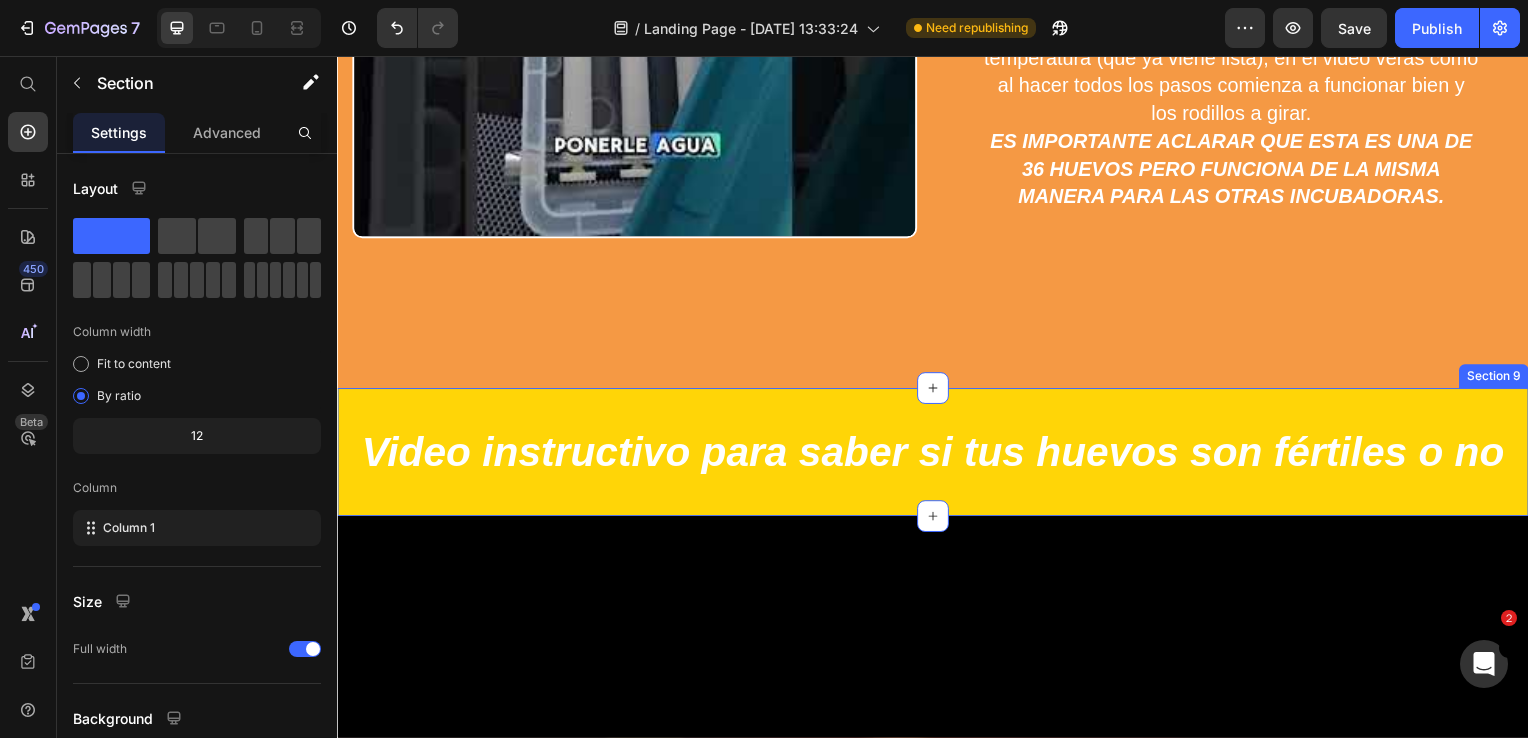 click on "Video instructivo para saber si tus huevos son fértiles o no Heading Section 9" at bounding box center [937, 456] 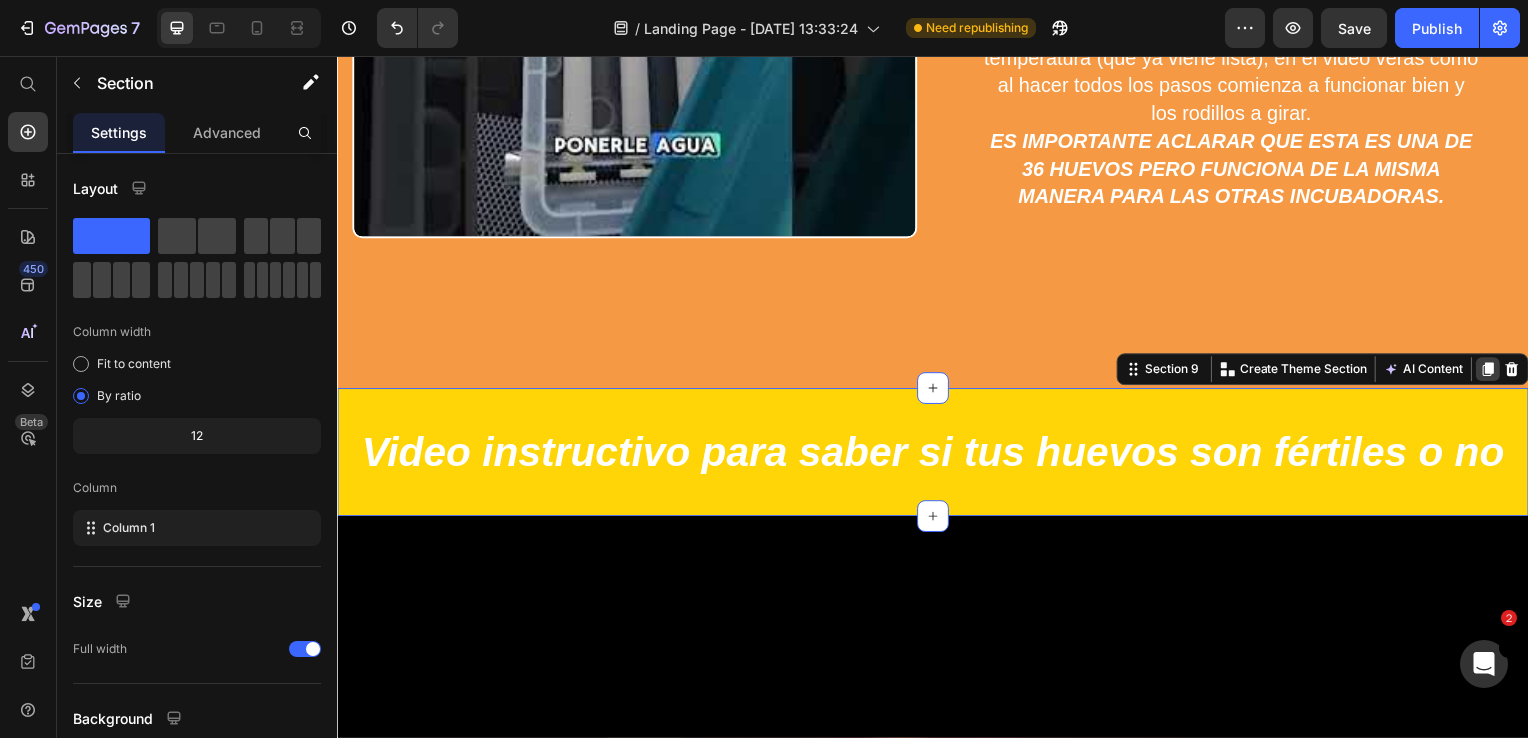 click 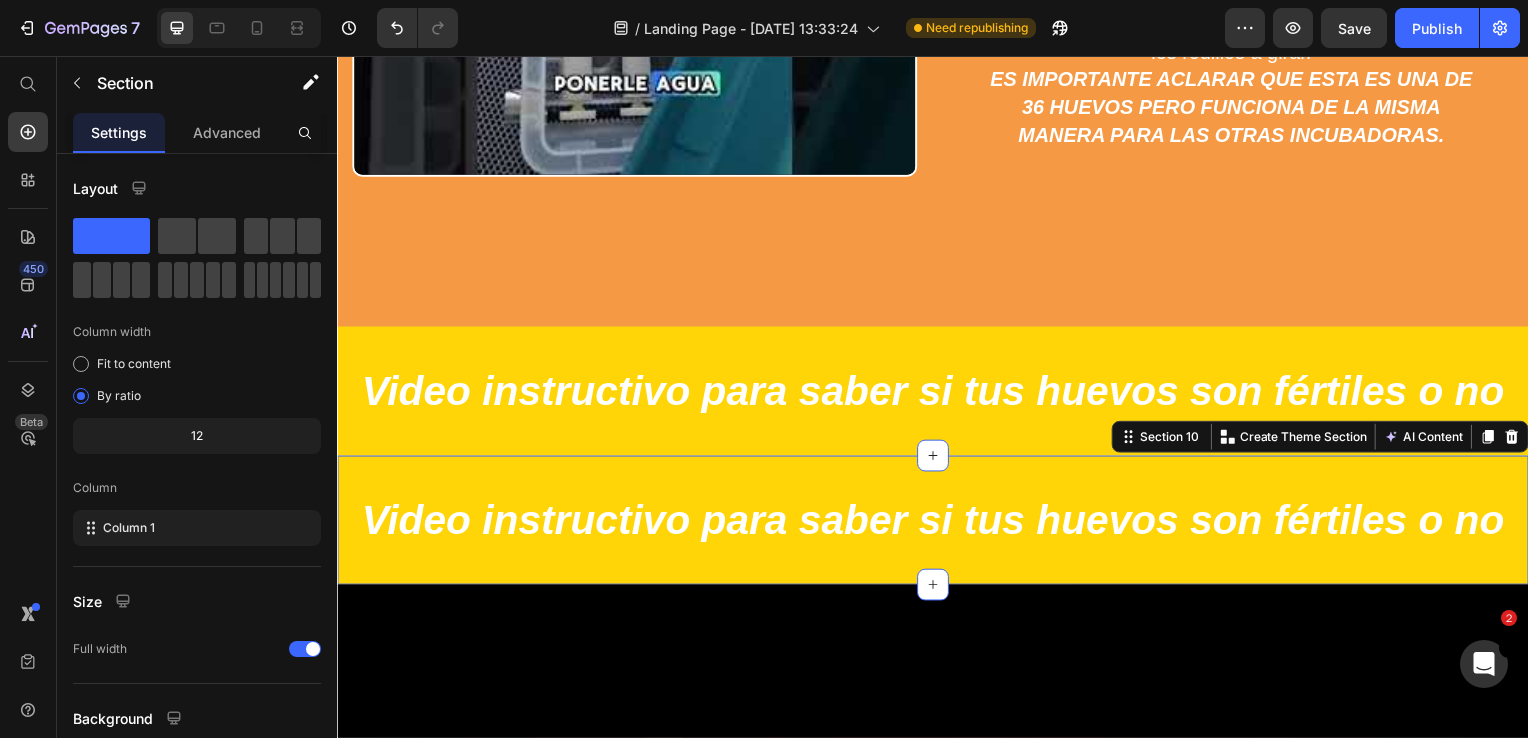 scroll, scrollTop: 6267, scrollLeft: 0, axis: vertical 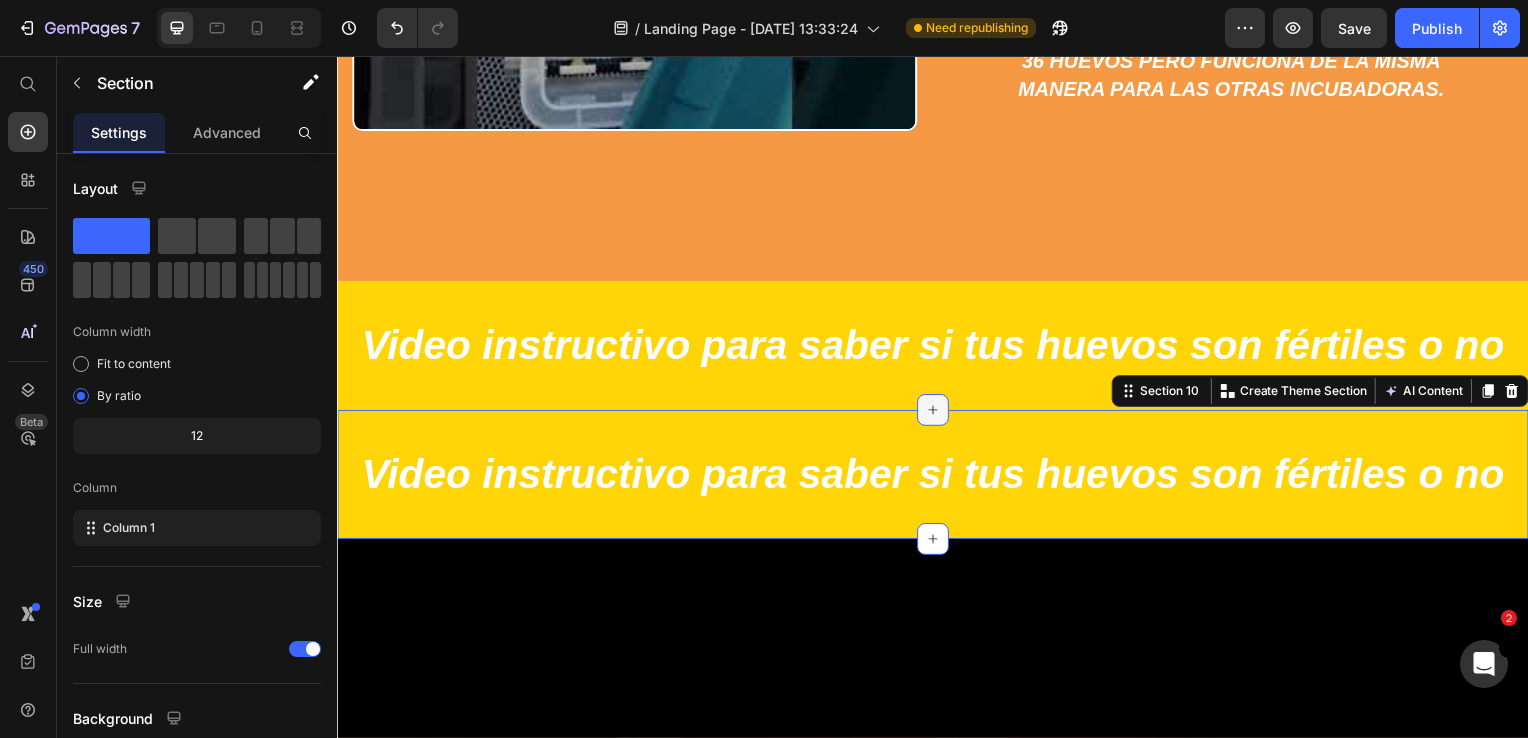 click 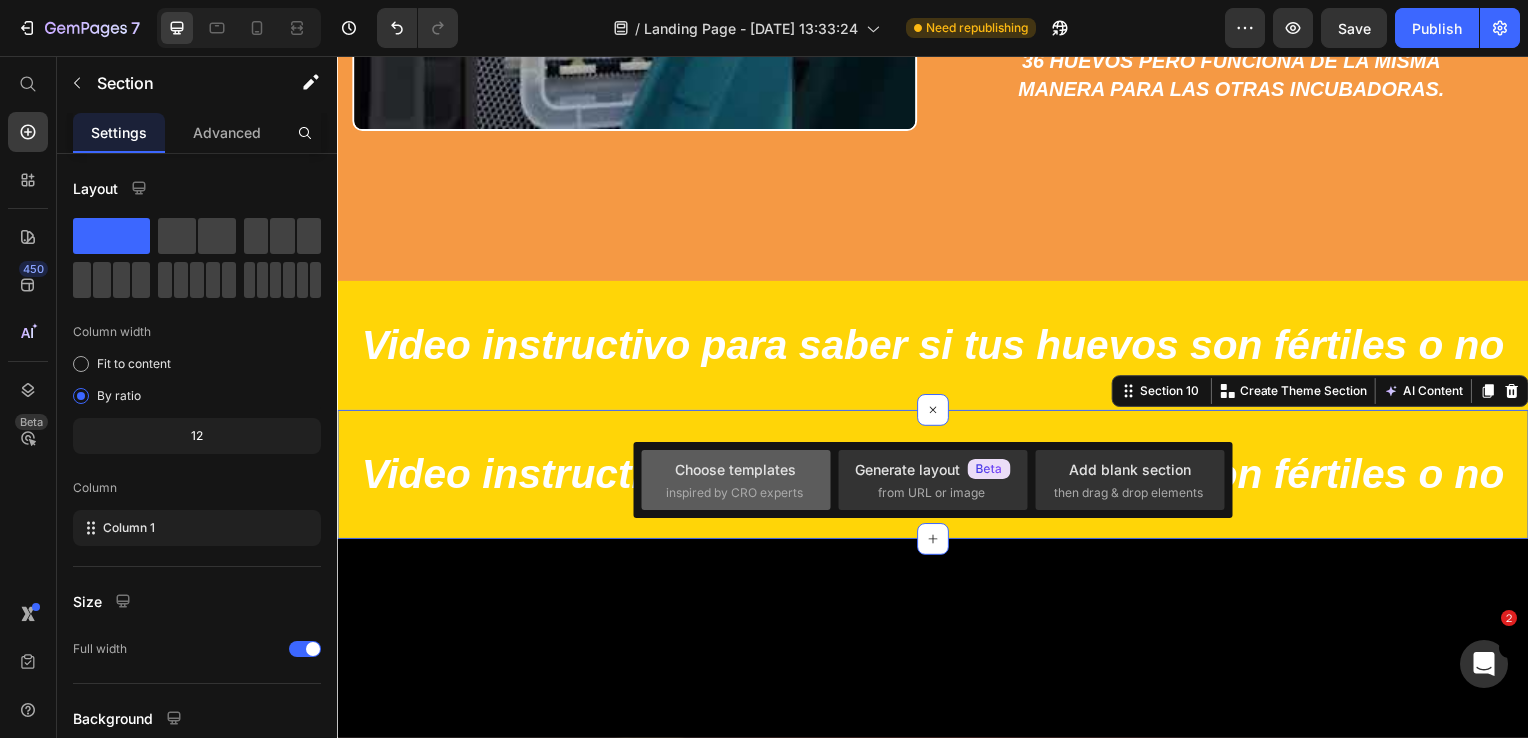 click on "Choose templates" at bounding box center [735, 469] 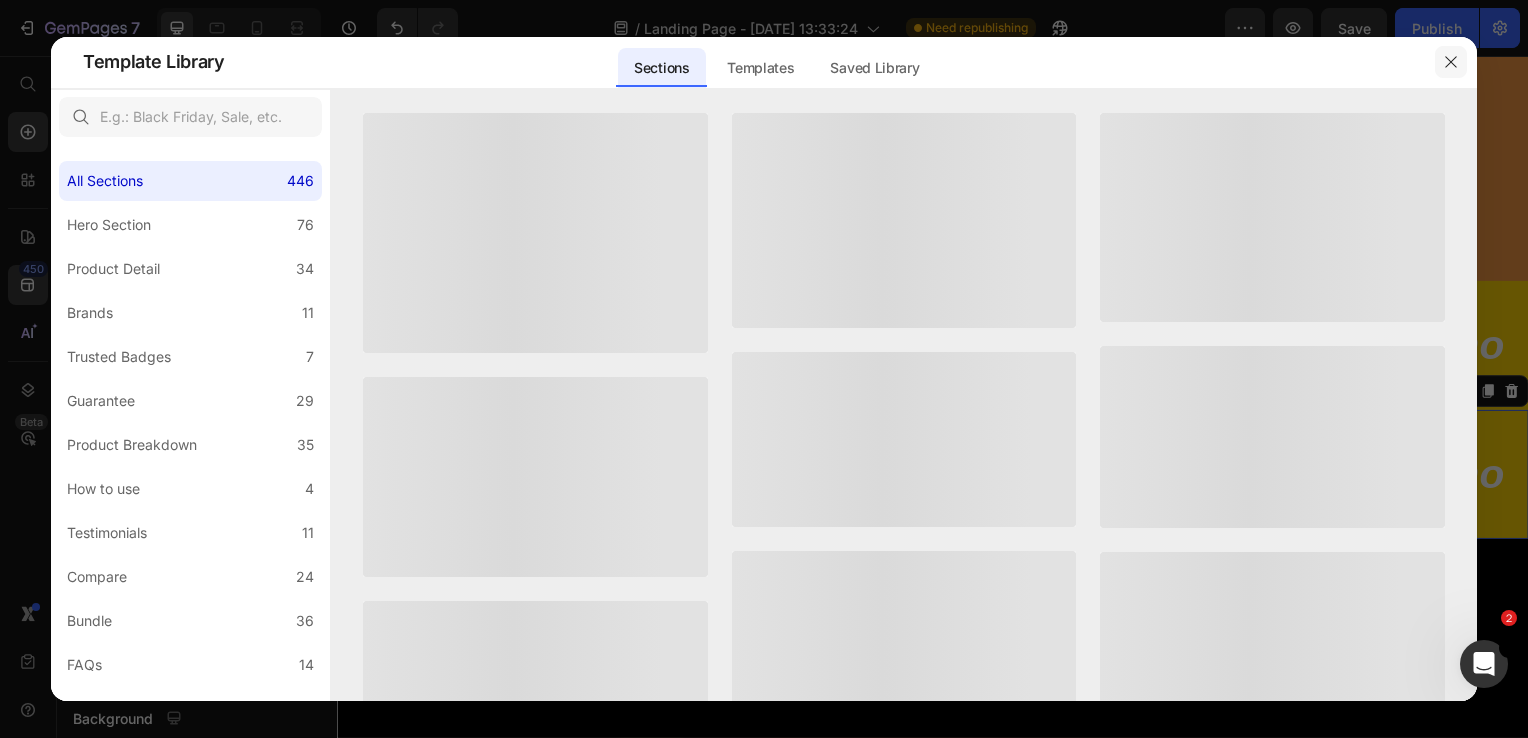 click at bounding box center [1451, 62] 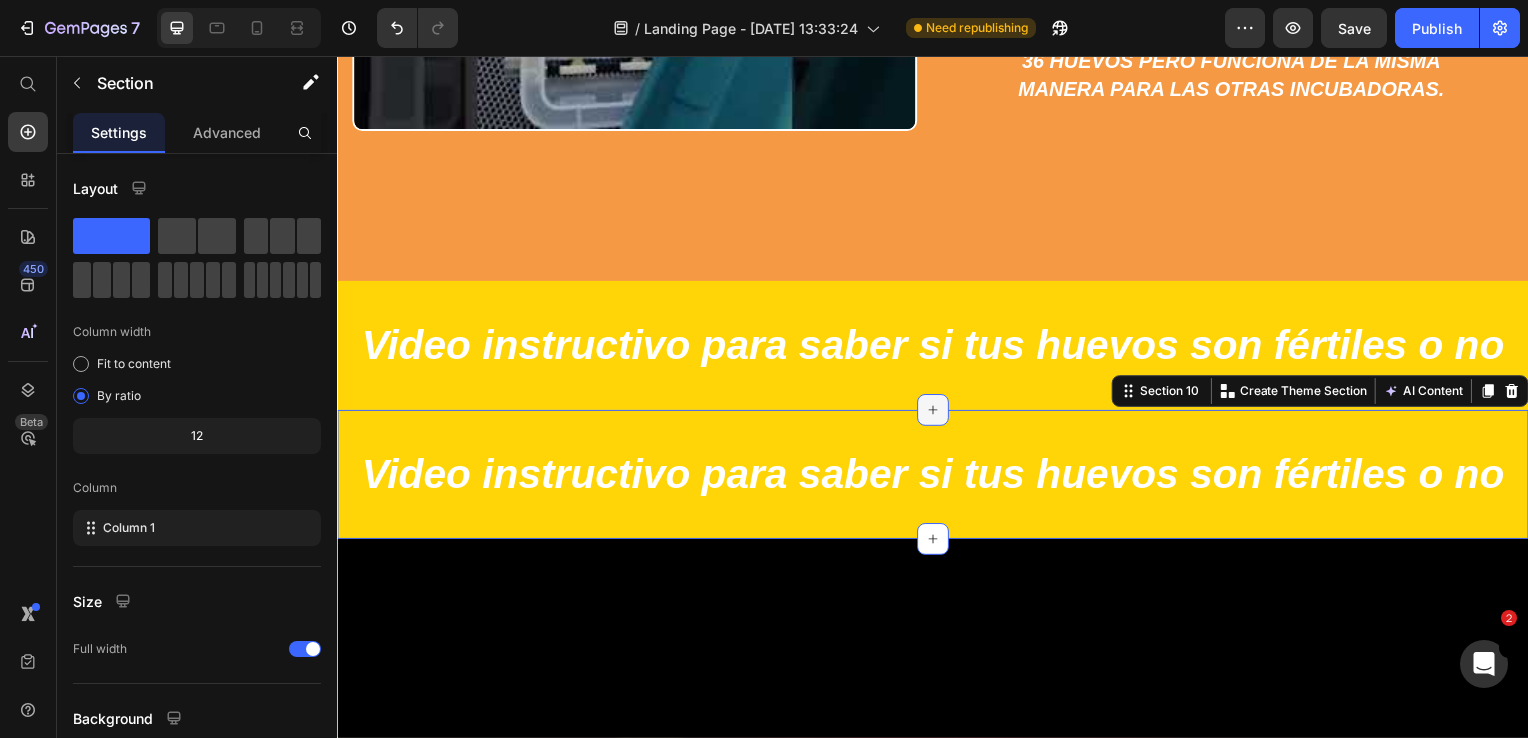 click 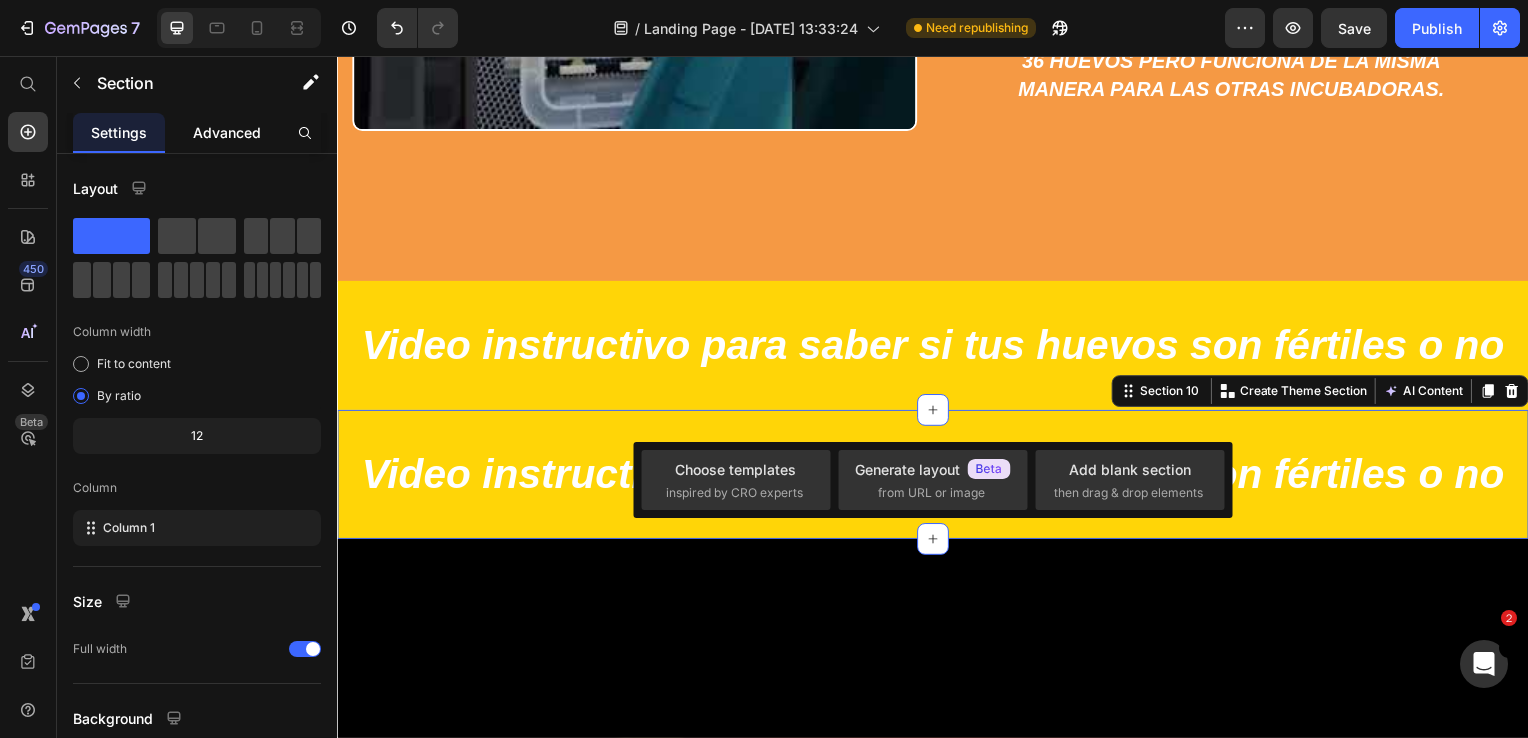 click on "Advanced" at bounding box center [227, 132] 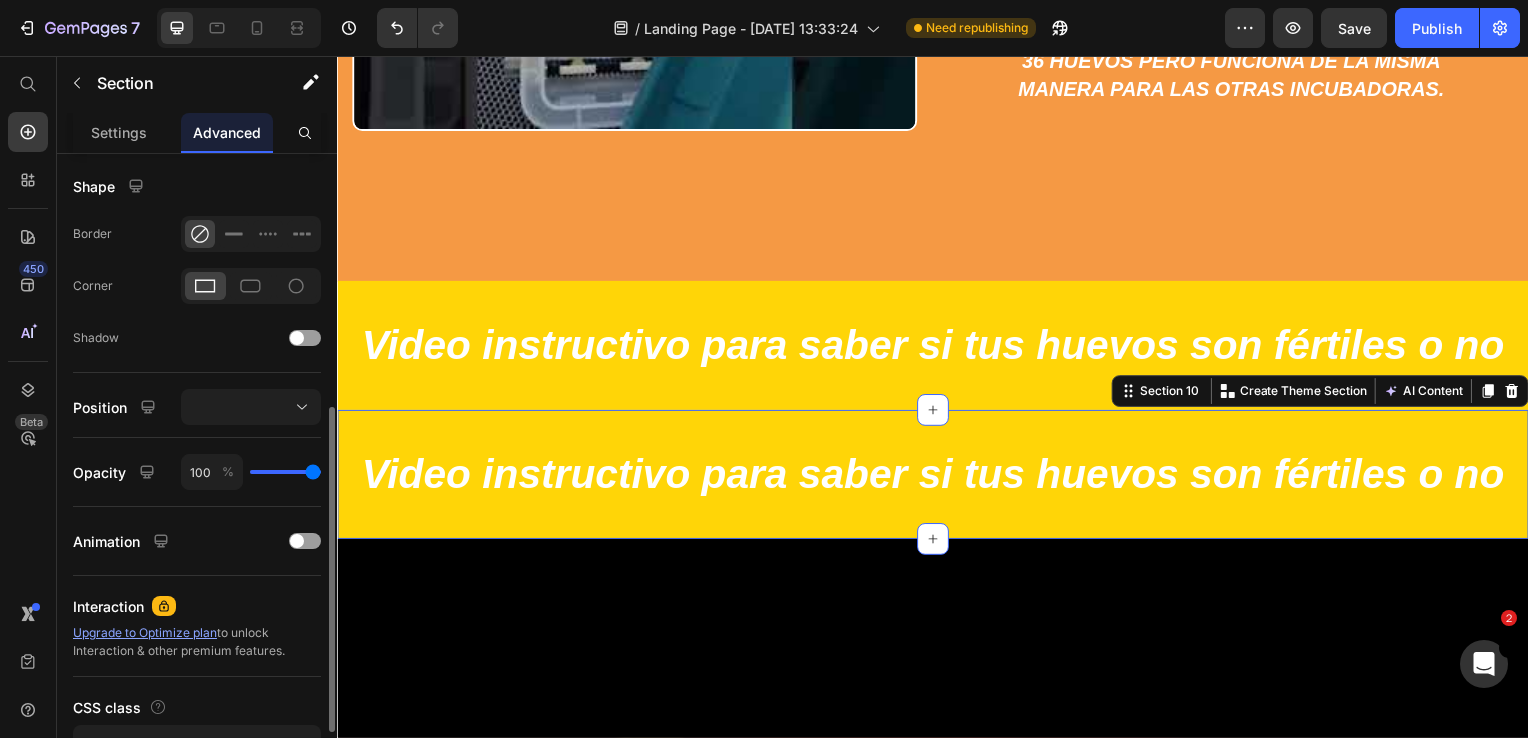scroll, scrollTop: 625, scrollLeft: 0, axis: vertical 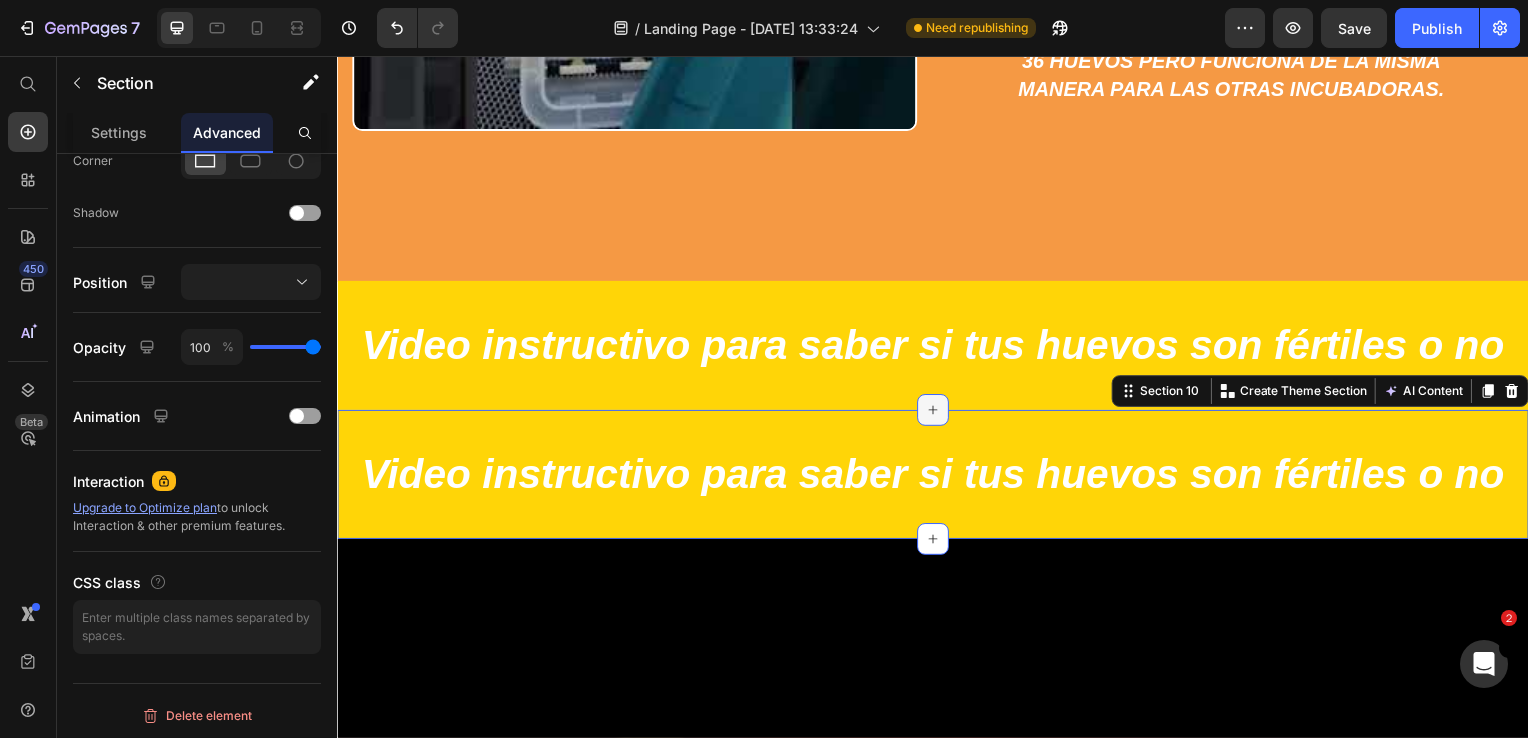 click at bounding box center (937, 413) 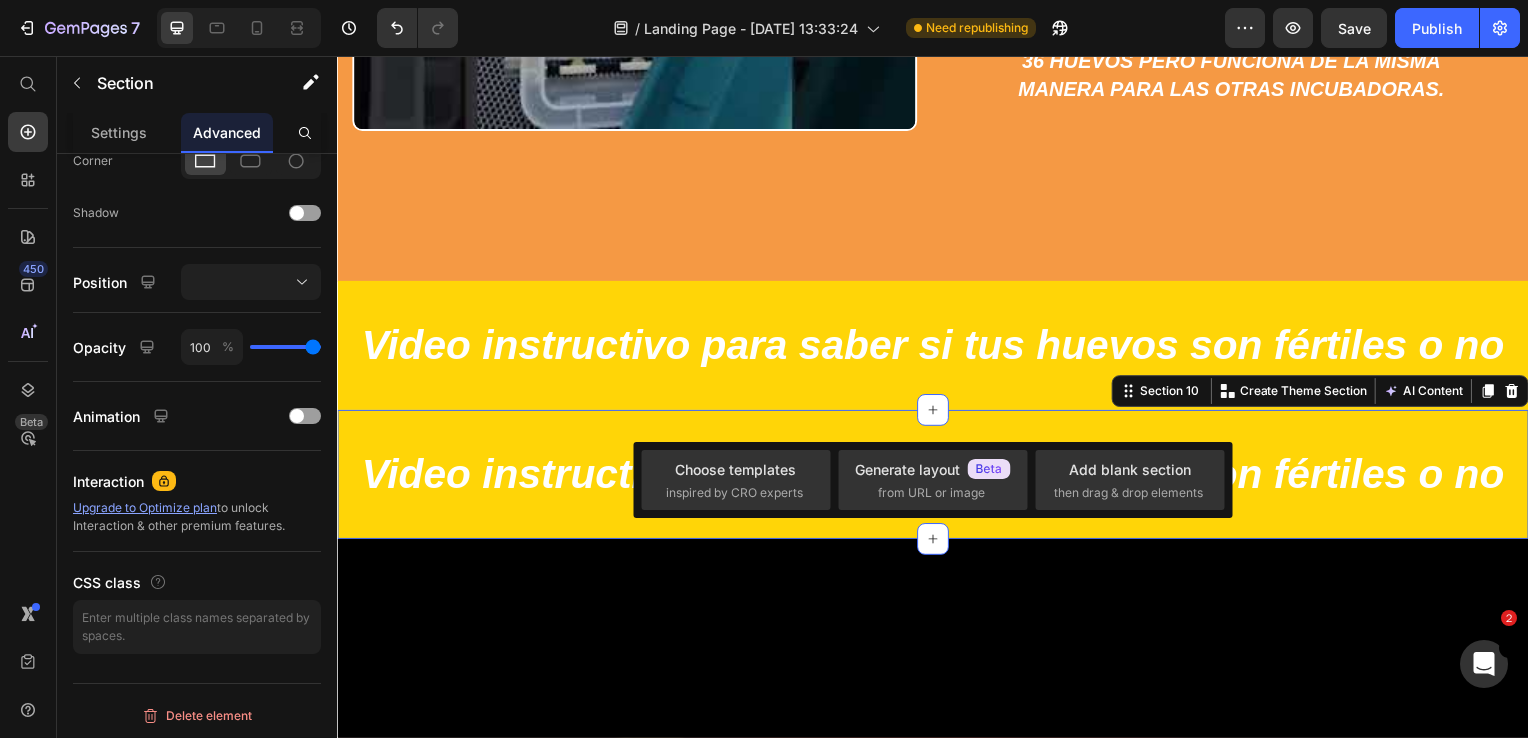 click on "Video instructivo para saber si tus huevos son fértiles o no Heading Section 10   Create Theme Section AI Content Write with GemAI What would you like to describe here? Tone and Voice Persuasive Product Mini rastreador GPS Localizador de voz GMS/GPS Show more Generate" at bounding box center (937, 478) 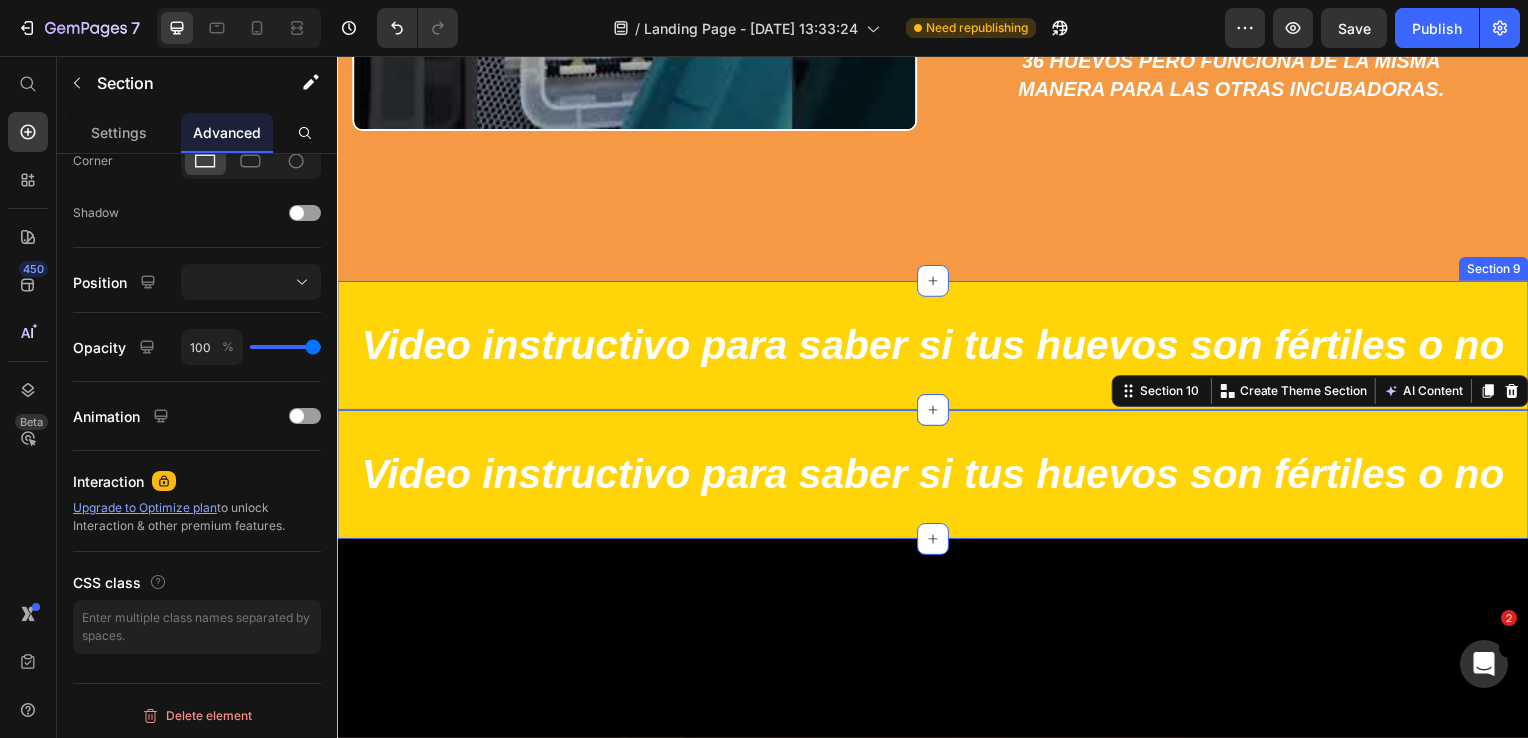 click on "Video instructivo para saber si tus huevos son fértiles o no Heading Section 9" at bounding box center (937, 348) 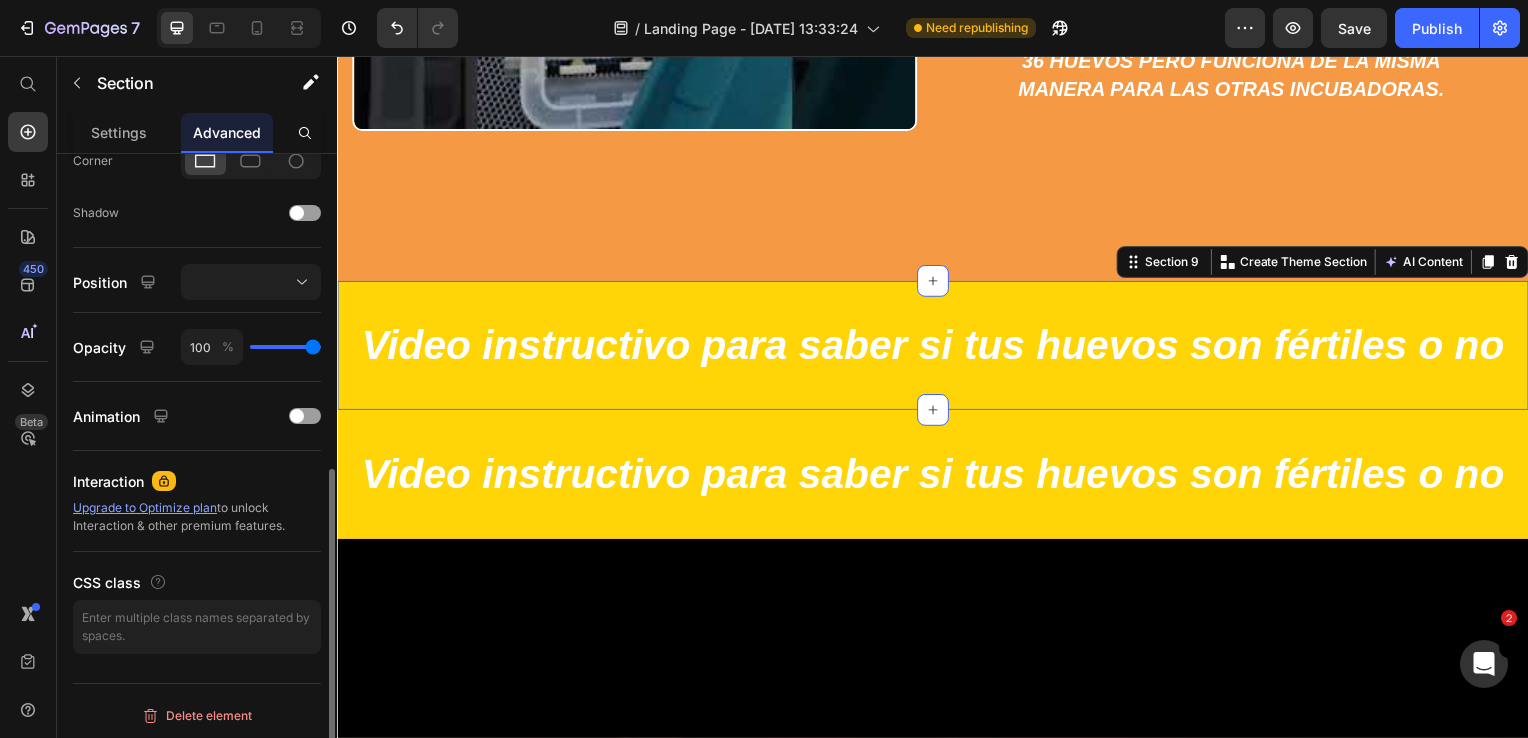 scroll, scrollTop: 624, scrollLeft: 0, axis: vertical 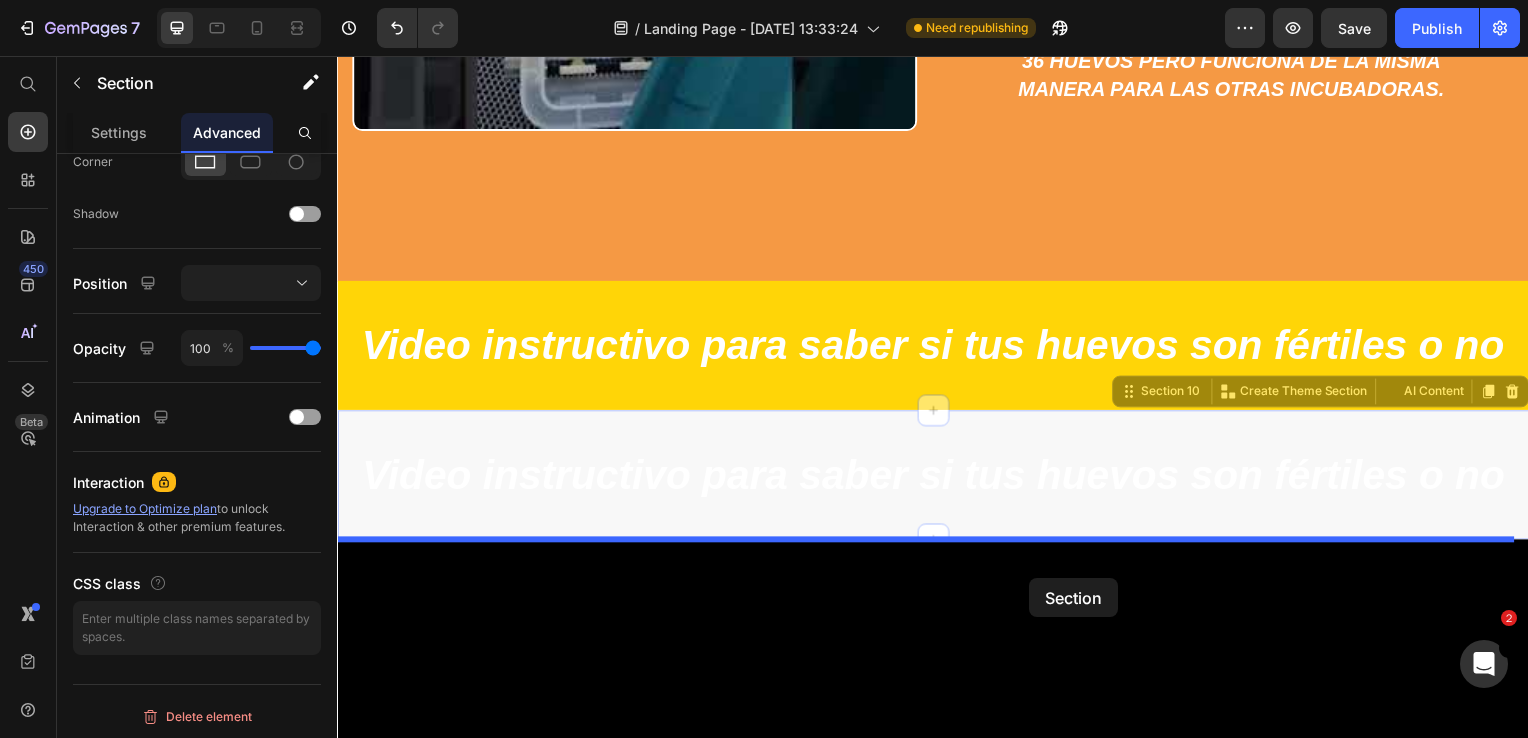 drag, startPoint x: 1052, startPoint y: 417, endPoint x: 1034, endPoint y: 582, distance: 165.97891 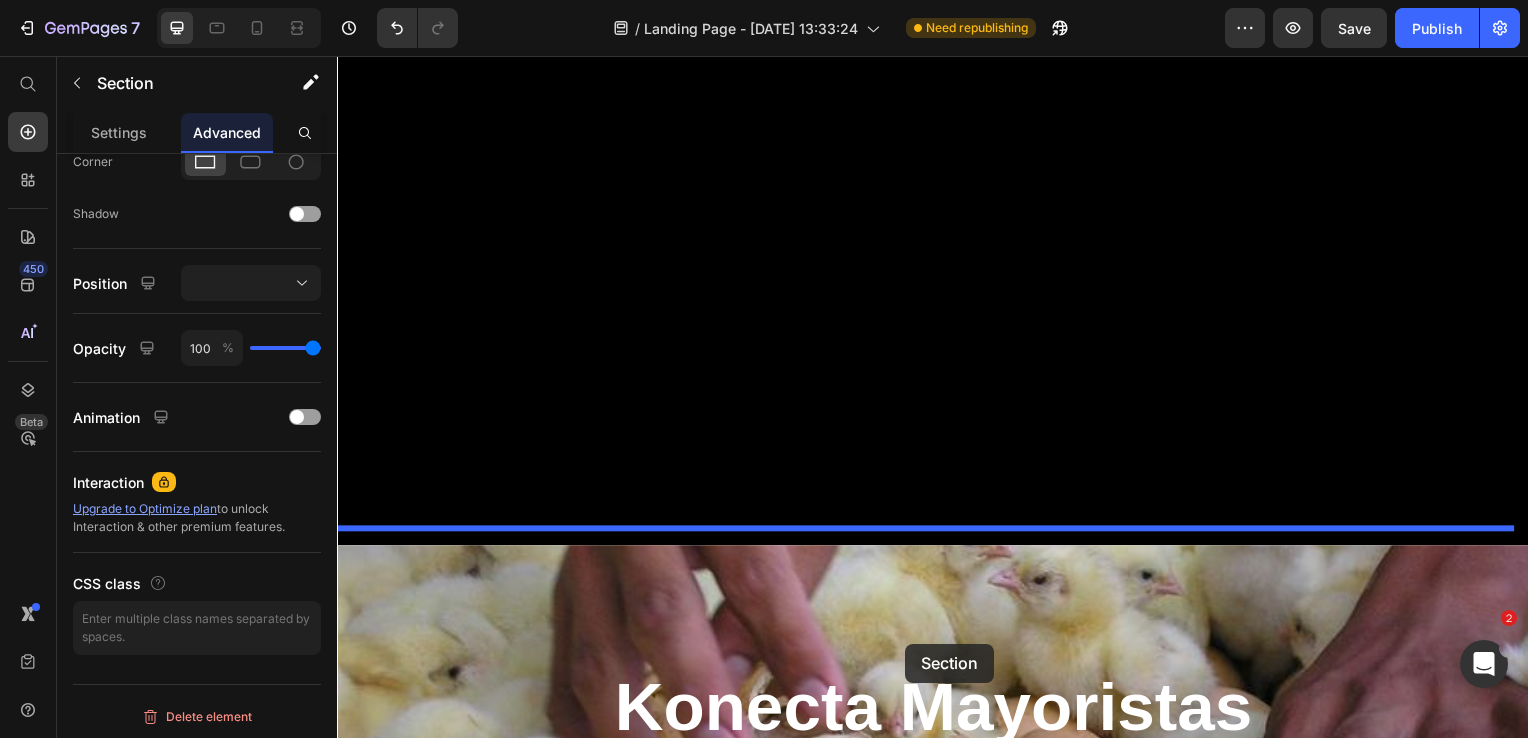 scroll, scrollTop: 7767, scrollLeft: 0, axis: vertical 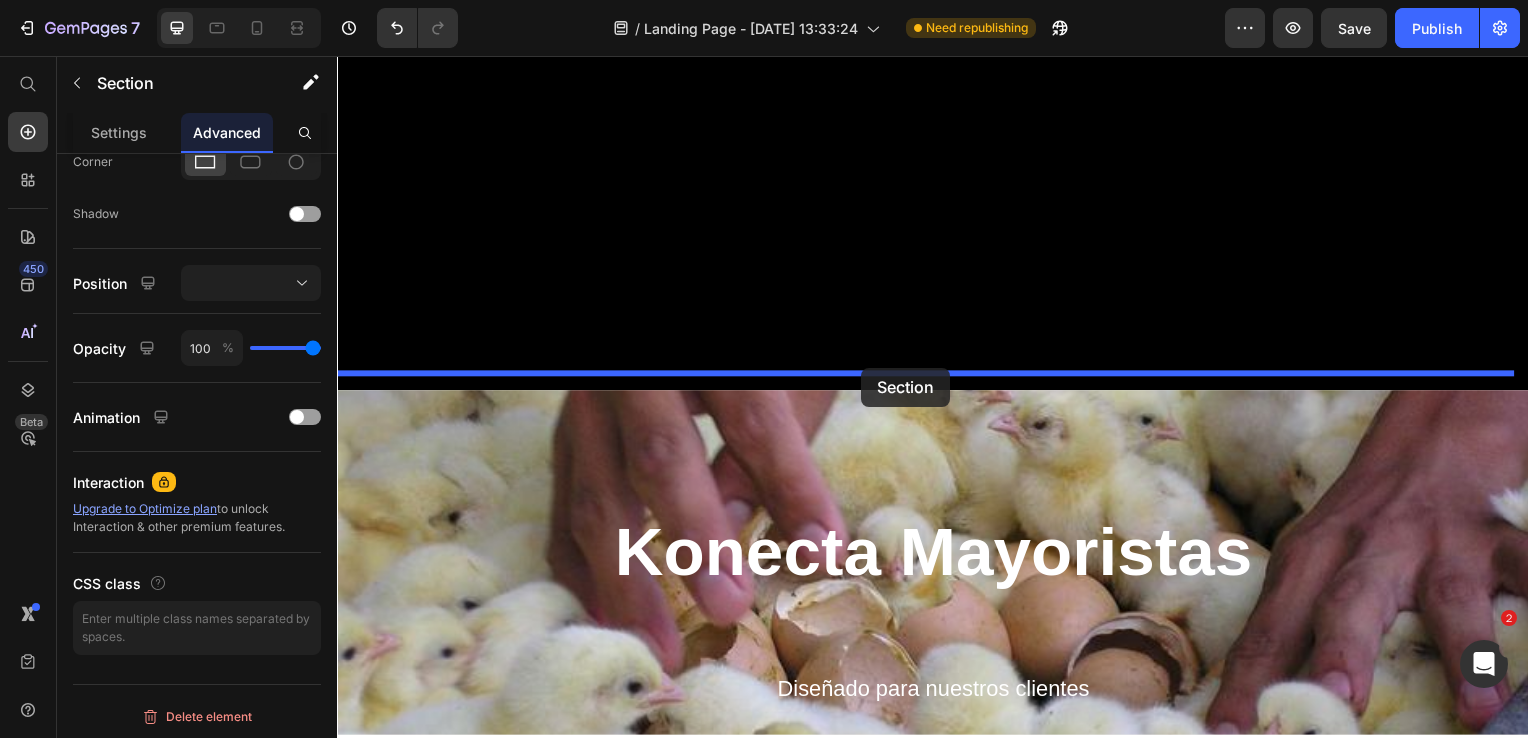 drag, startPoint x: 980, startPoint y: 433, endPoint x: 865, endPoint y: 370, distance: 131.1259 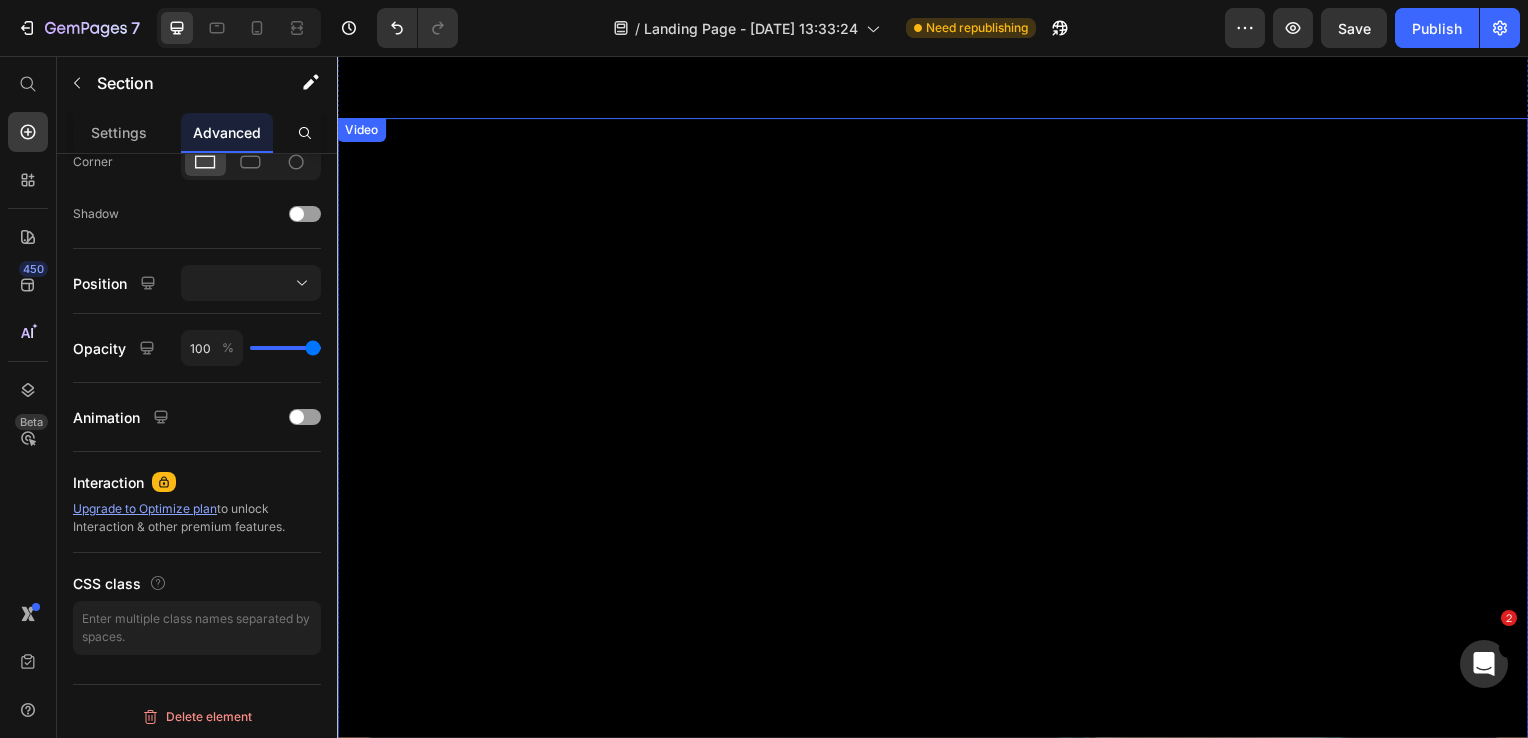 scroll, scrollTop: 7536, scrollLeft: 0, axis: vertical 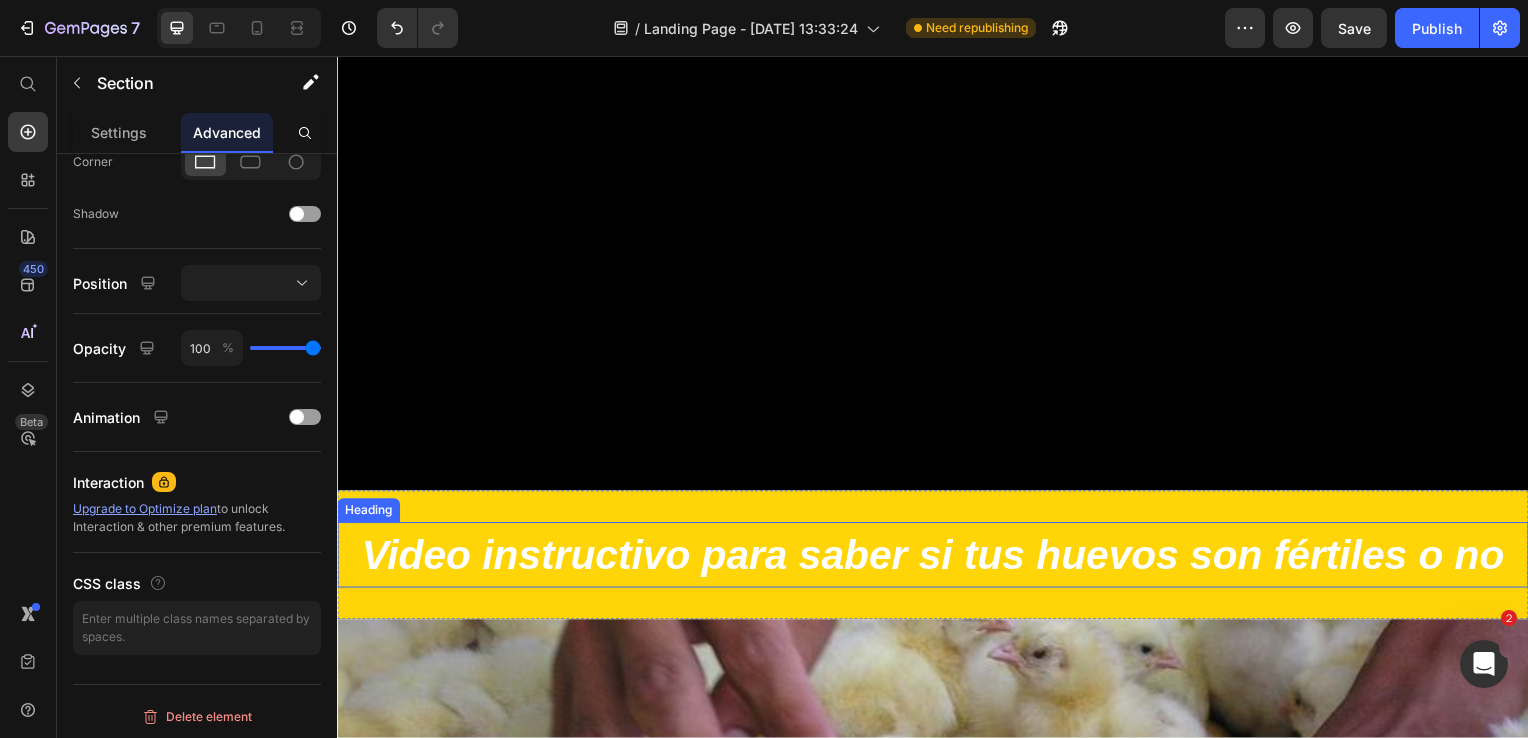 click on "Video instructivo para saber si tus huevos son fértiles o no" at bounding box center (936, 559) 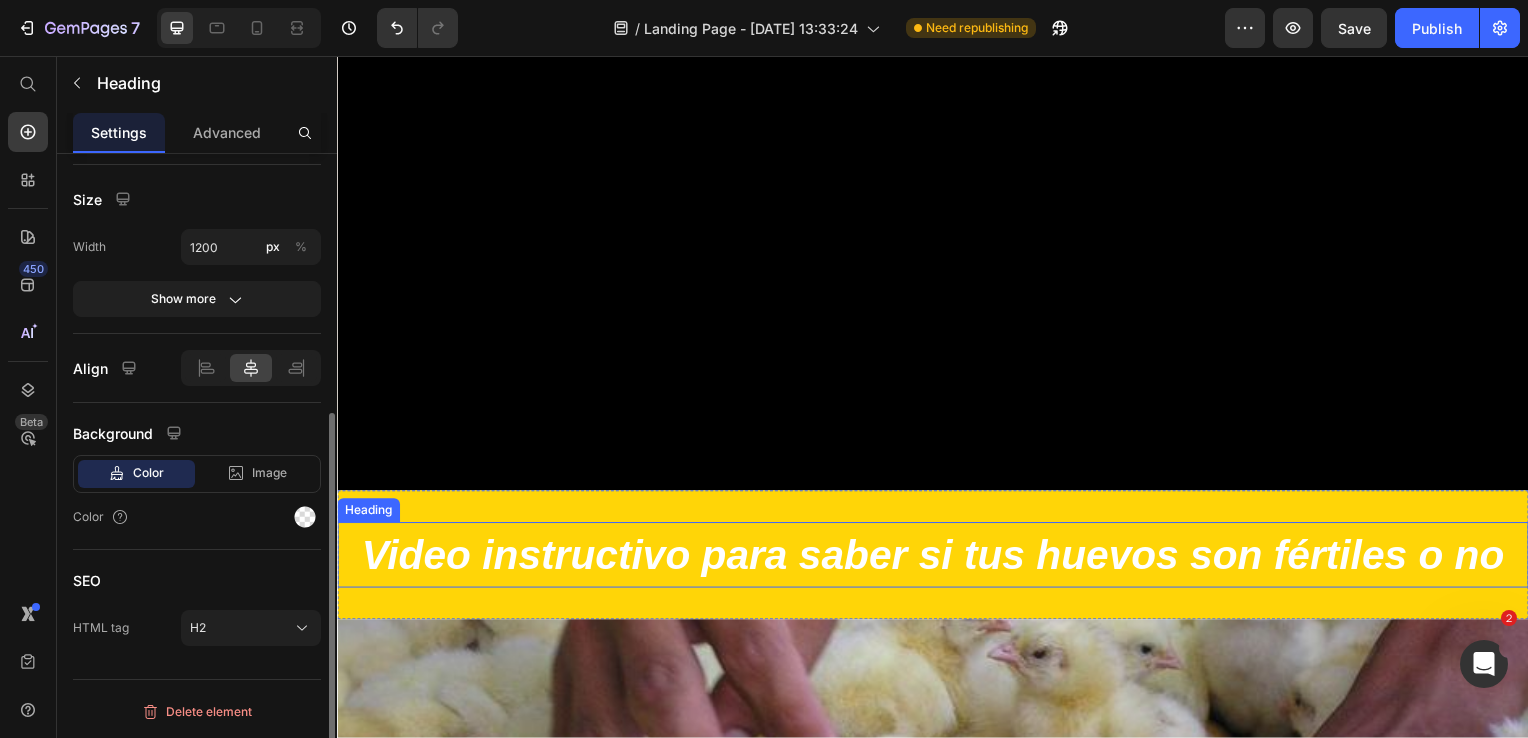 scroll, scrollTop: 0, scrollLeft: 0, axis: both 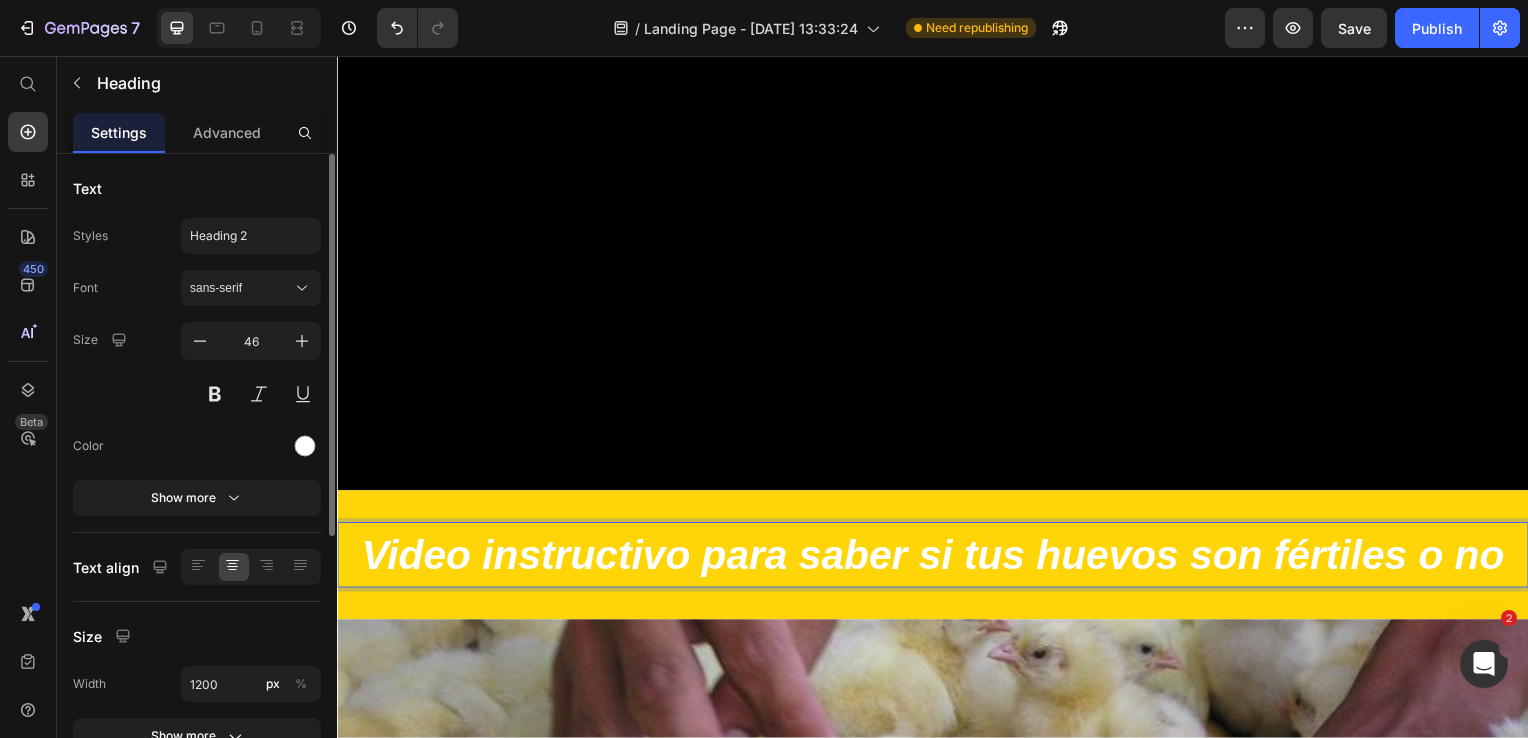 click on "Video instructivo para saber si tus huevos son fértiles o no" at bounding box center [936, 559] 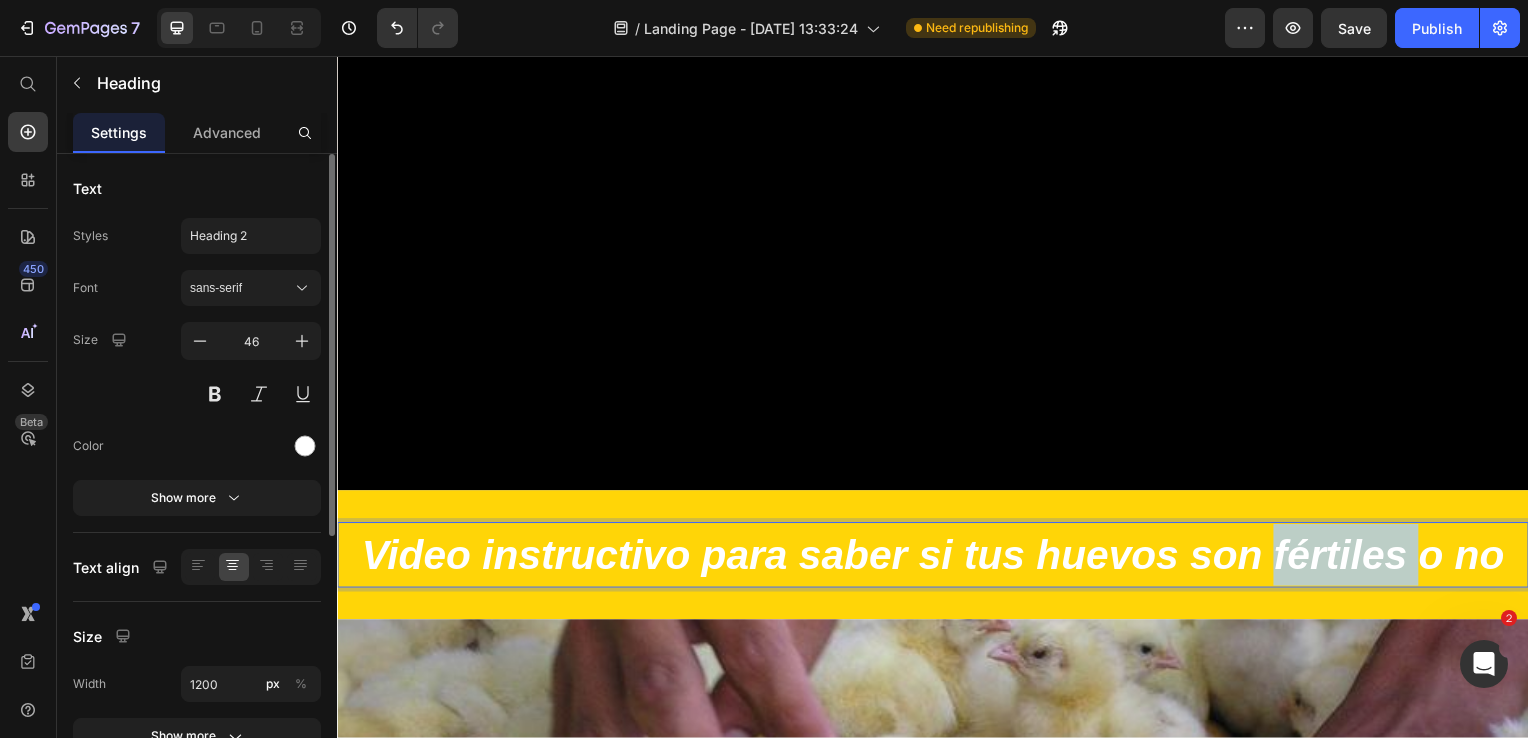 click on "Video instructivo para saber si tus huevos son fértiles o no" at bounding box center [936, 559] 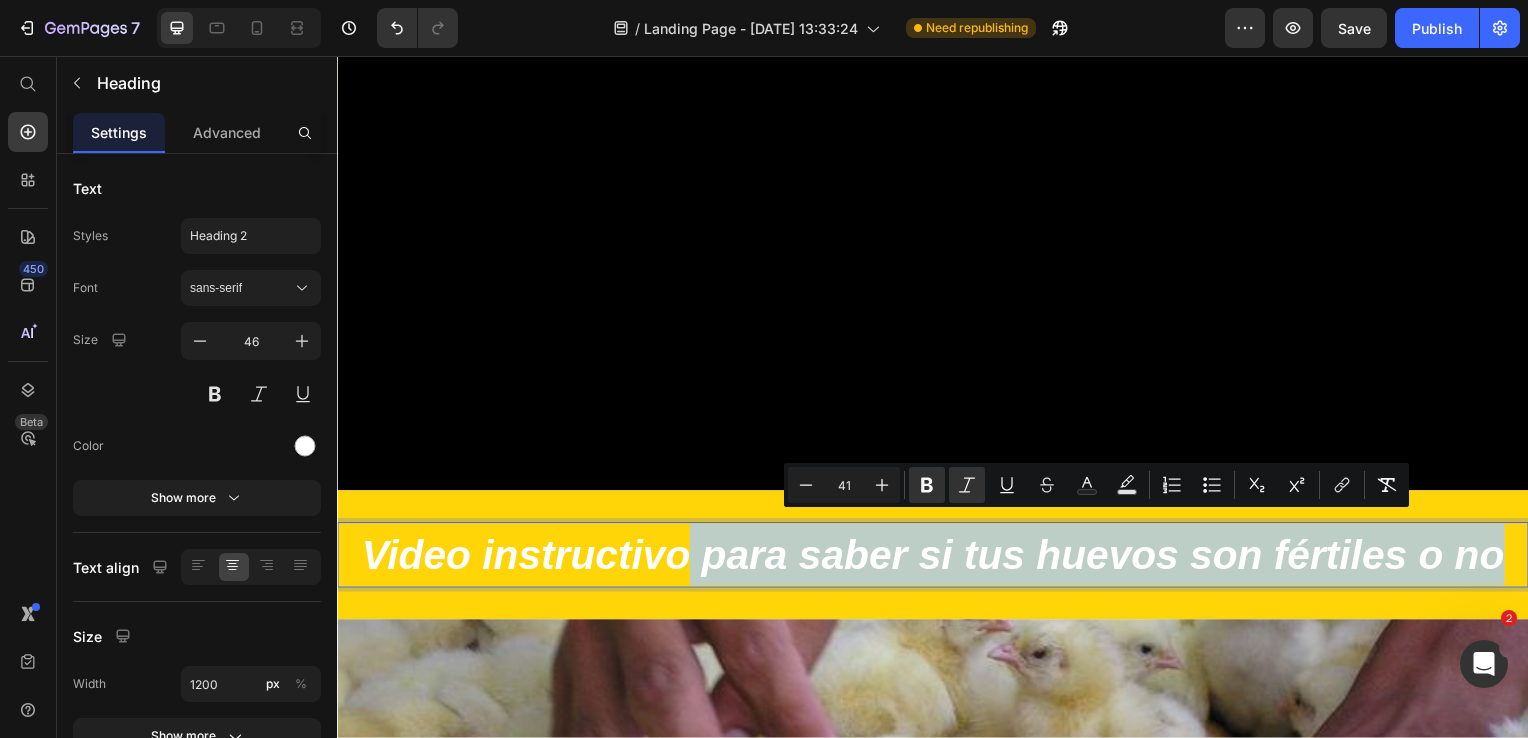 drag, startPoint x: 1494, startPoint y: 549, endPoint x: 689, endPoint y: 531, distance: 805.20123 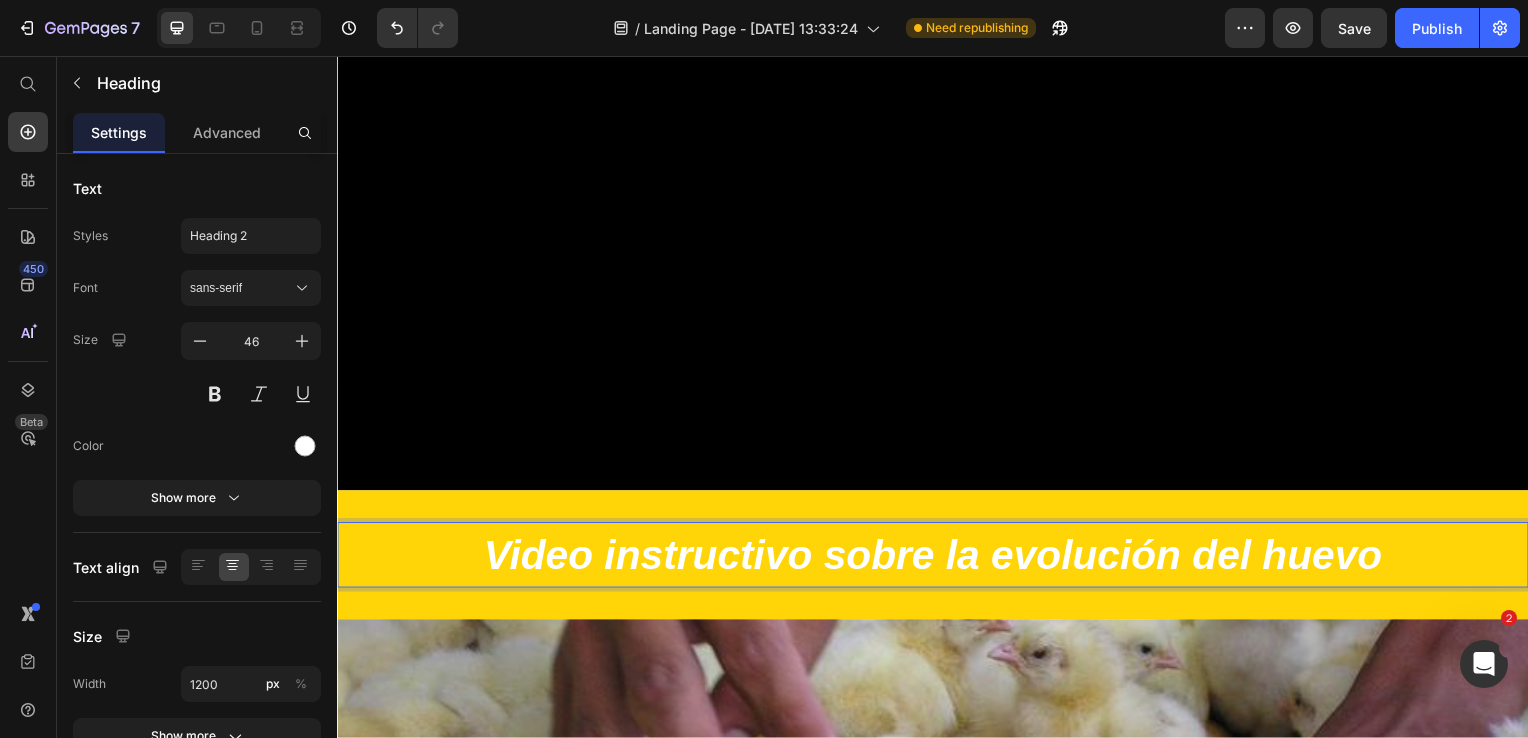 click on "Video instructivo sobre la evolución del huevo" at bounding box center [936, 559] 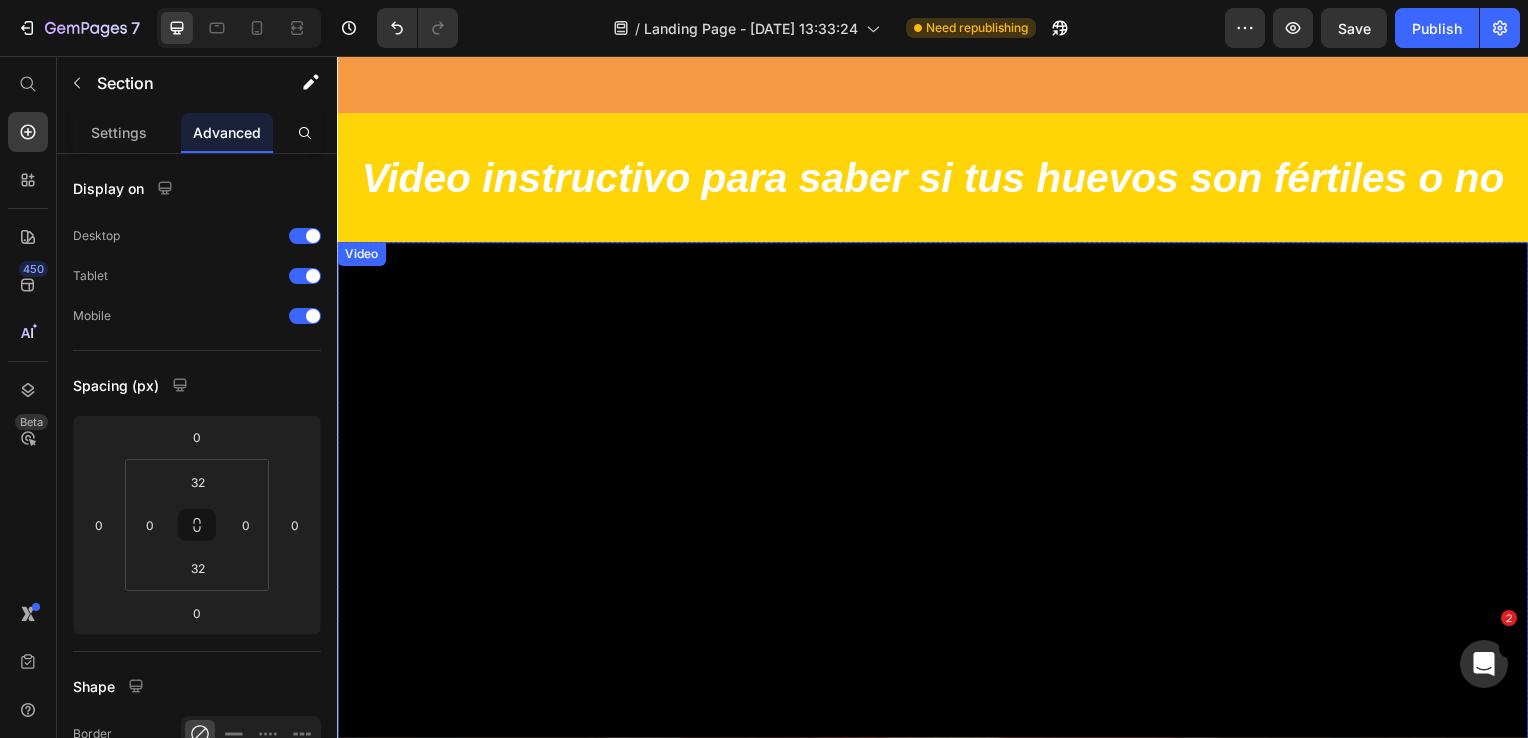 scroll, scrollTop: 6236, scrollLeft: 0, axis: vertical 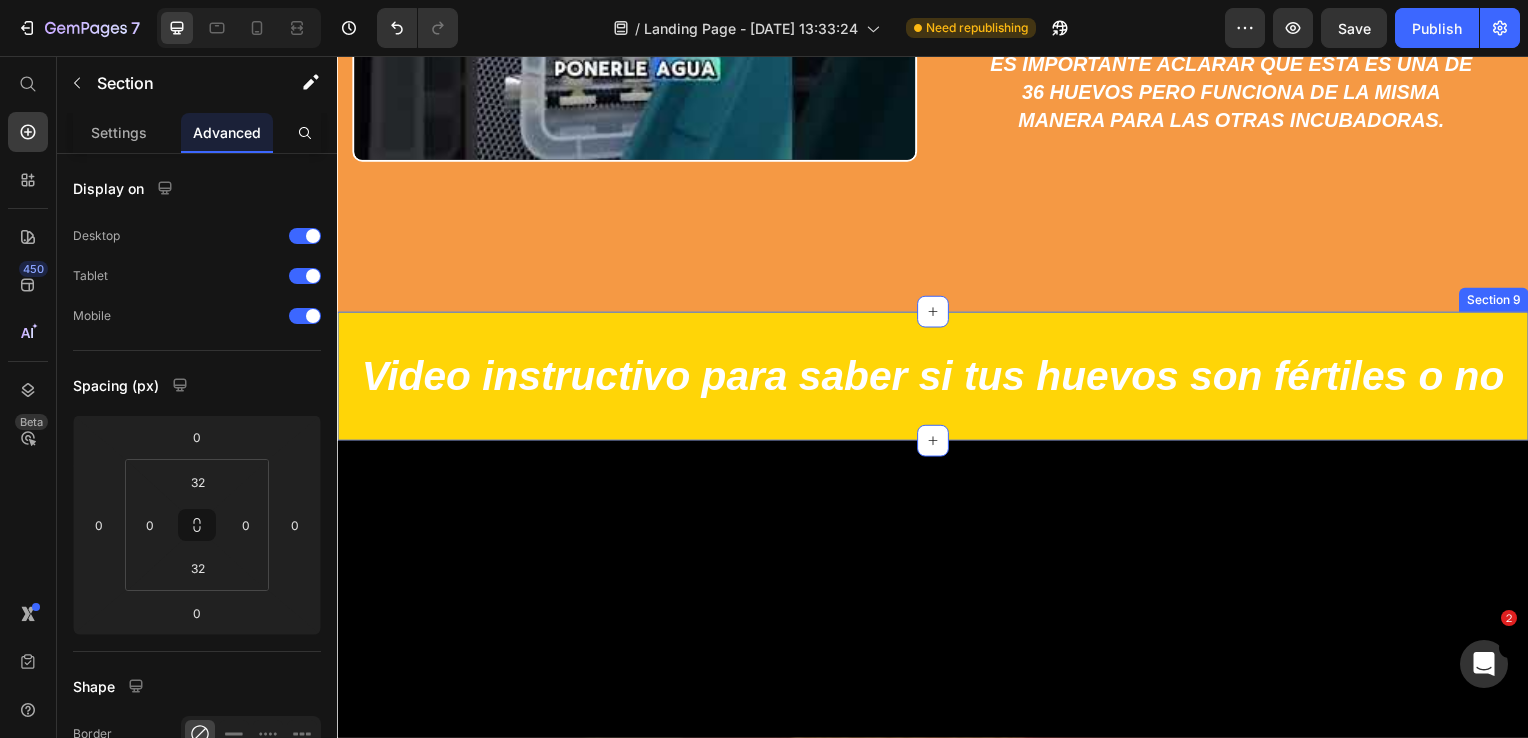 click on "Video instructivo para saber si tus huevos son fértiles o no Heading Section 9" at bounding box center (937, 379) 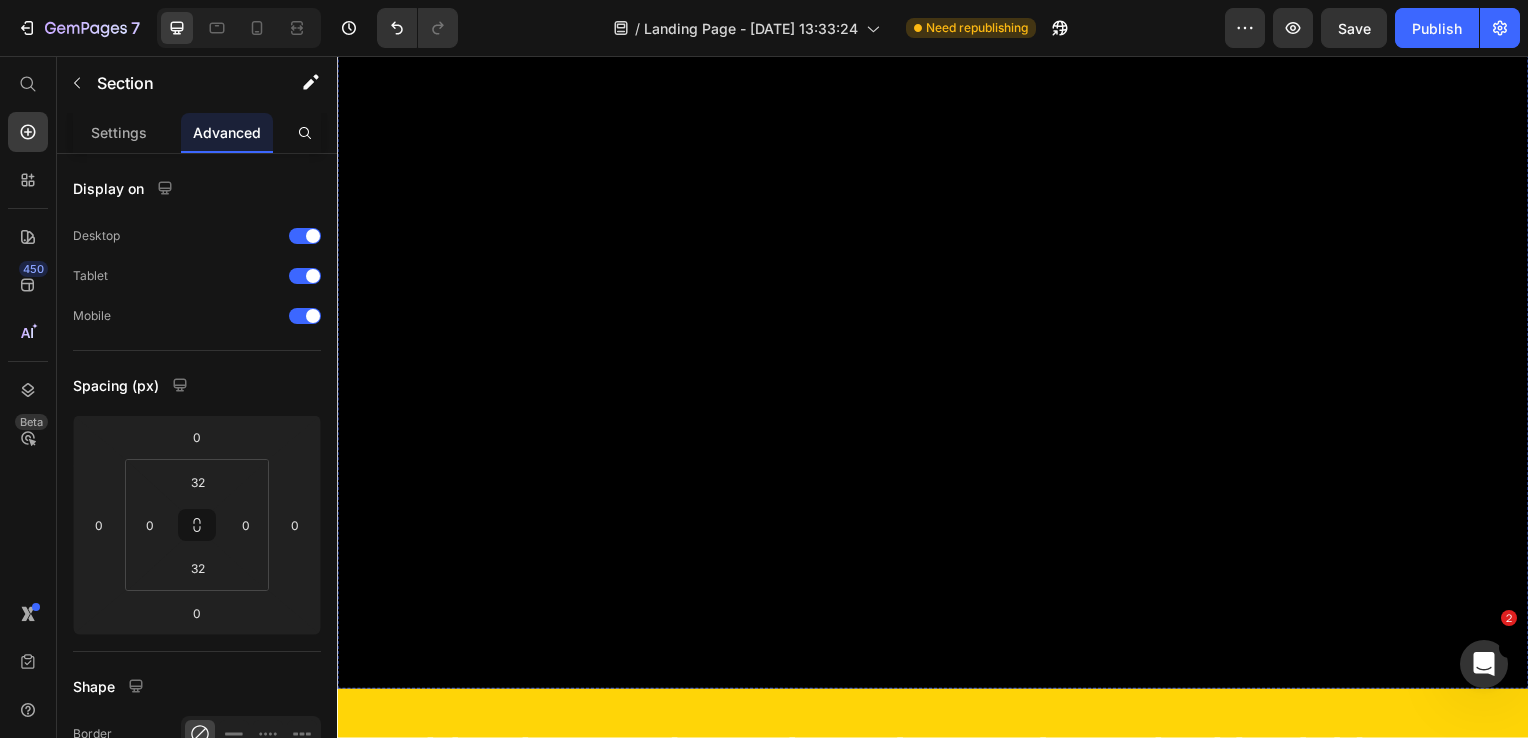 scroll, scrollTop: 7736, scrollLeft: 0, axis: vertical 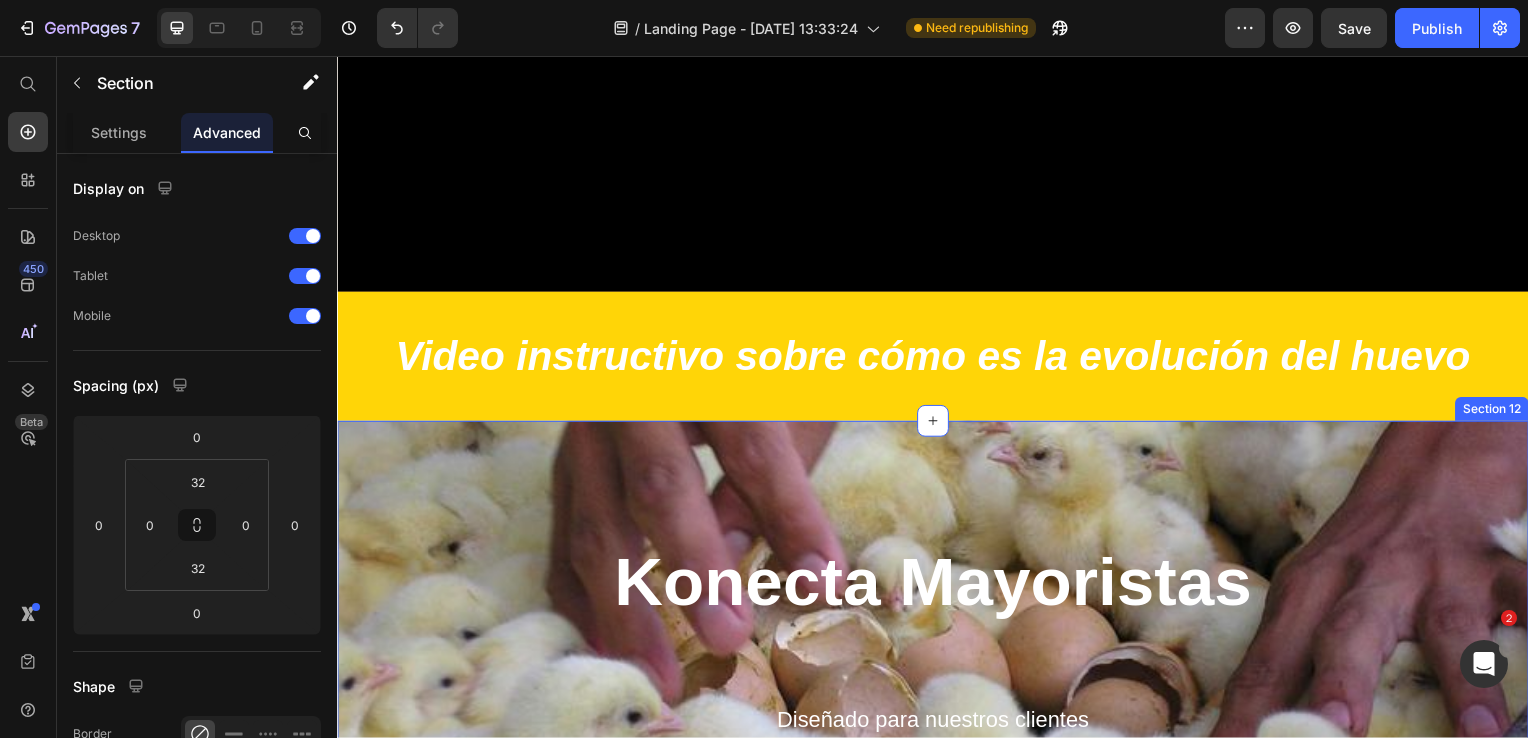 click on "Konecta Mayoristas Heading Diseñado para nuestros clientes Text Block Row Section 12" at bounding box center (937, 597) 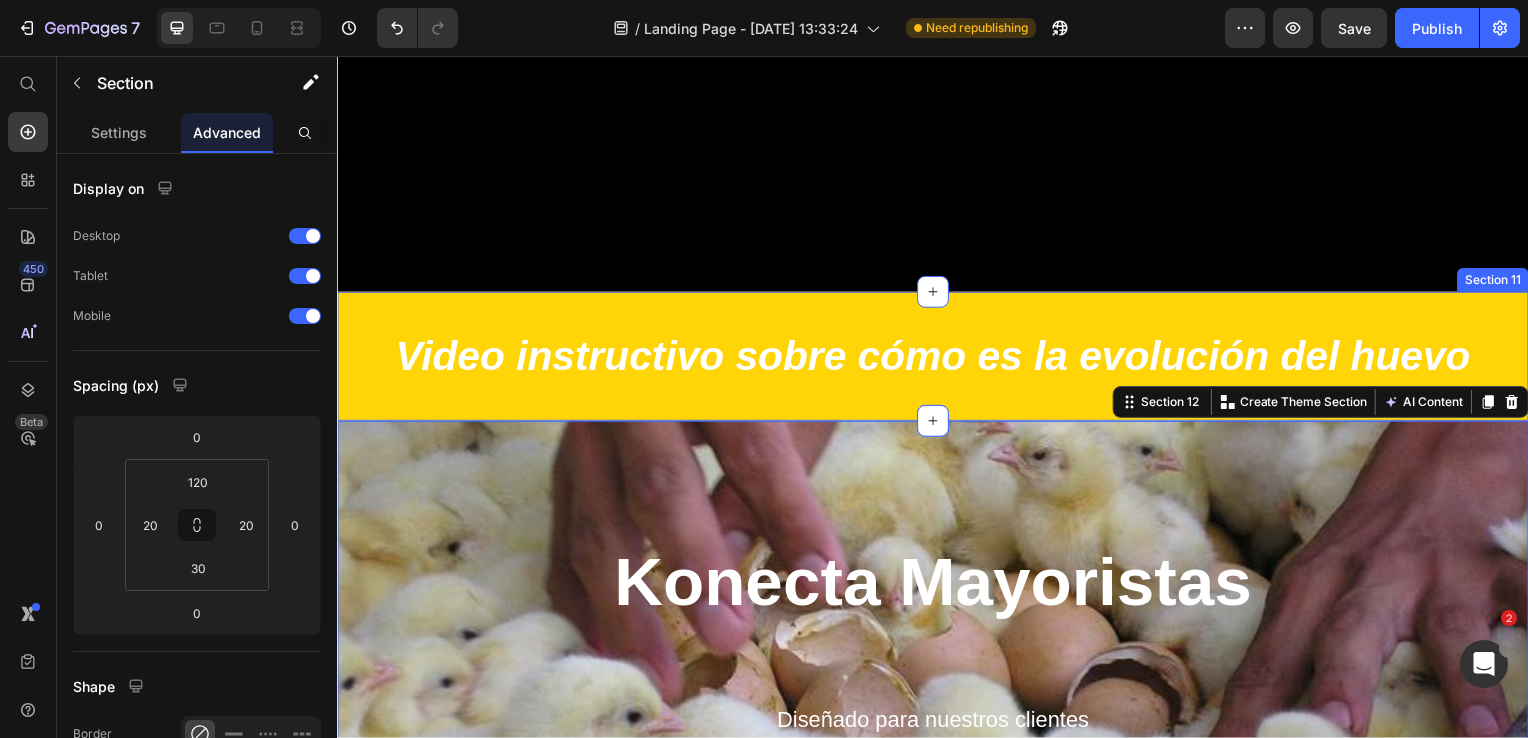click on "Video instructivo sobre cómo es la evolución del huevo Heading Section 11" at bounding box center [937, 359] 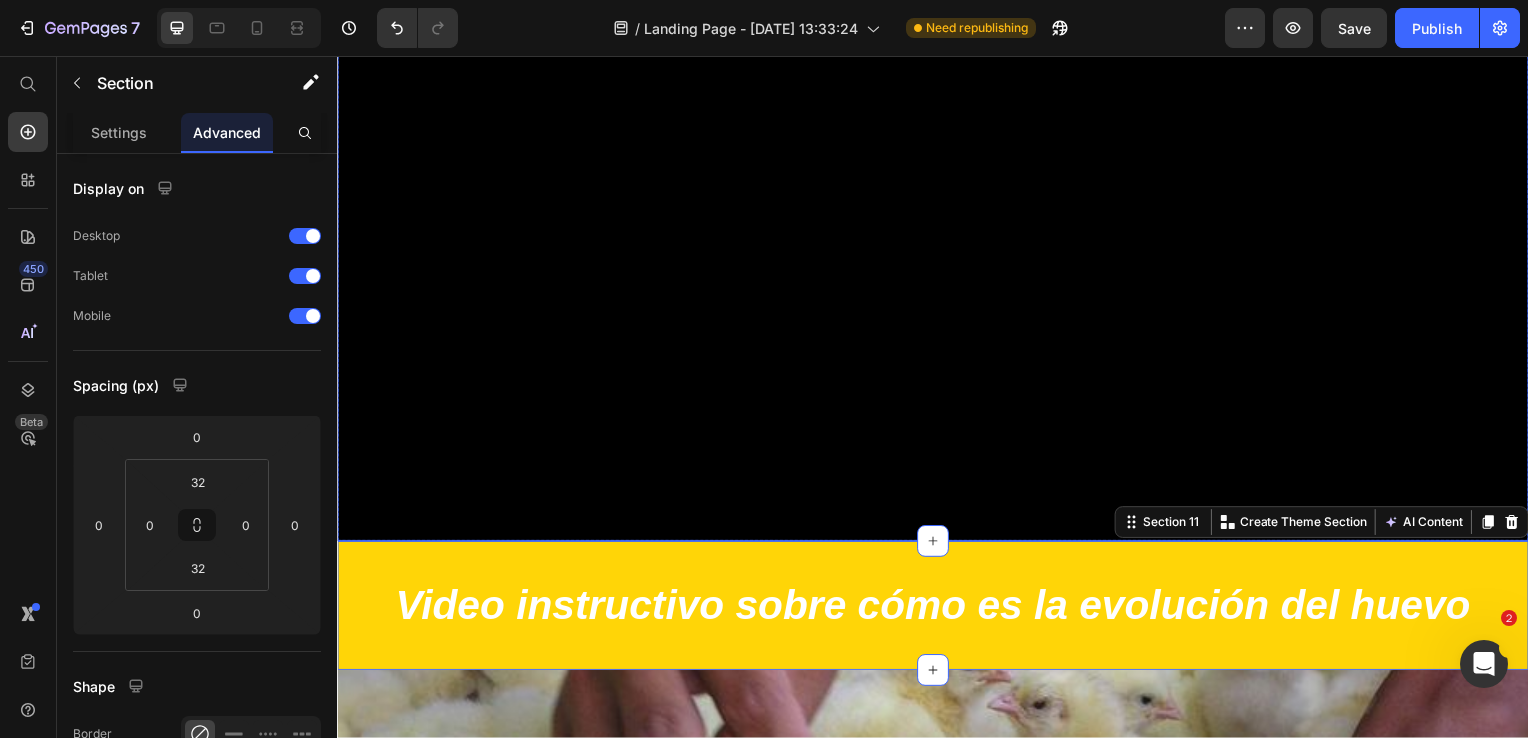 scroll, scrollTop: 7436, scrollLeft: 0, axis: vertical 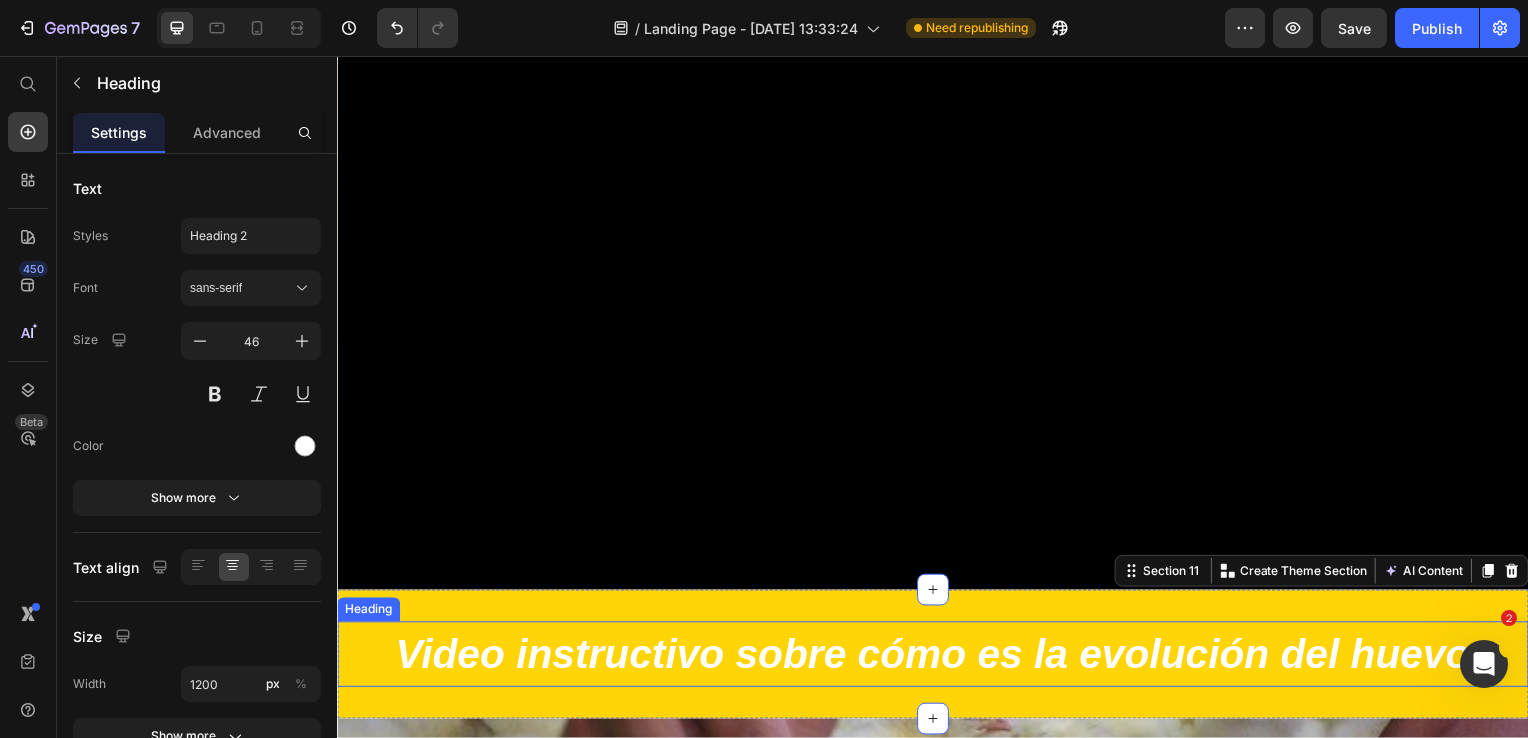 click on "Video instructivo sobre cómo es la evolución del huevo" at bounding box center [937, 659] 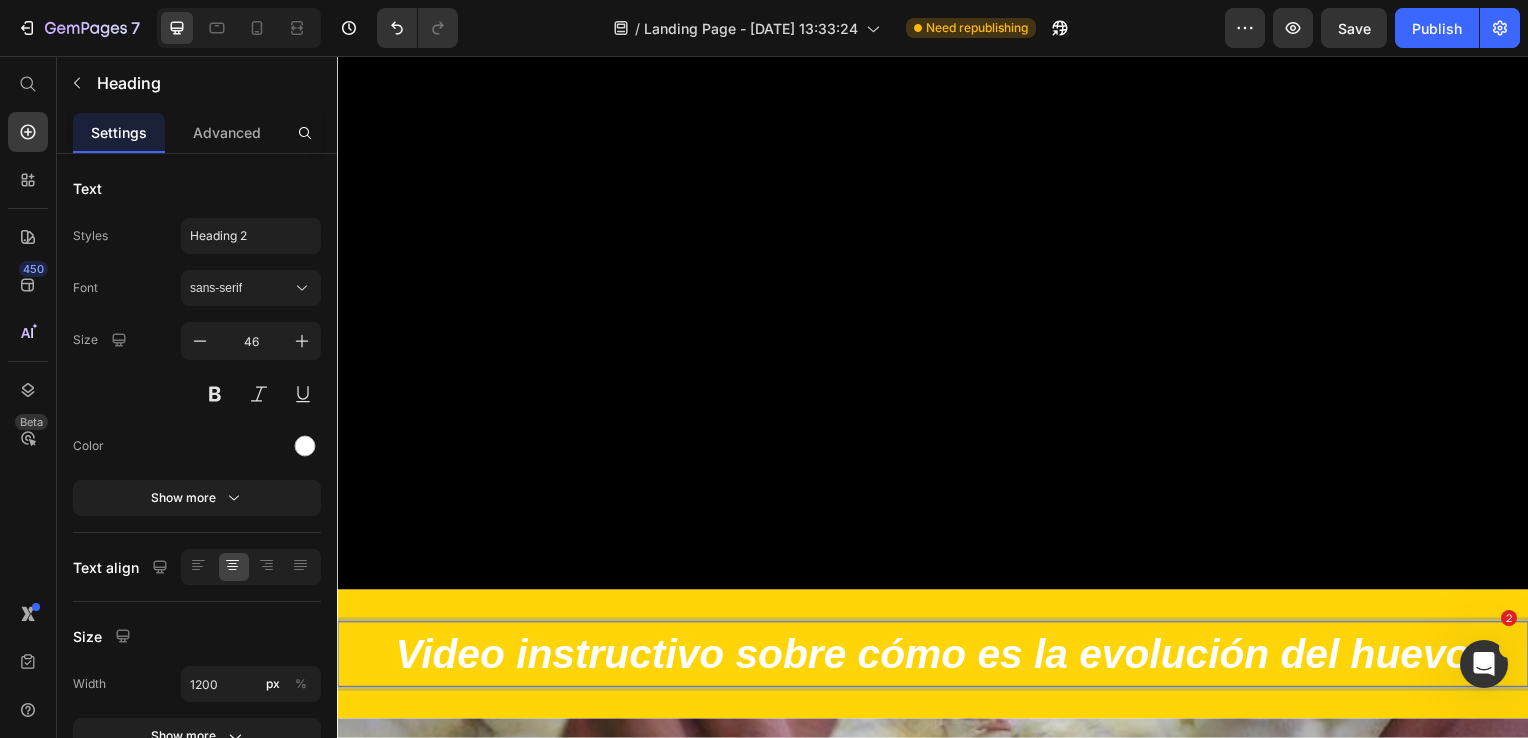 click on "Video instructivo sobre cómo es la evolución del huevo" at bounding box center (937, 659) 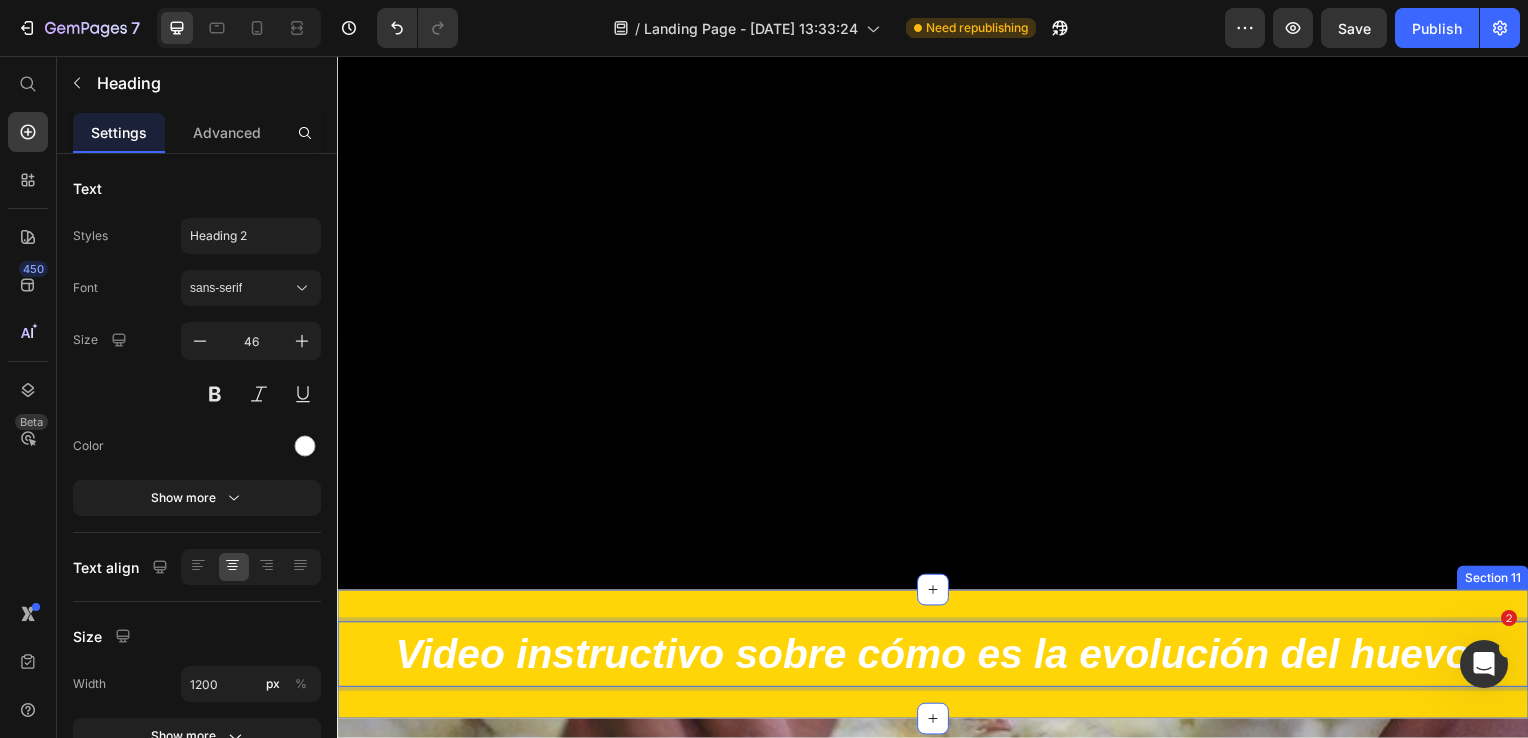 click on "Video instructivo sobre cómo es la evolución del huevo Heading   0 Section 11" at bounding box center (937, 659) 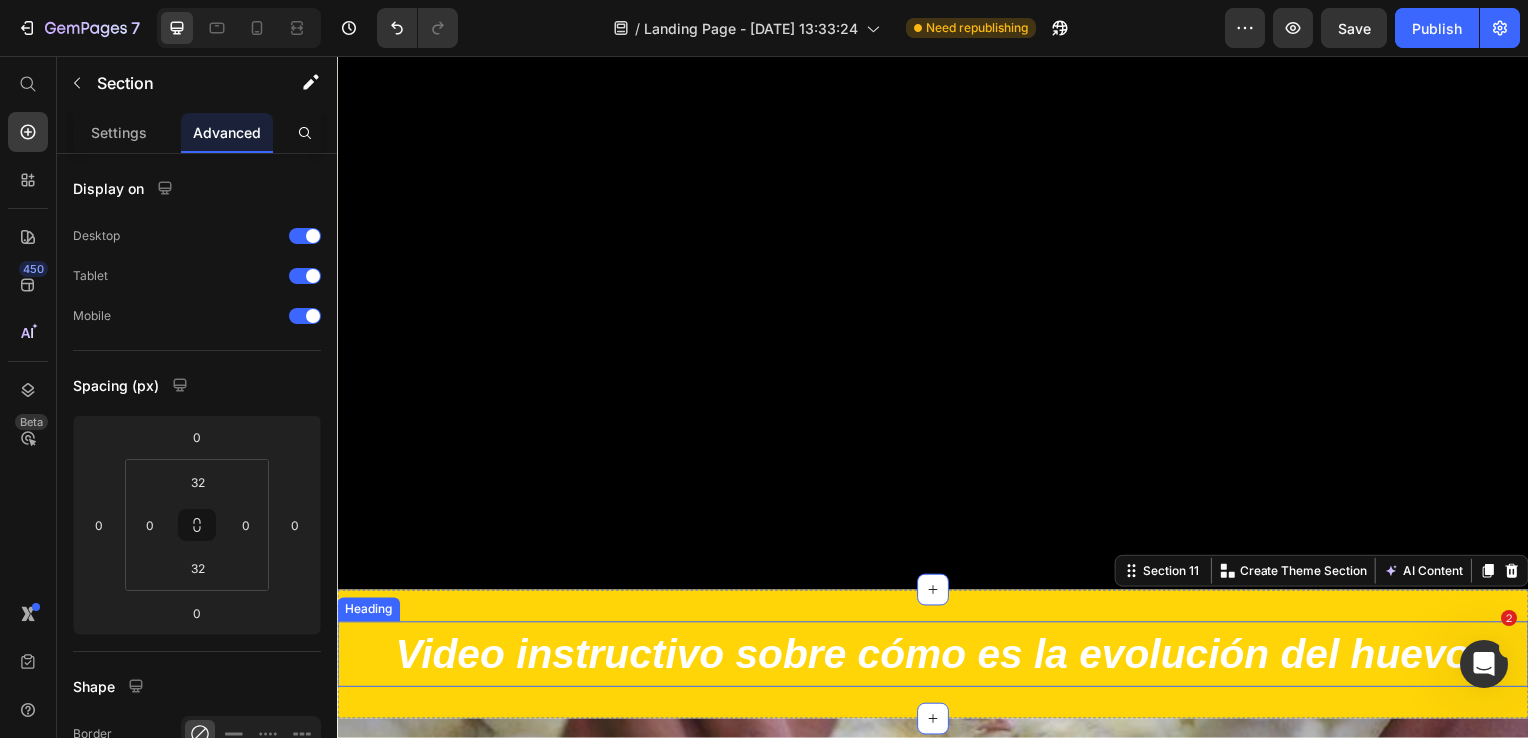 click on "⁠⁠⁠⁠⁠⁠⁠ Video instructivo sobre cómo es la evolución del huevo" at bounding box center [937, 659] 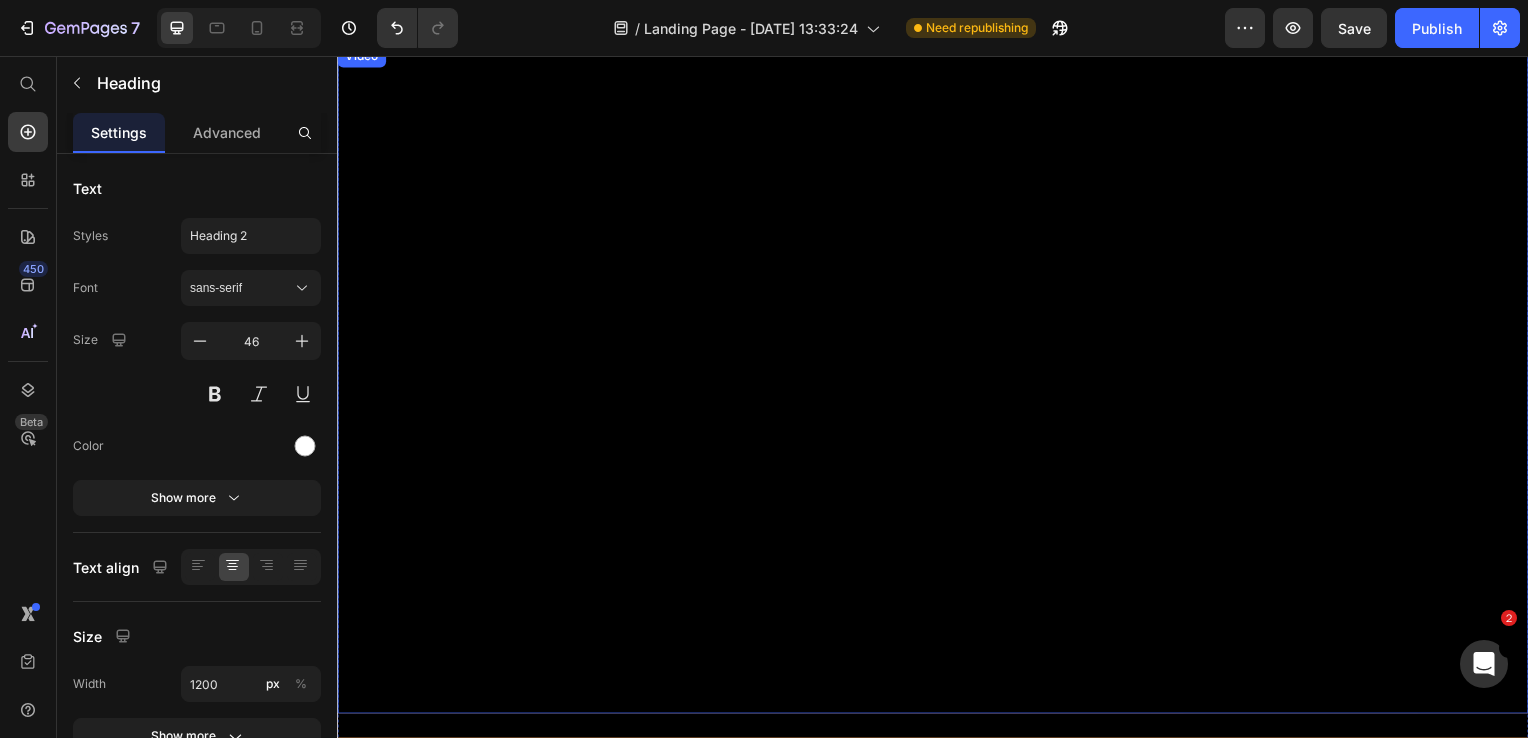 scroll, scrollTop: 6236, scrollLeft: 0, axis: vertical 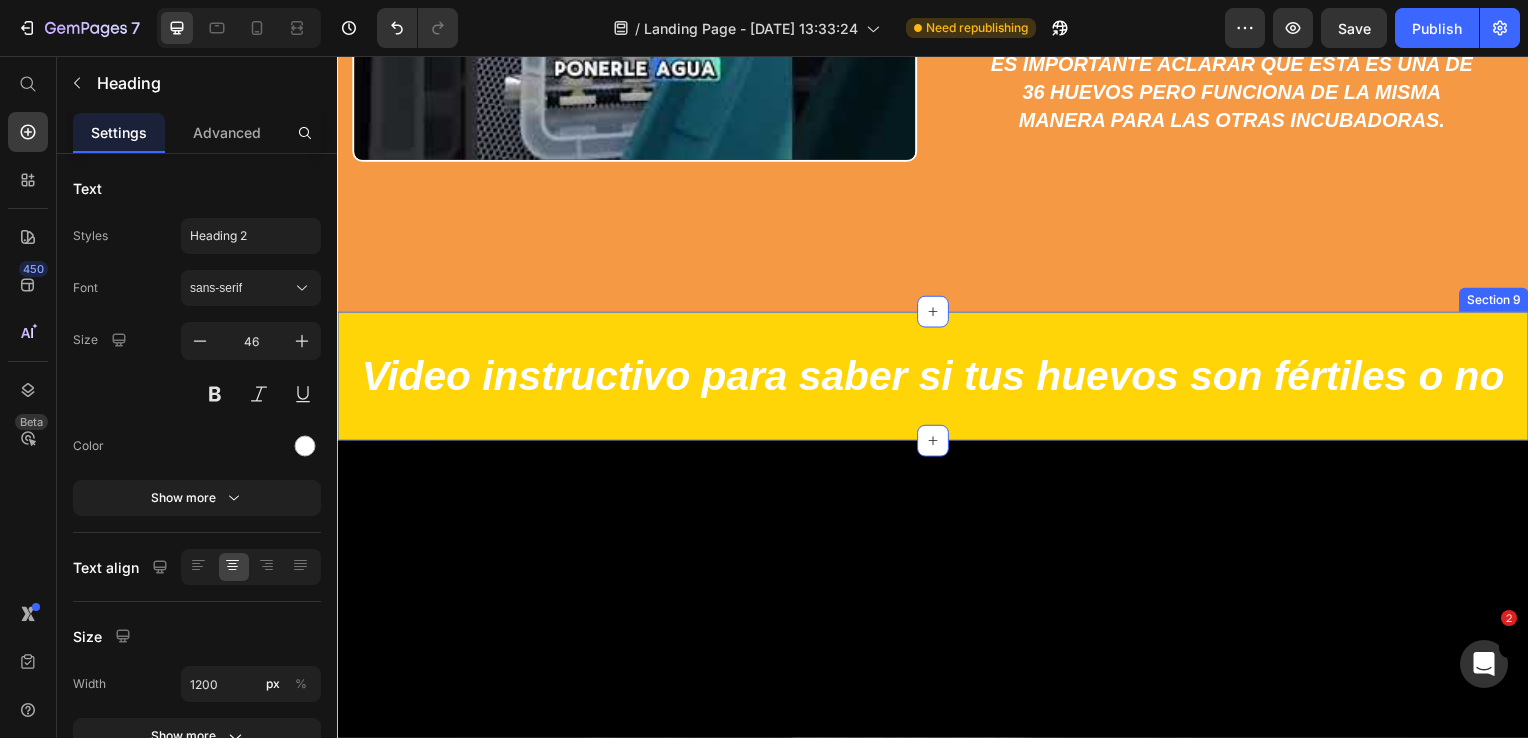 click on "Video instructivo para saber si tus huevos son fértiles o no Heading Section 9" at bounding box center (937, 379) 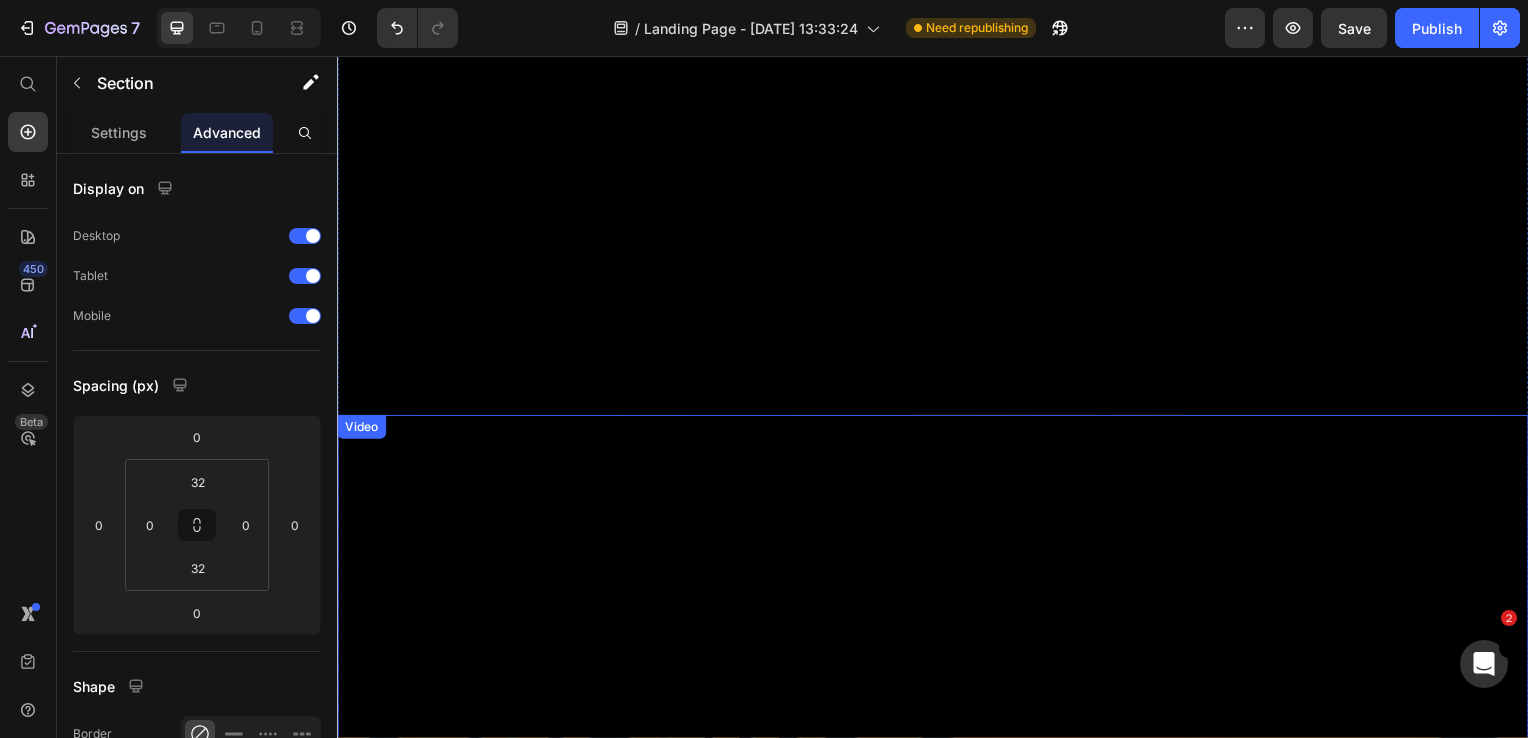 scroll, scrollTop: 6936, scrollLeft: 0, axis: vertical 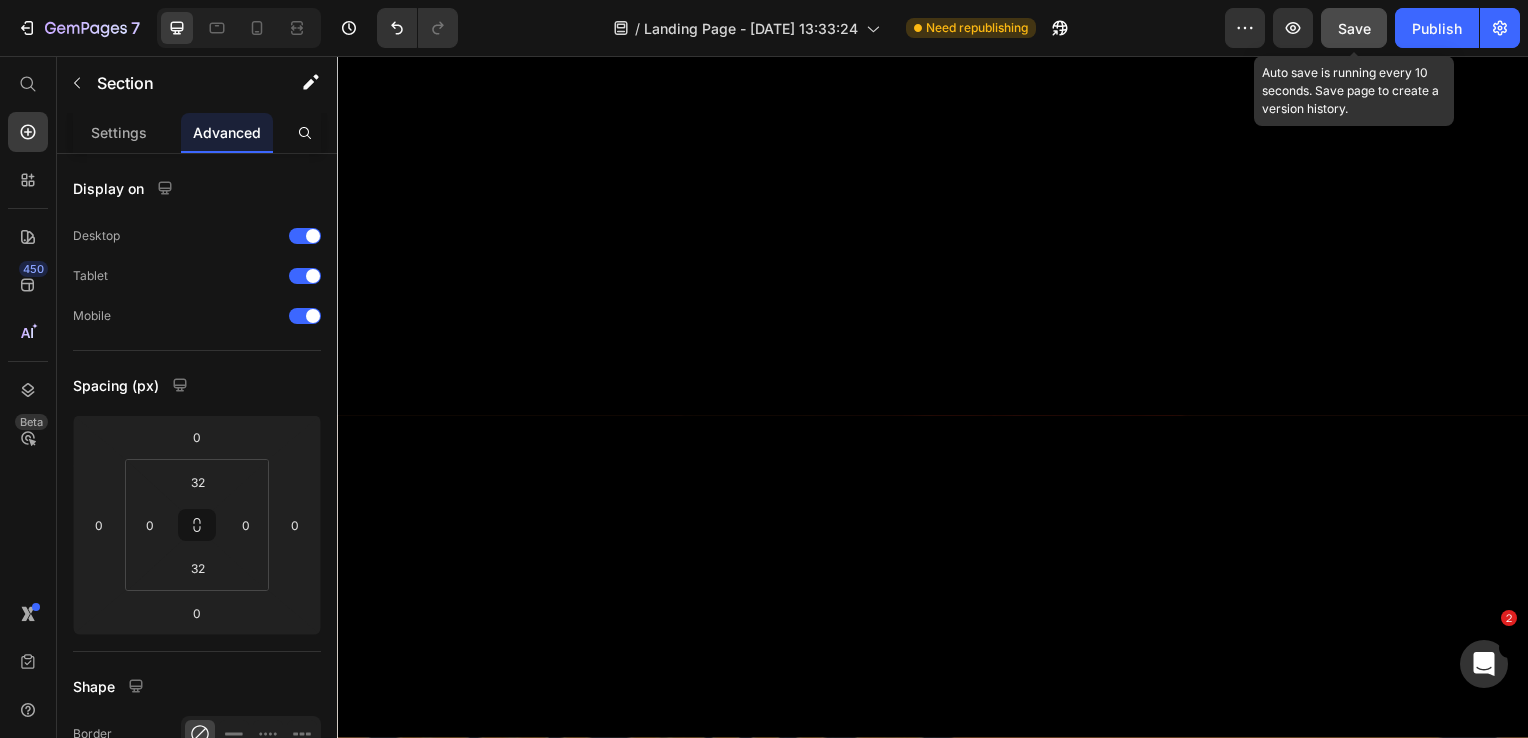 click on "Save" at bounding box center (1354, 28) 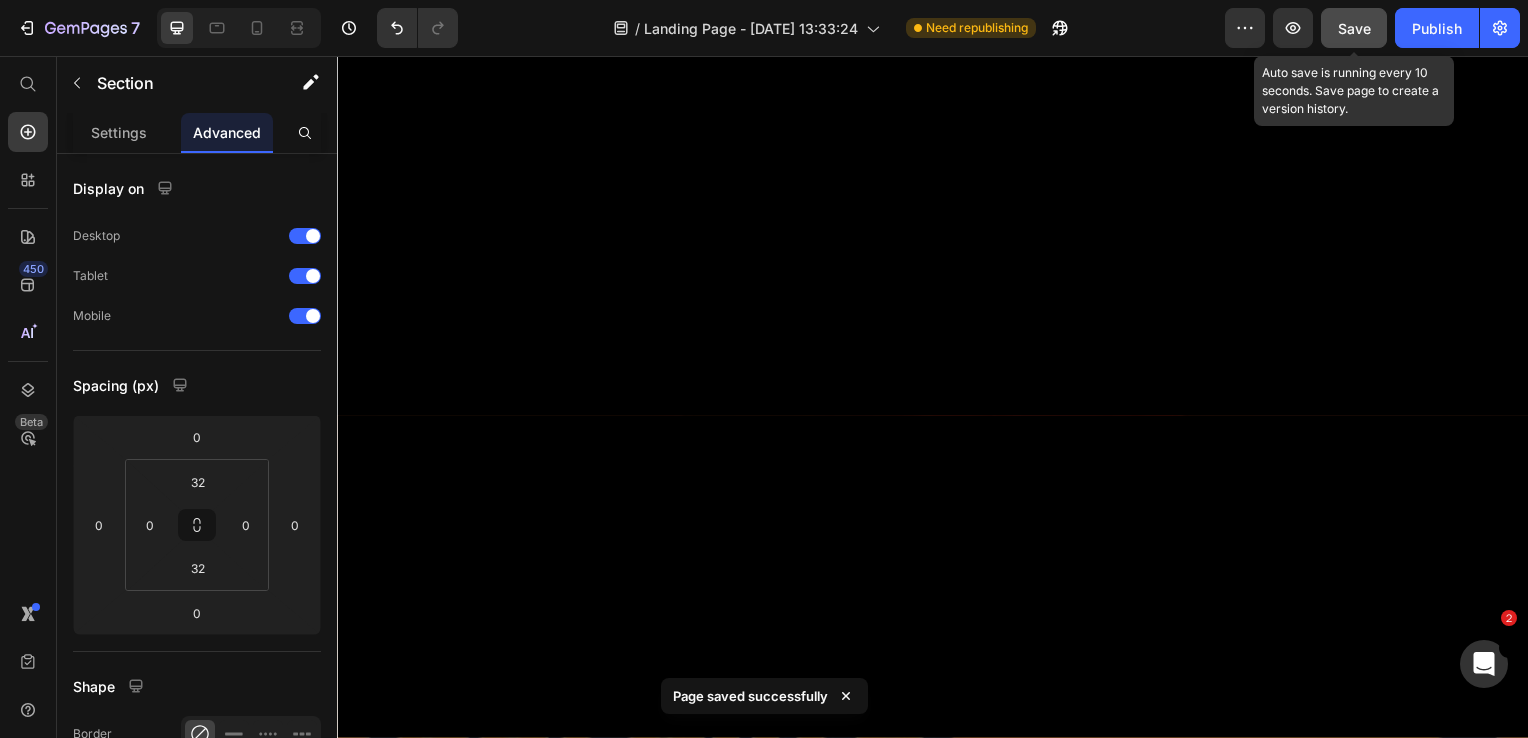 click on "Save" 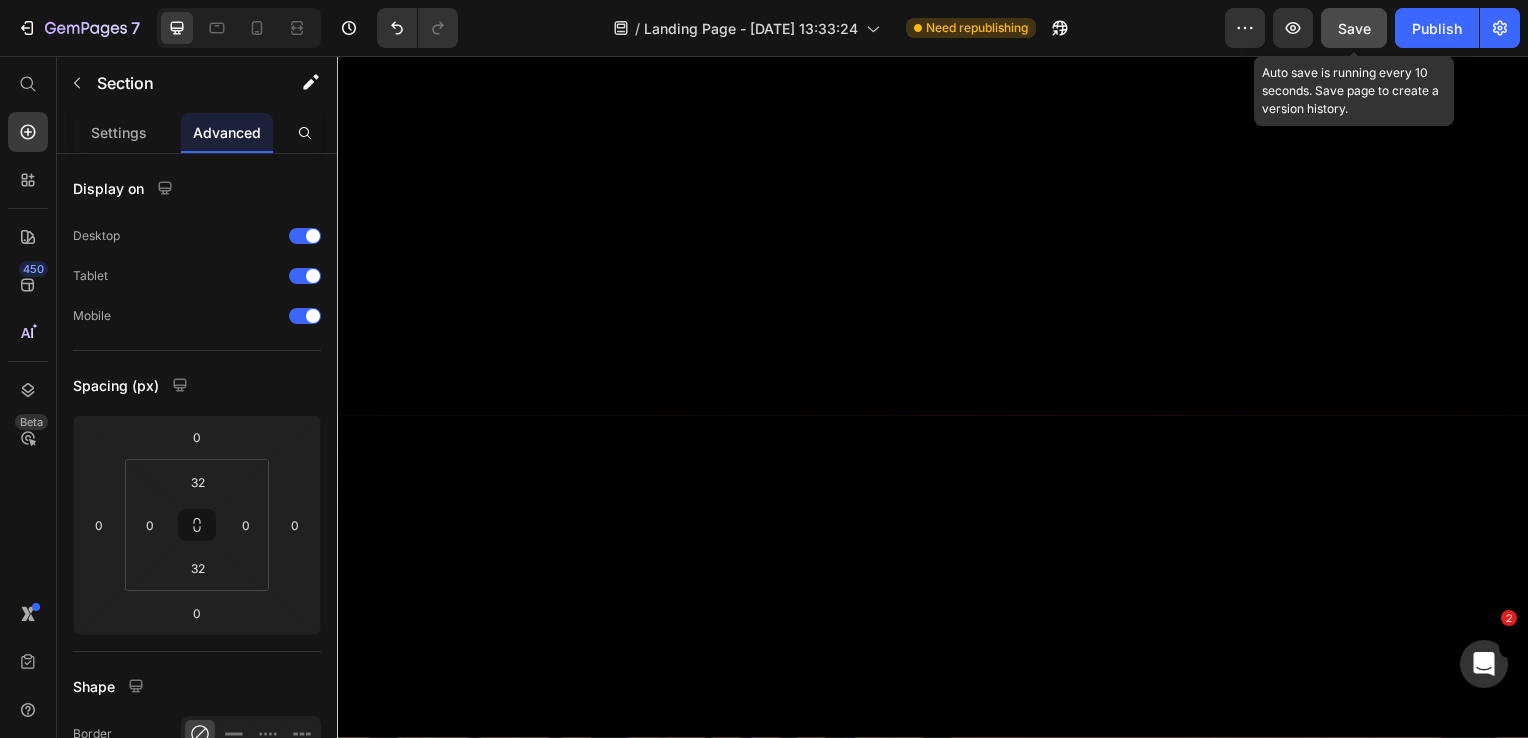 click on "Save" 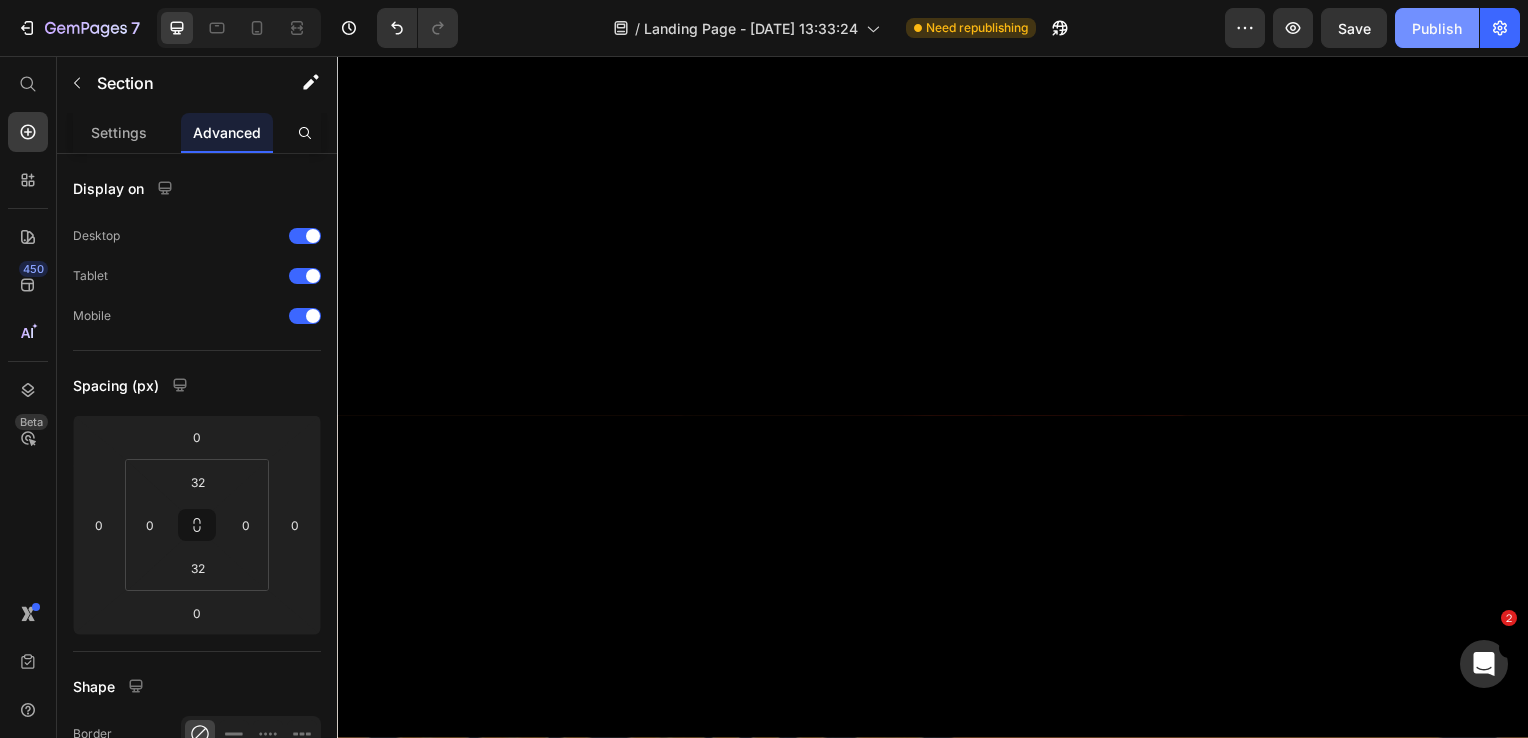 click on "Publish" at bounding box center (1437, 28) 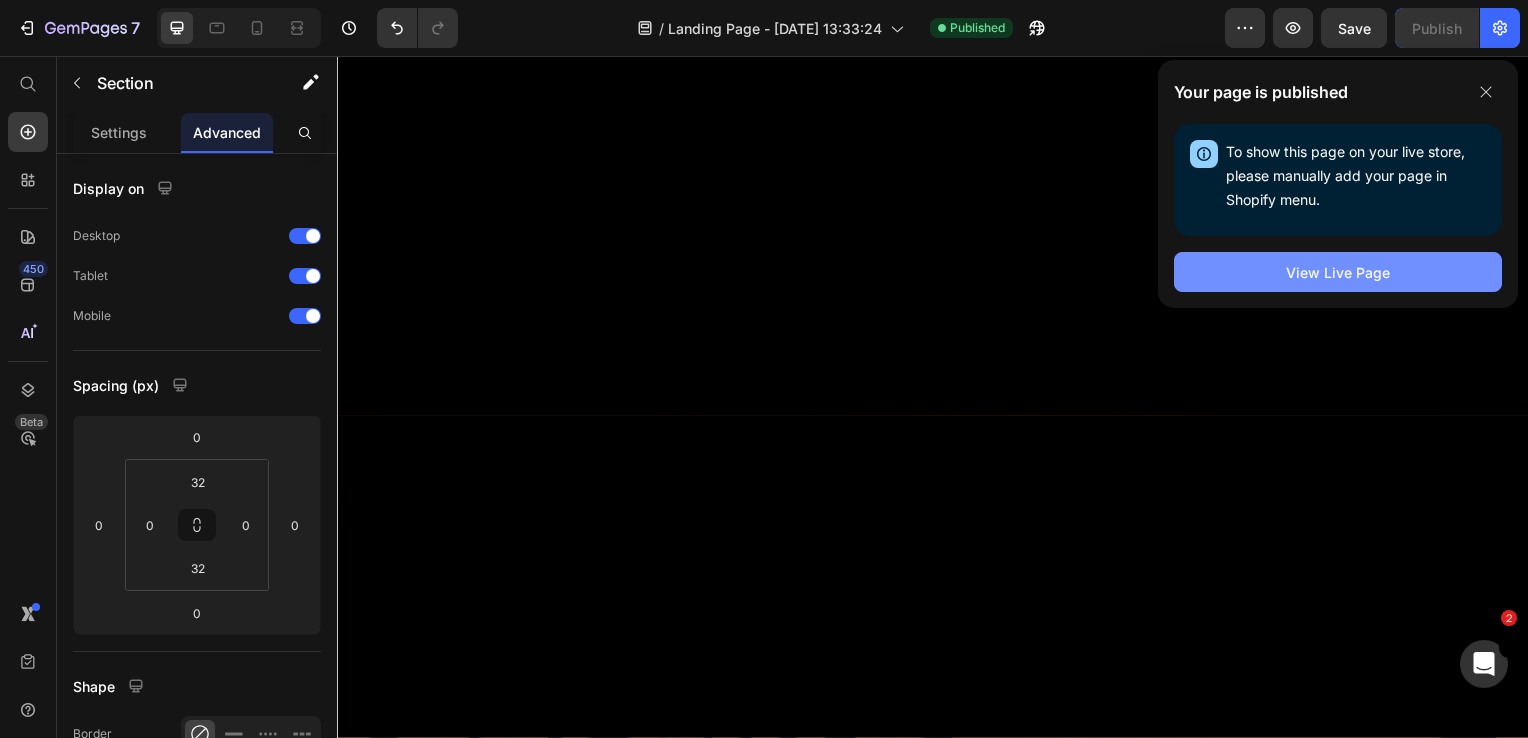 click on "View Live Page" at bounding box center (1338, 272) 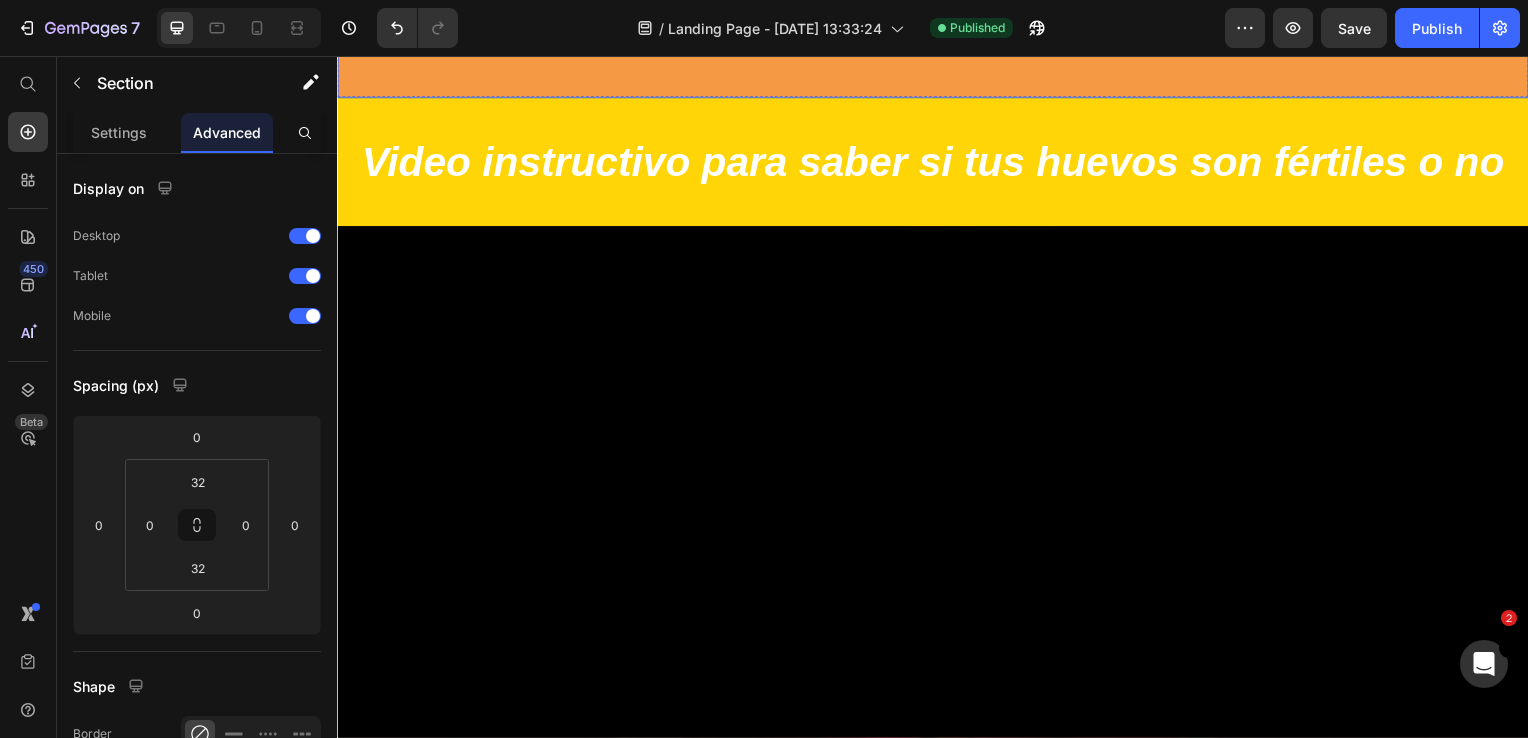scroll, scrollTop: 6236, scrollLeft: 0, axis: vertical 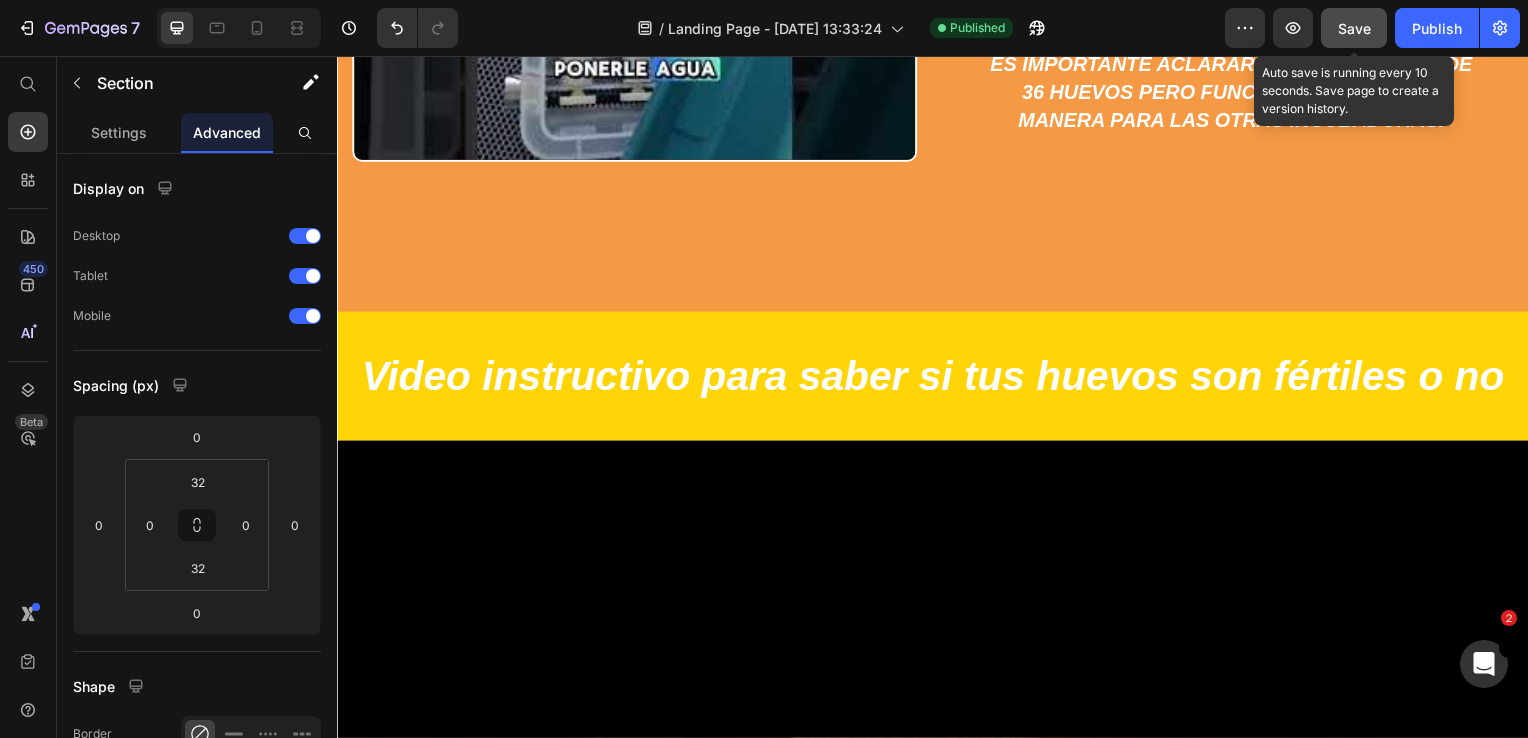 click on "Save" 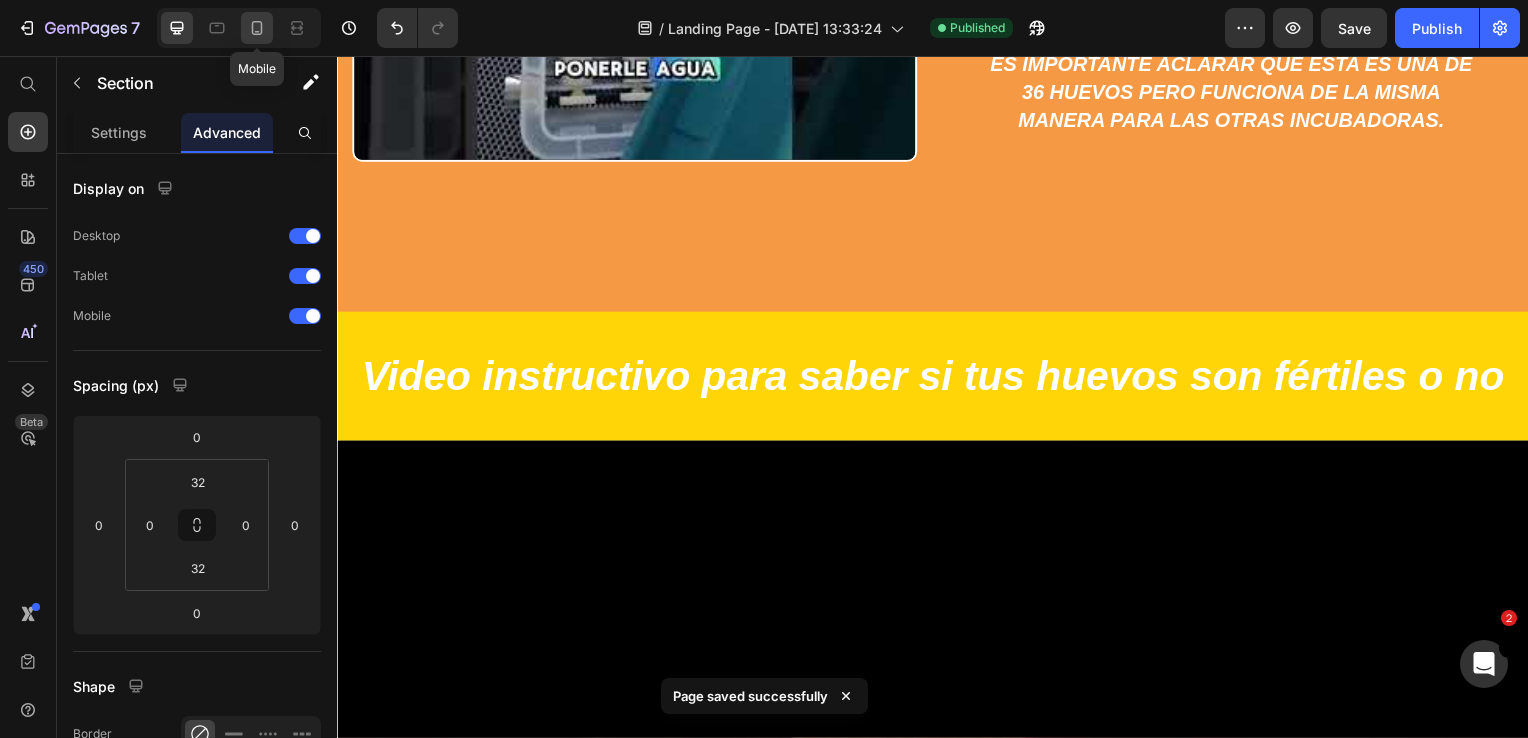 click 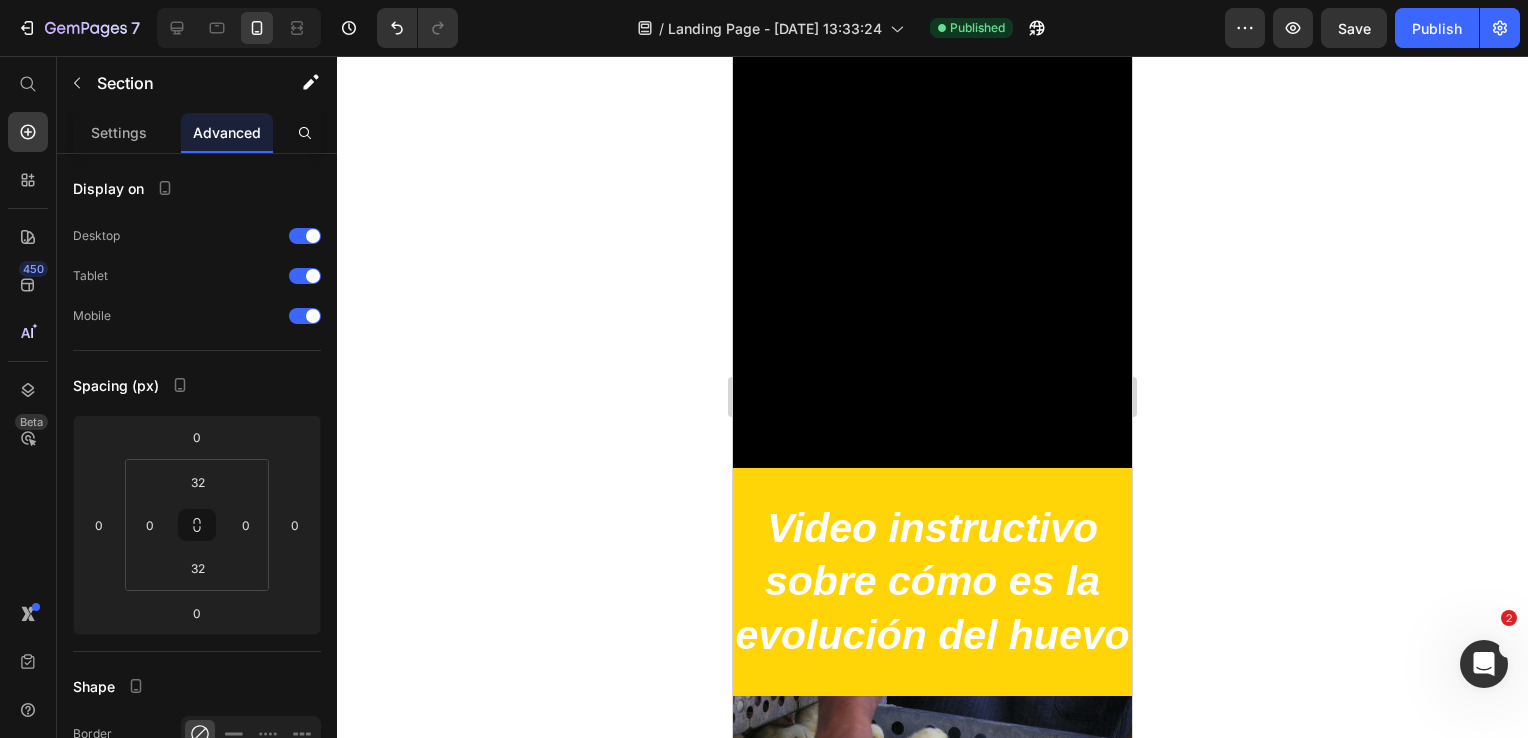 scroll, scrollTop: 6388, scrollLeft: 0, axis: vertical 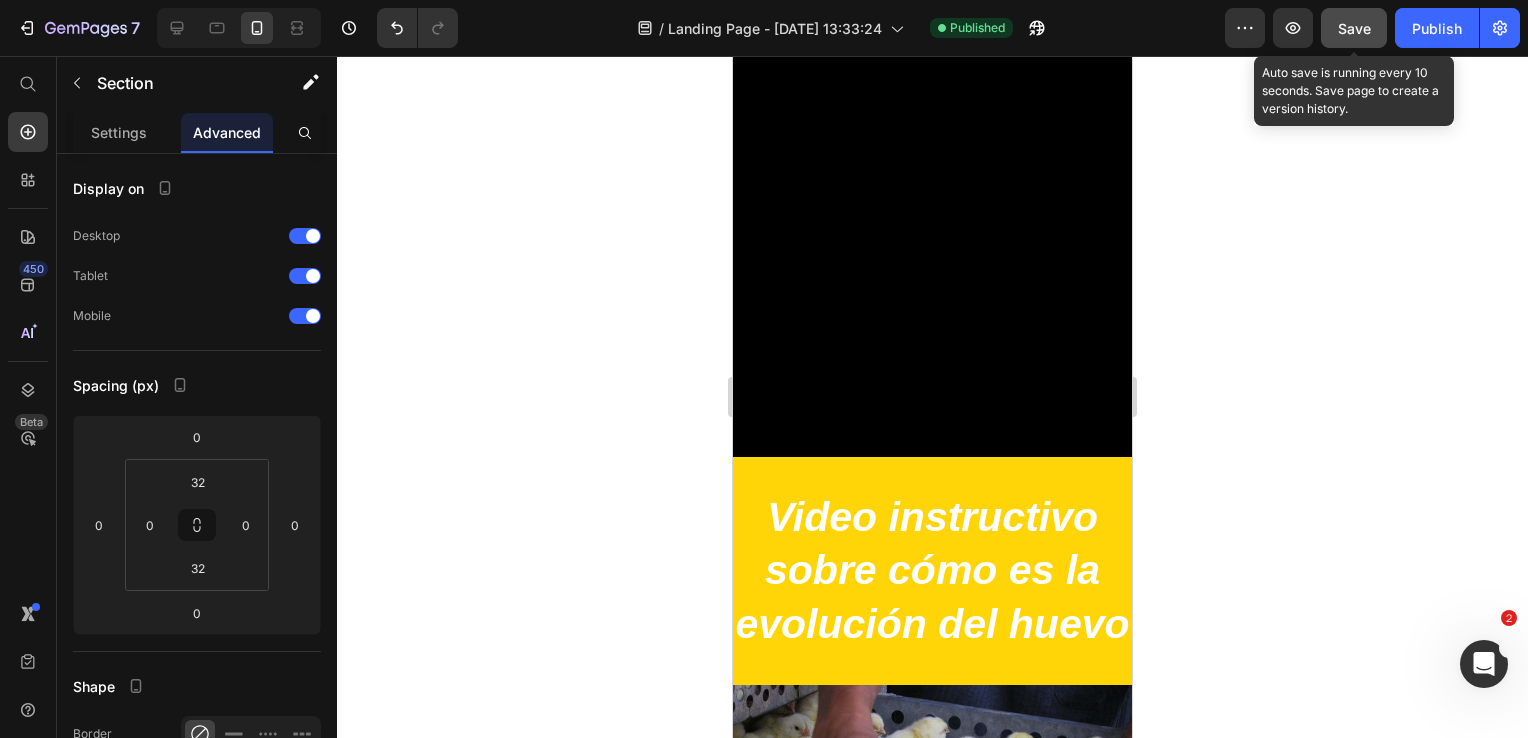 click on "Save" 